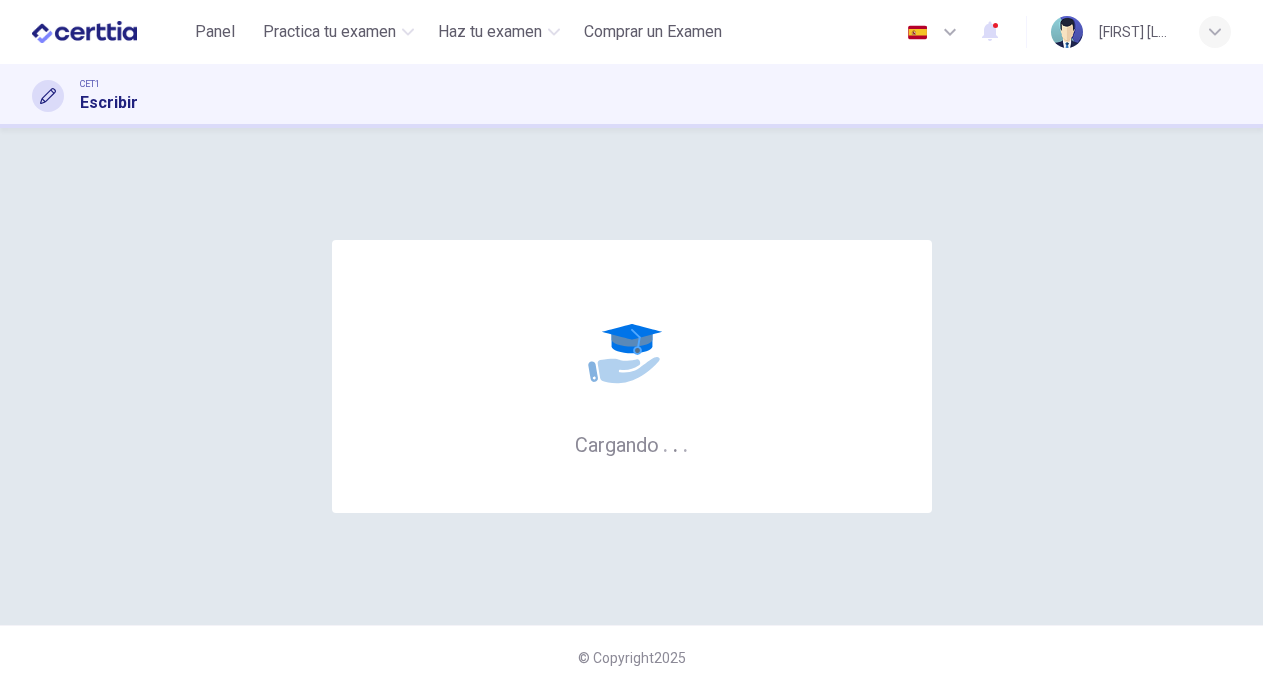 scroll, scrollTop: 0, scrollLeft: 0, axis: both 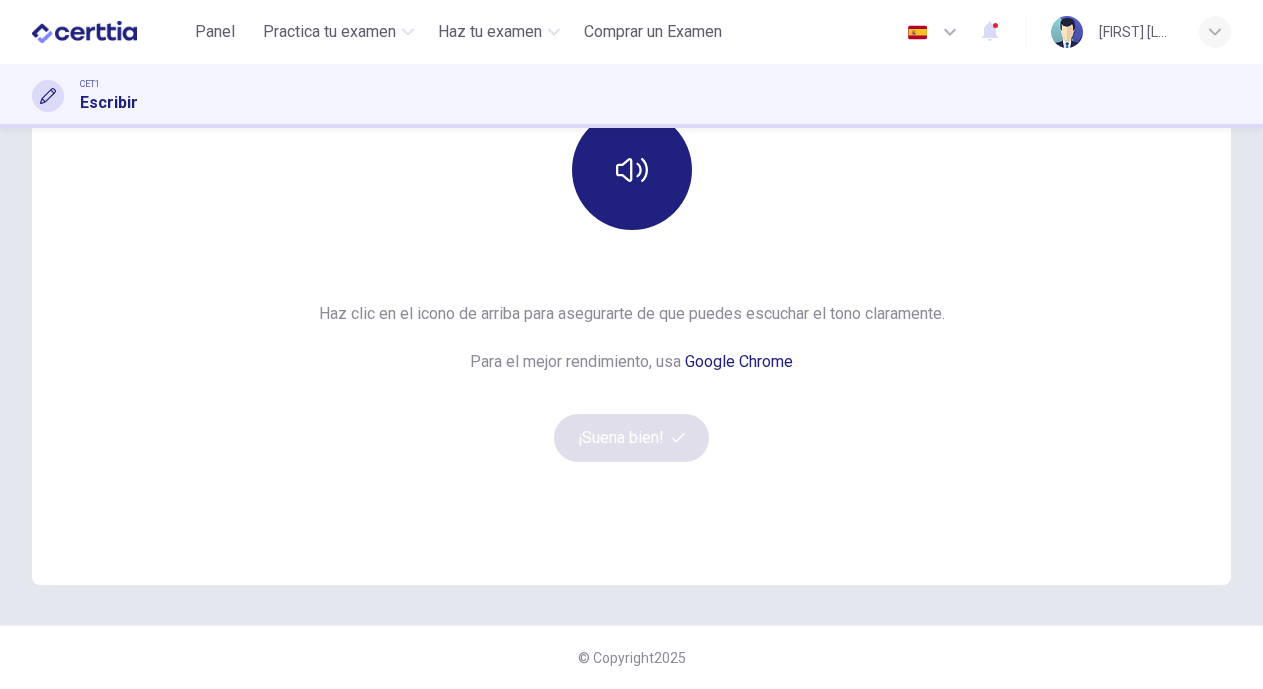 drag, startPoint x: 699, startPoint y: 436, endPoint x: 683, endPoint y: 440, distance: 16.492422 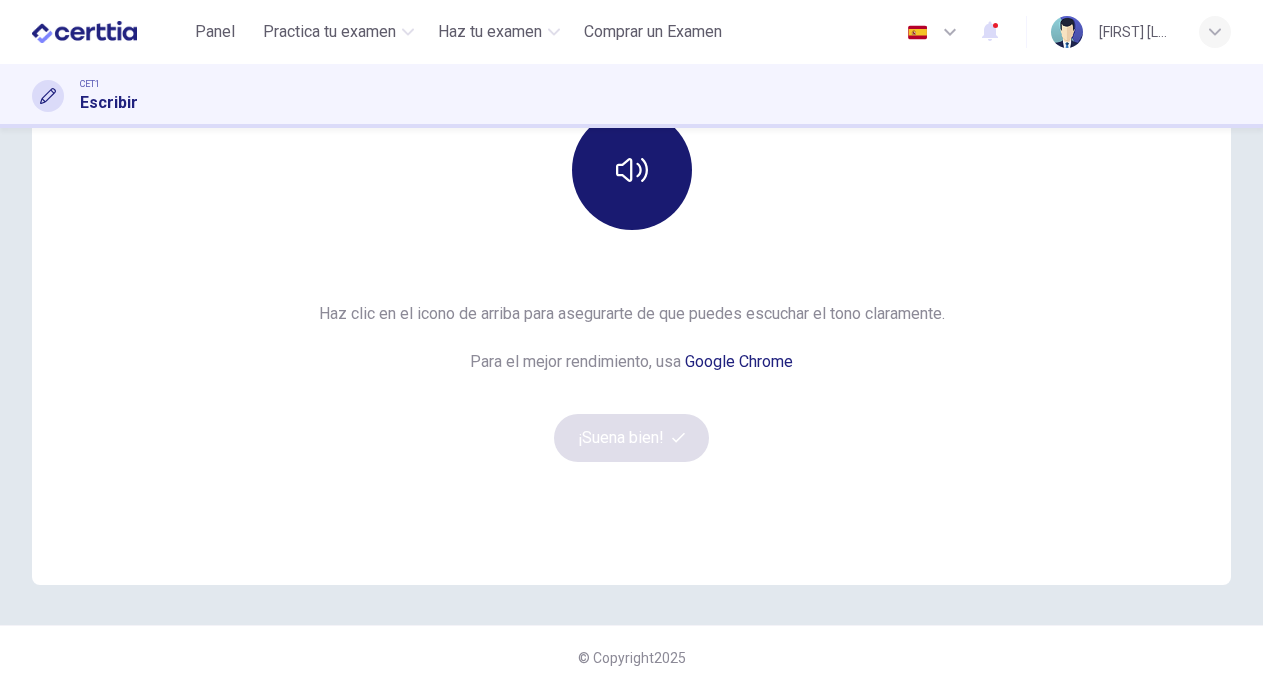 click at bounding box center [632, 170] 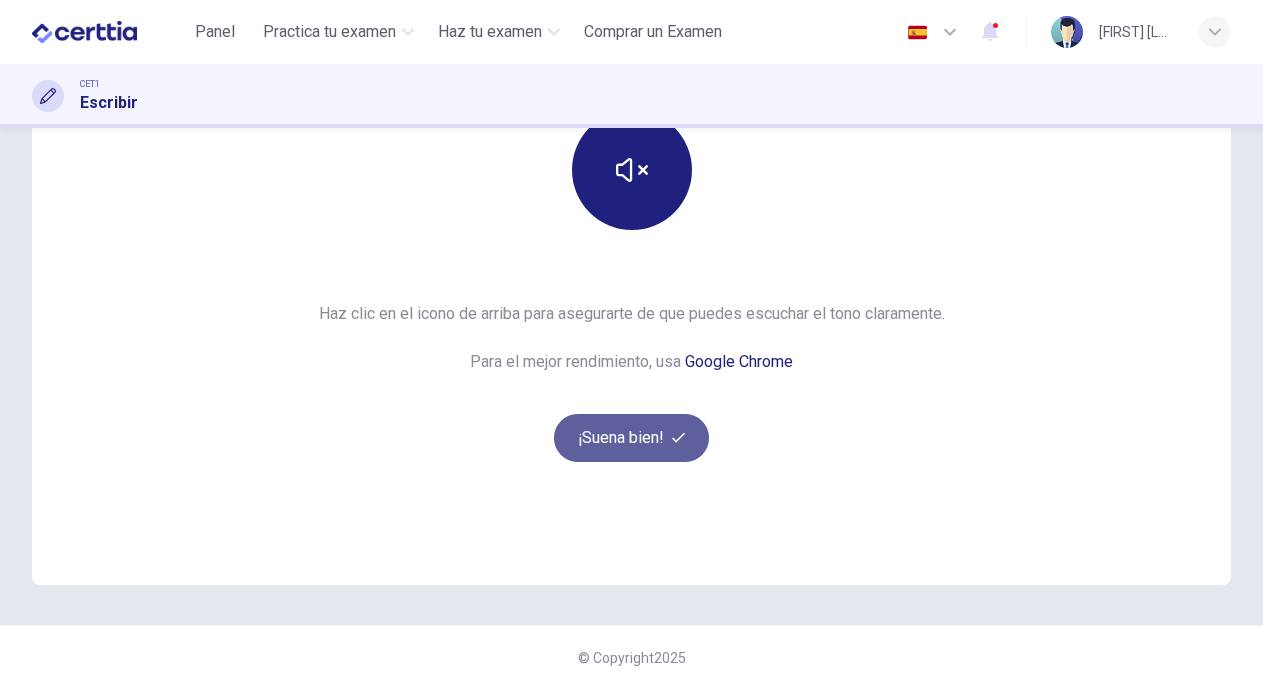 click on "¡Suena bien!" at bounding box center (632, 438) 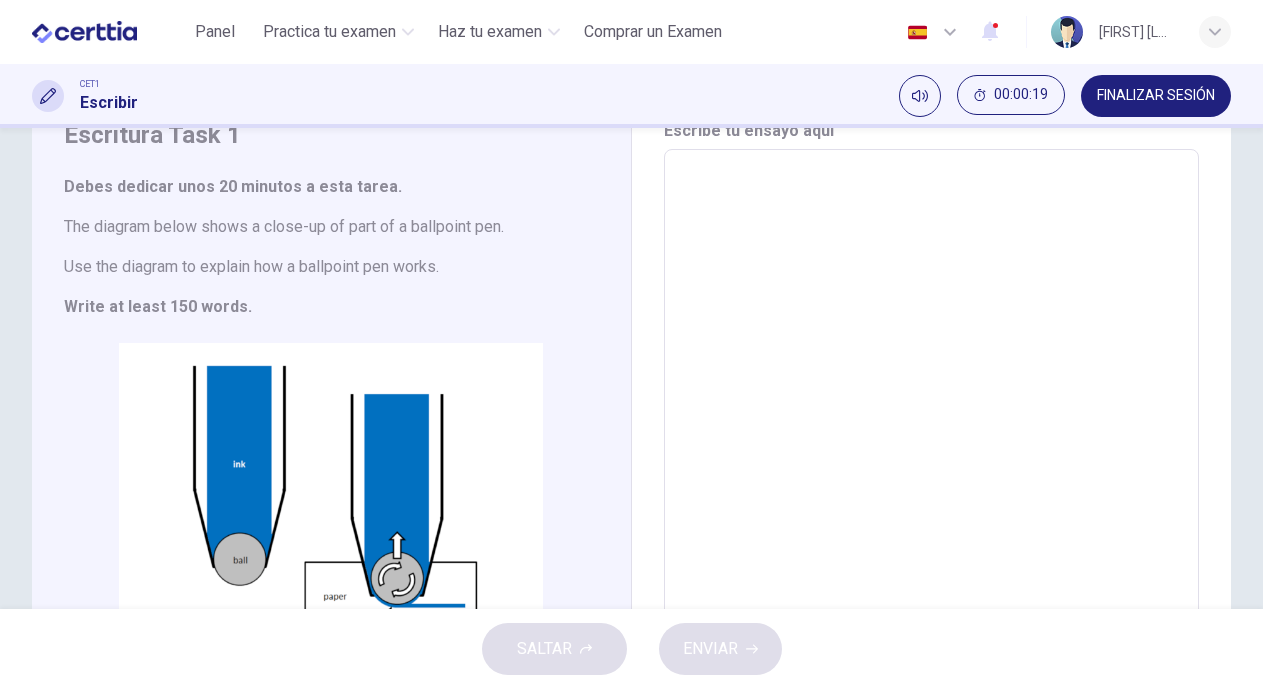 scroll, scrollTop: 91, scrollLeft: 0, axis: vertical 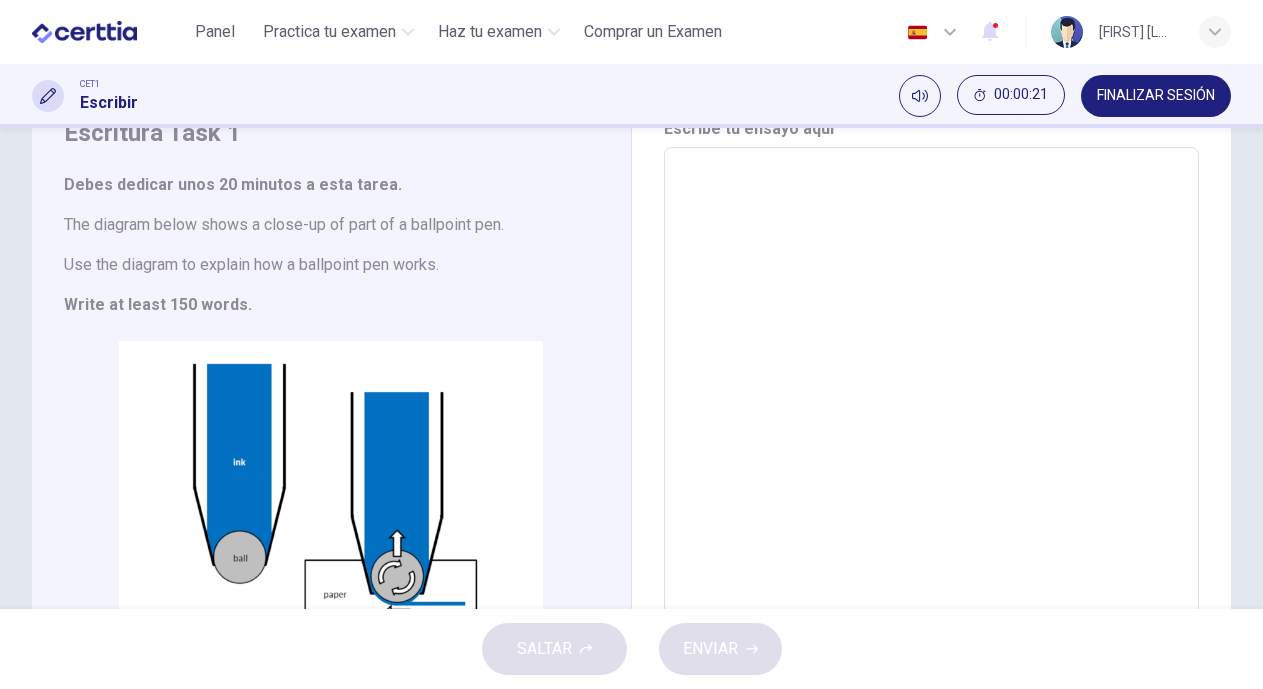 click at bounding box center [932, 424] 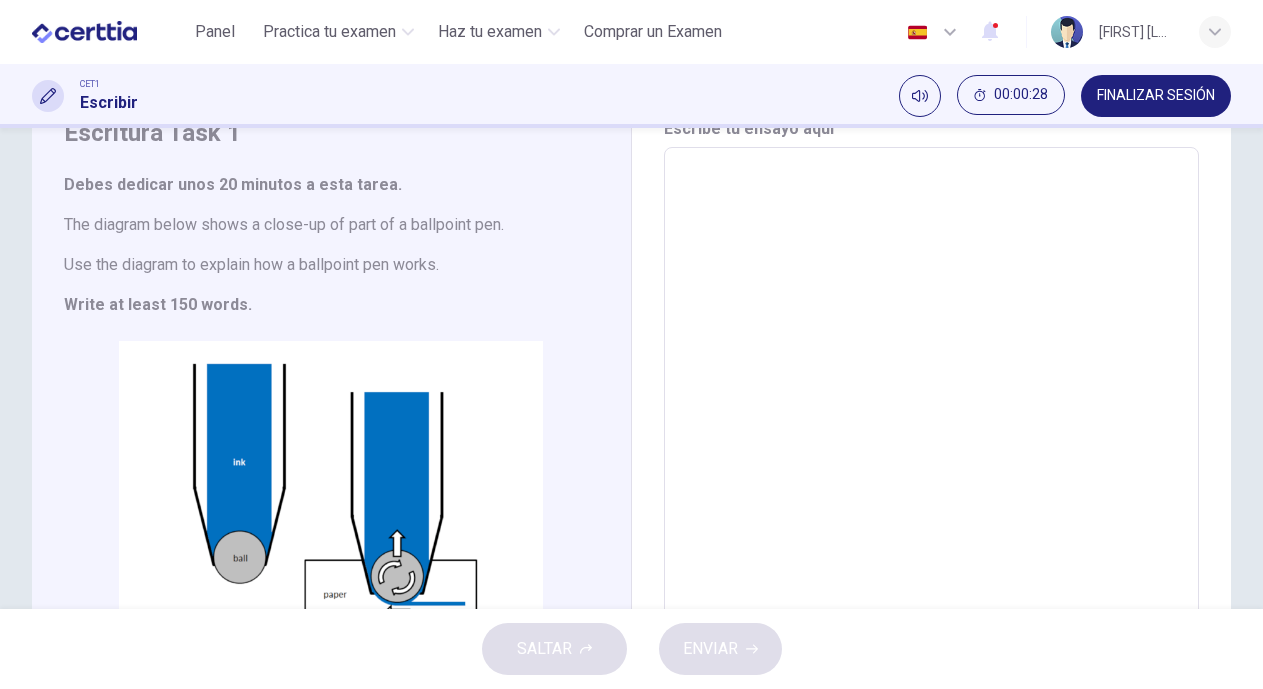 drag, startPoint x: 1251, startPoint y: 414, endPoint x: 1246, endPoint y: 445, distance: 31.400637 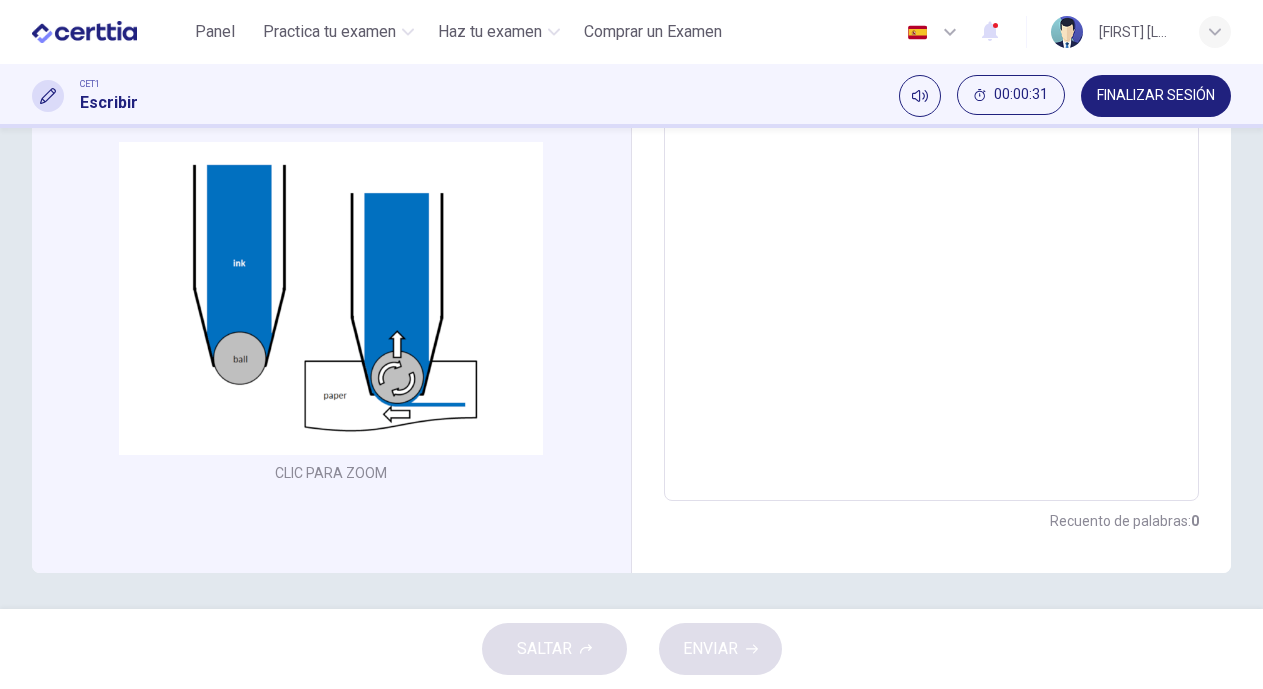 scroll, scrollTop: 289, scrollLeft: 0, axis: vertical 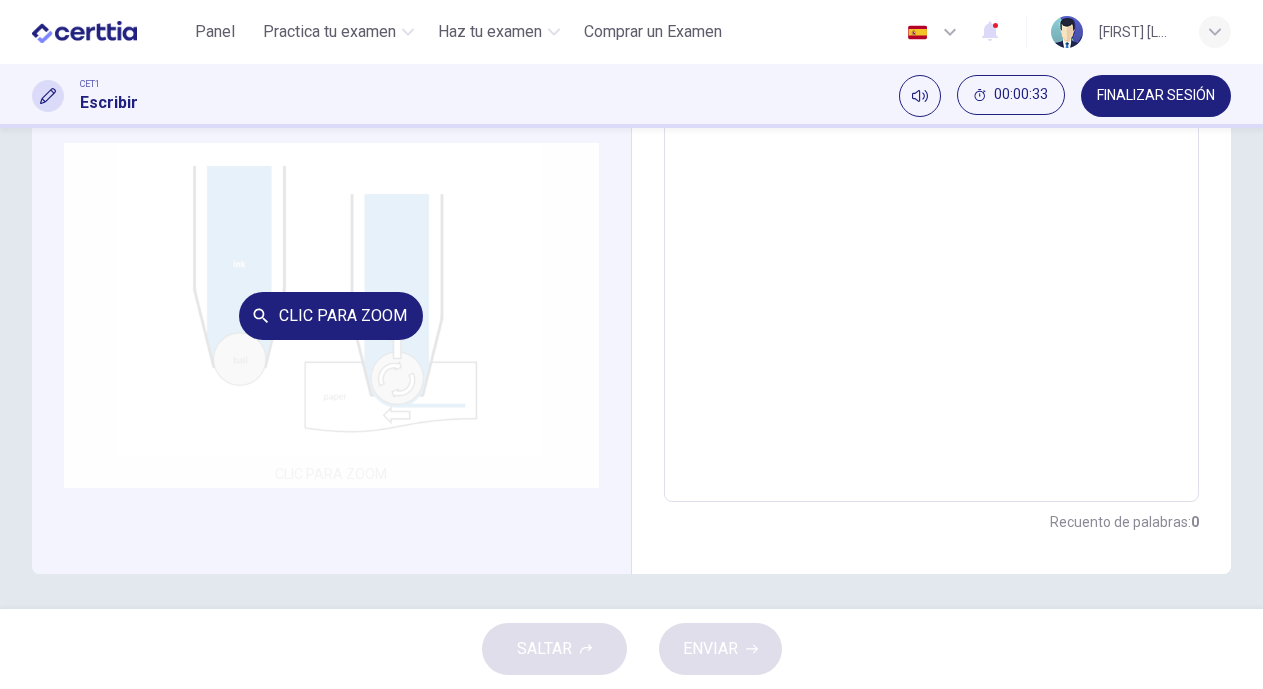 click on "Clic para zoom" at bounding box center (331, 315) 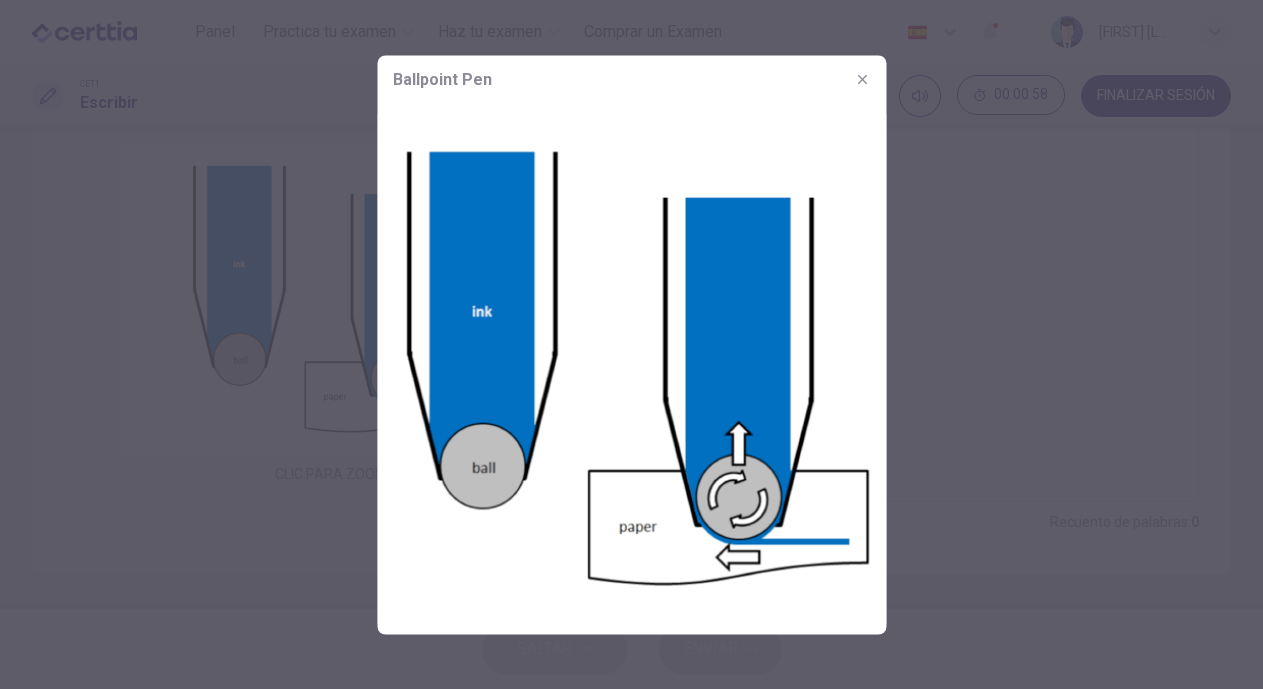click at bounding box center [631, 344] 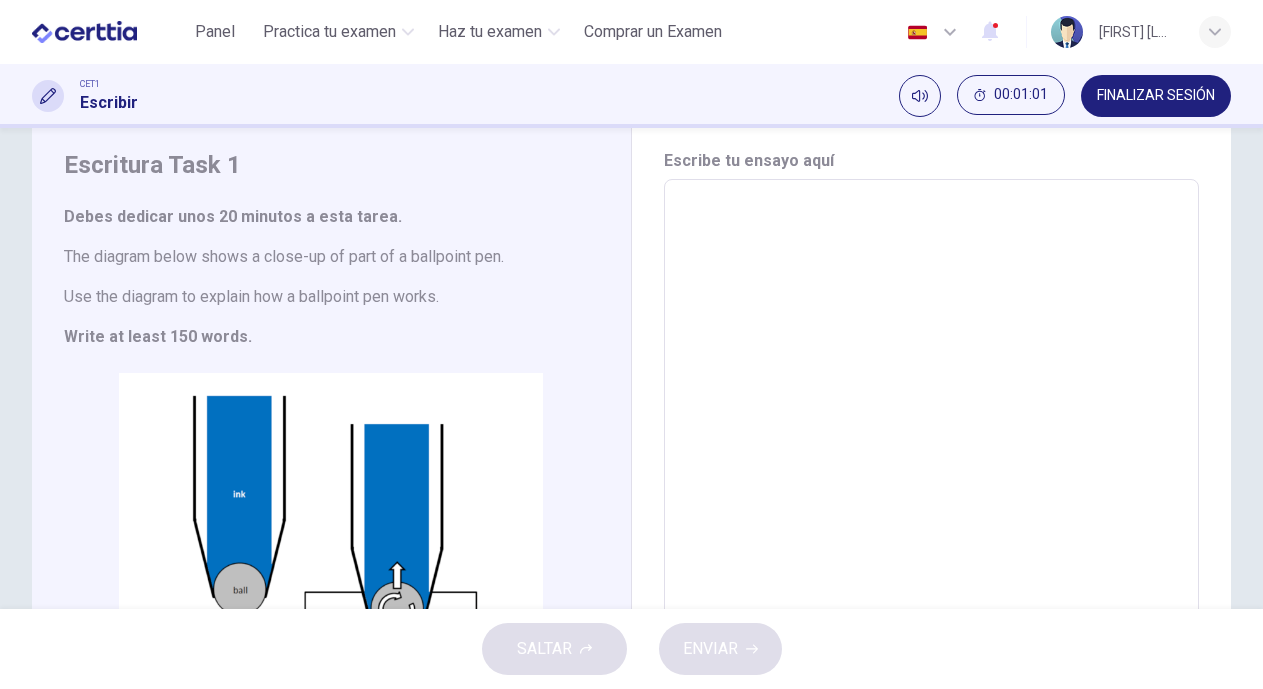 scroll, scrollTop: 57, scrollLeft: 0, axis: vertical 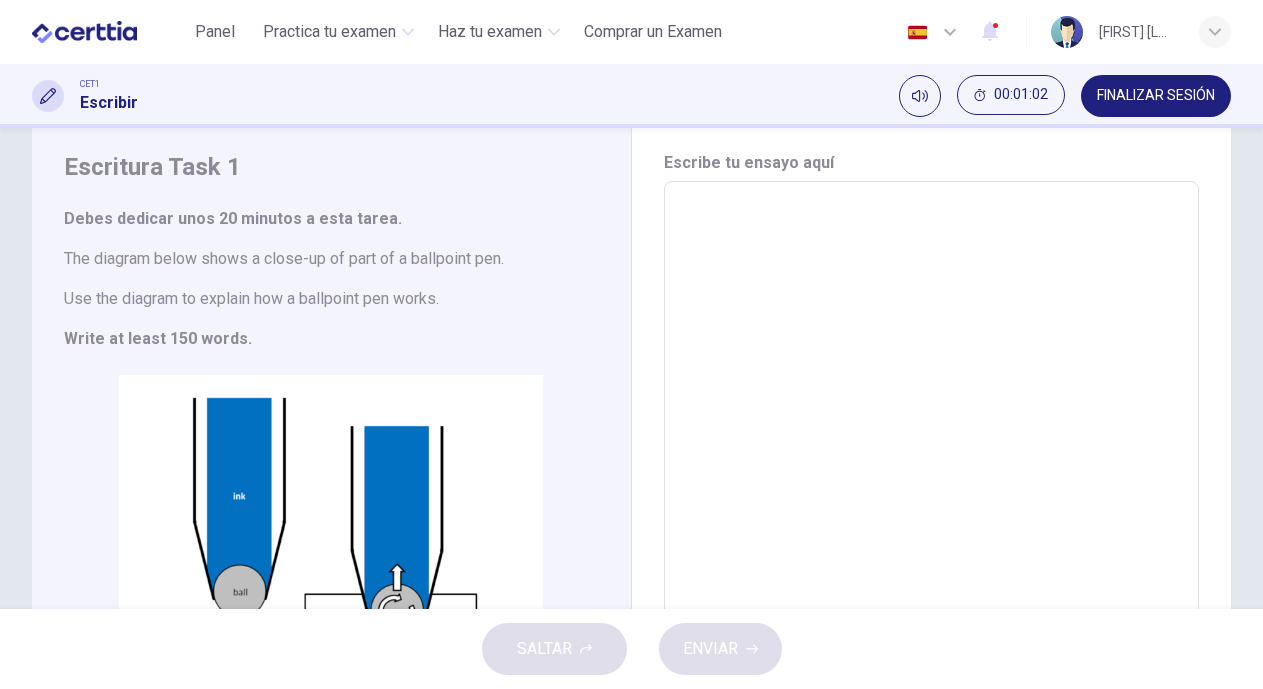 click at bounding box center (932, 458) 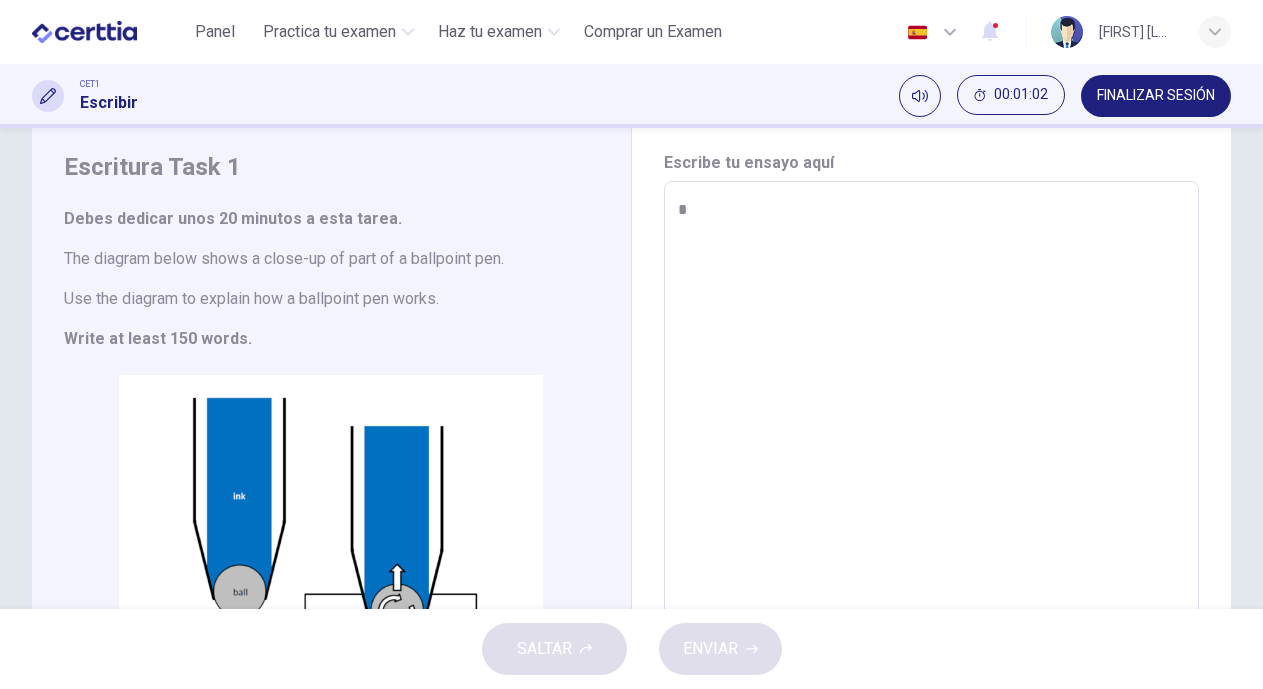 type on "*" 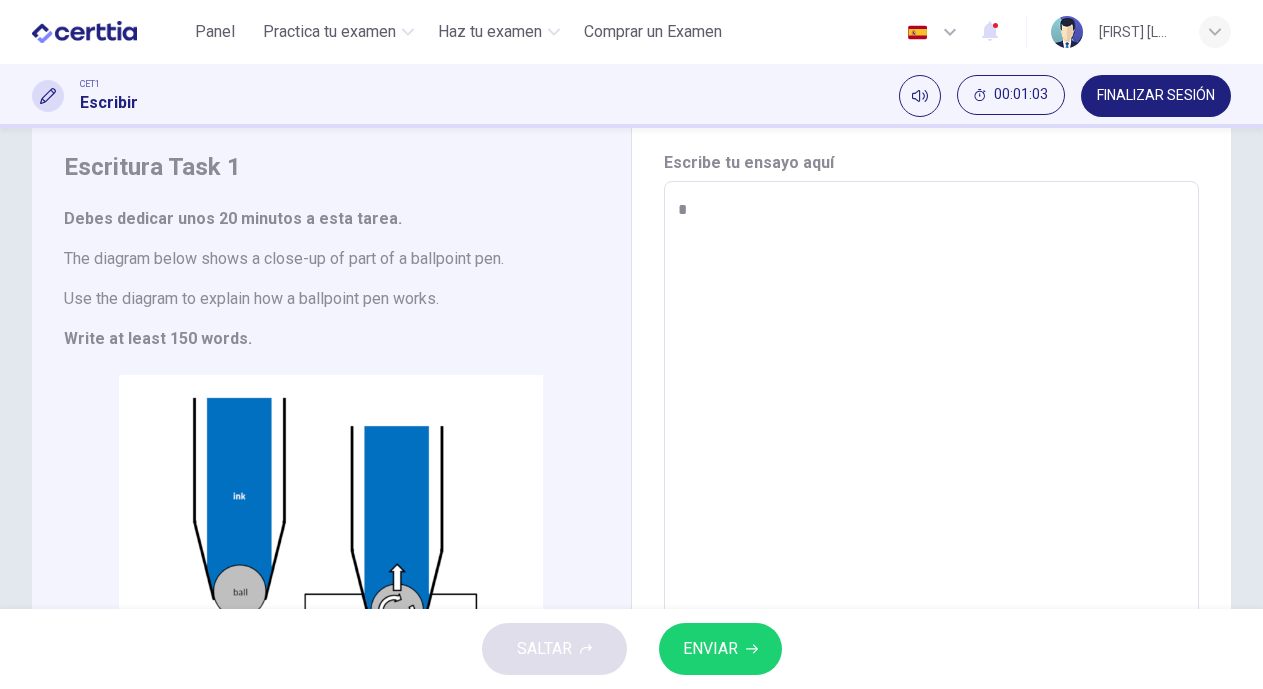 type on "*" 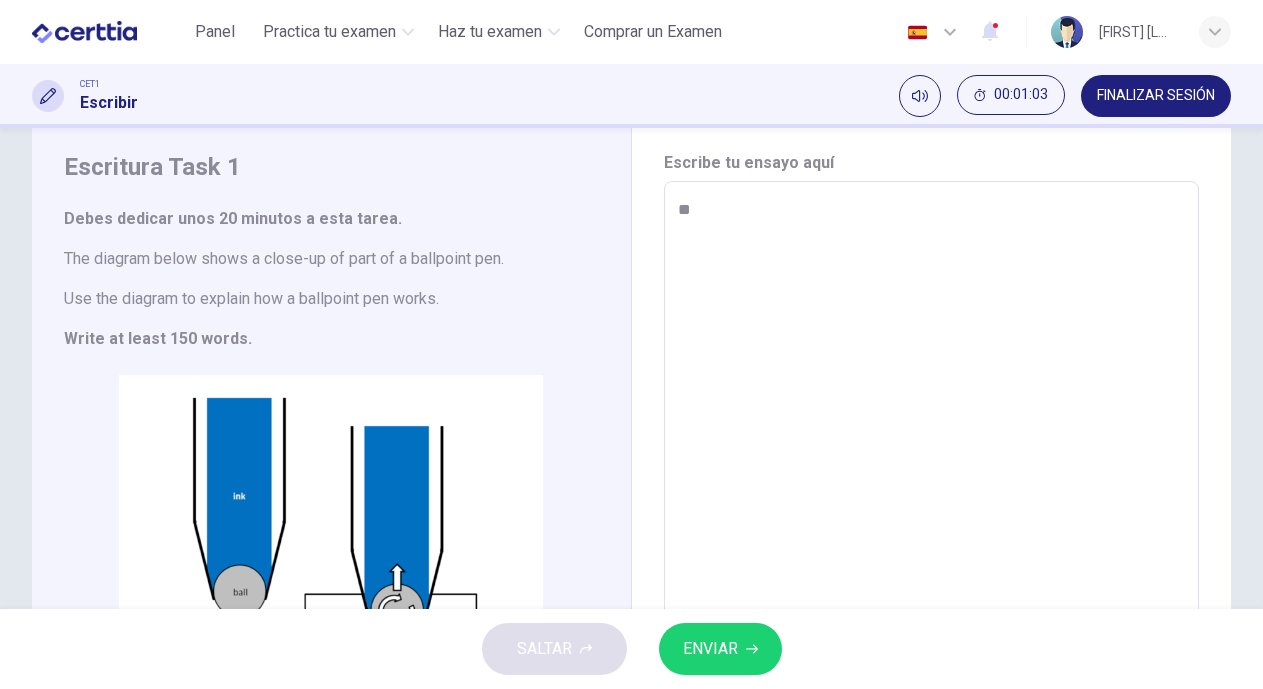 type on "*" 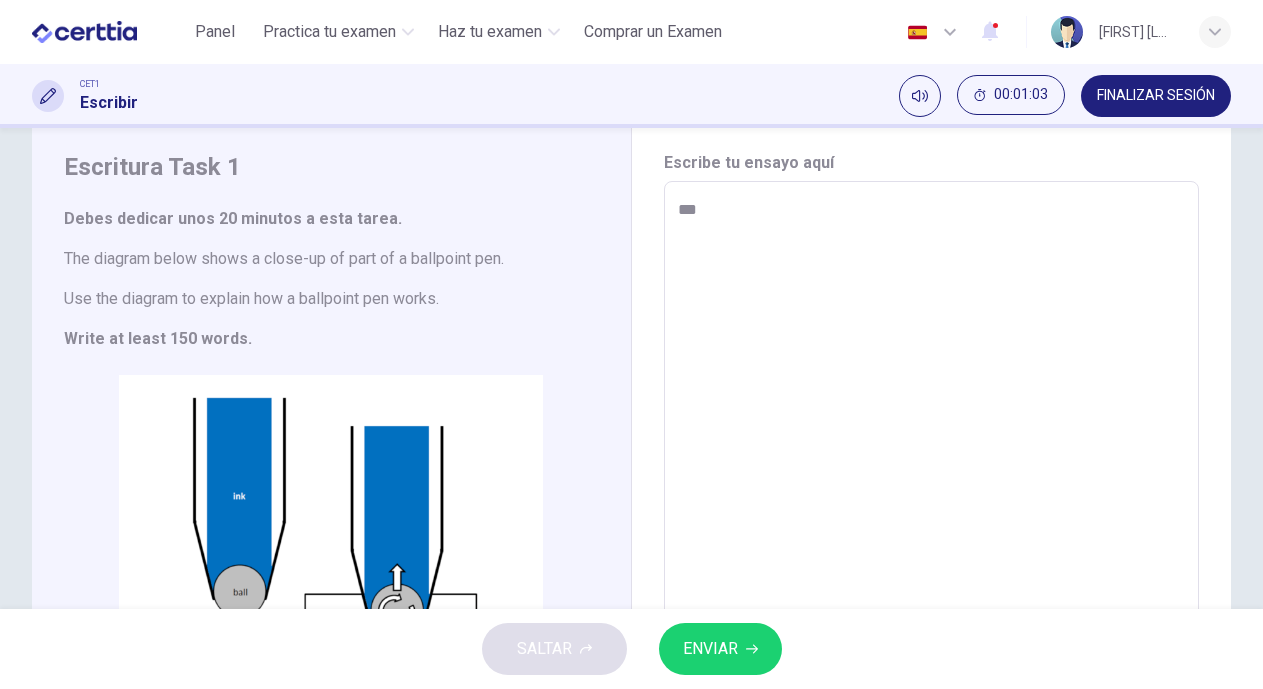 type on "*" 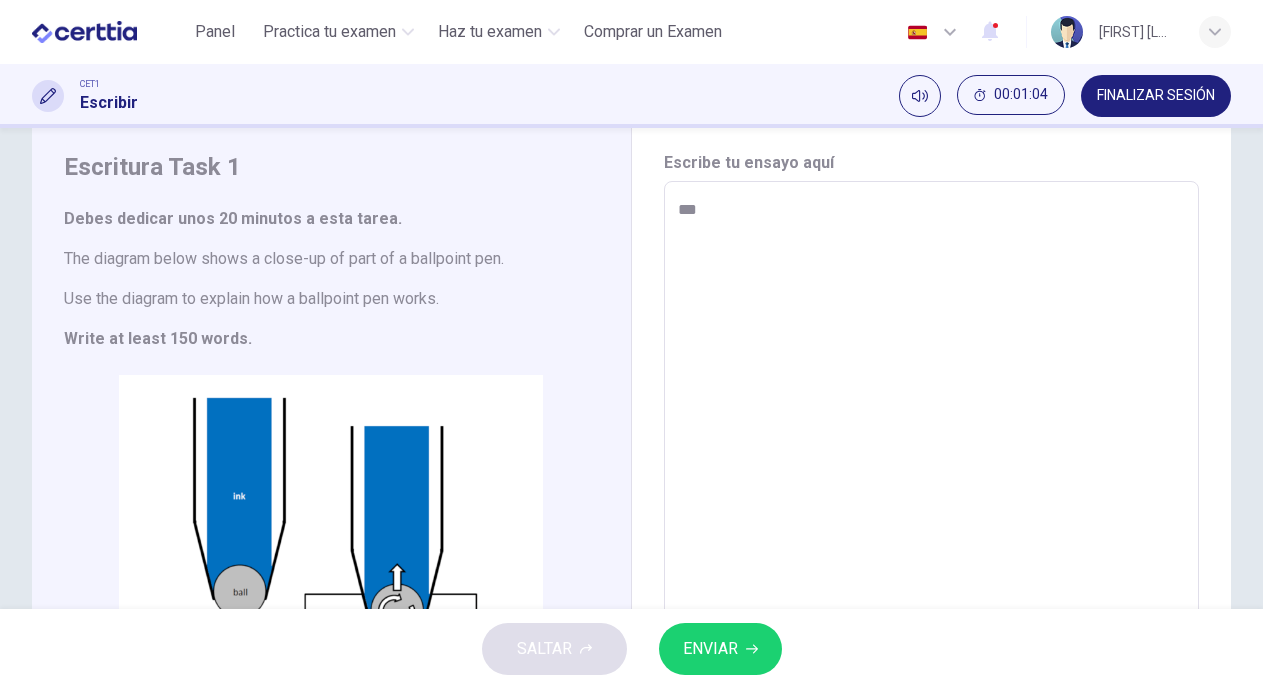 type on "****" 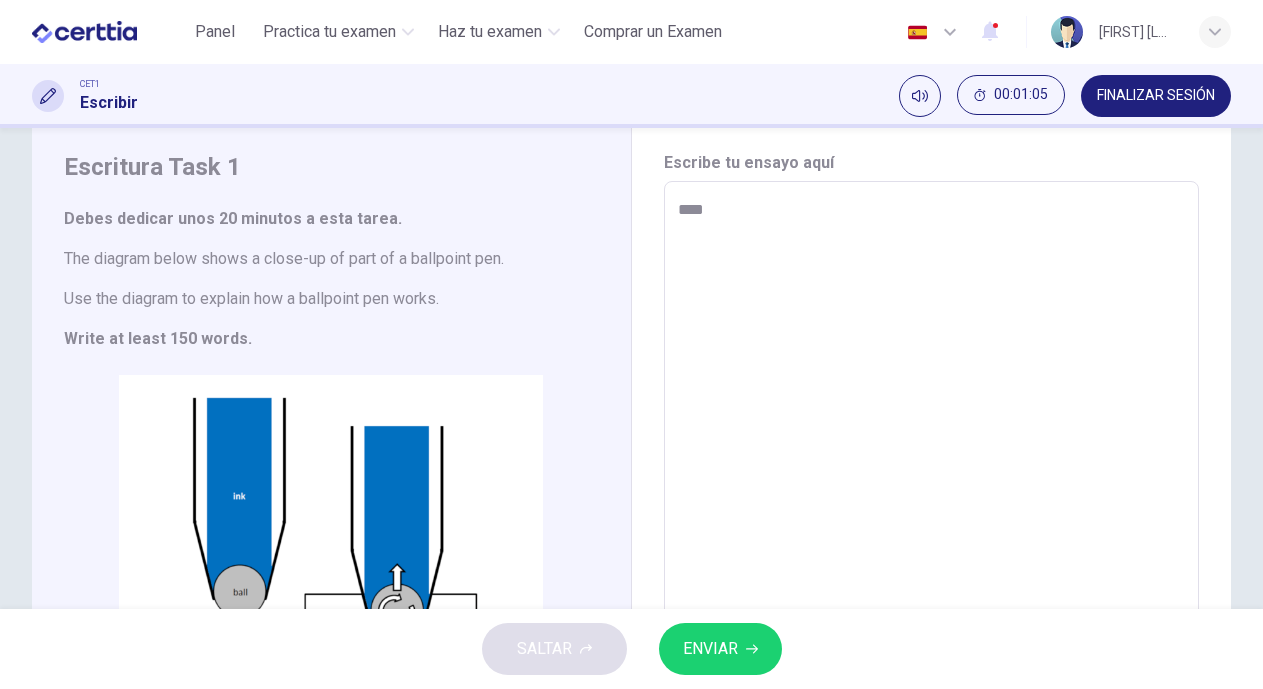 type on "*****" 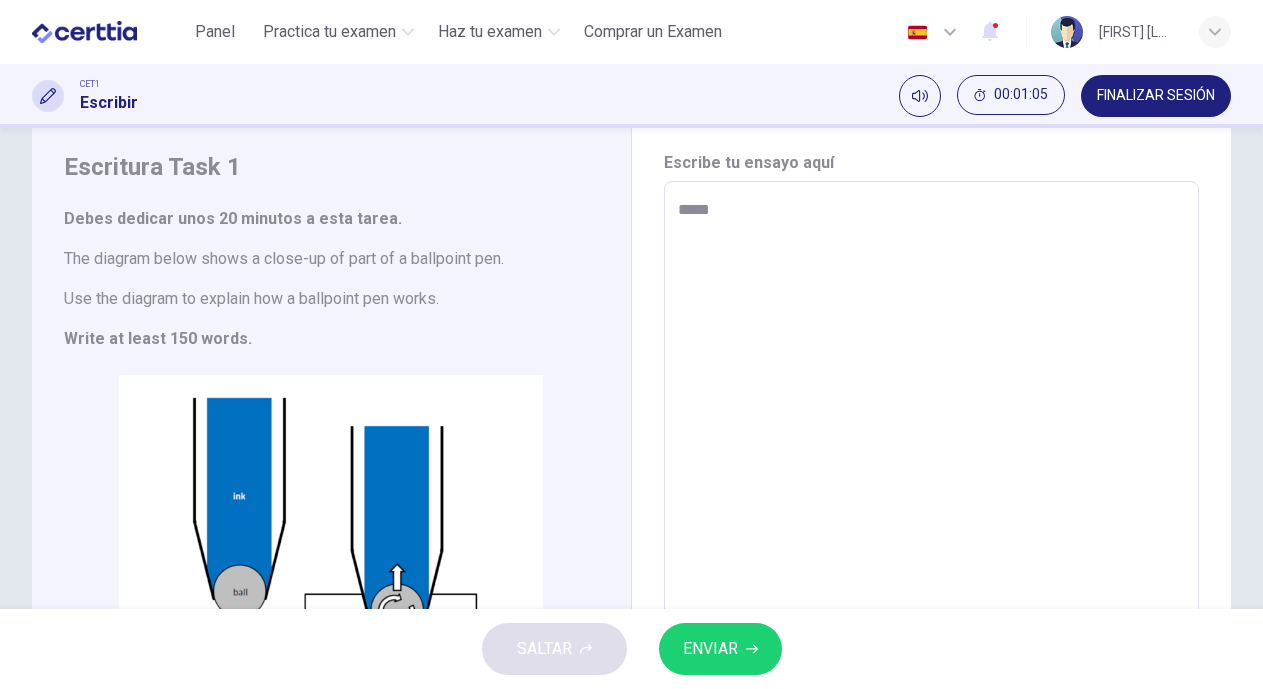 type on "******" 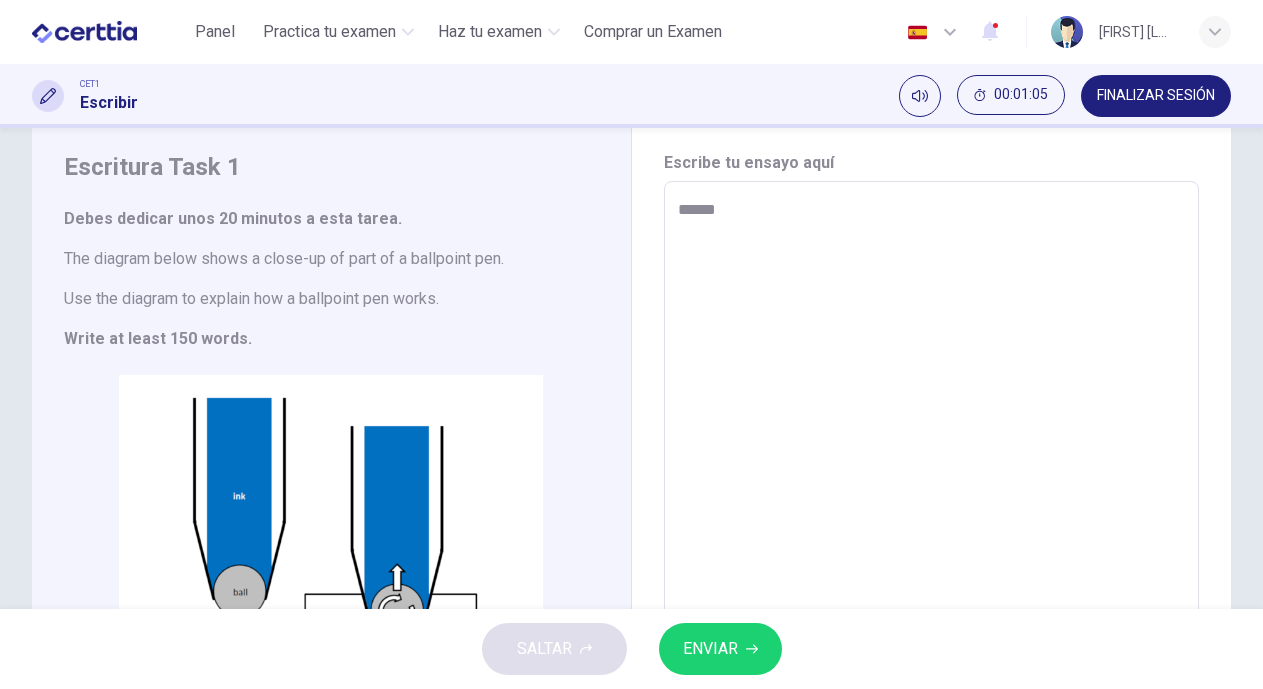 type on "*" 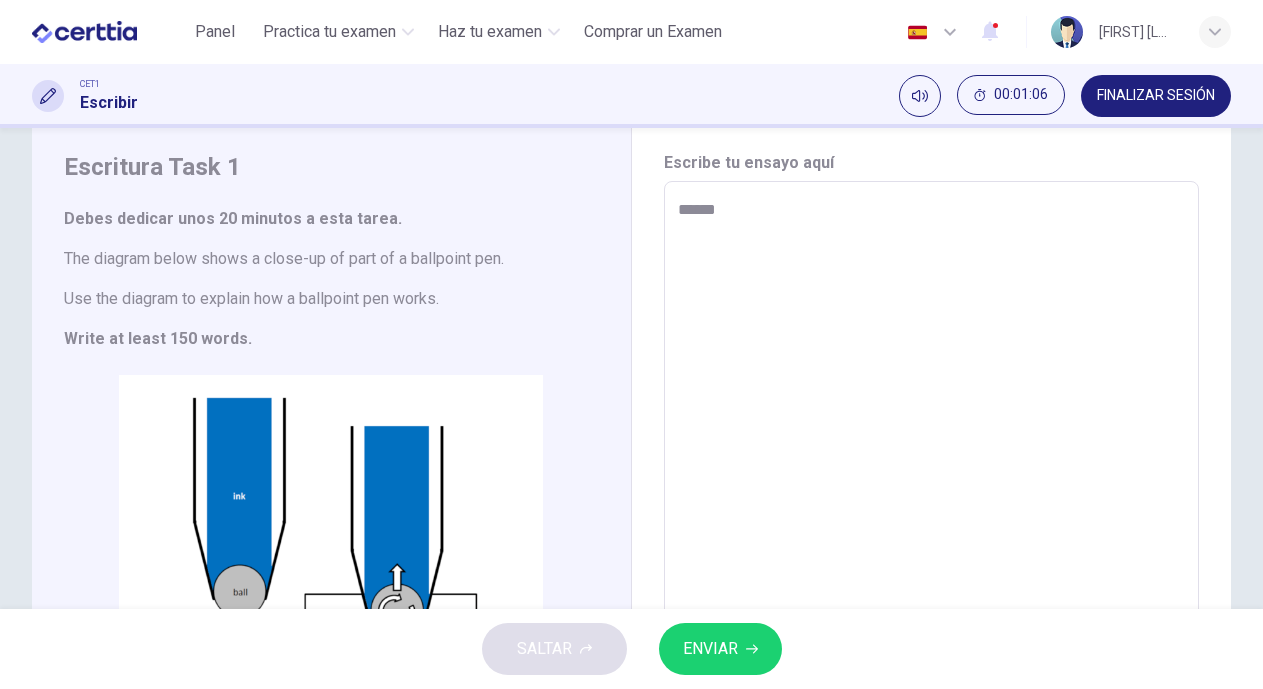 type on "******" 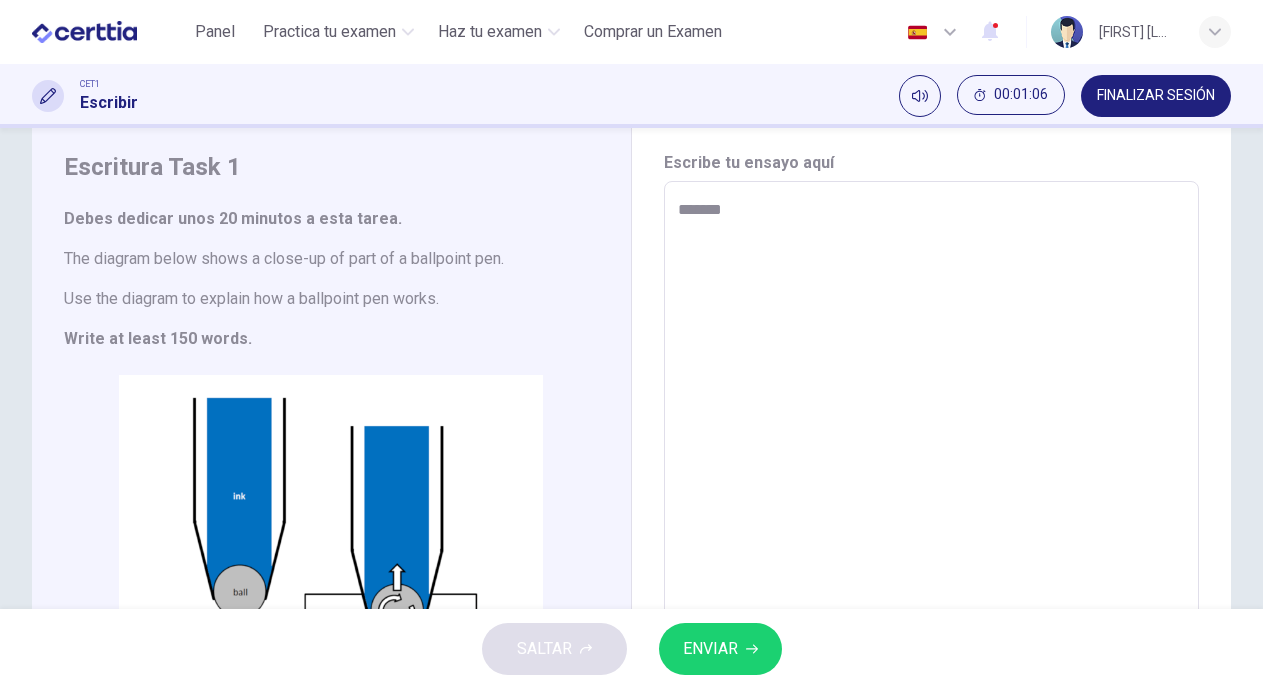 type on "*" 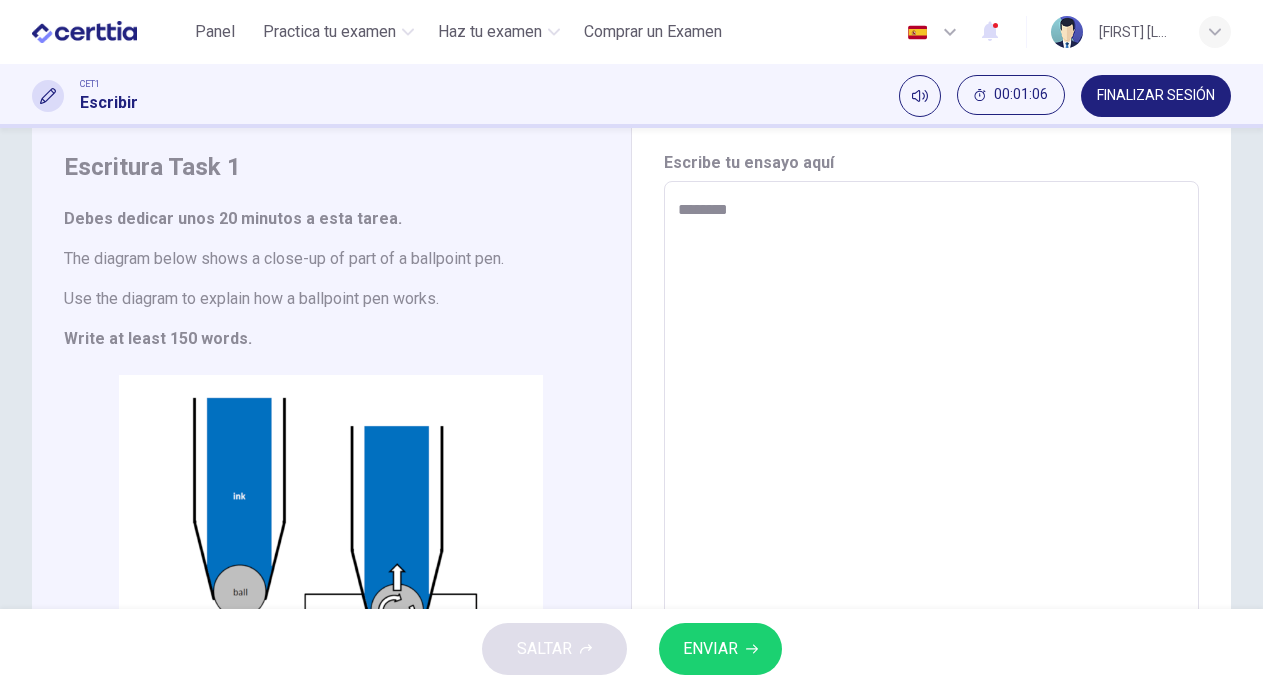 type on "*" 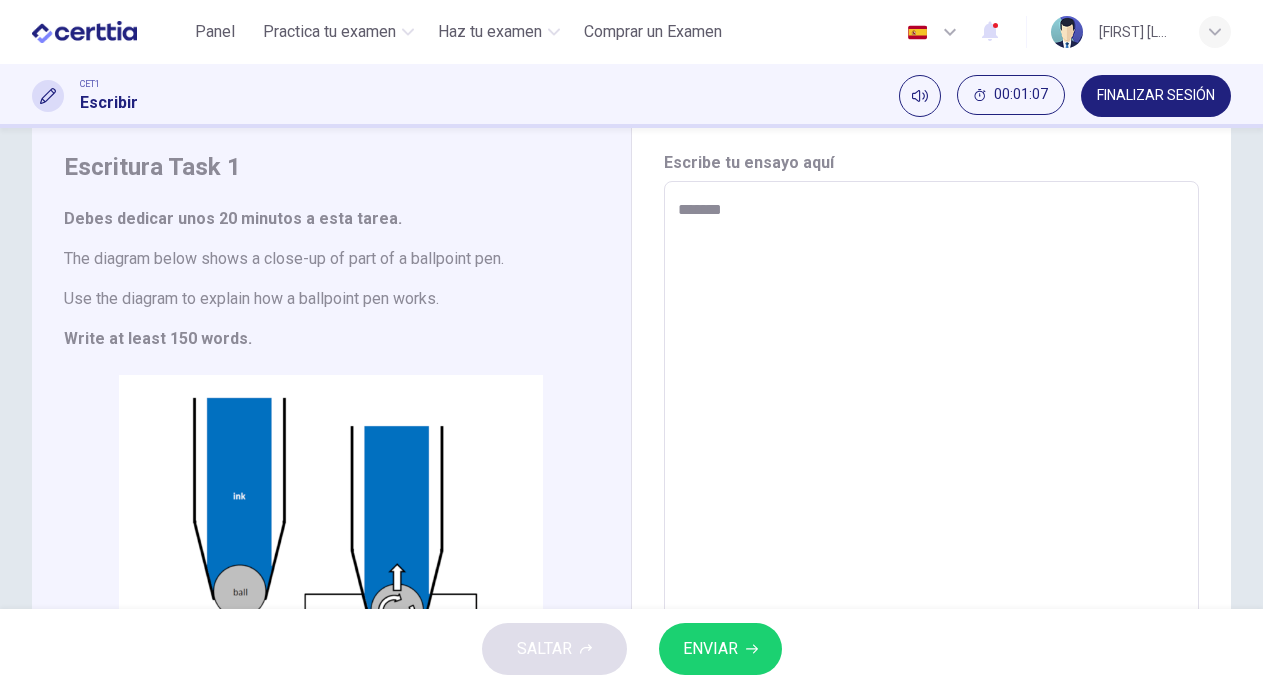 type on "******" 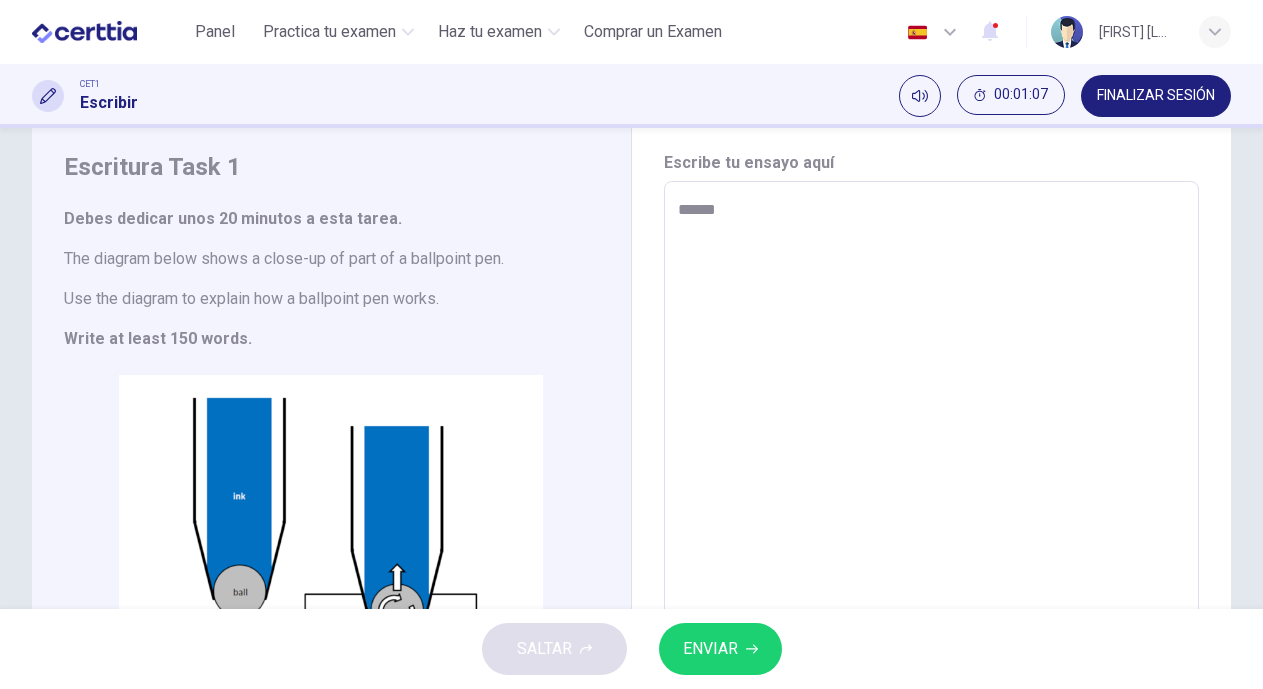 type on "*" 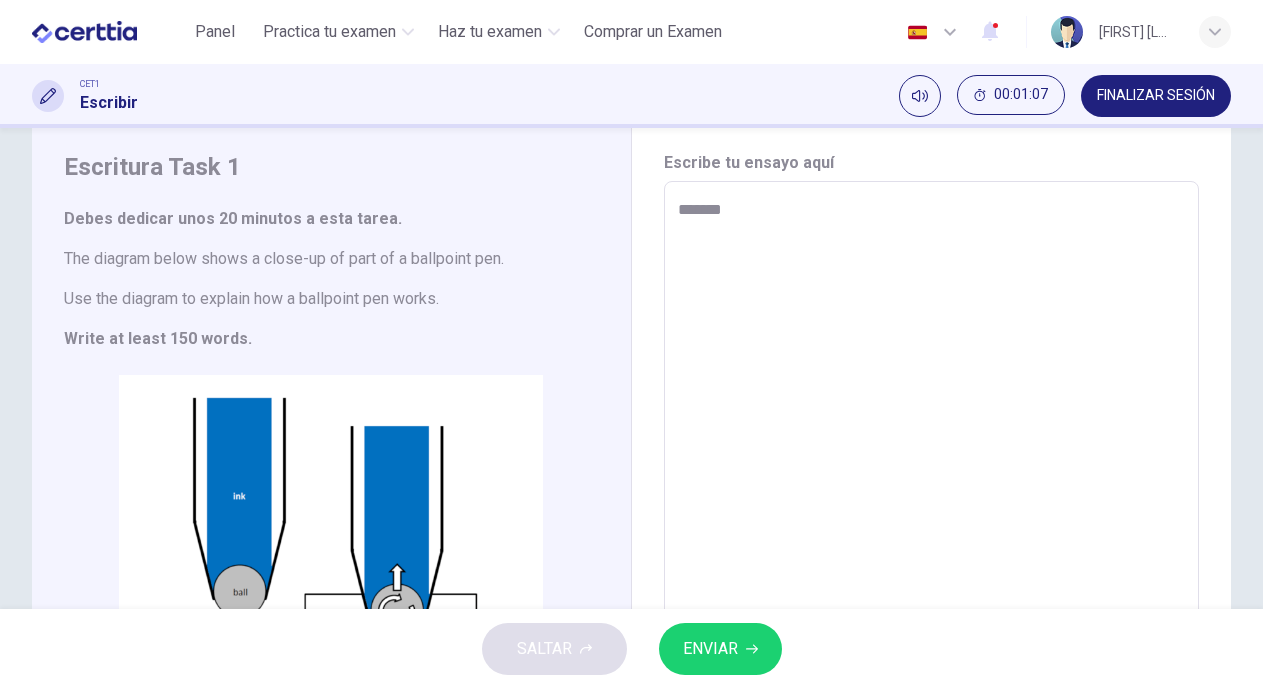type on "*" 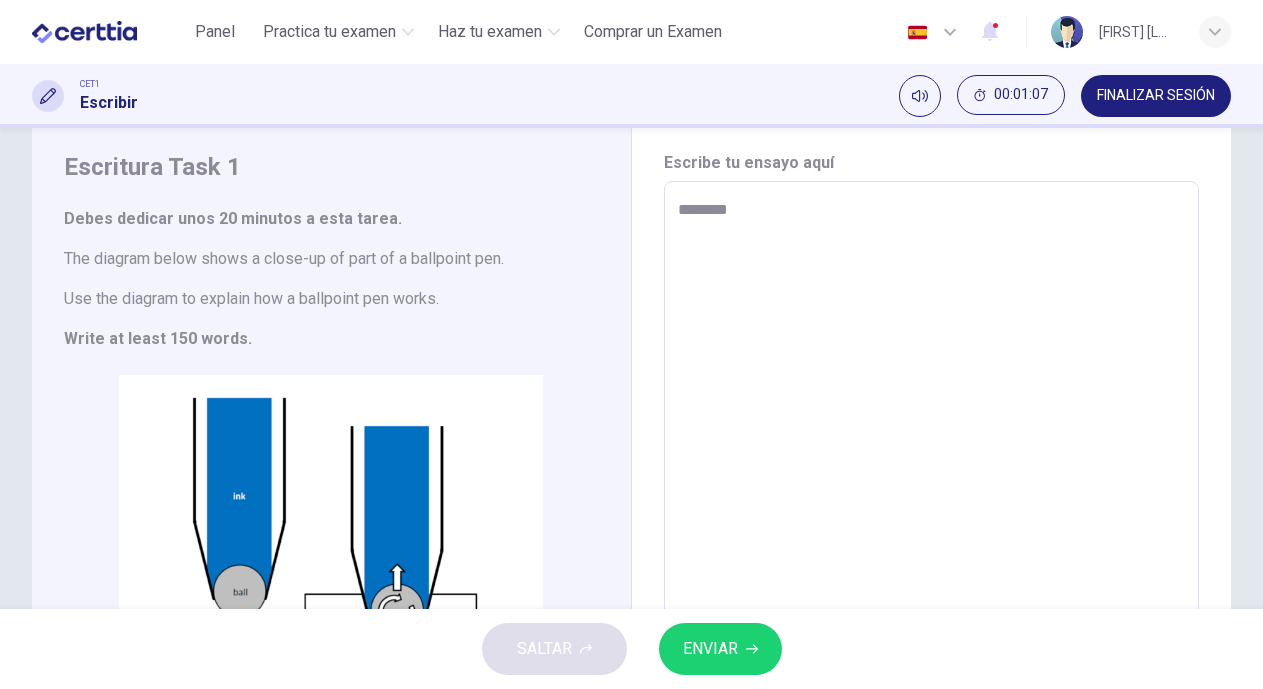 type on "*" 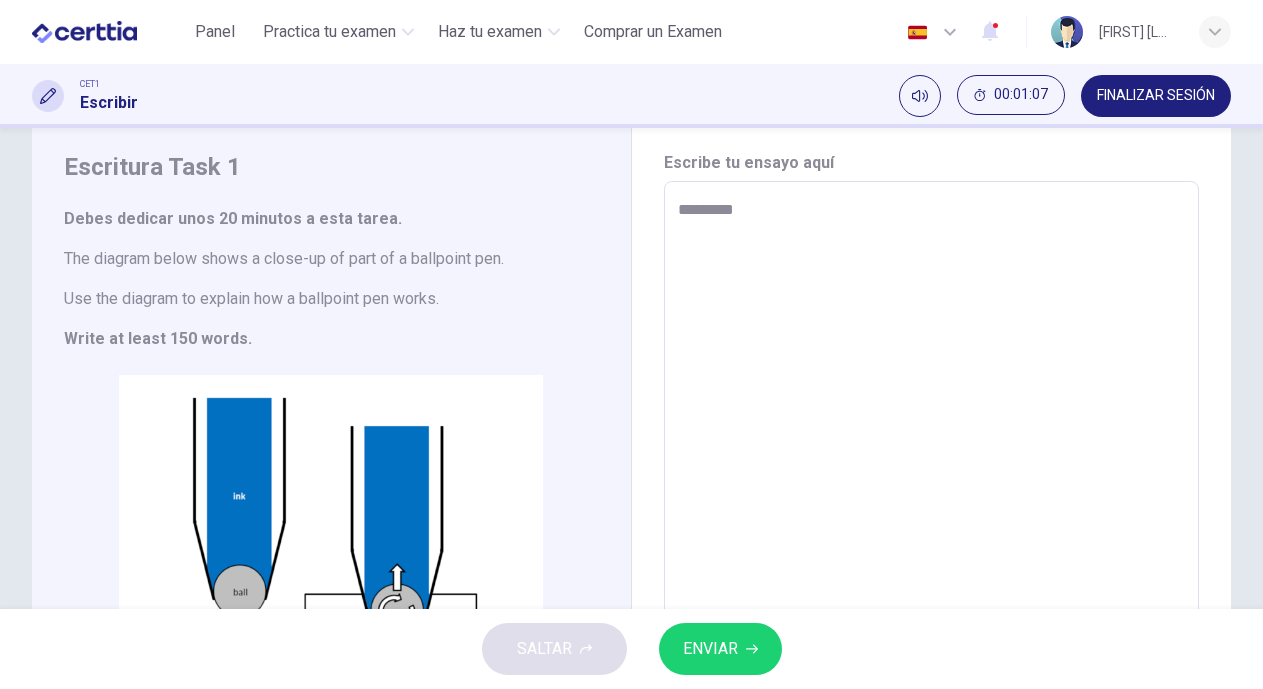 type on "**********" 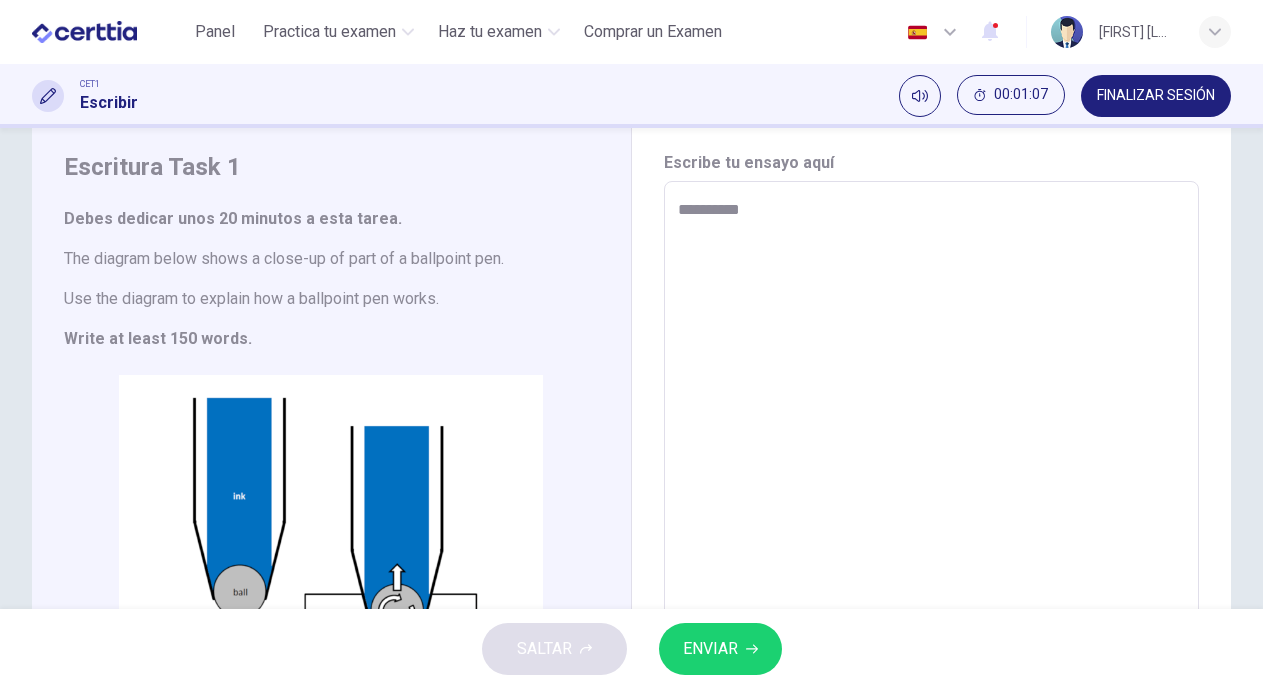 type on "*" 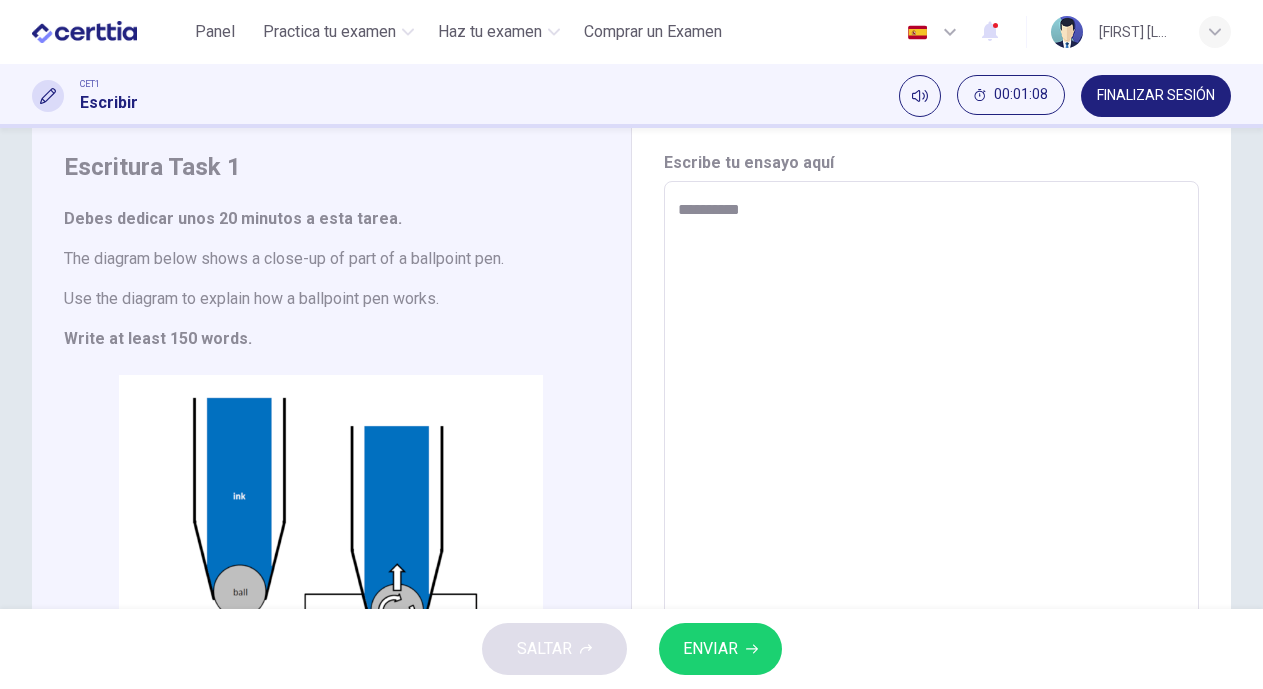type on "**********" 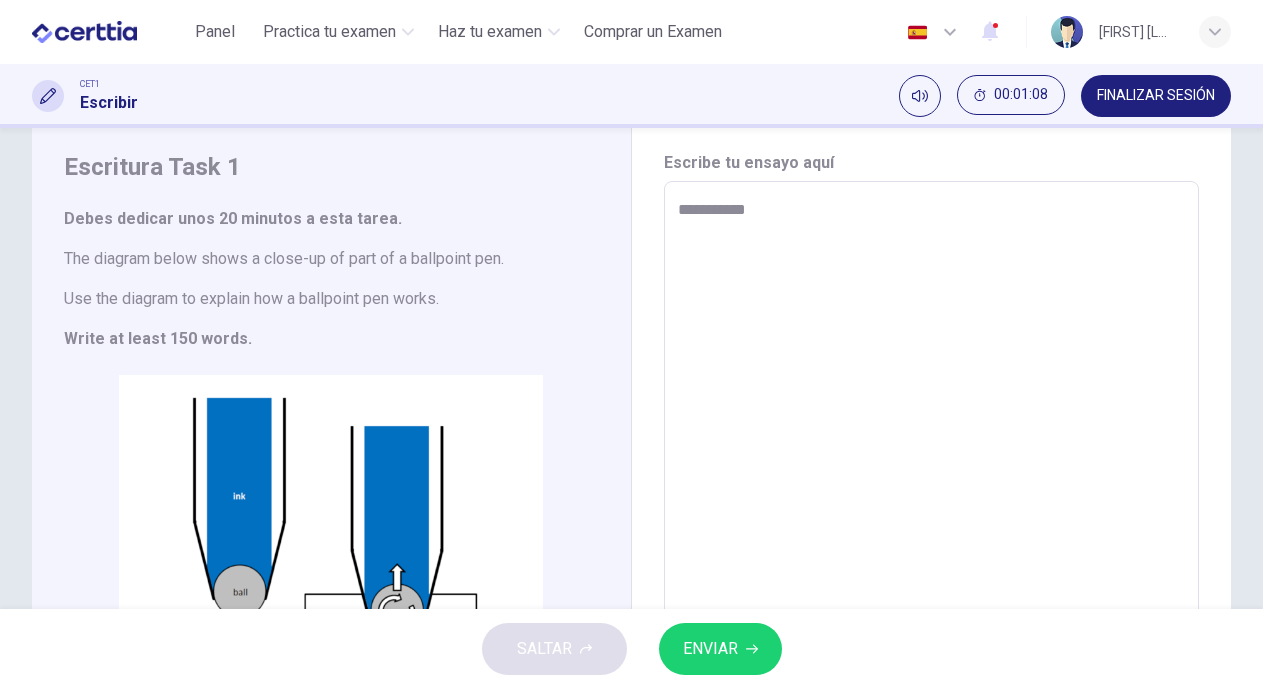 type on "*" 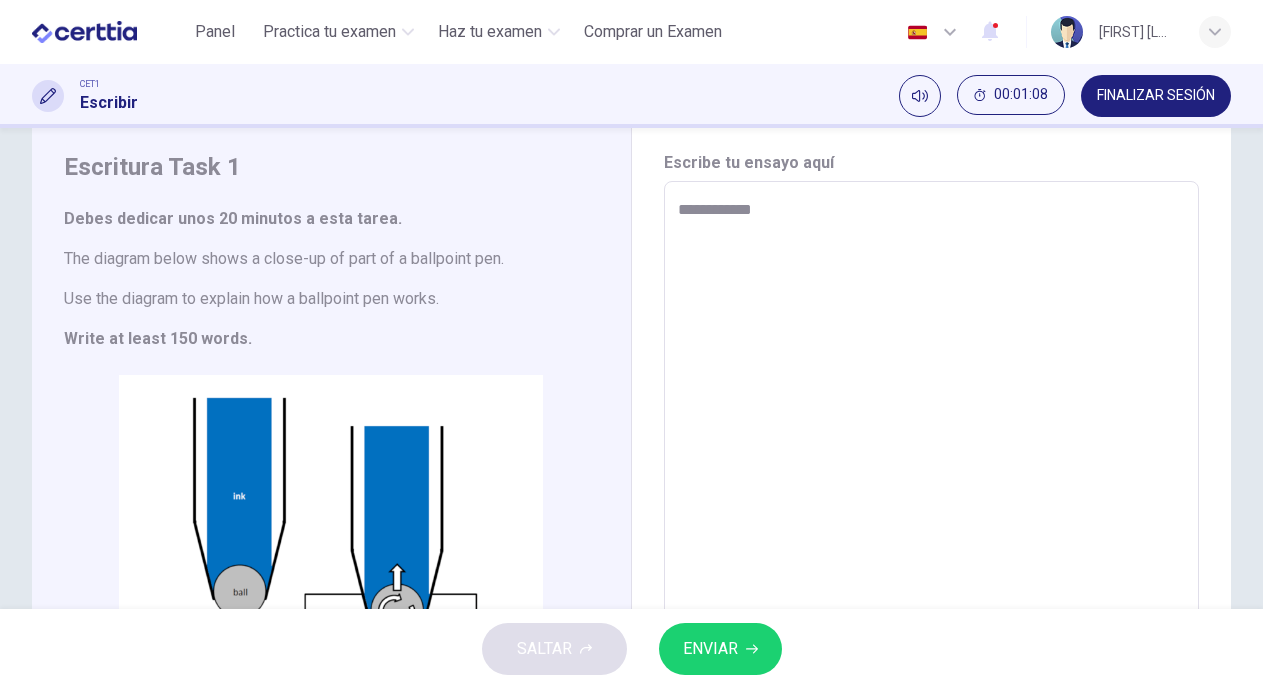 type on "*" 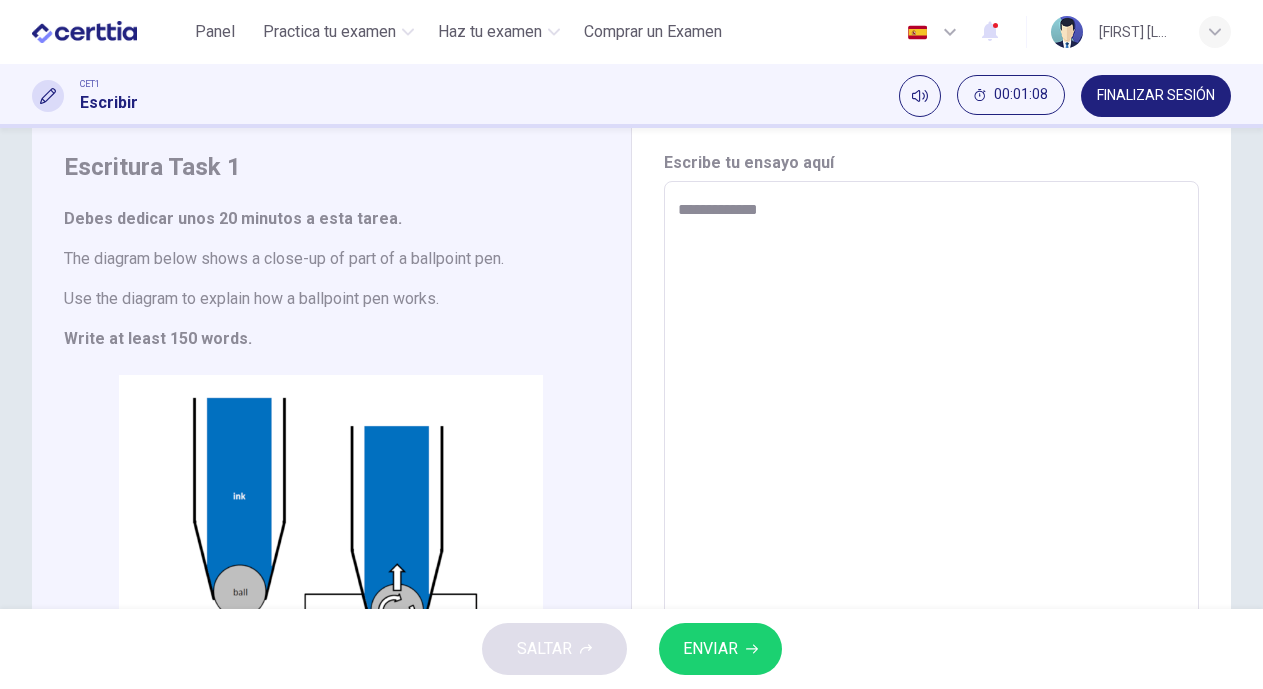 type on "*" 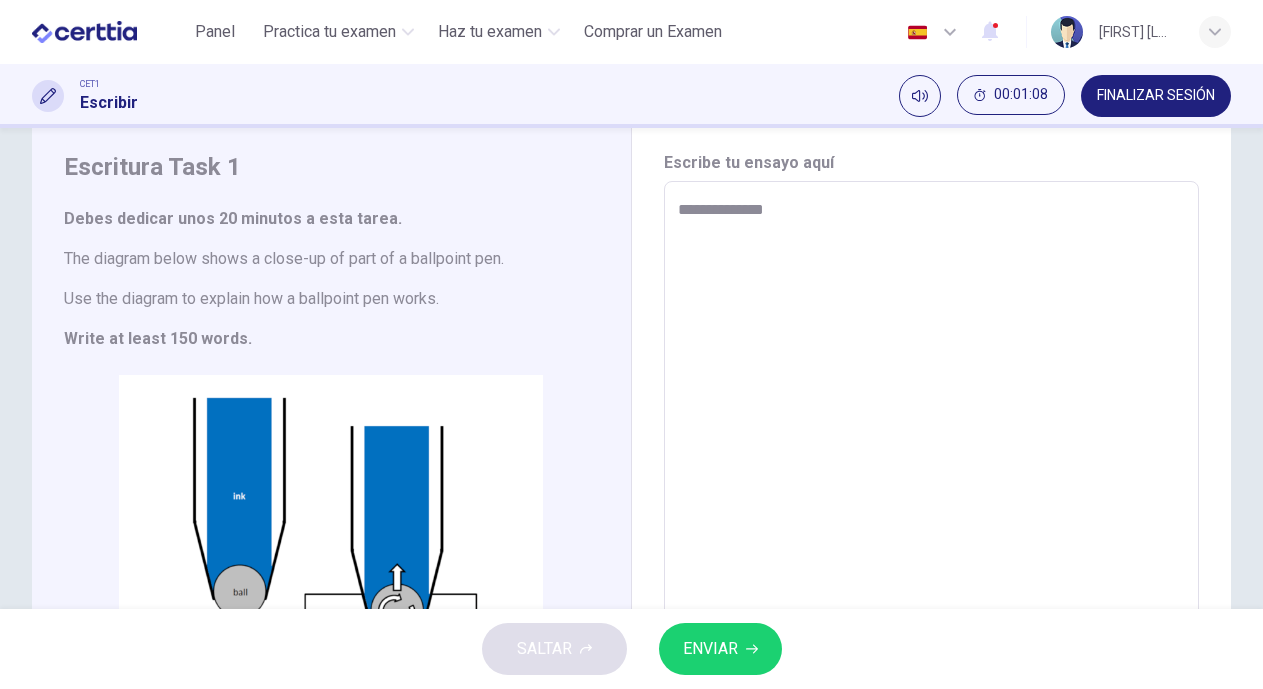 type on "*" 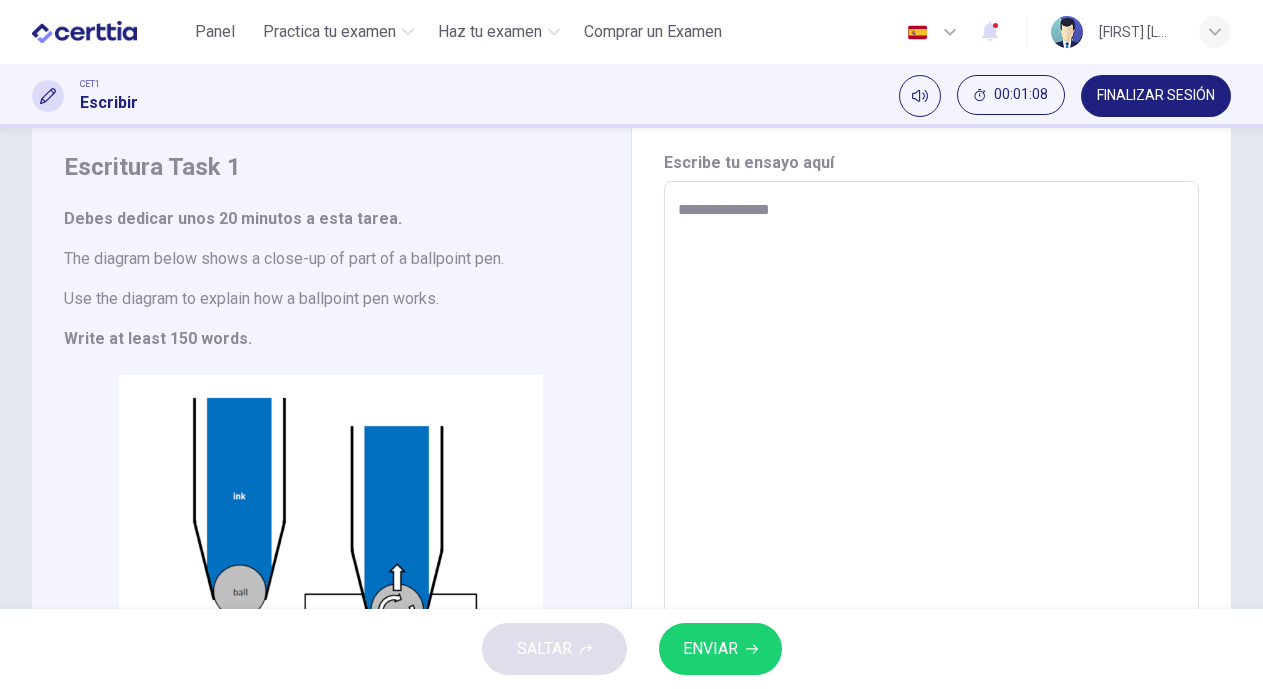 type on "*" 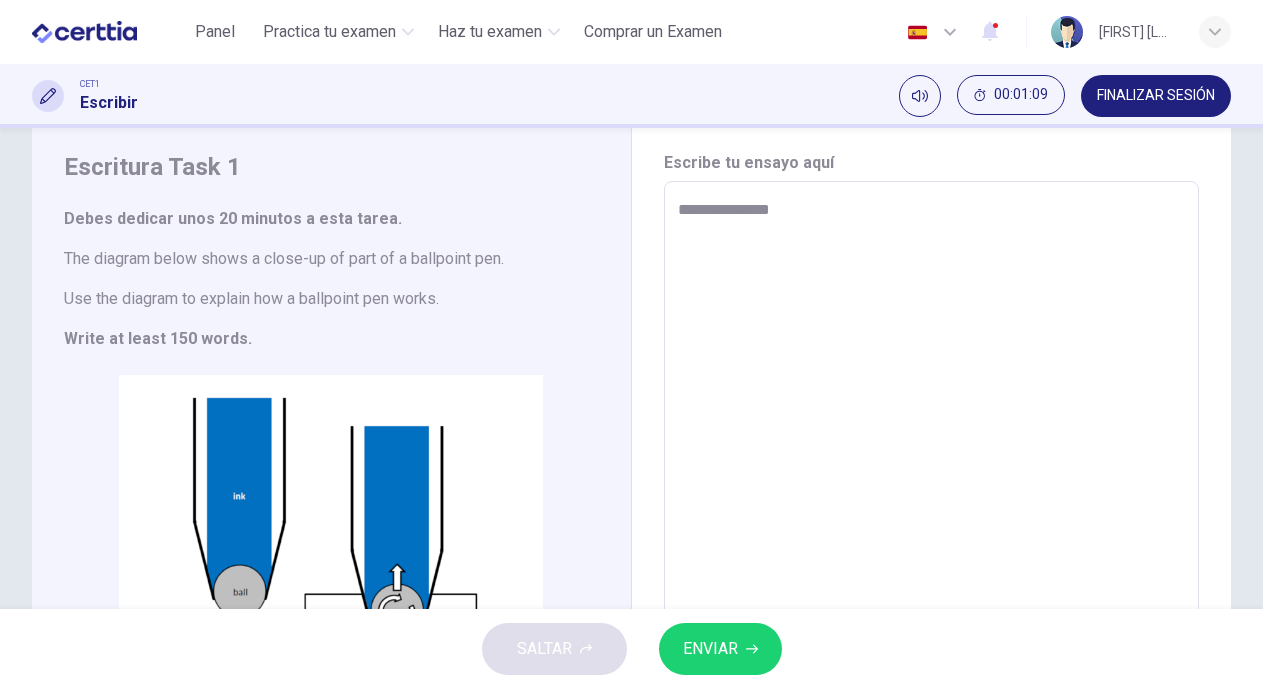 type on "**********" 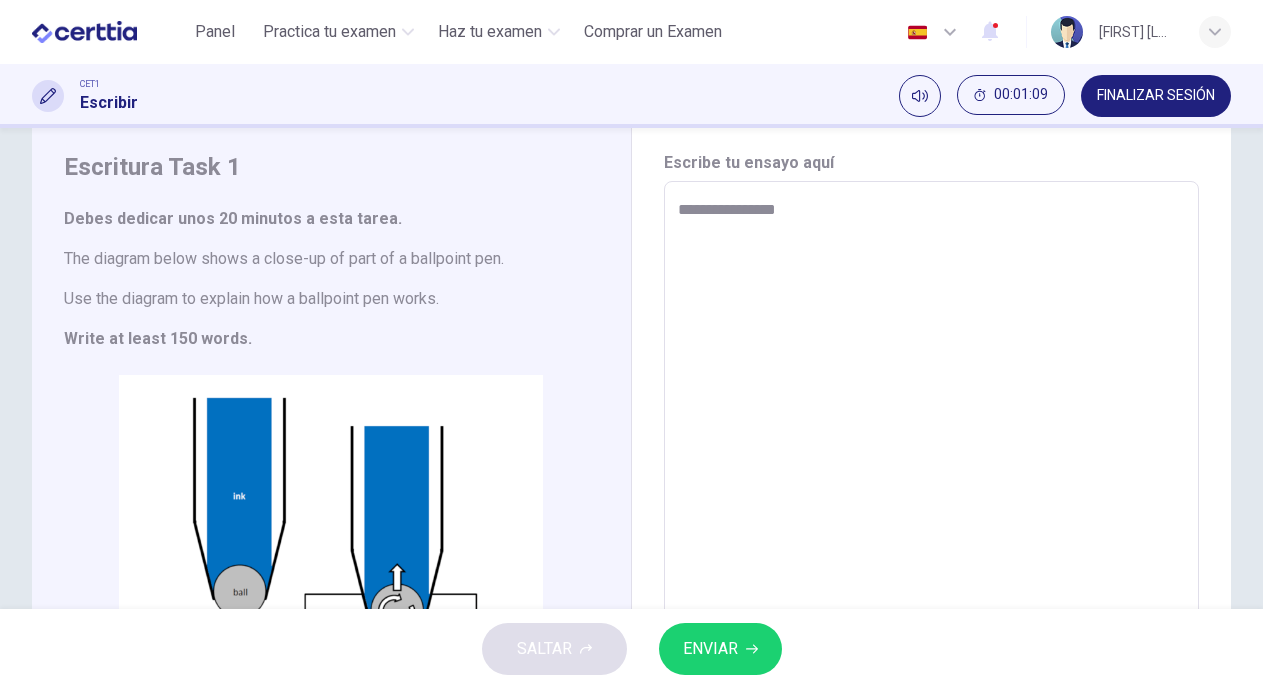type on "*" 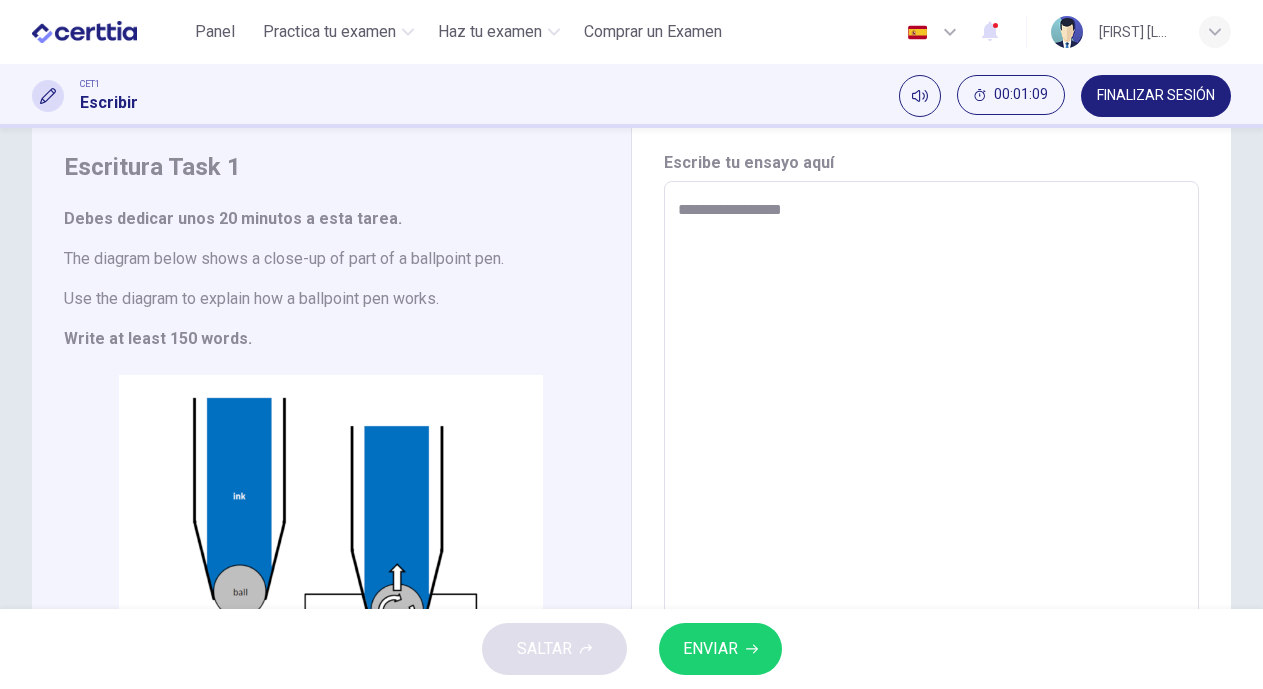 type on "*" 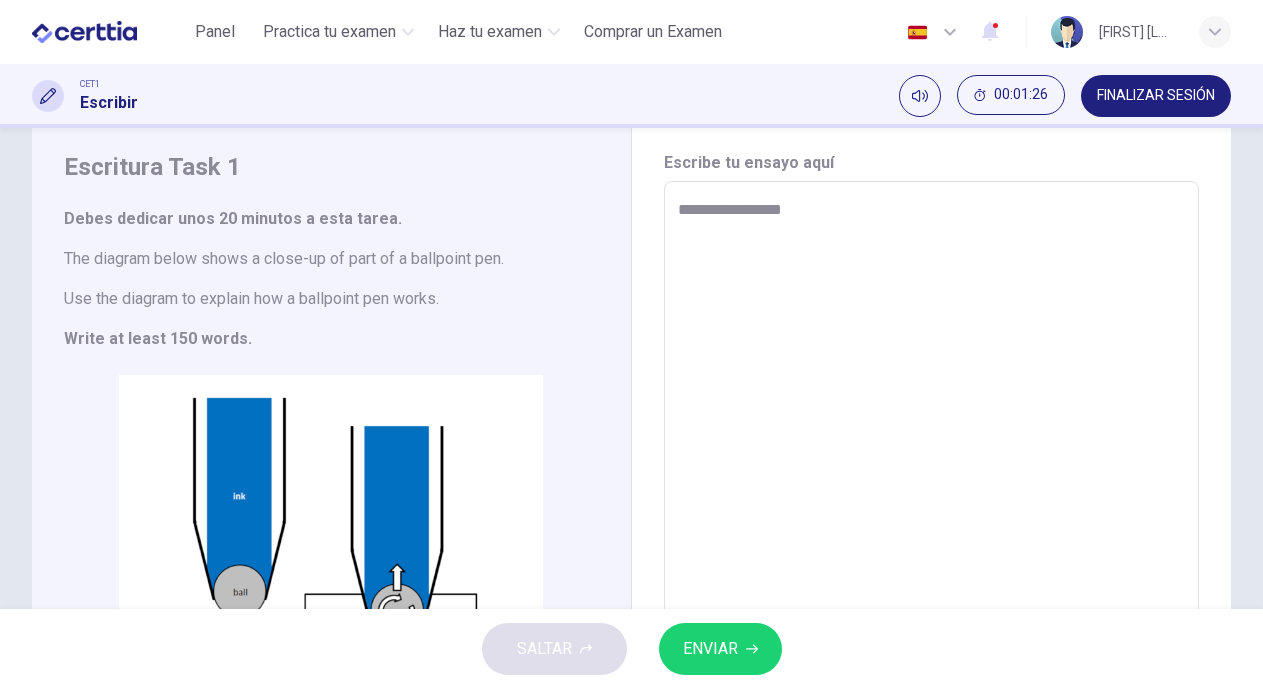 type on "**********" 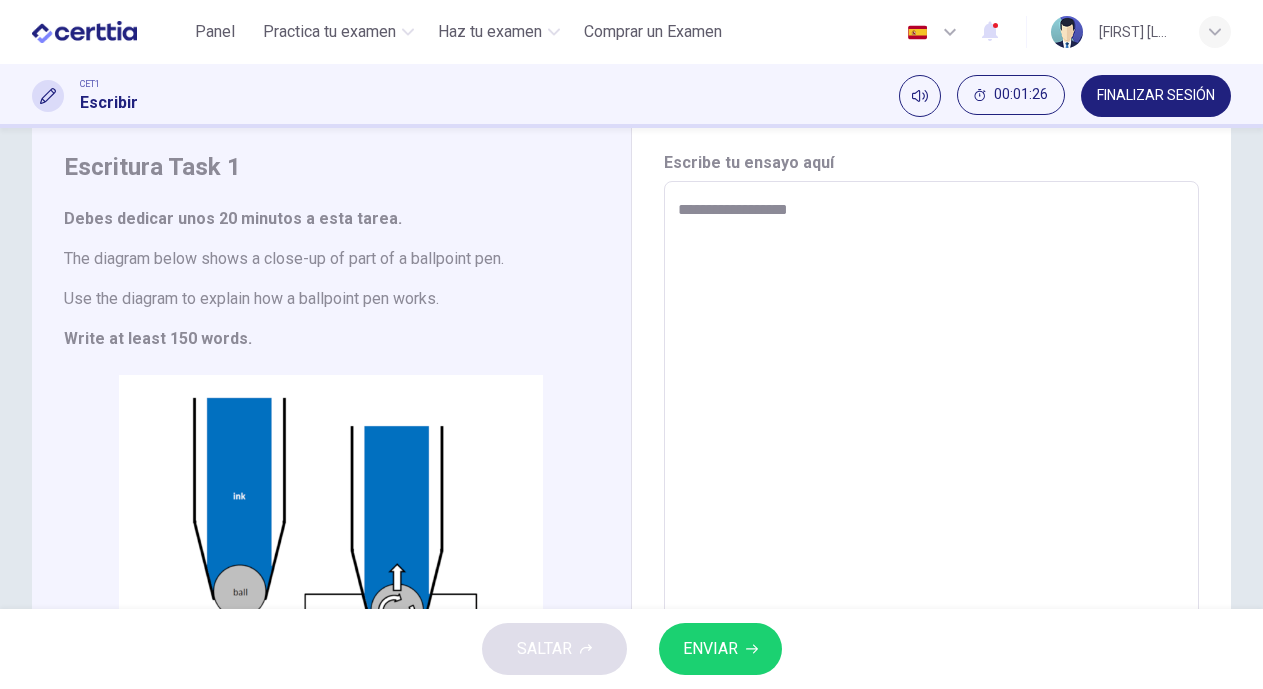 type on "*" 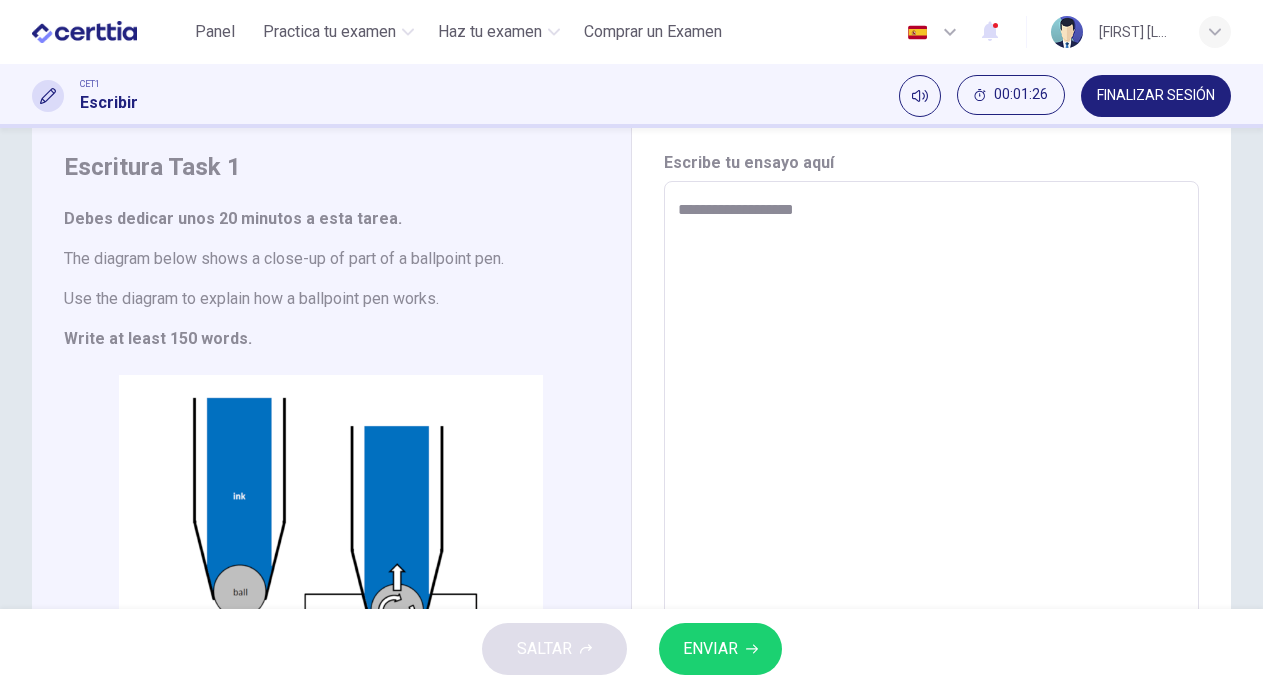 type on "*" 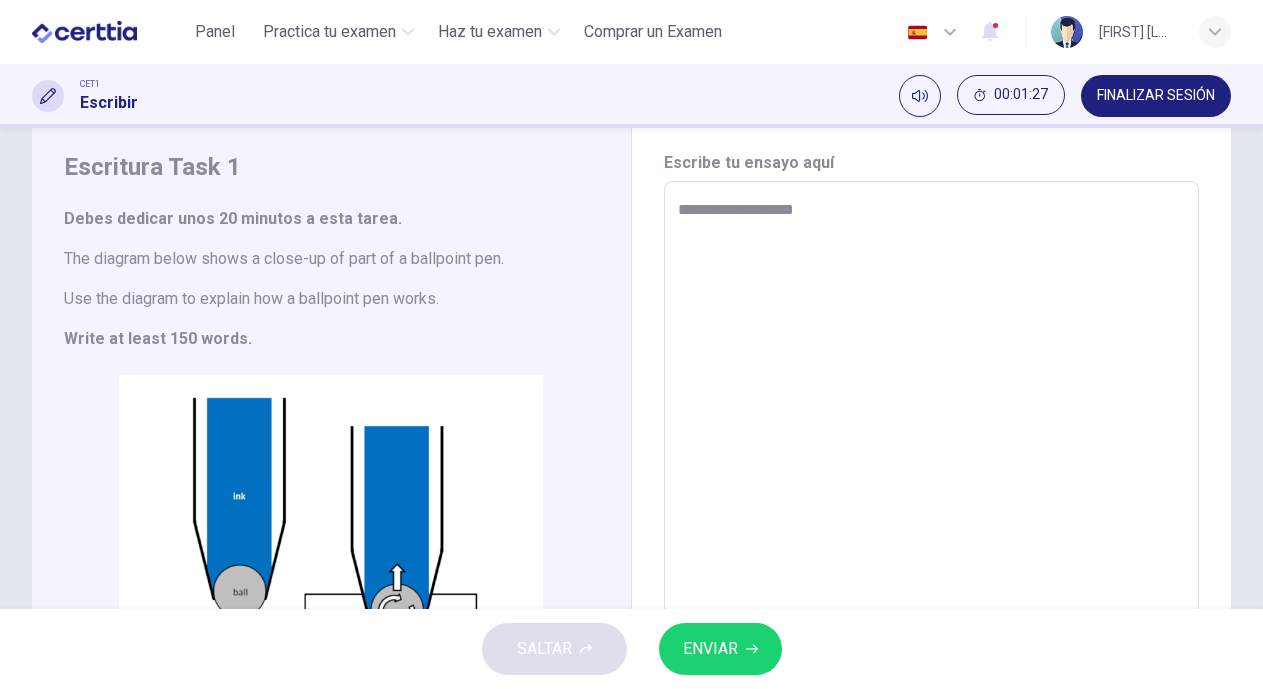 type on "**********" 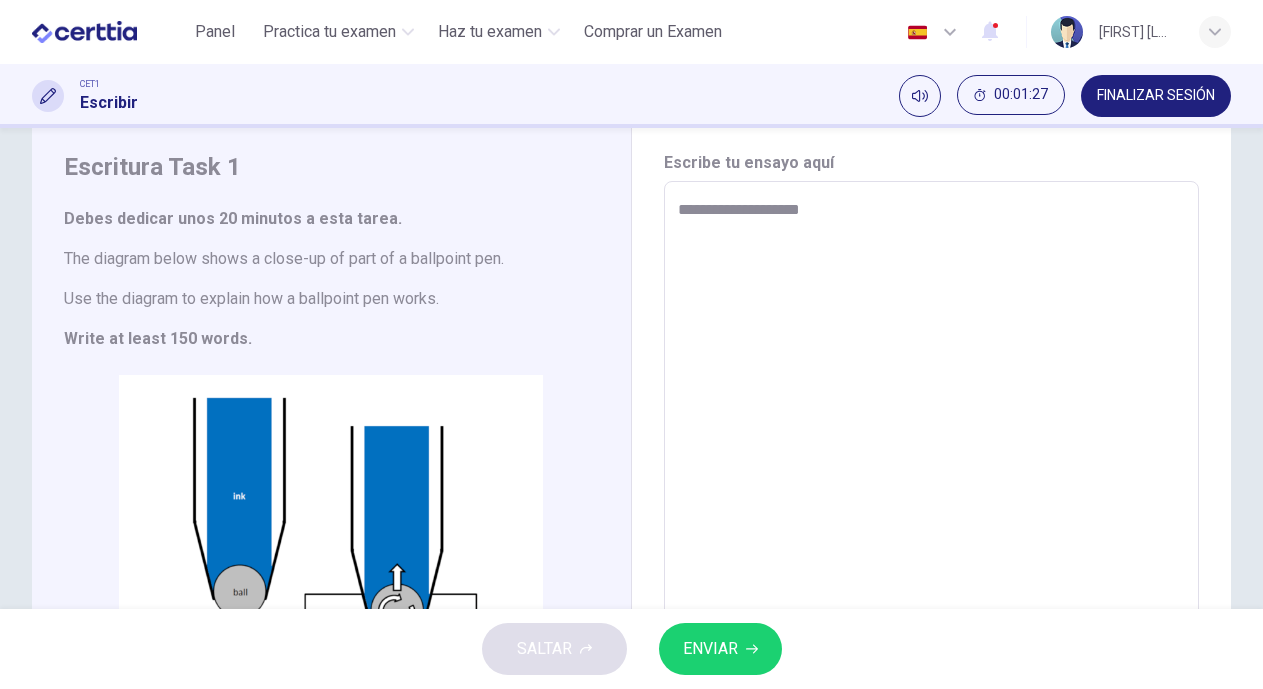 type on "*" 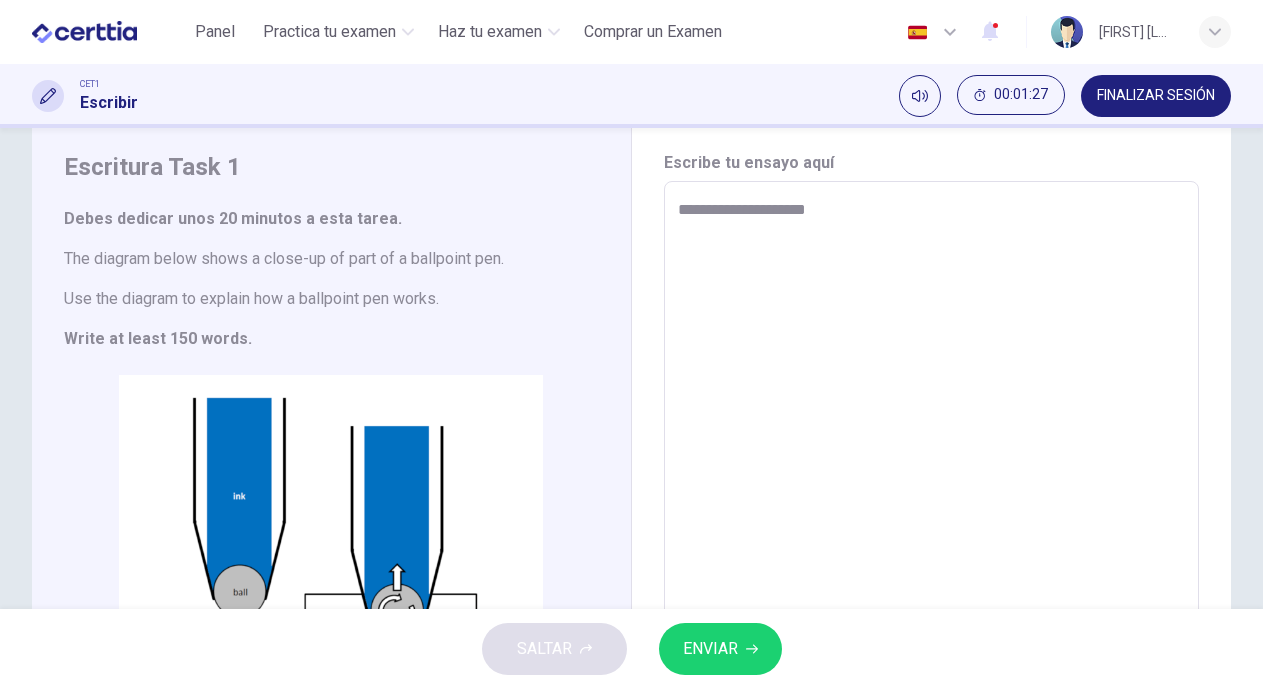 type on "*" 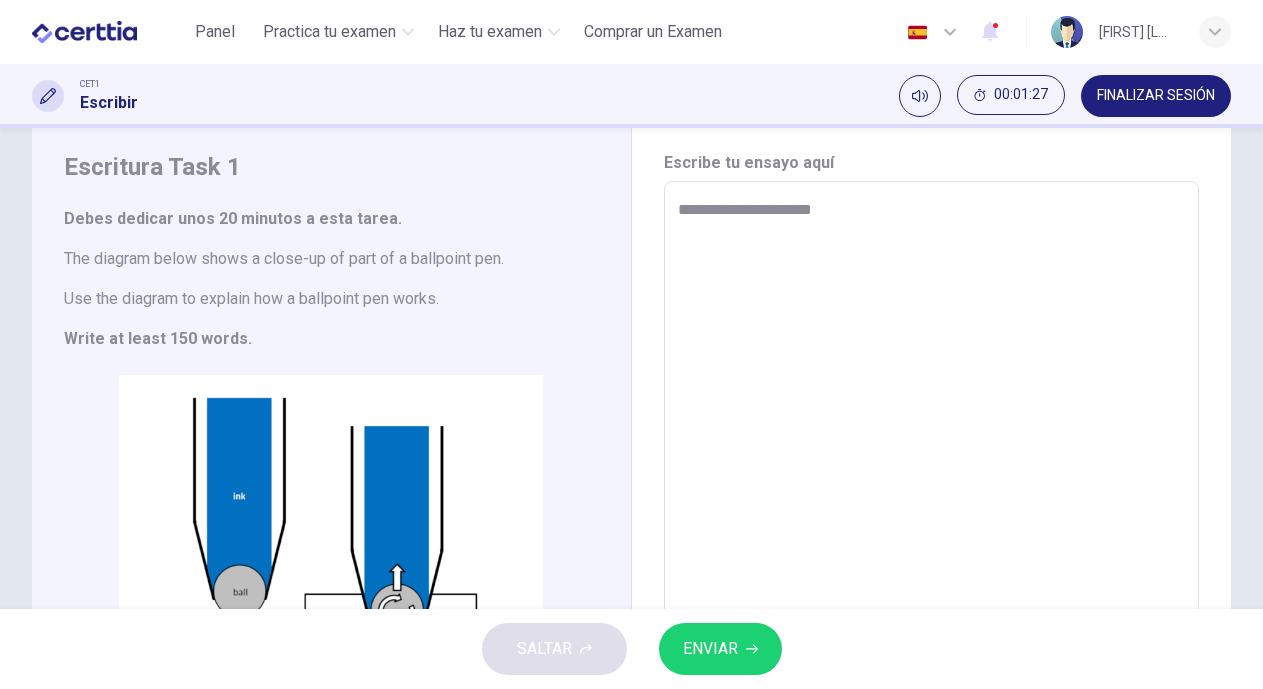 type on "*" 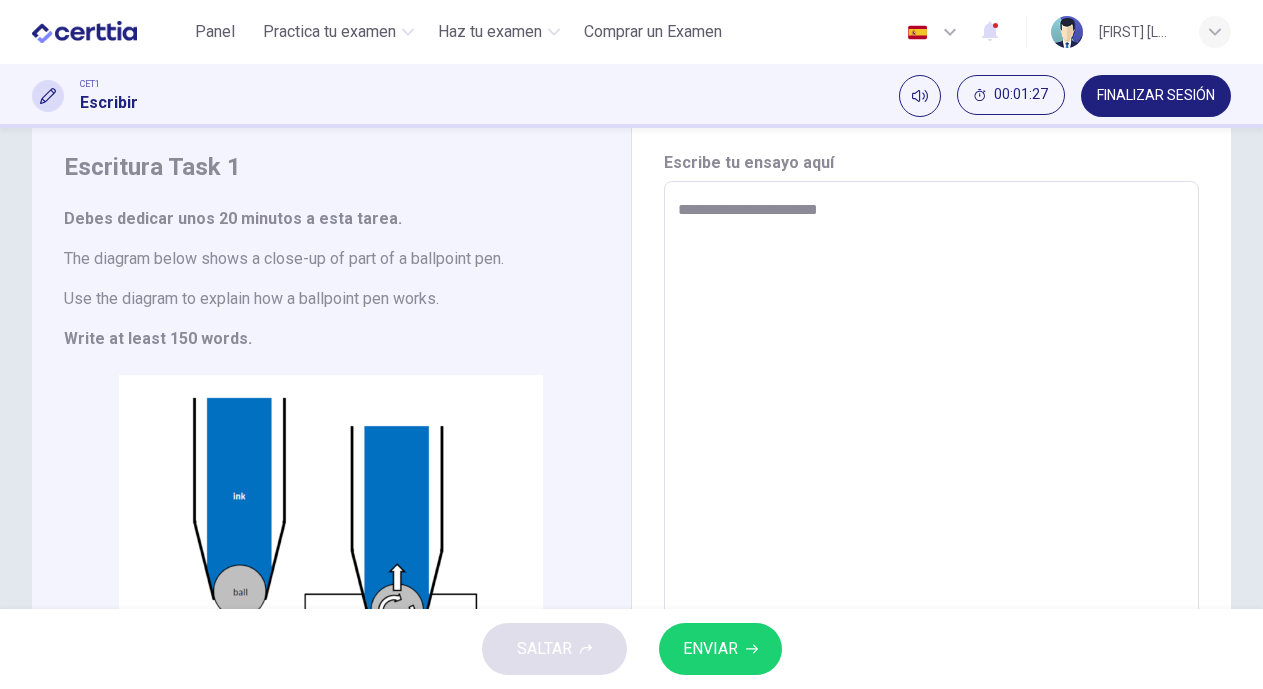 type on "**********" 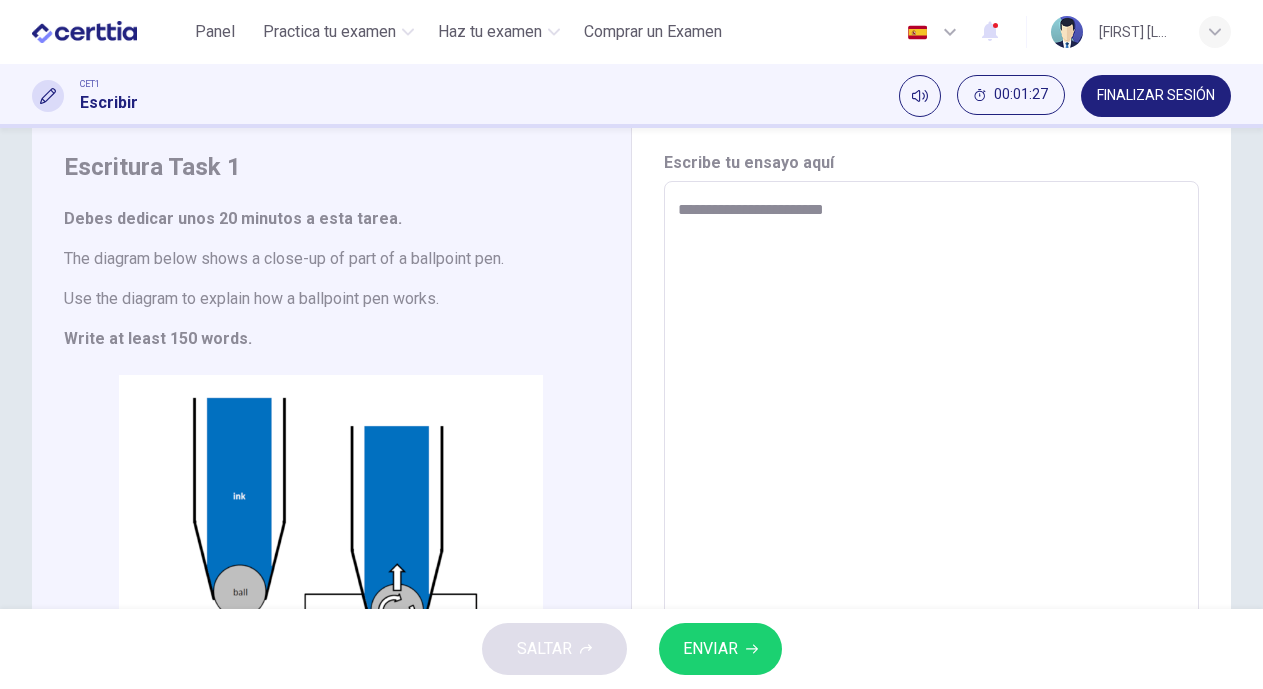 type on "*" 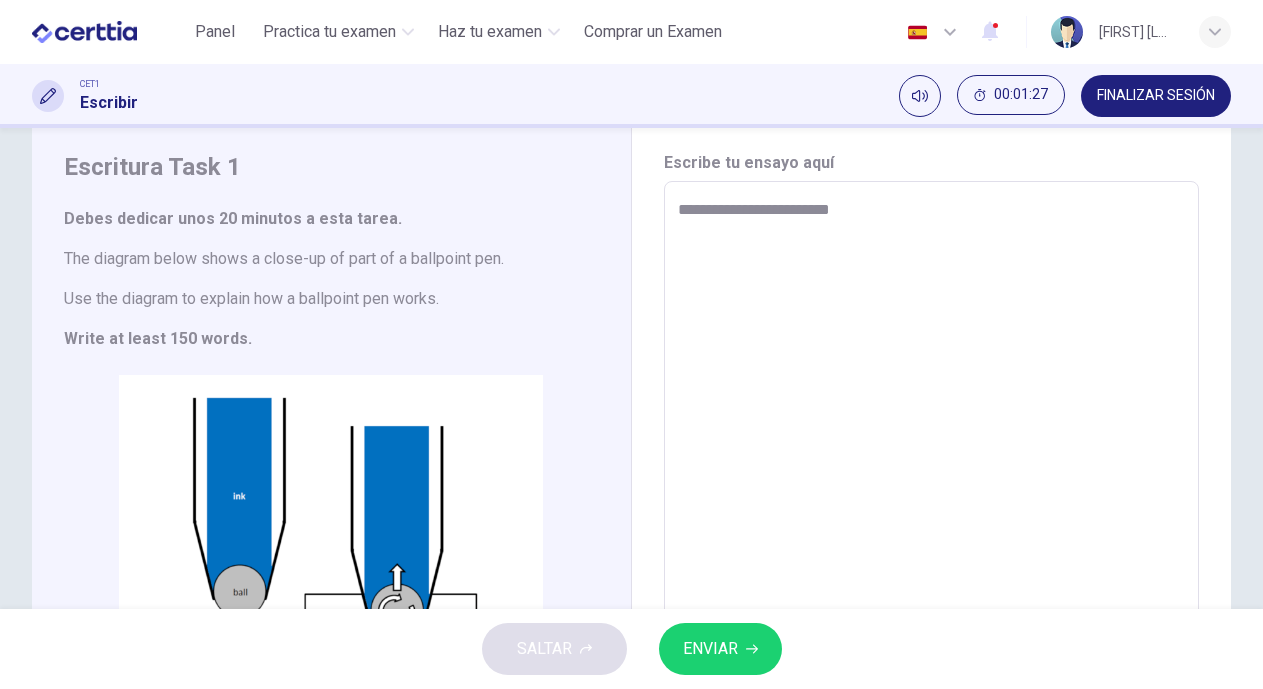 type on "*" 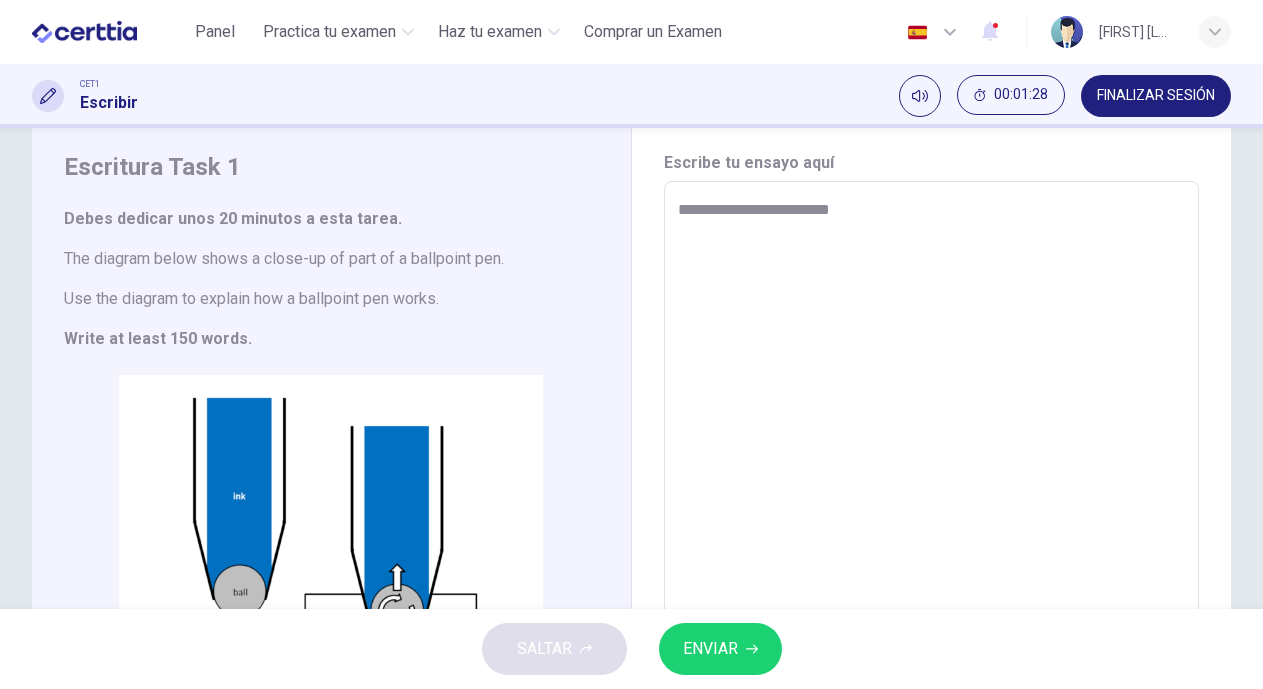 type on "**********" 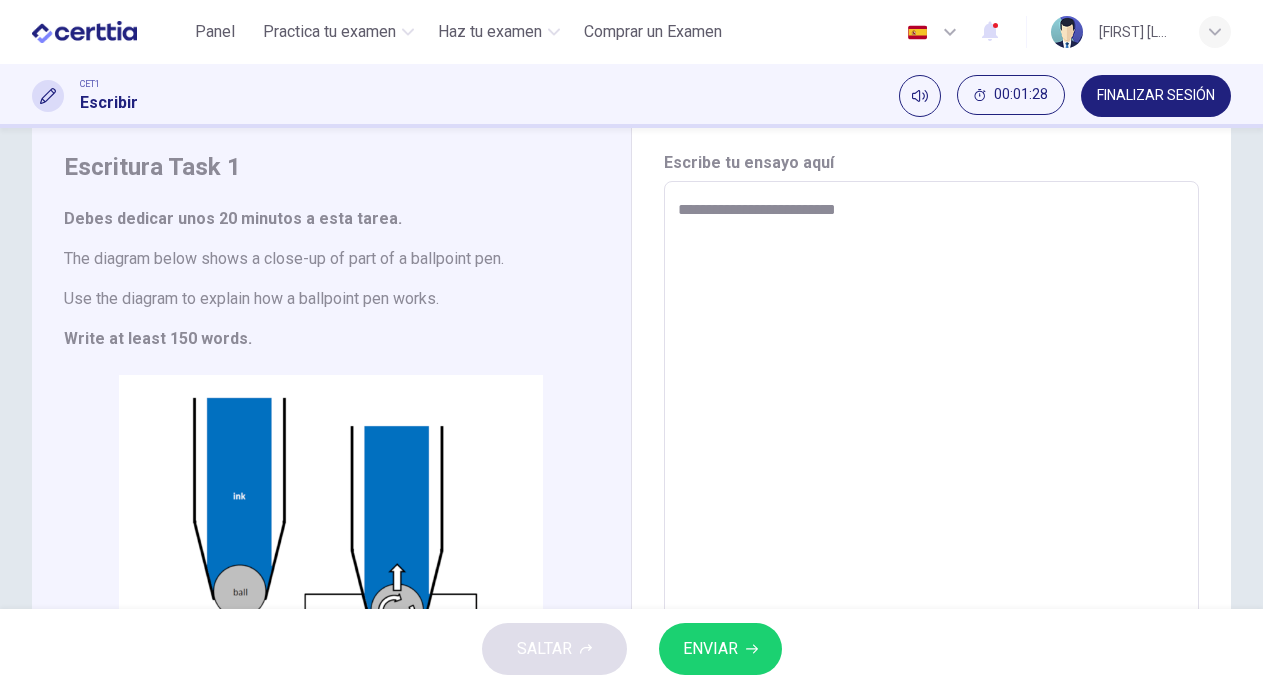 type on "*" 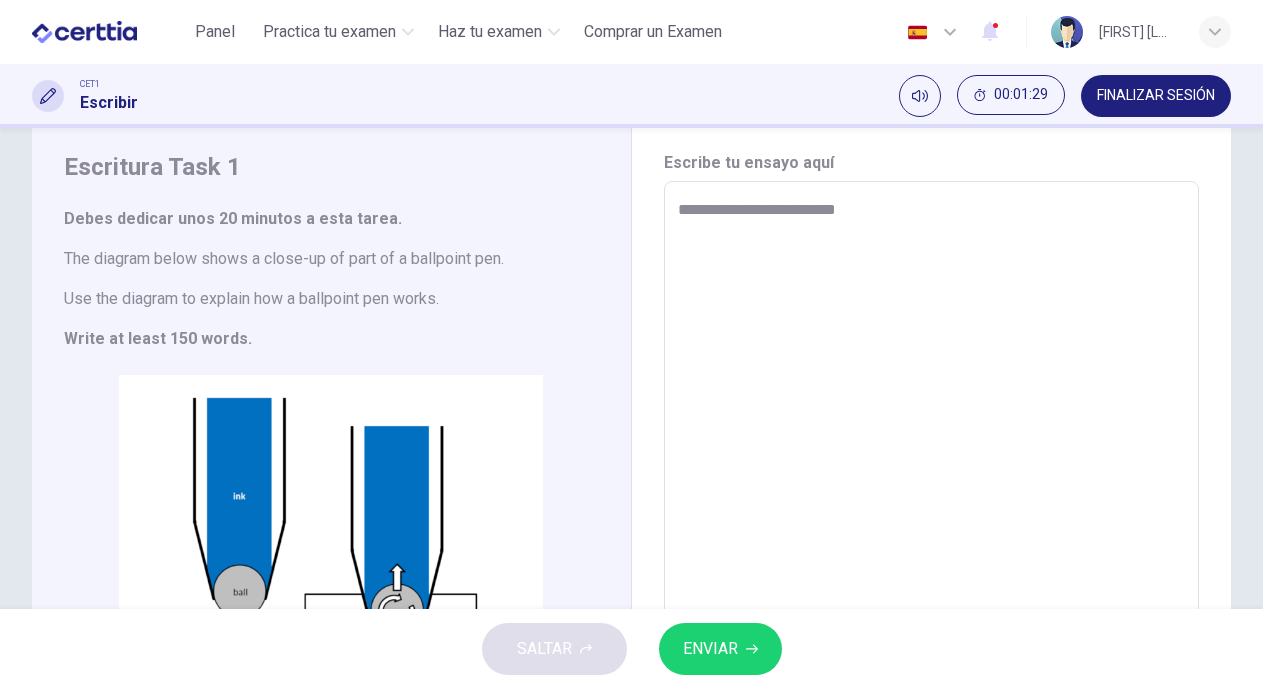 type on "**********" 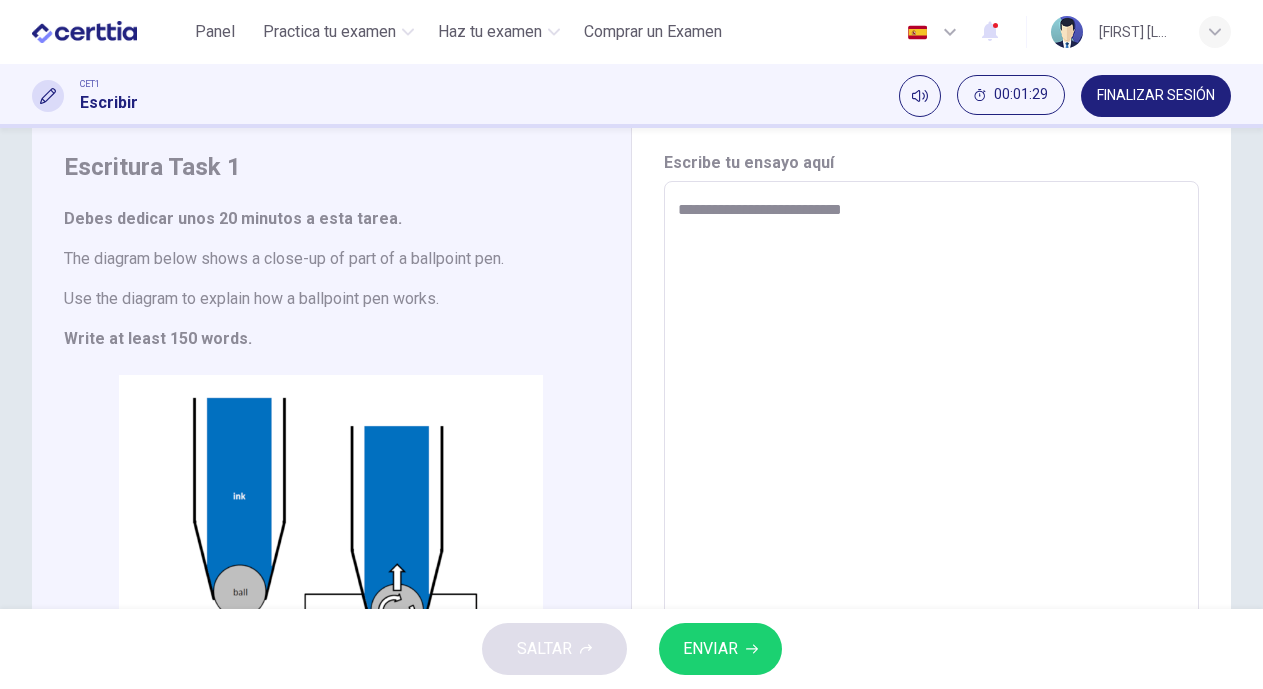 type on "**********" 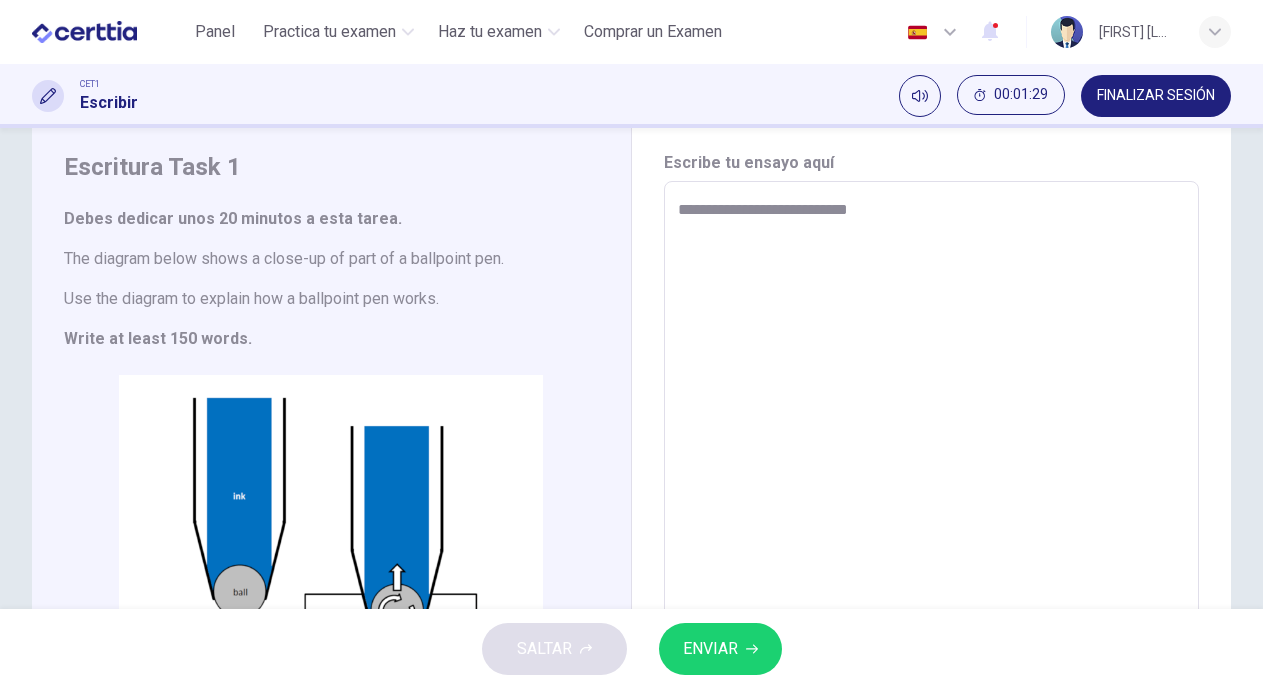 type on "*" 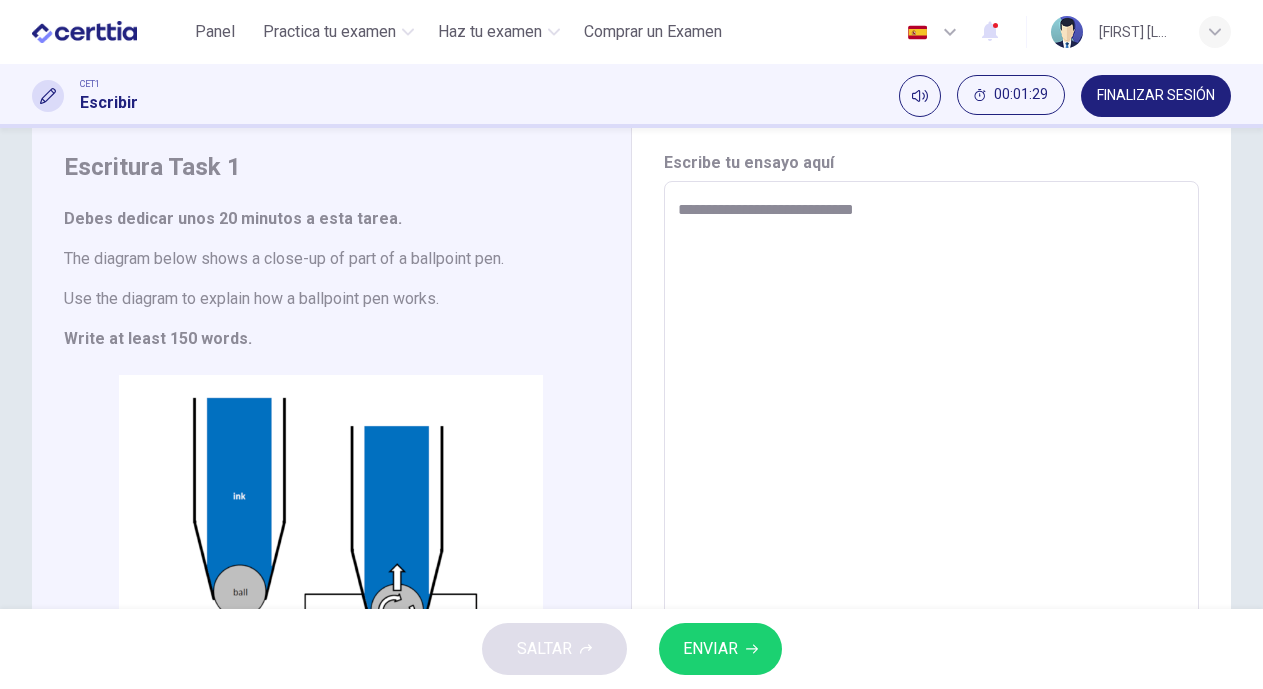 type on "*" 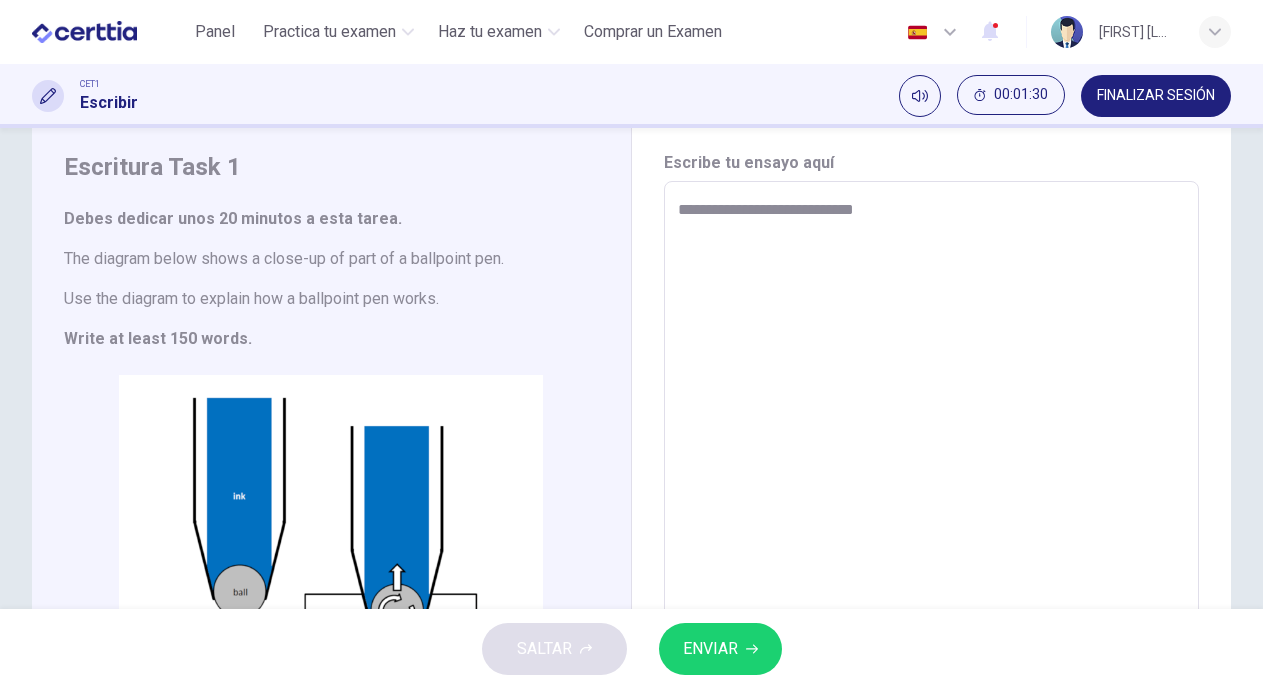 type on "**********" 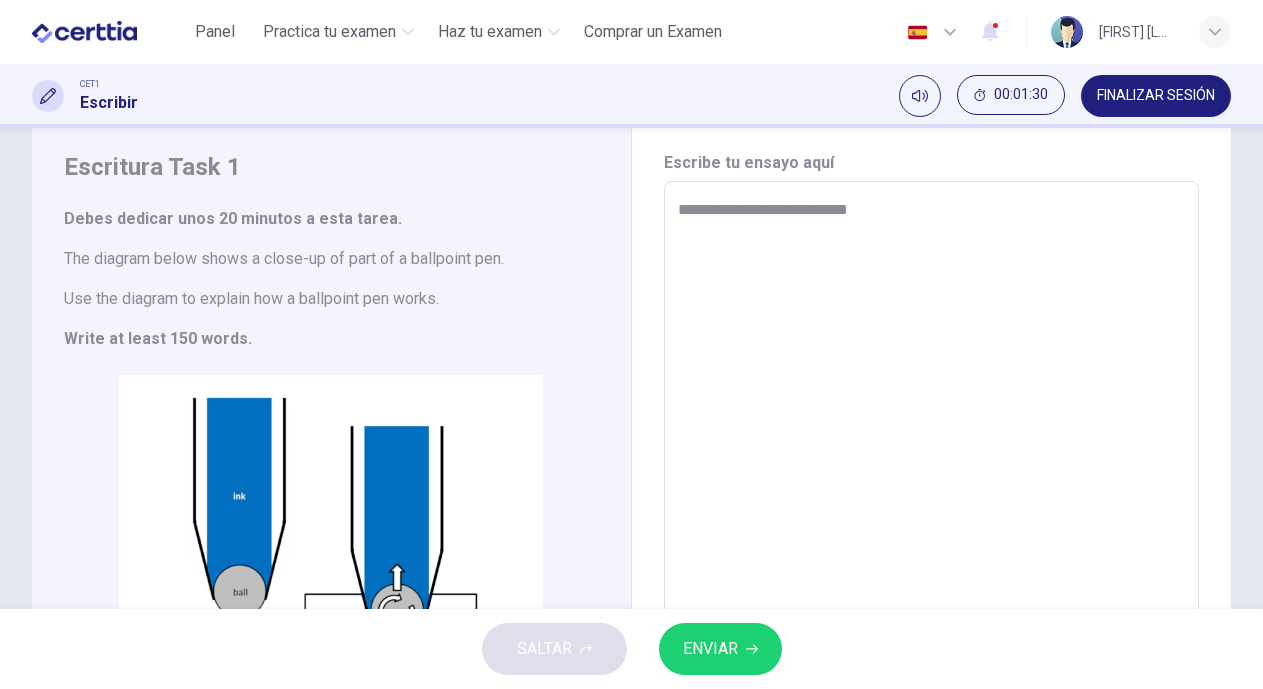 type on "*" 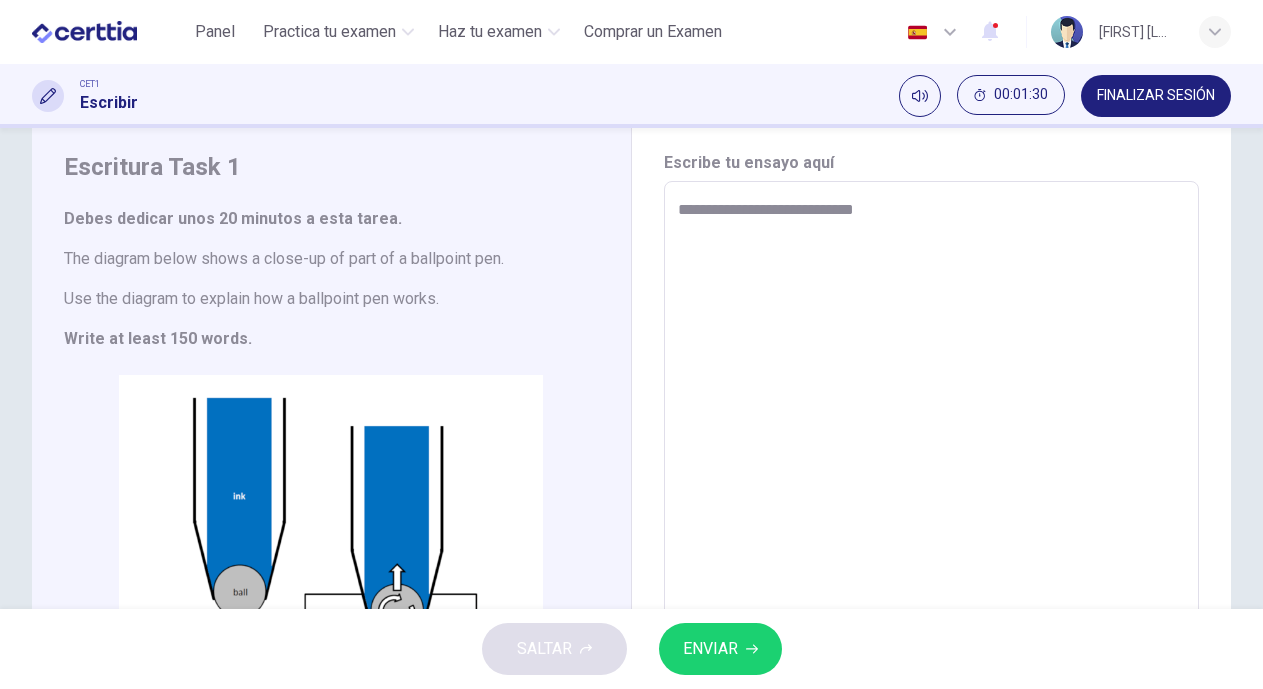 type on "*" 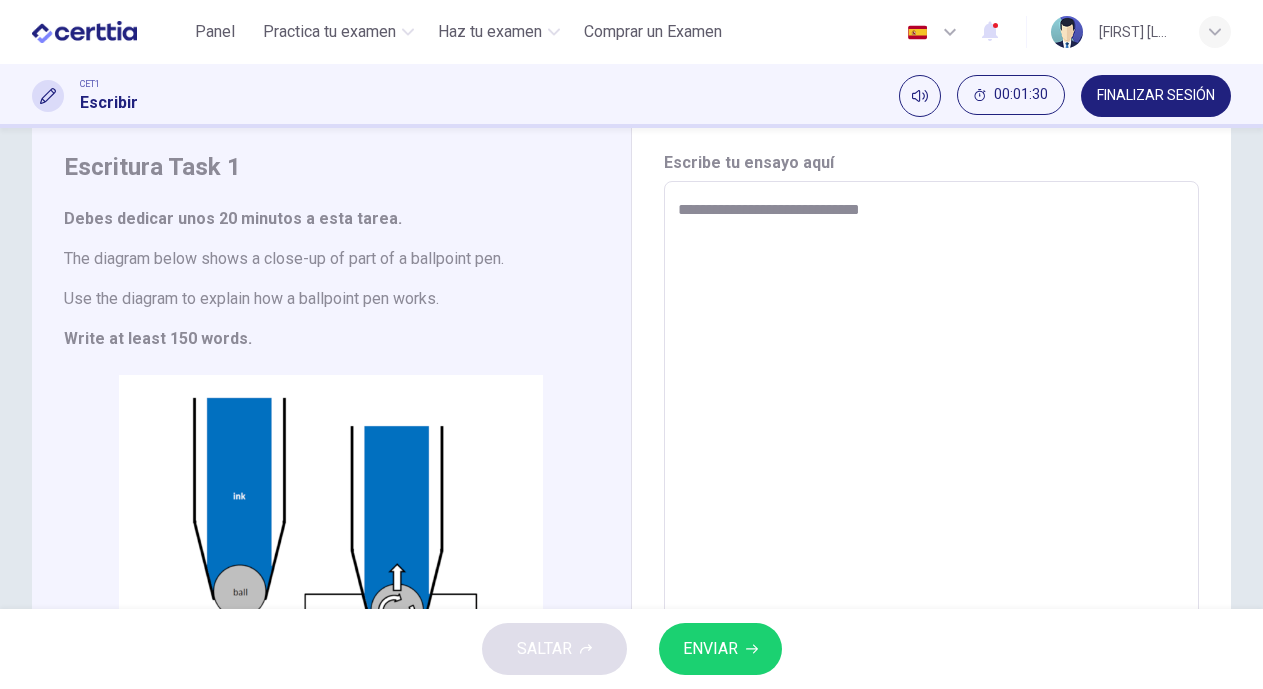 type on "**********" 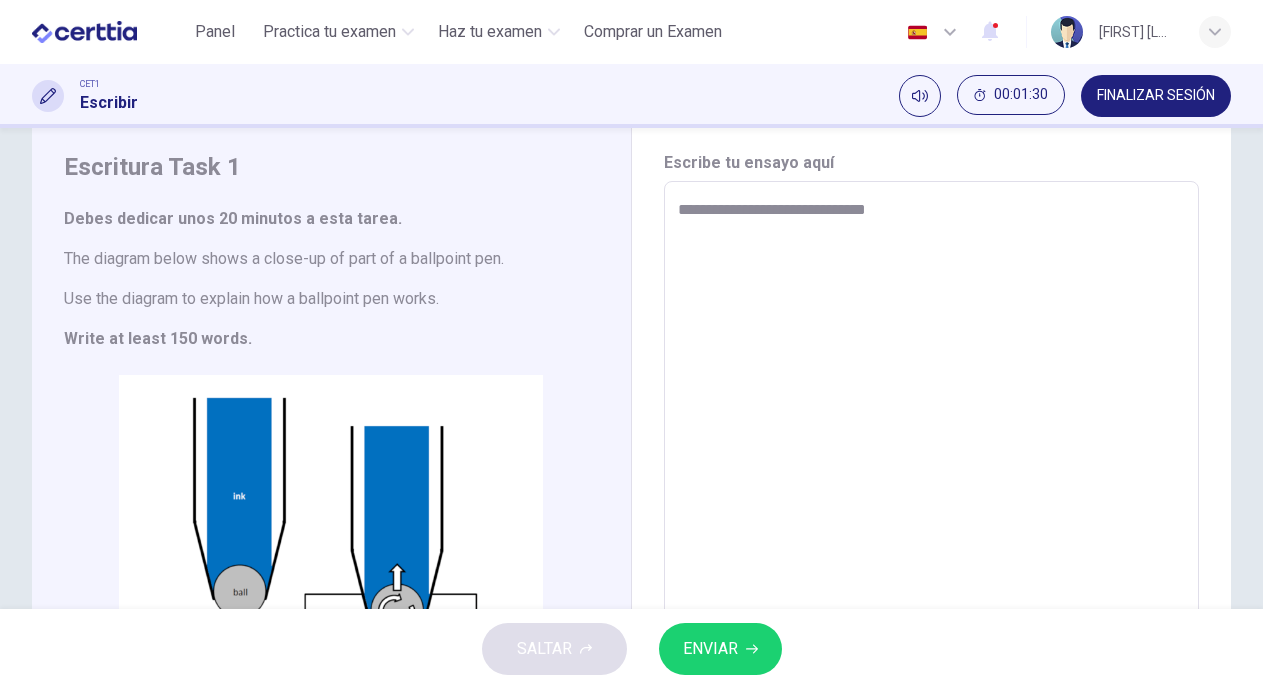 type on "*" 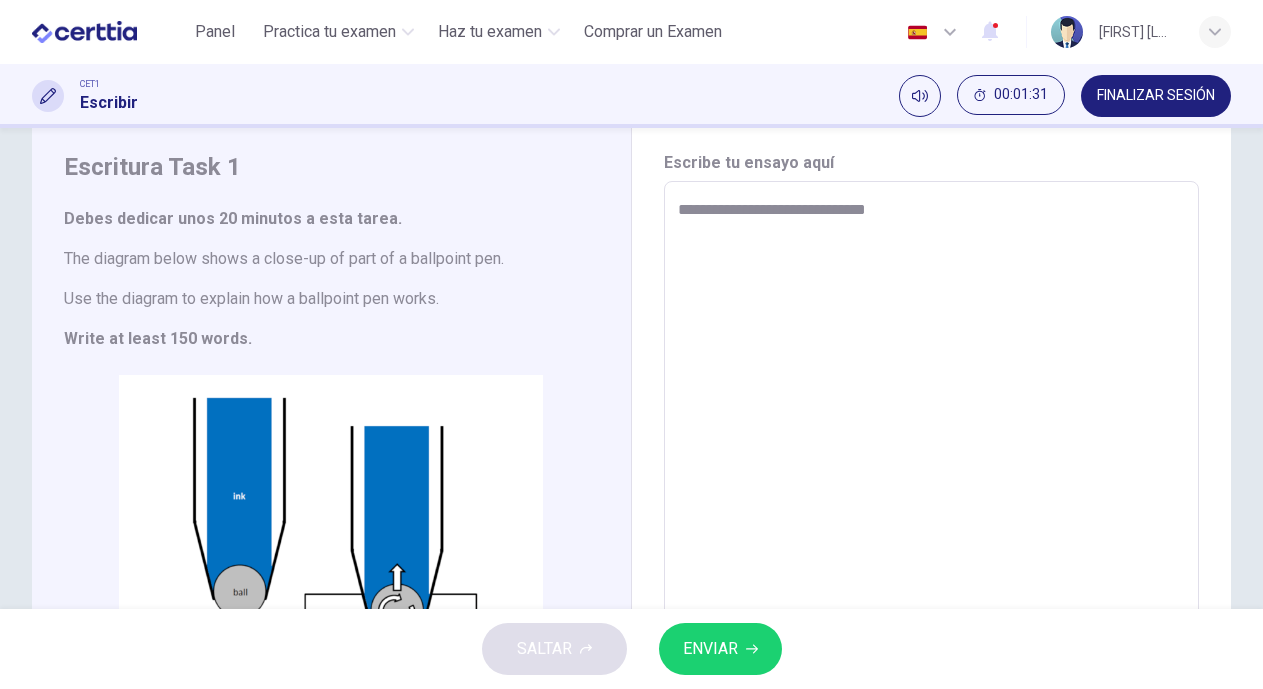 type on "**********" 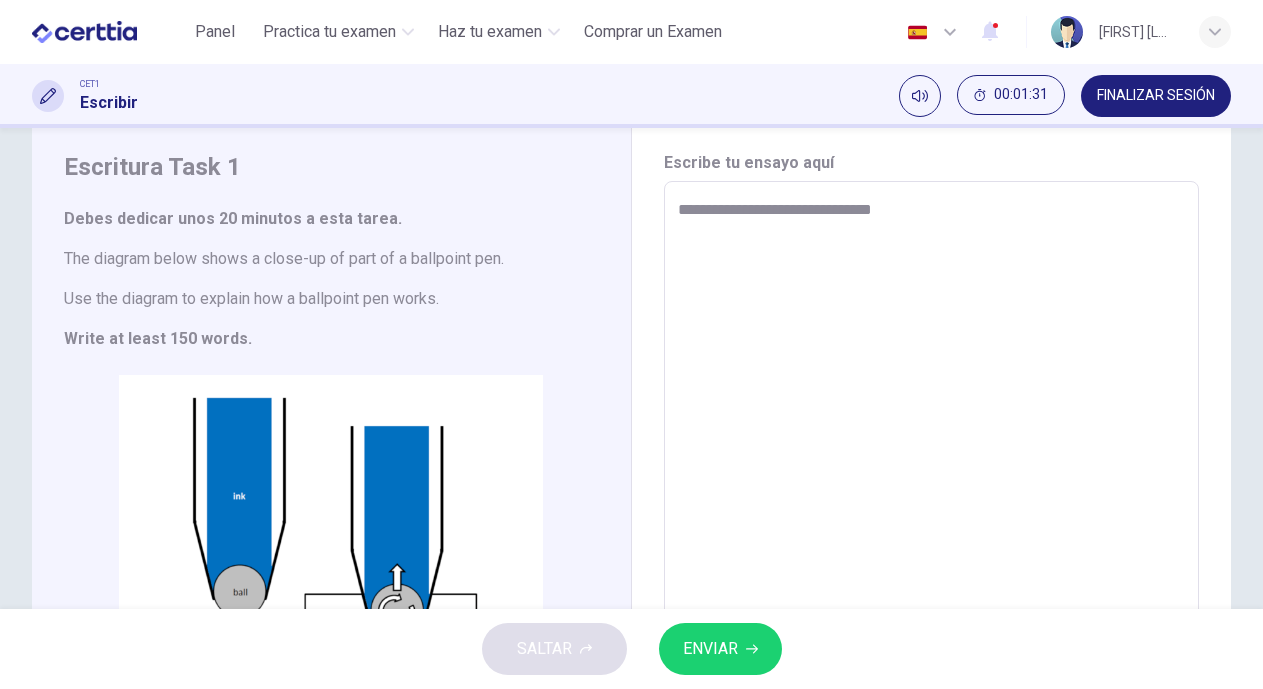 type on "*" 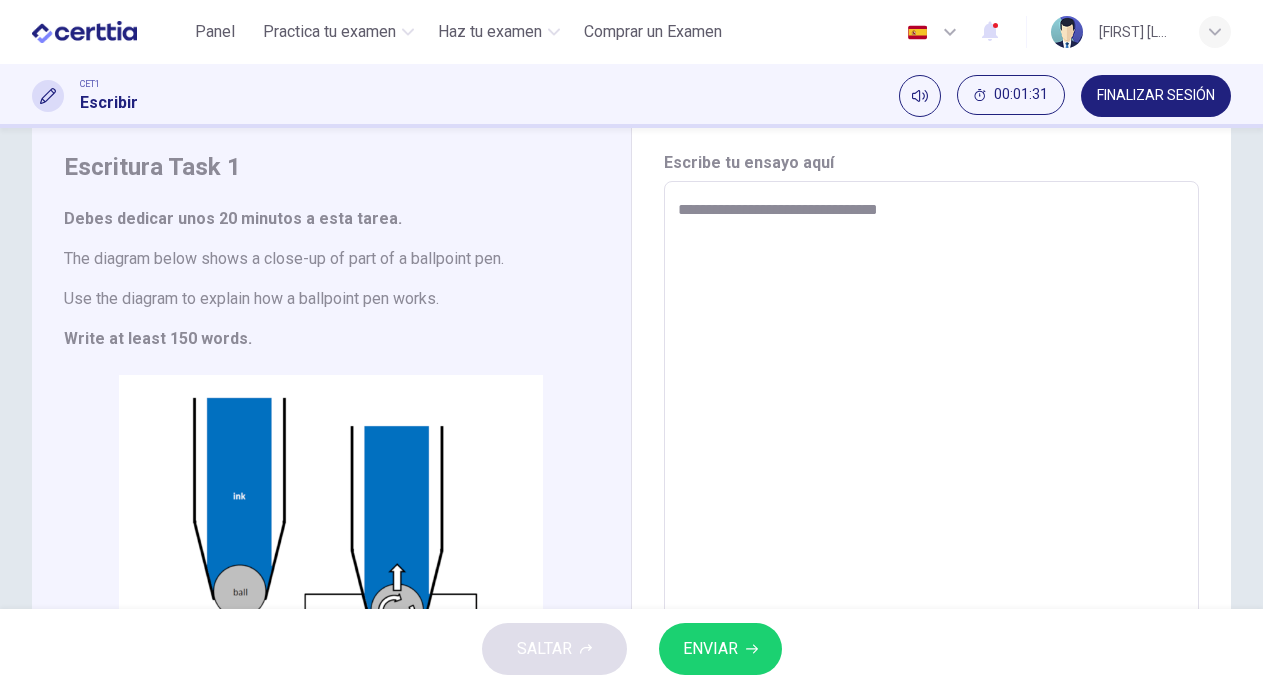 type on "*" 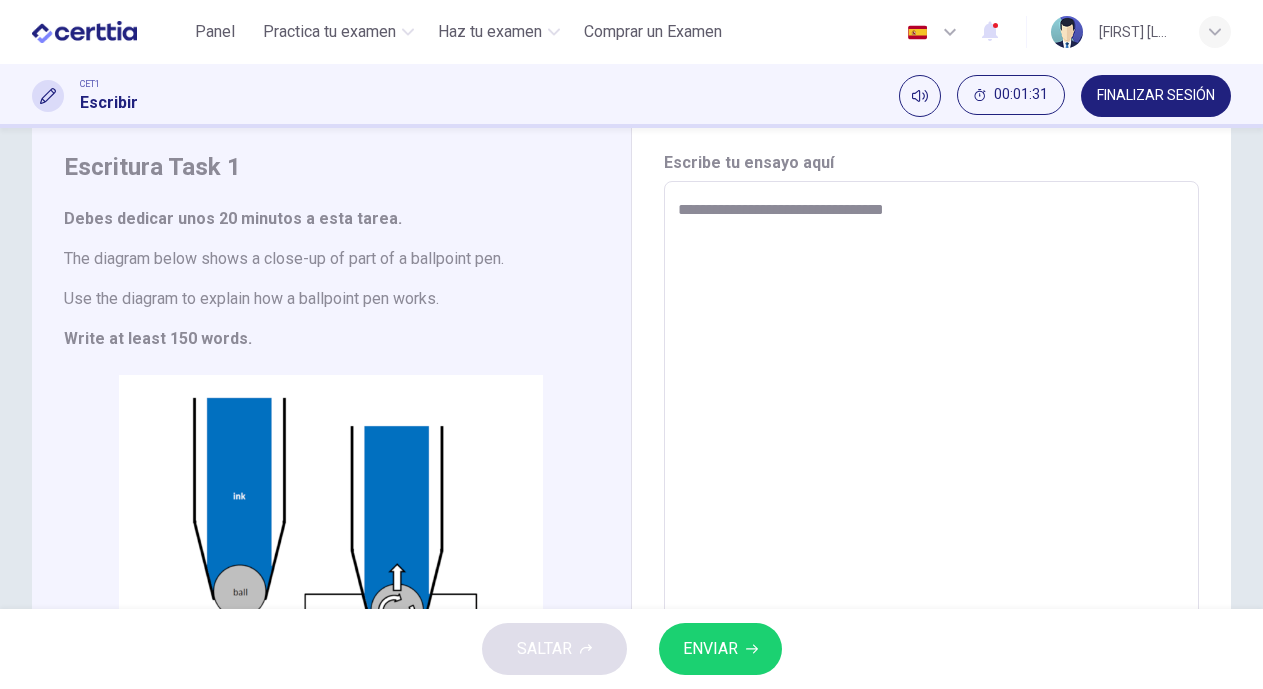 type on "*" 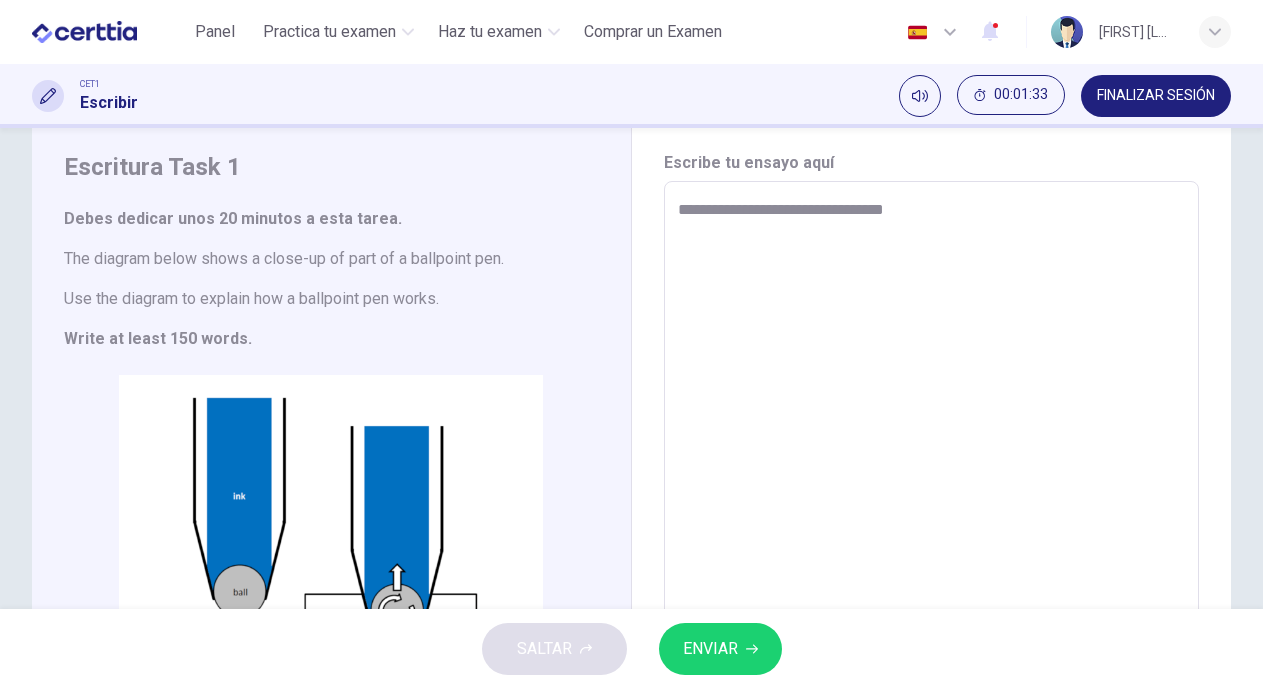 type on "**********" 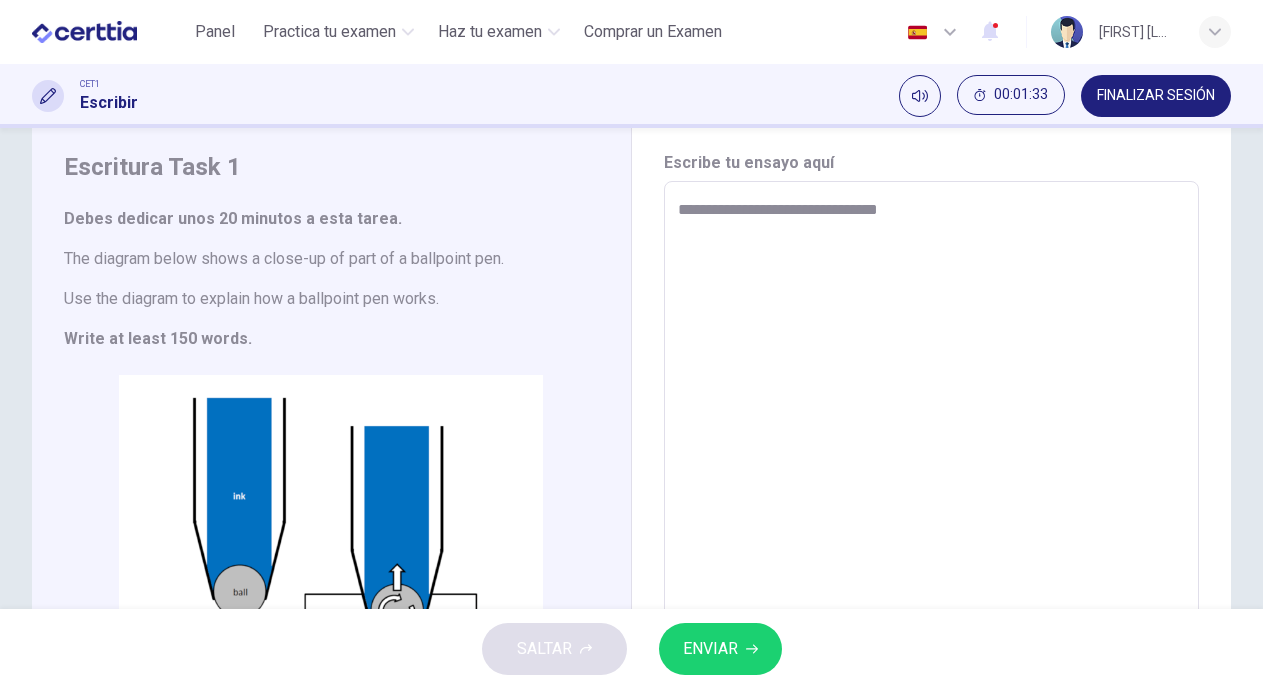 type on "**********" 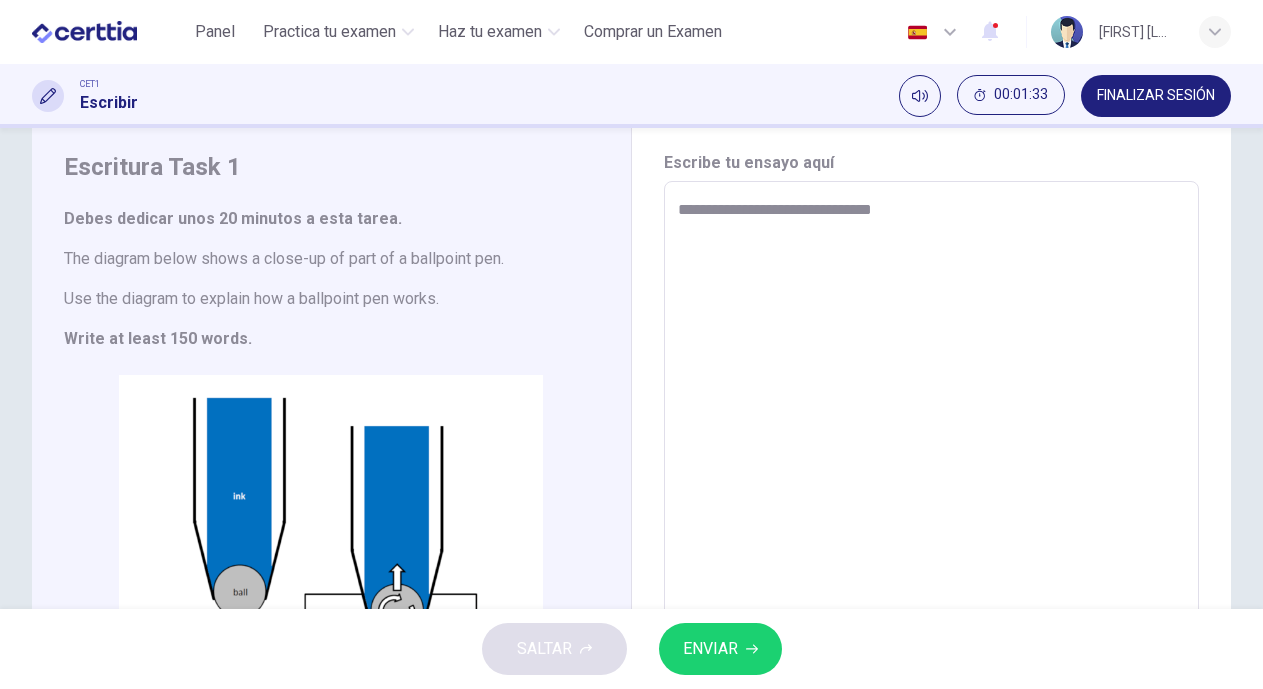 type on "*" 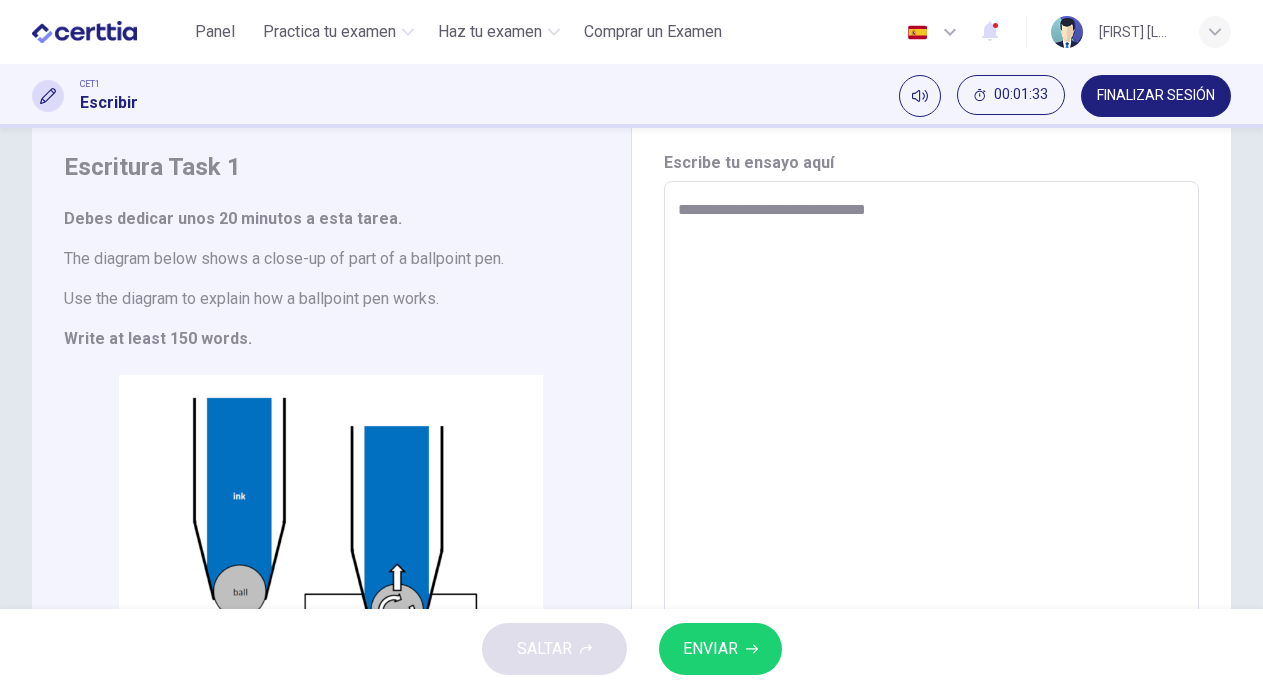 type on "**********" 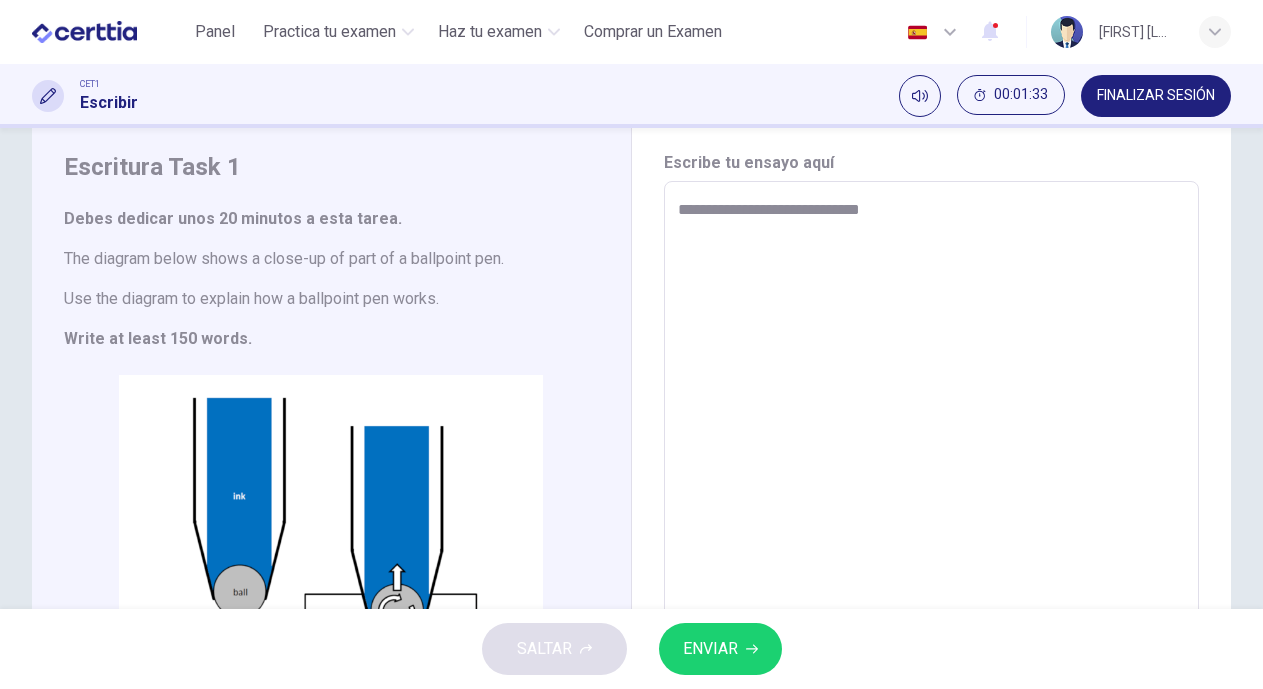 type on "*" 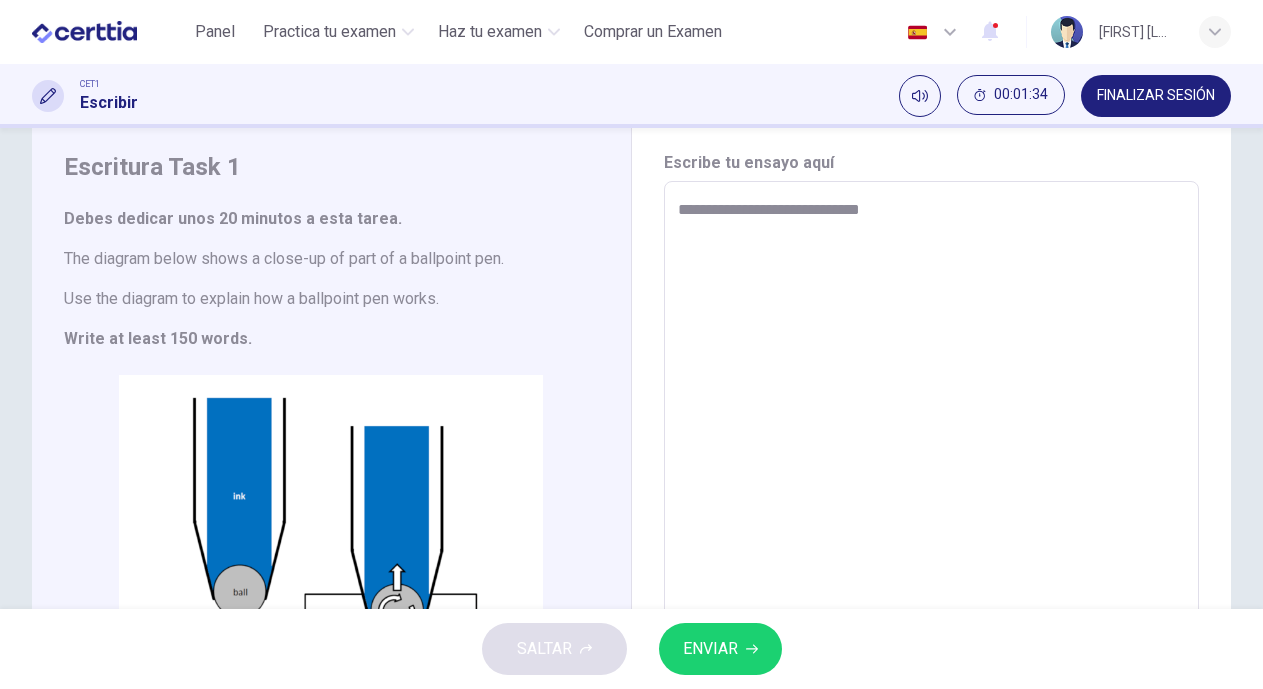 type on "**********" 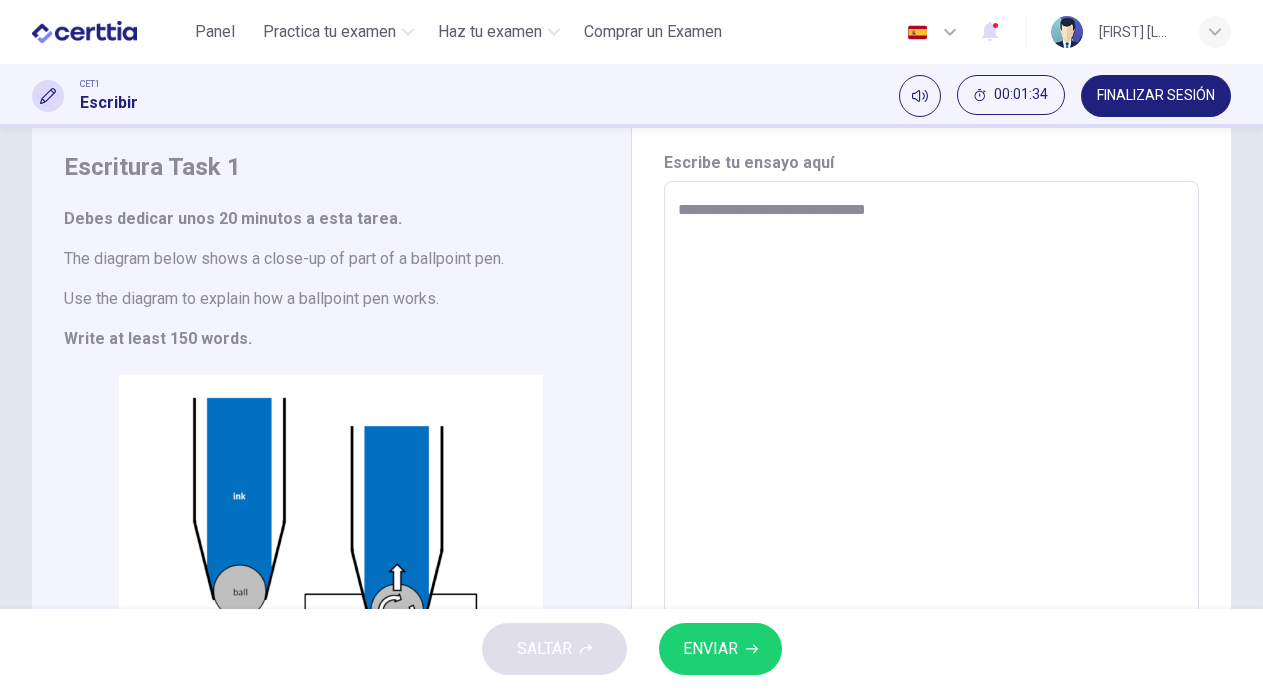 type on "*" 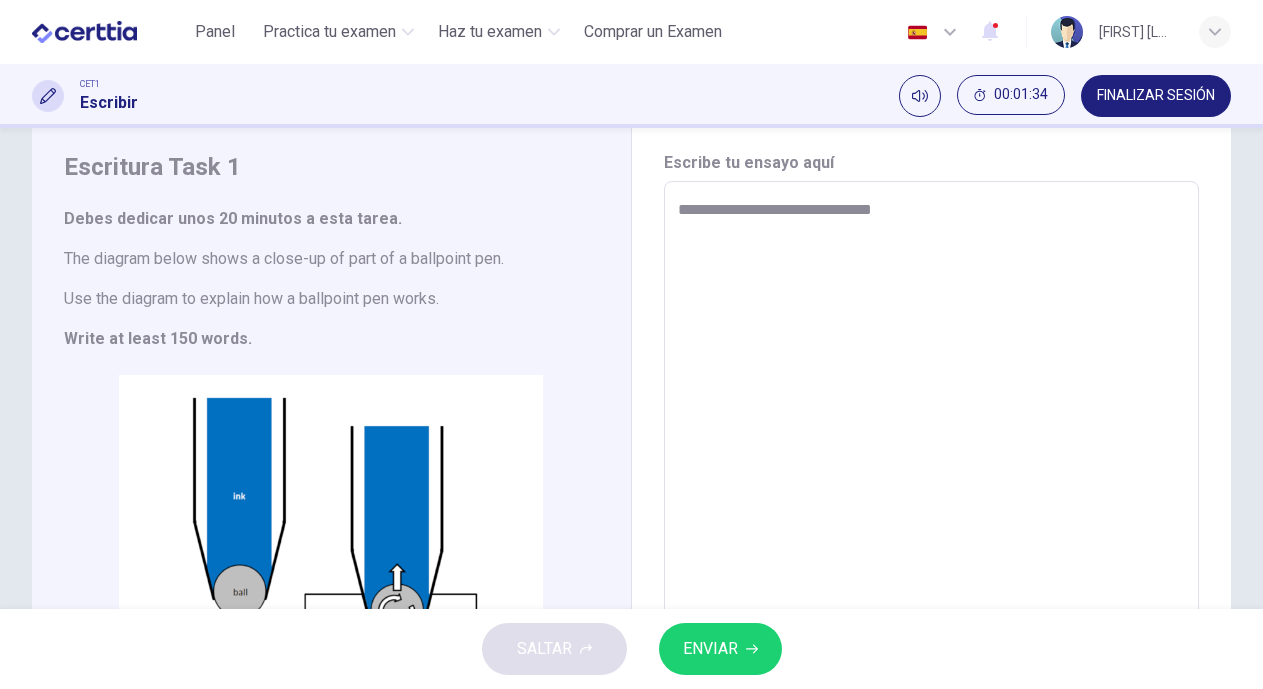 type on "*" 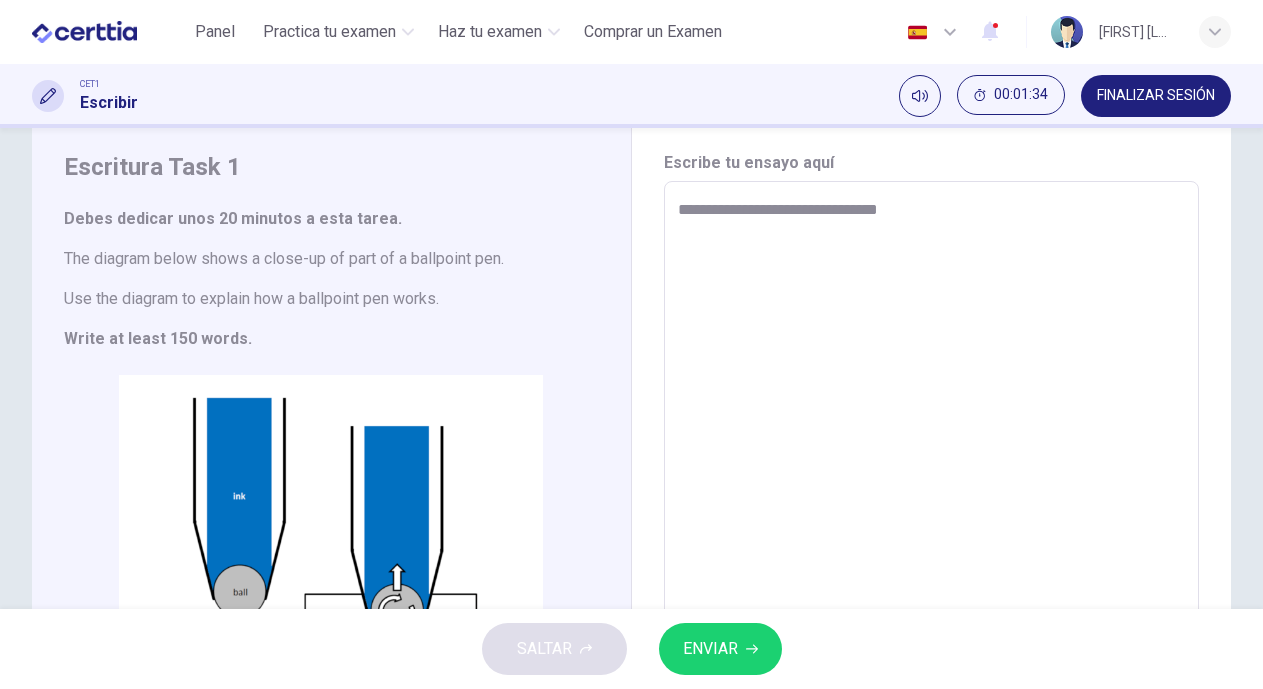 type on "**********" 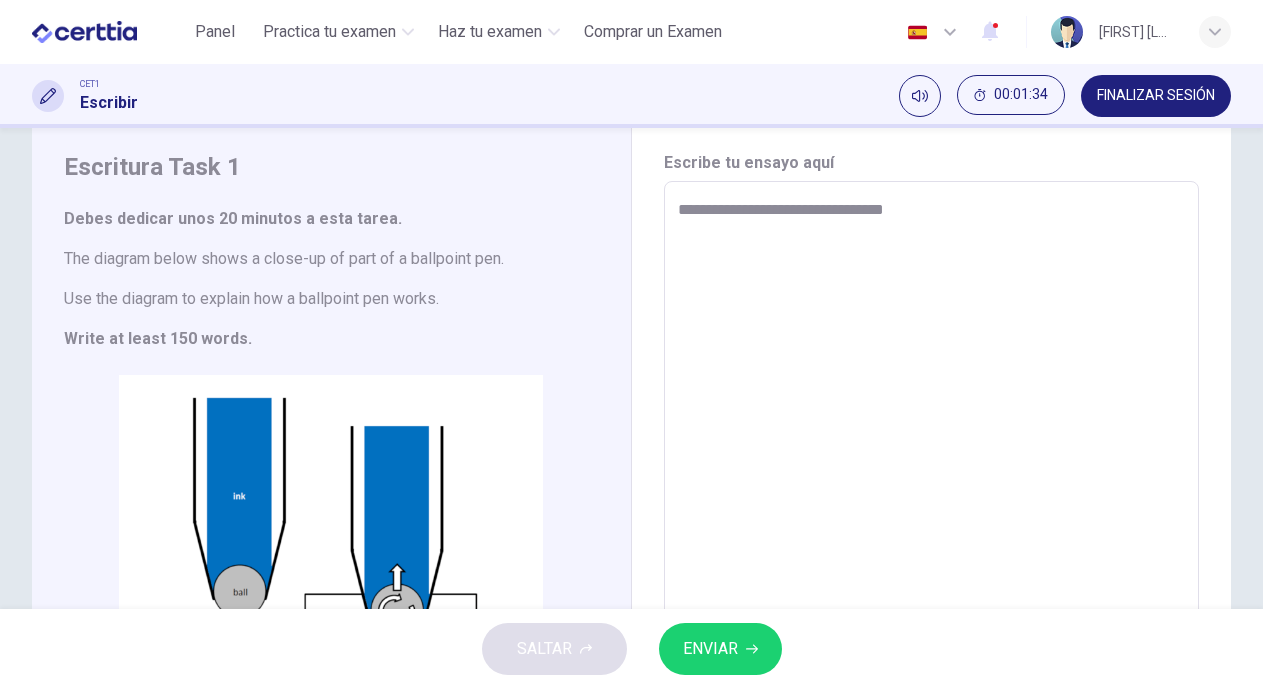 type on "*" 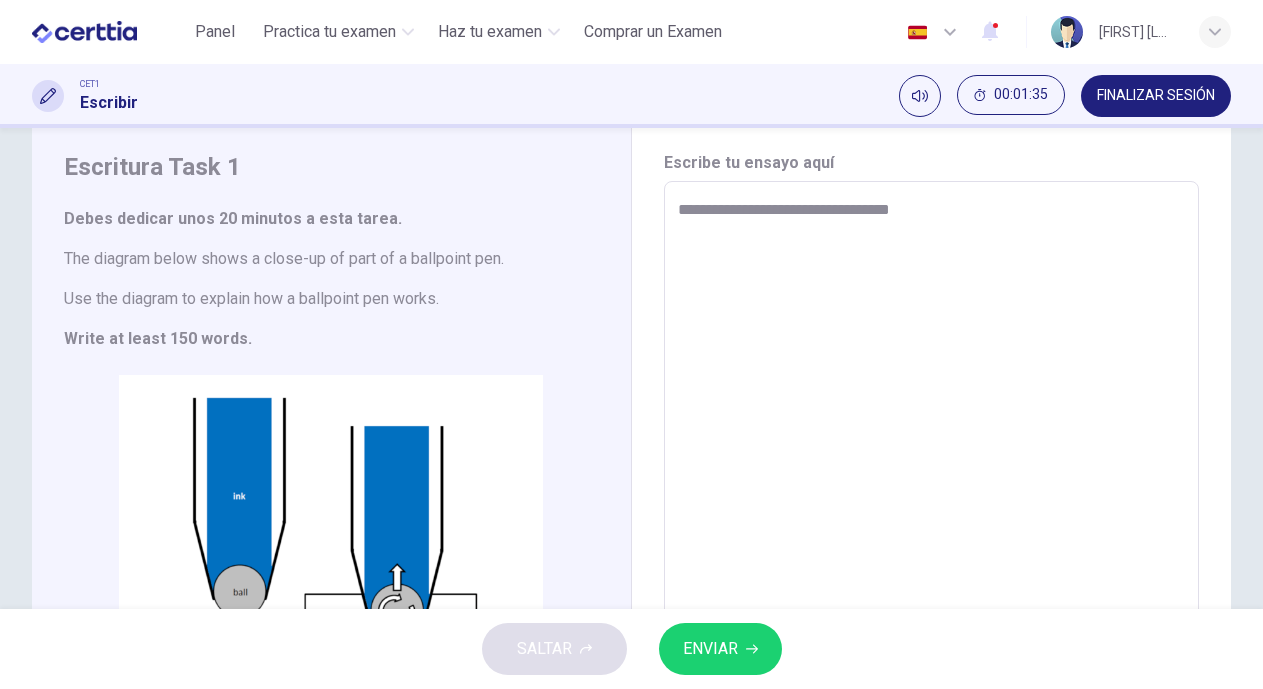 type on "*" 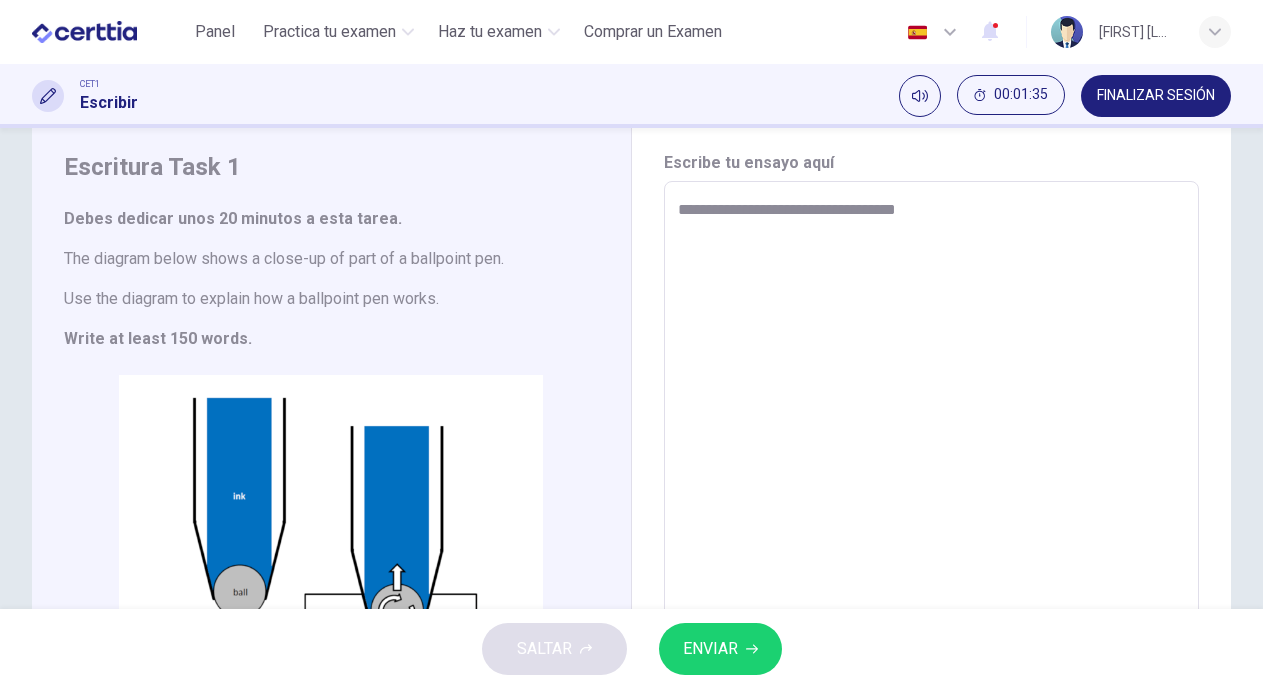 type on "**********" 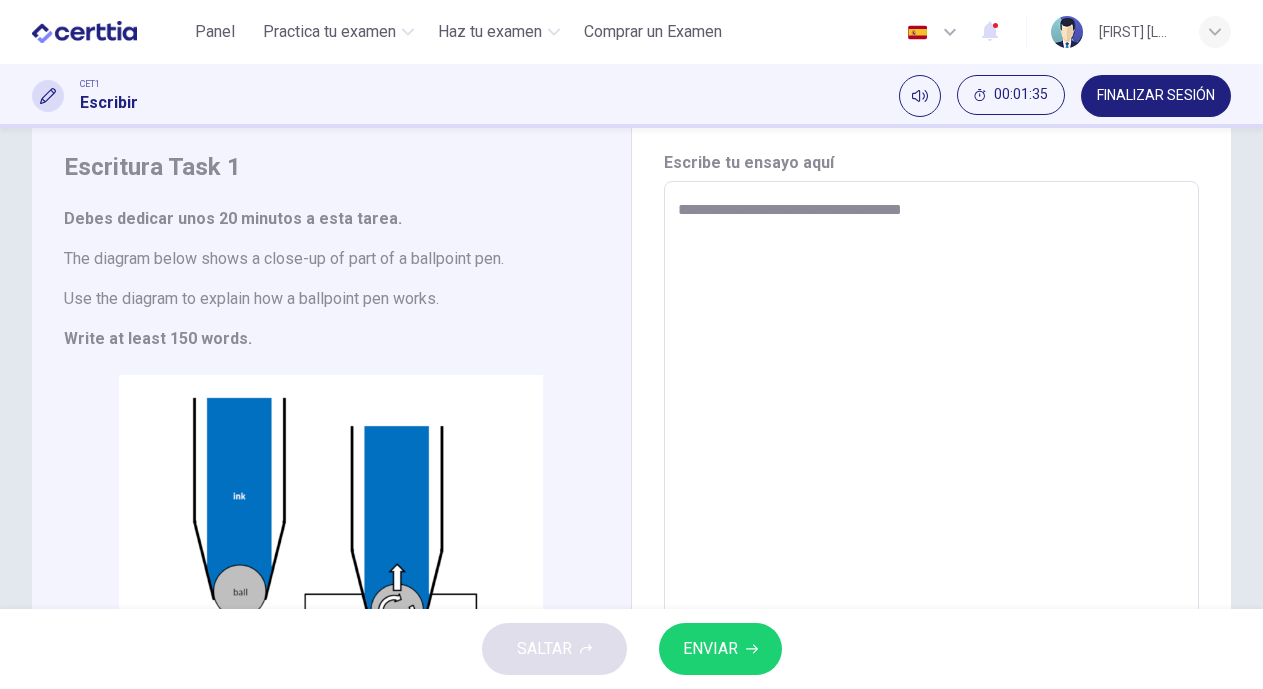 type on "*" 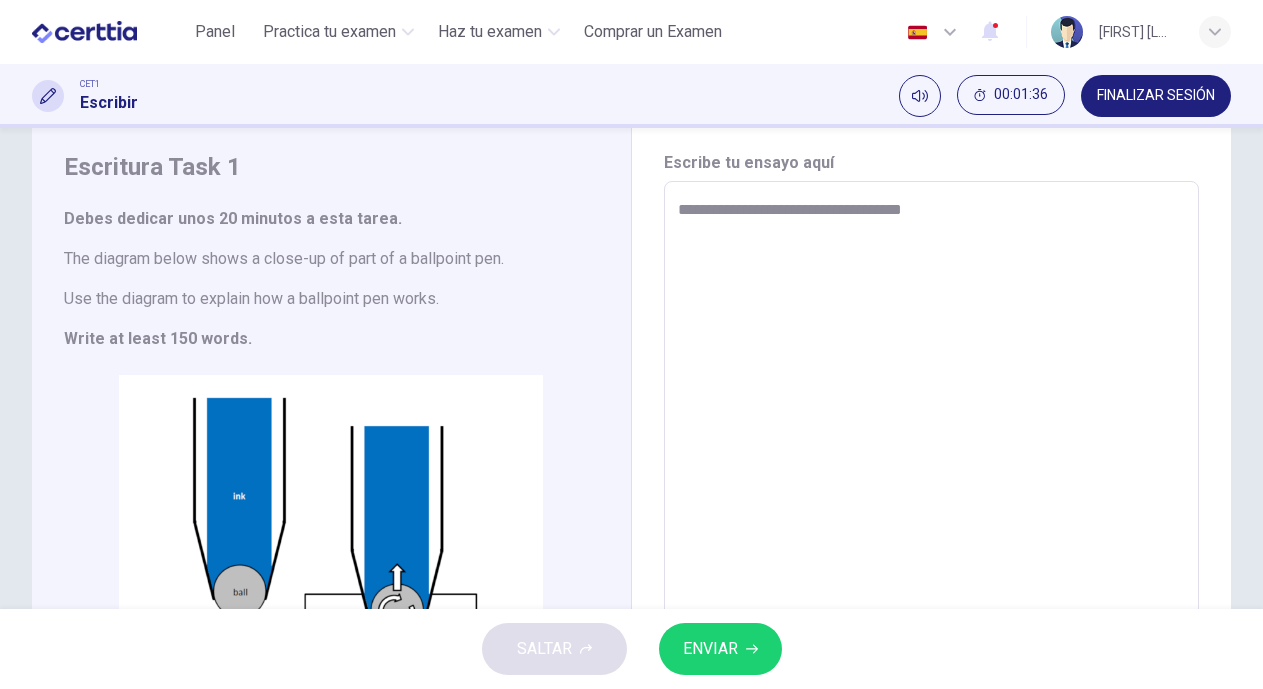 type on "**********" 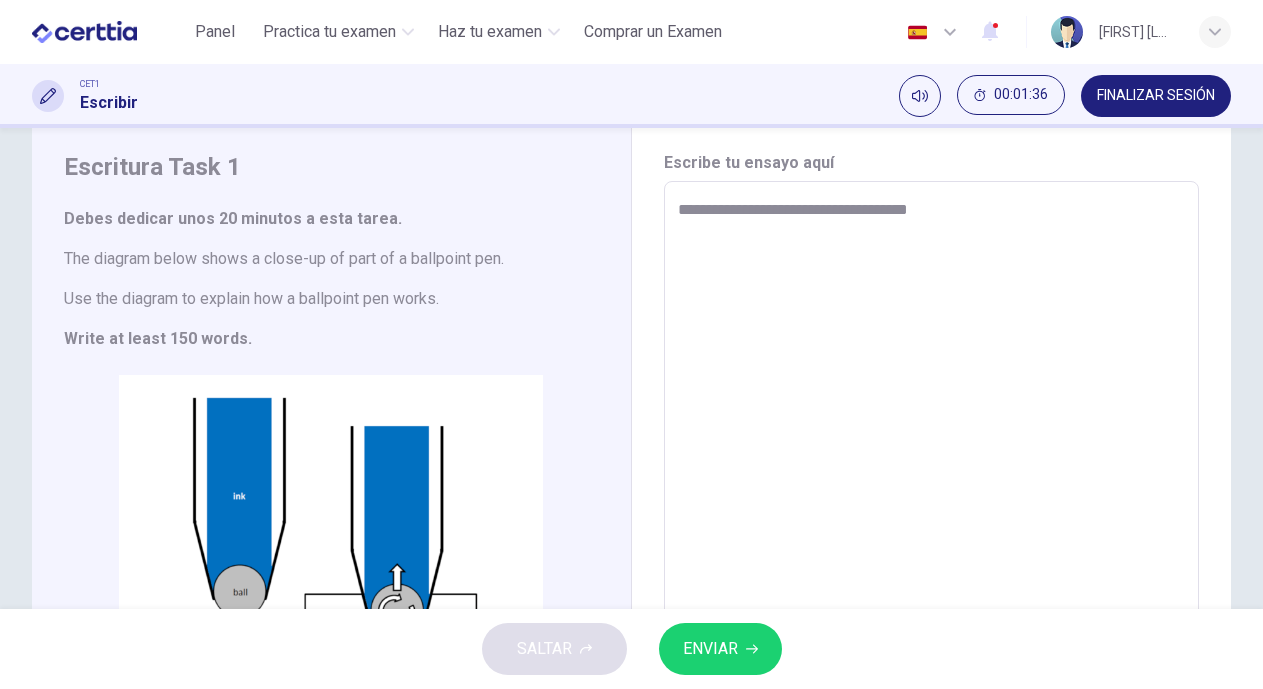 type on "**********" 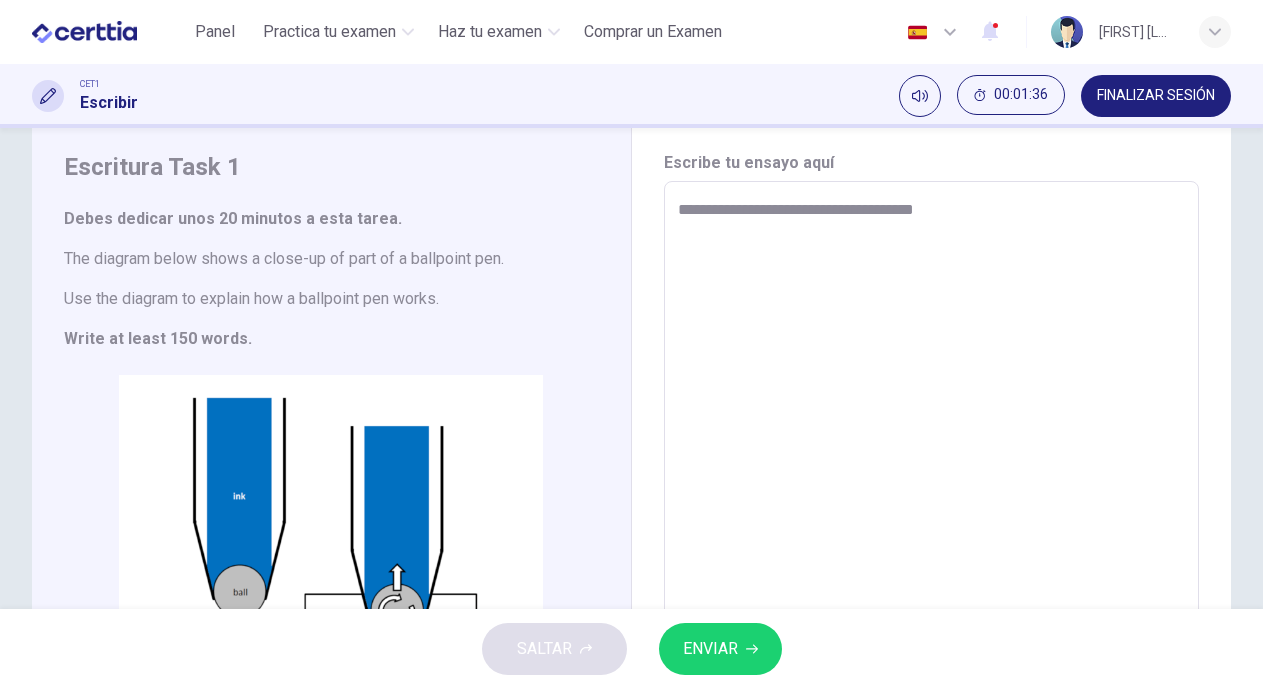 type on "**********" 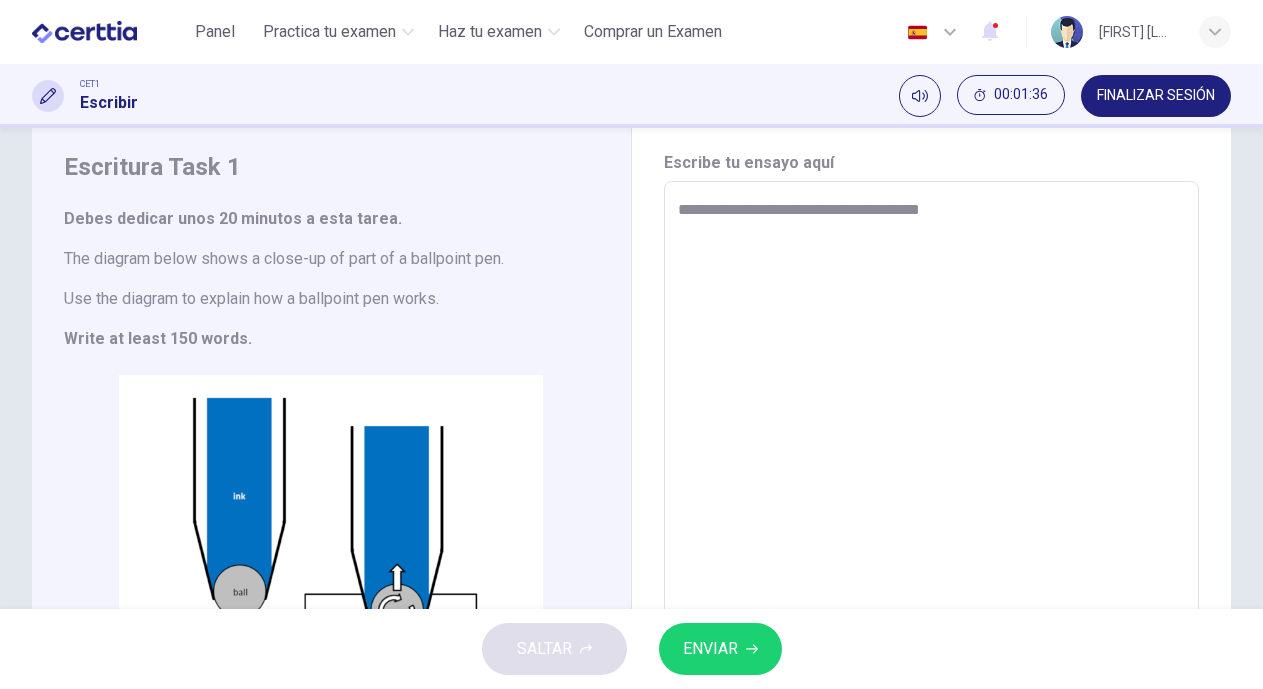 type on "*" 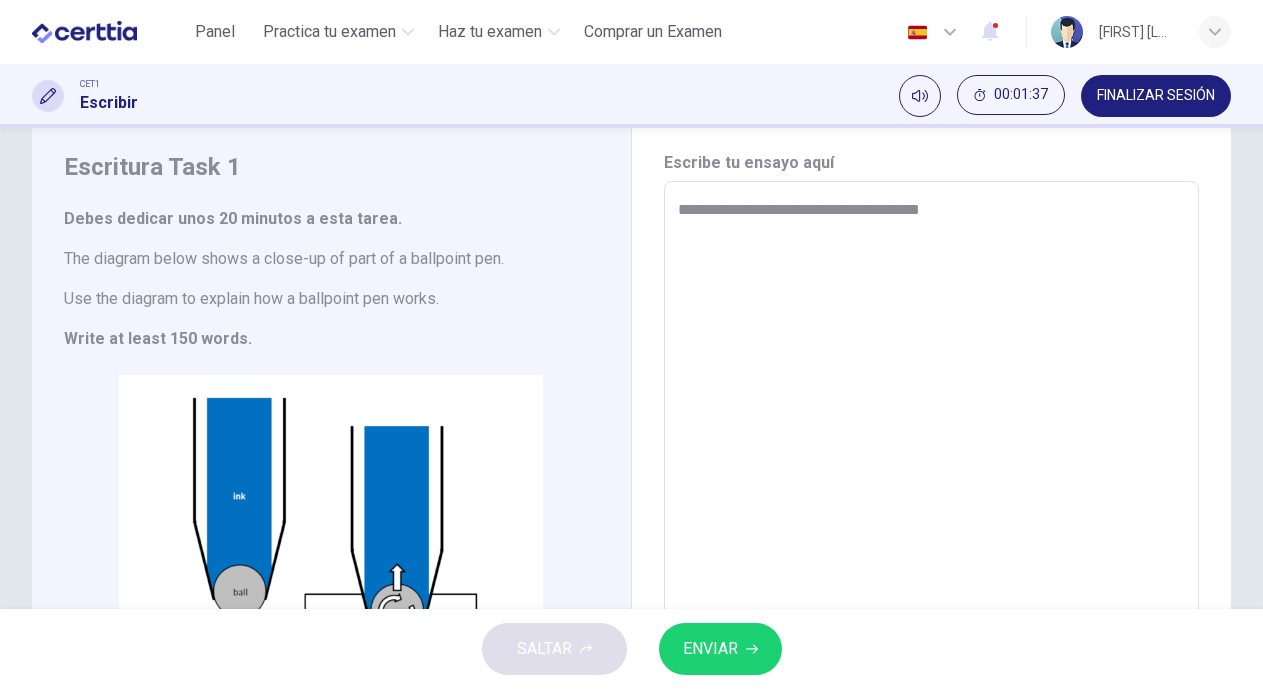 type on "**********" 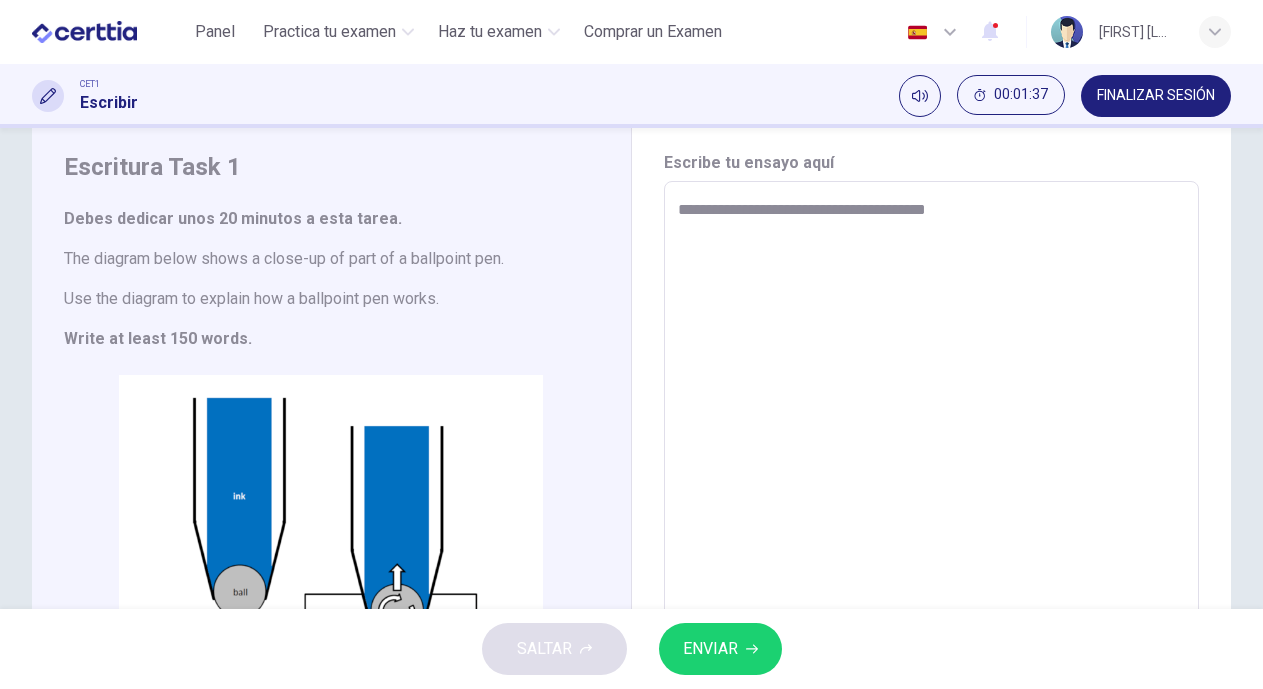 type on "*" 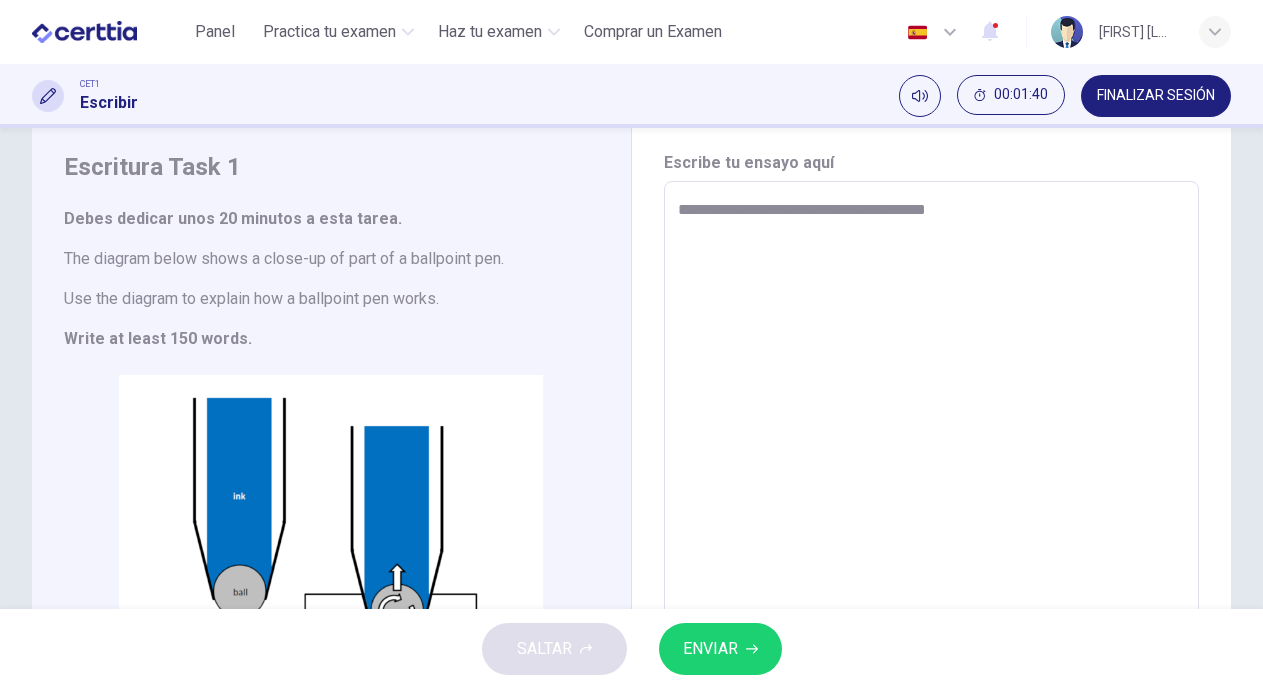 type on "**********" 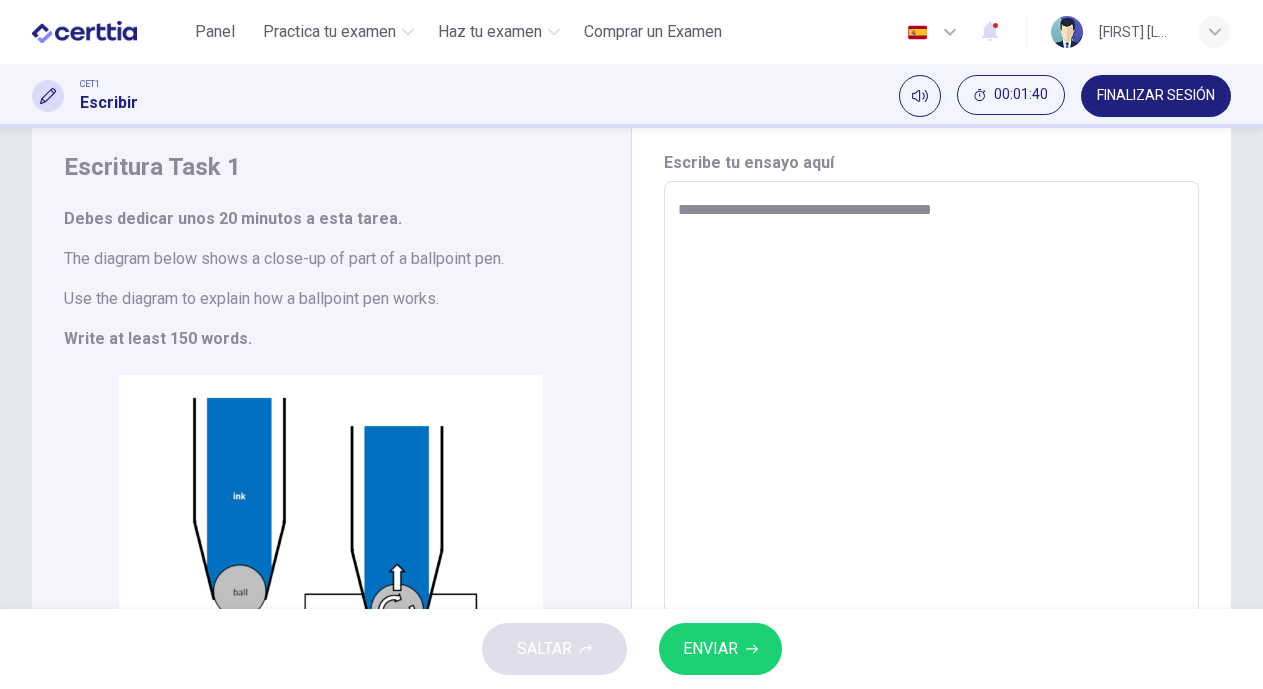 type on "**********" 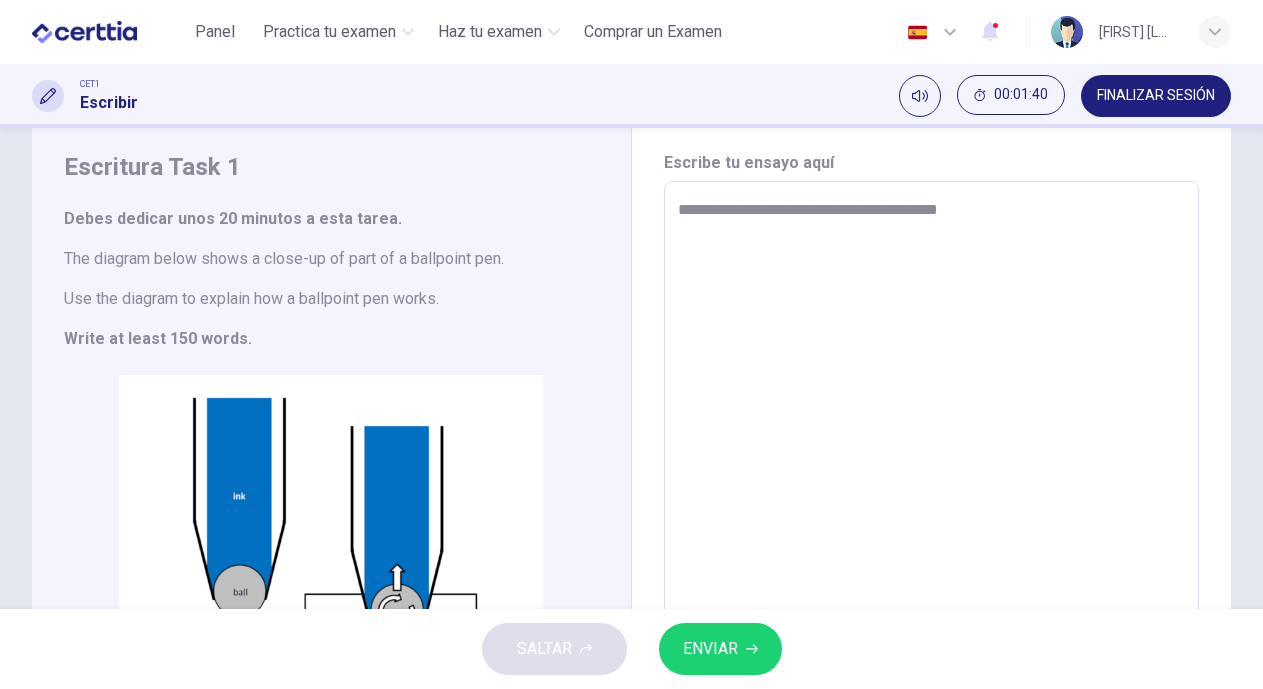 type on "*" 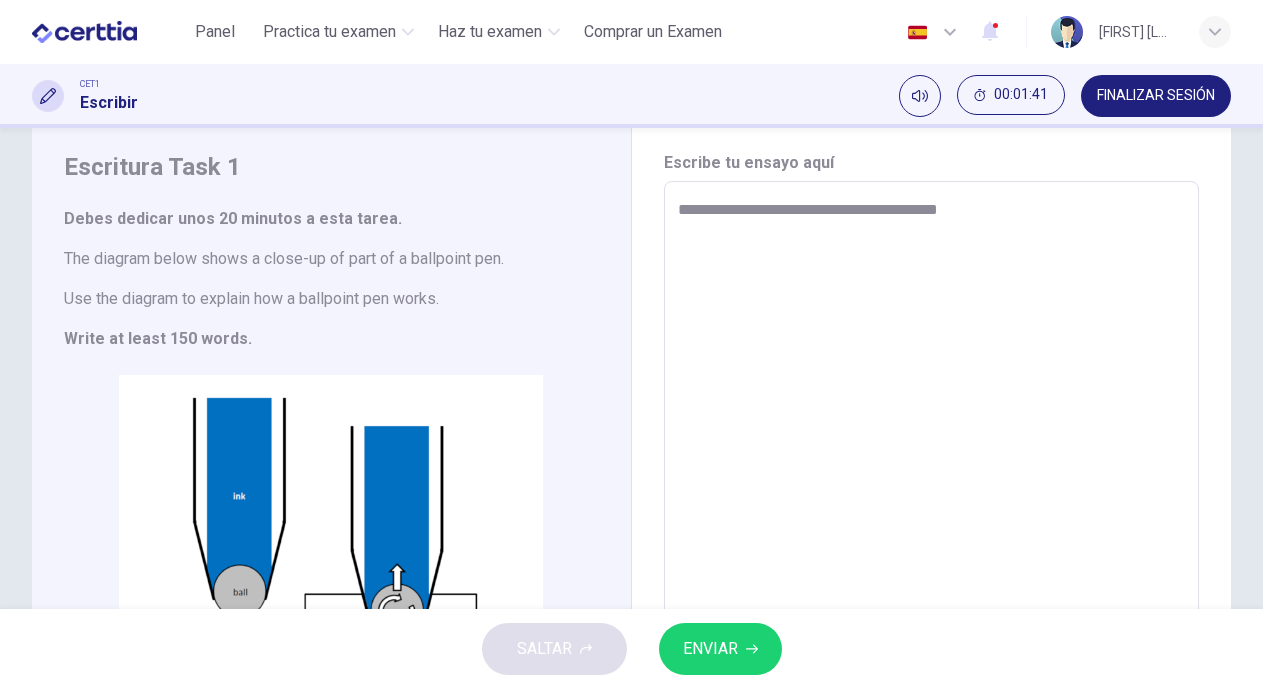 type on "**********" 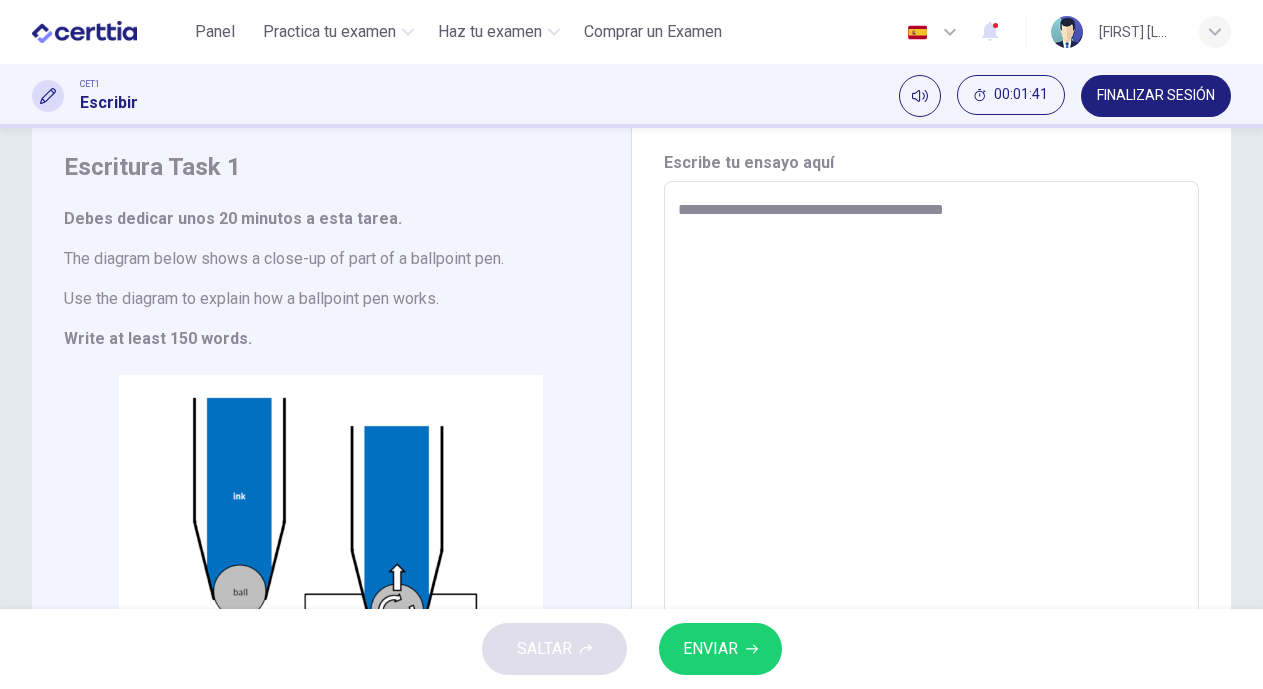 type on "*" 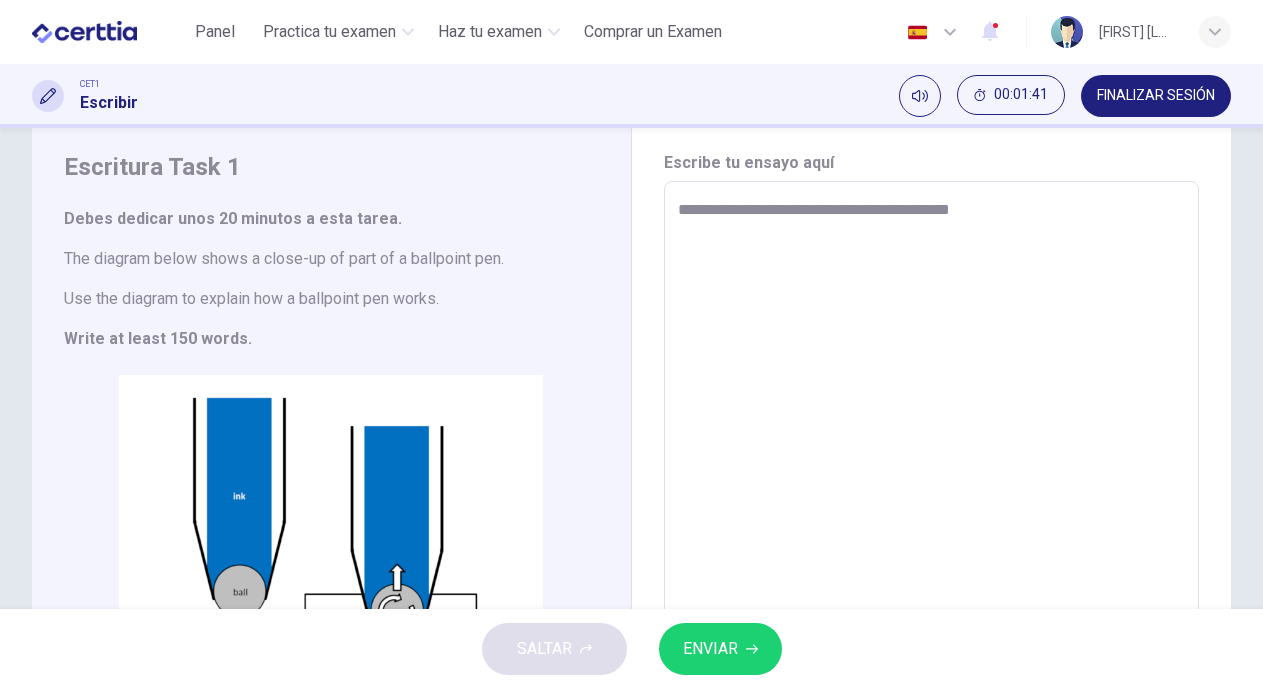 type on "*" 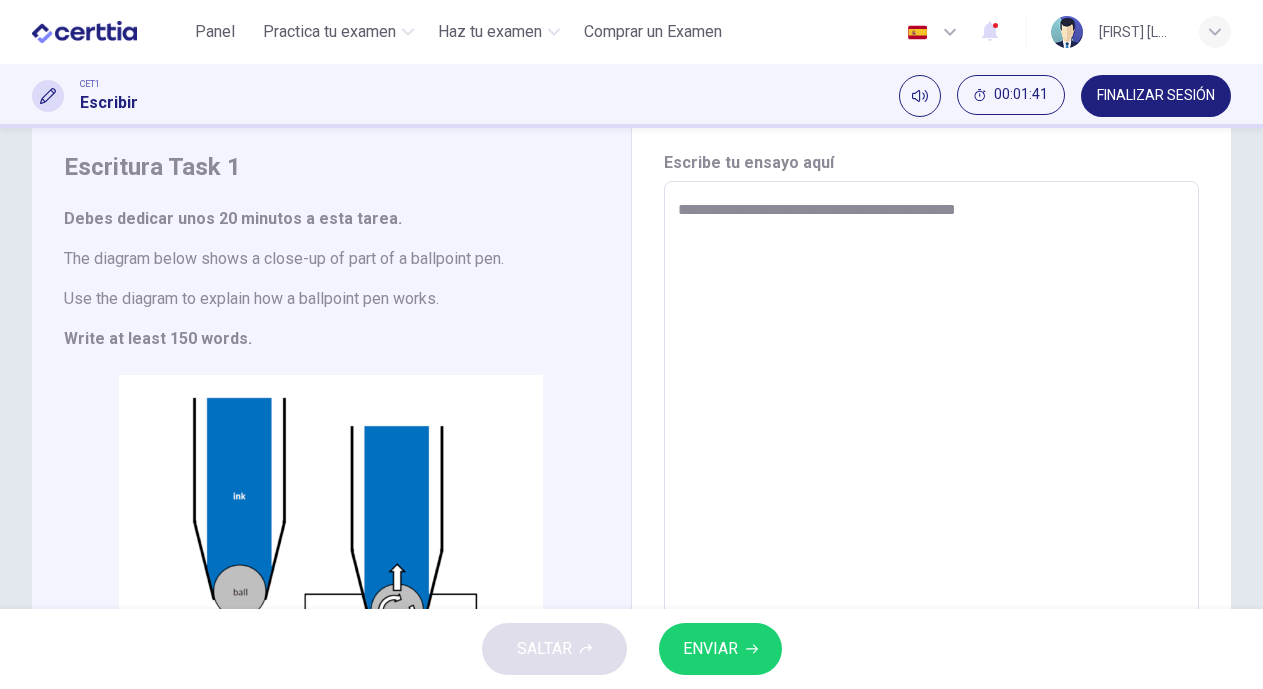 type on "*" 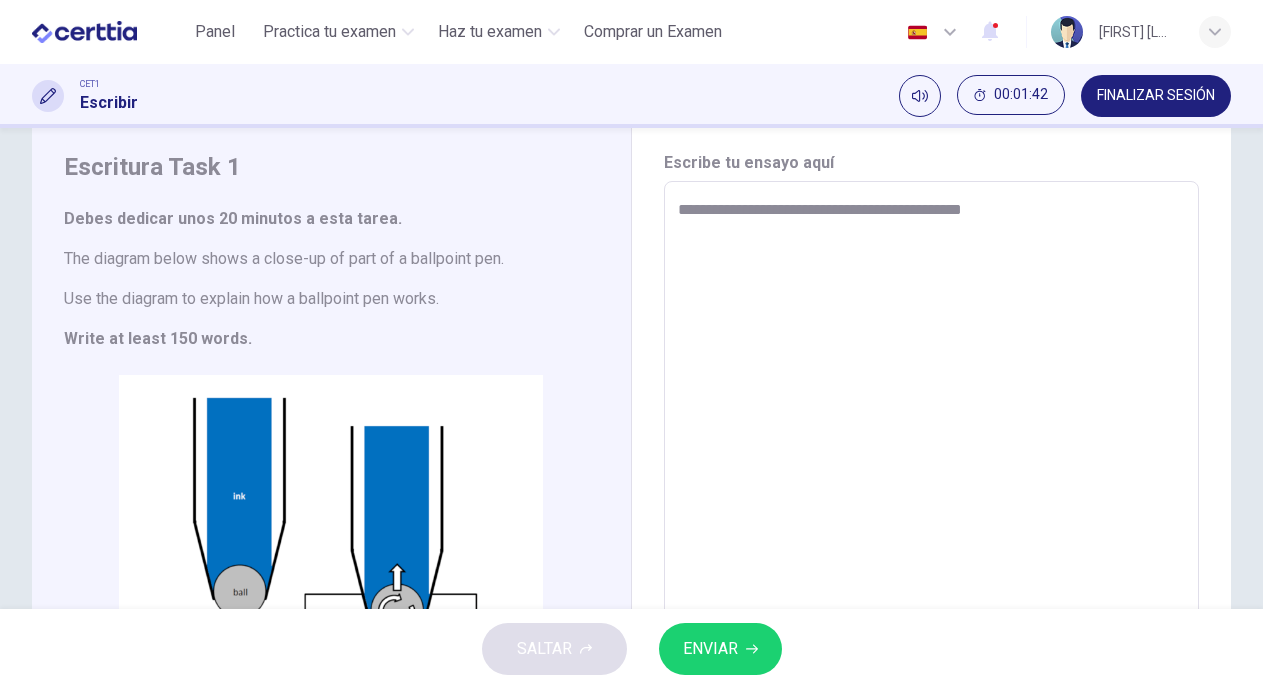 type on "**********" 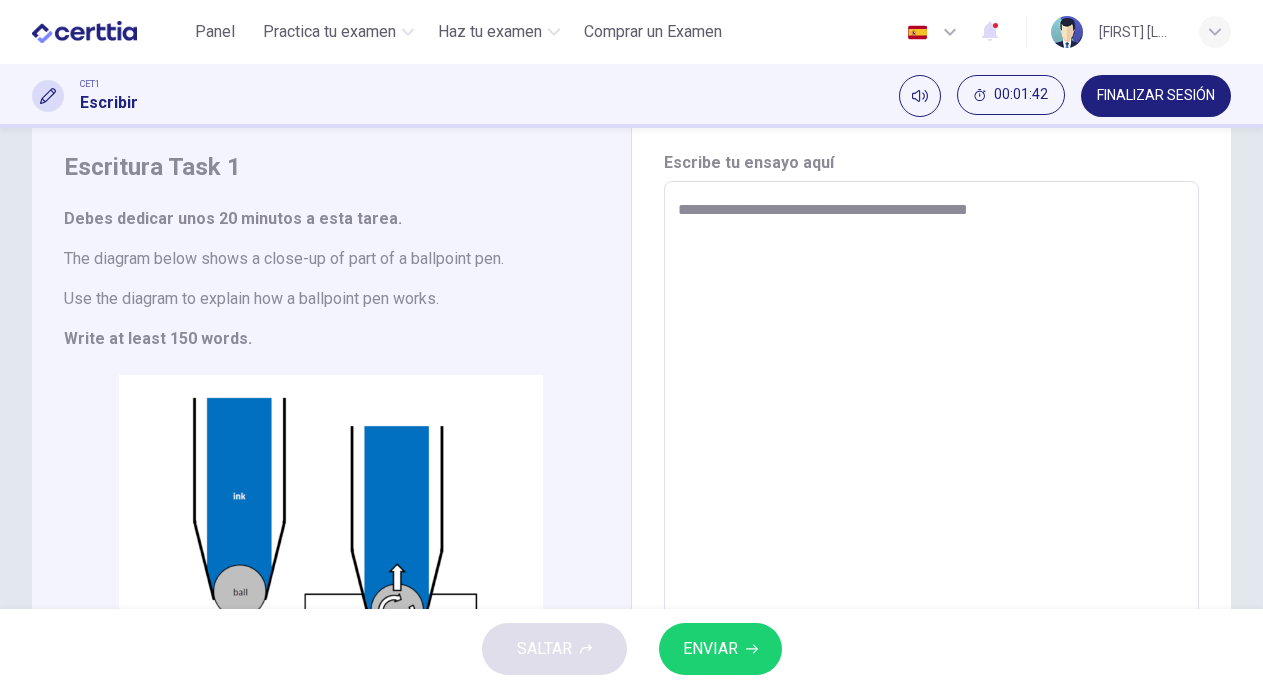 type on "*" 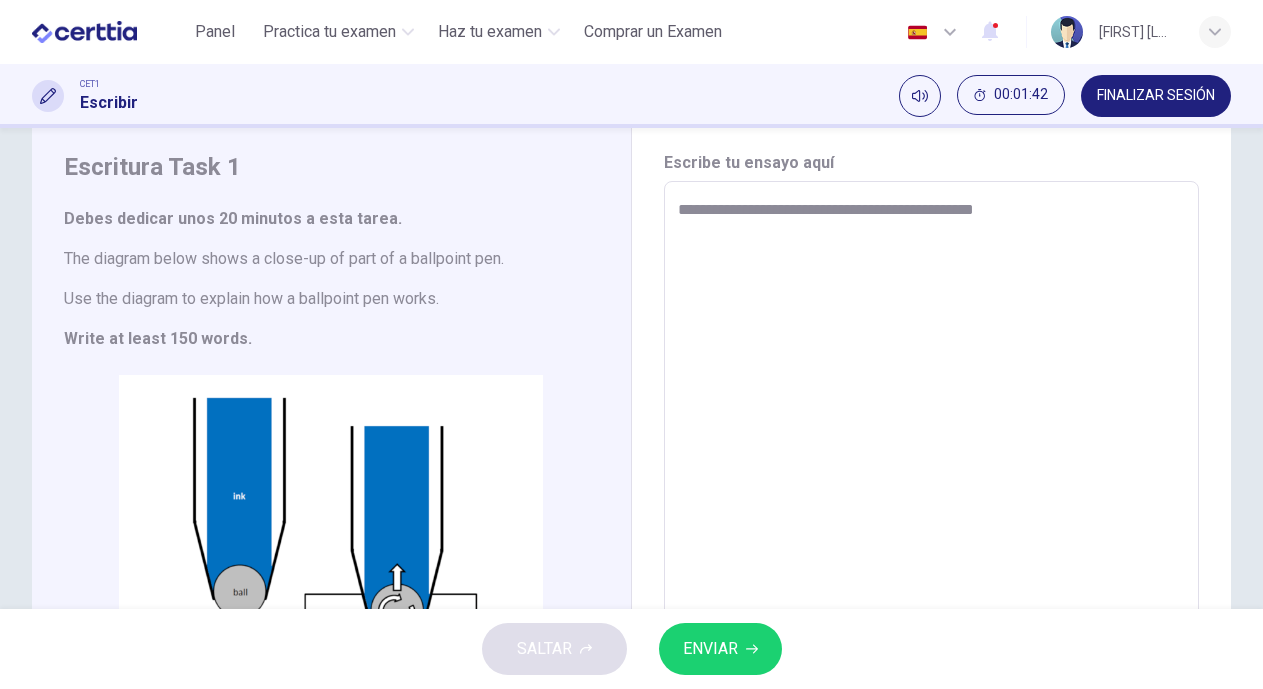type on "**********" 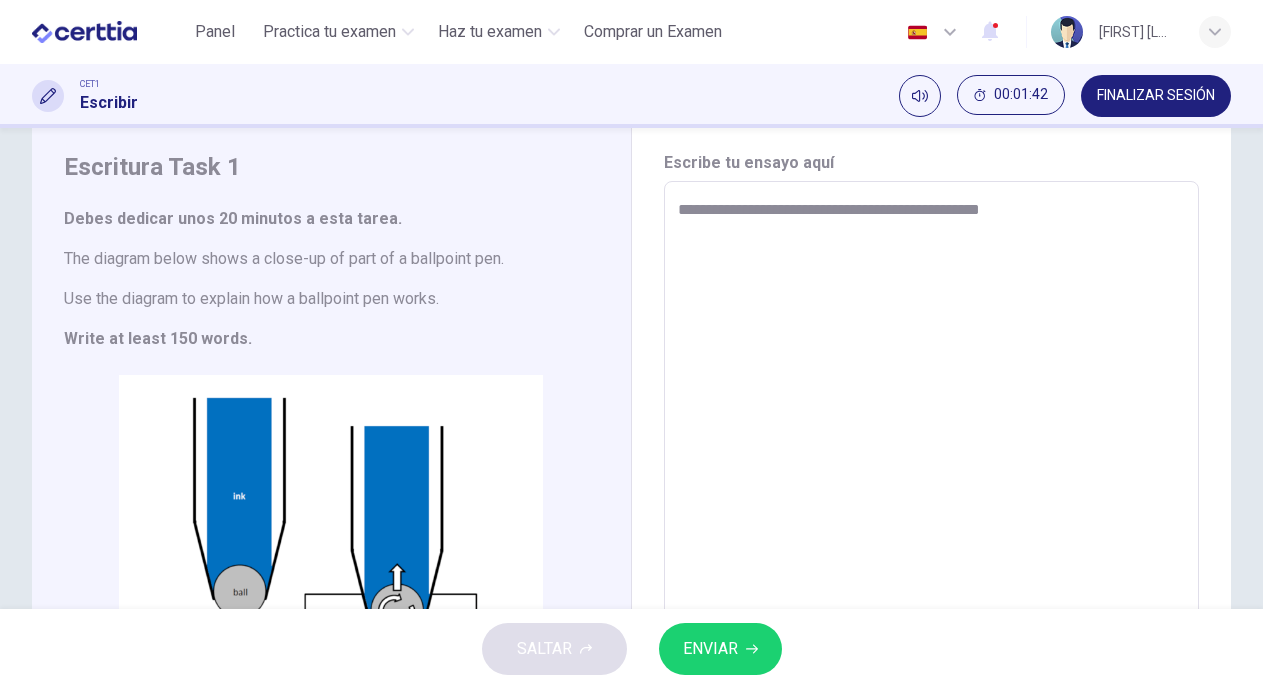 type on "*" 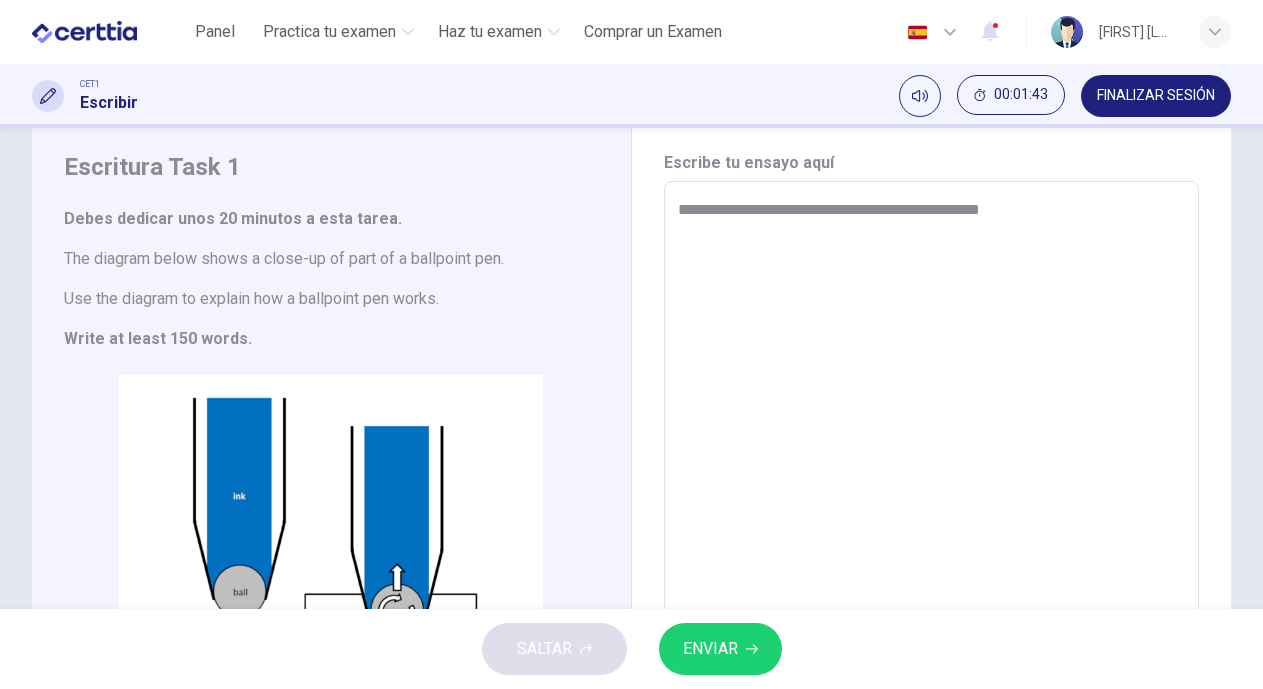 type on "**********" 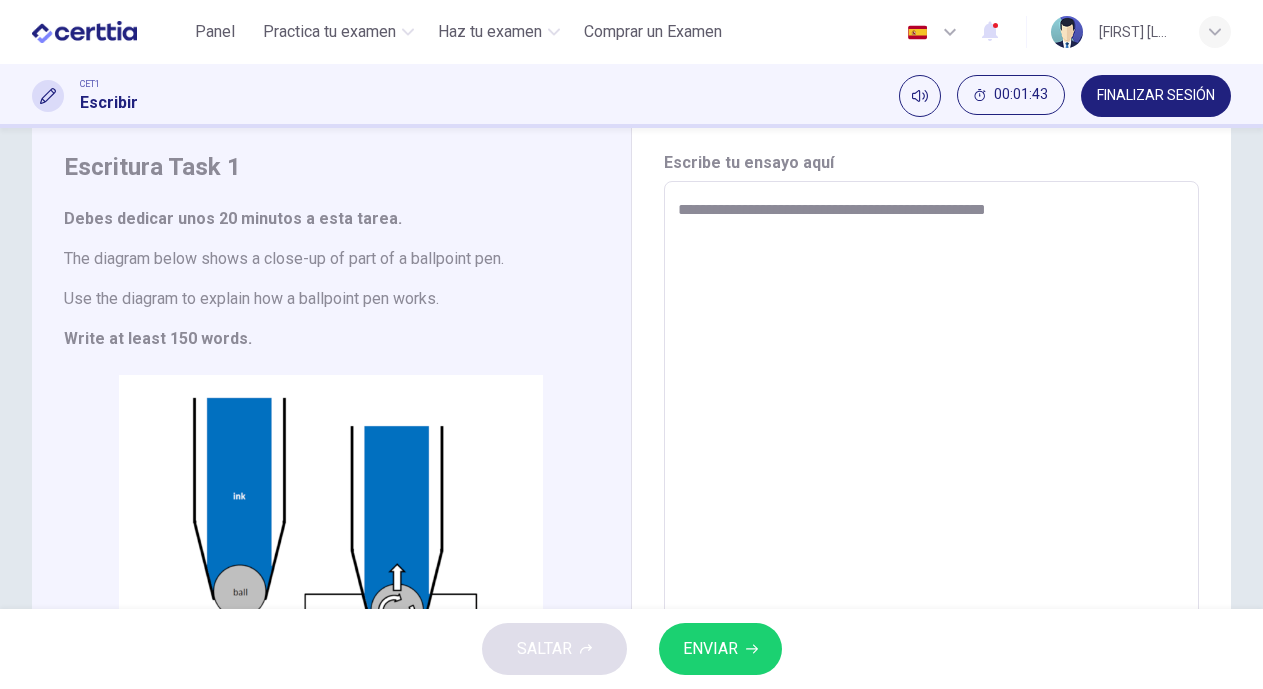 type on "*" 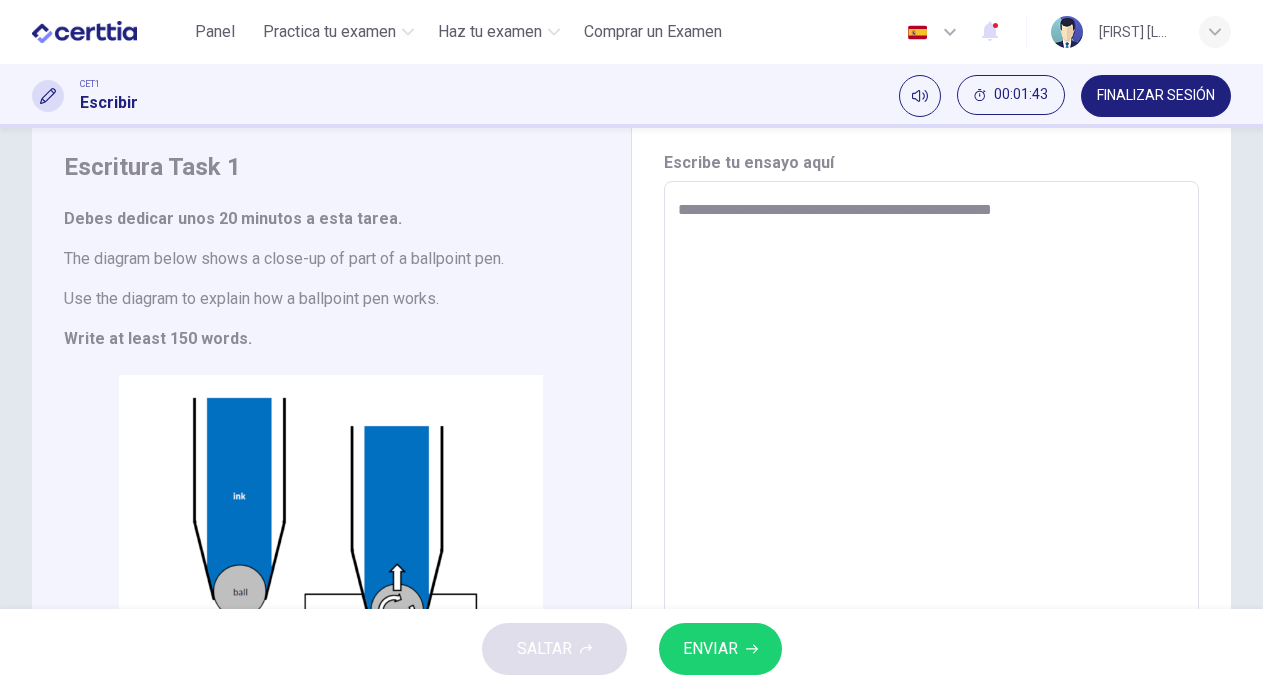type on "*" 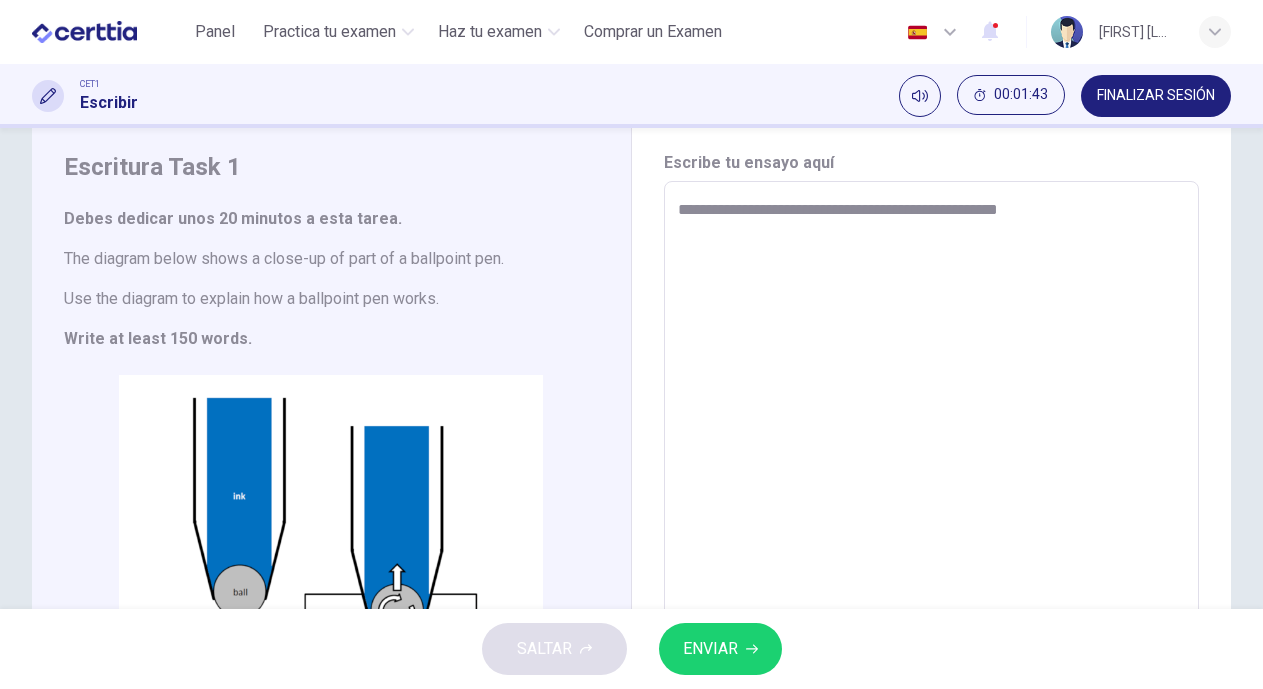 type on "*" 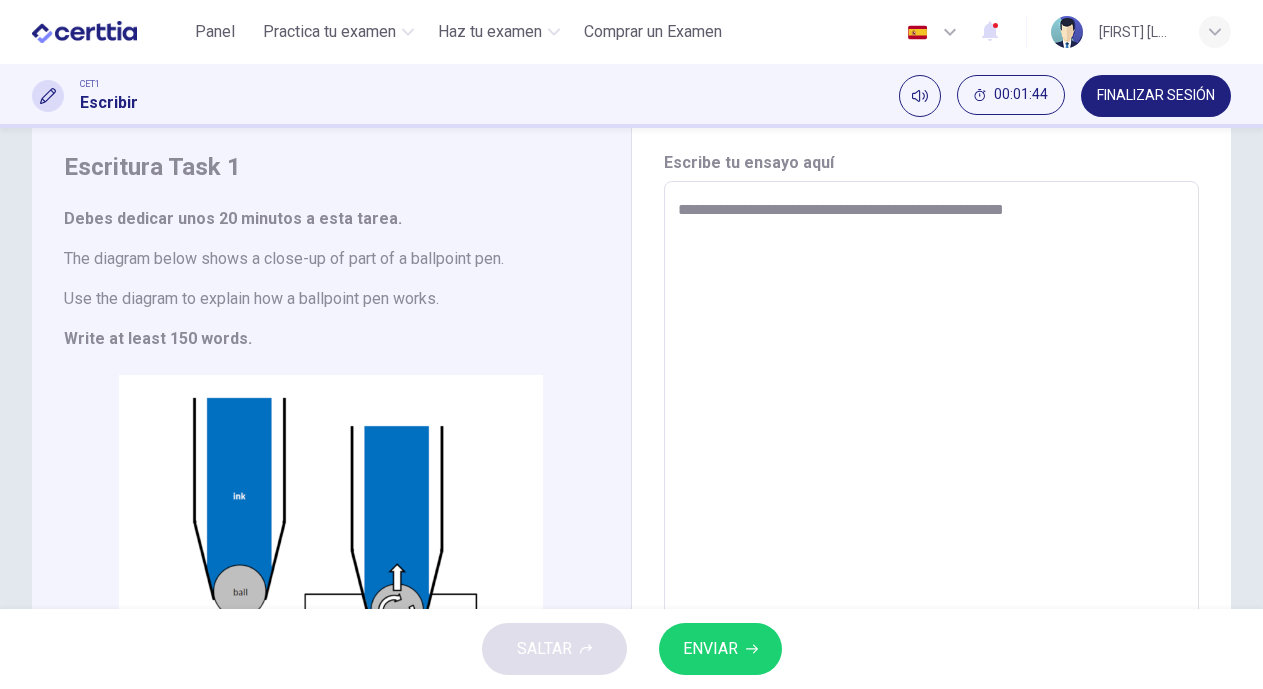type on "**********" 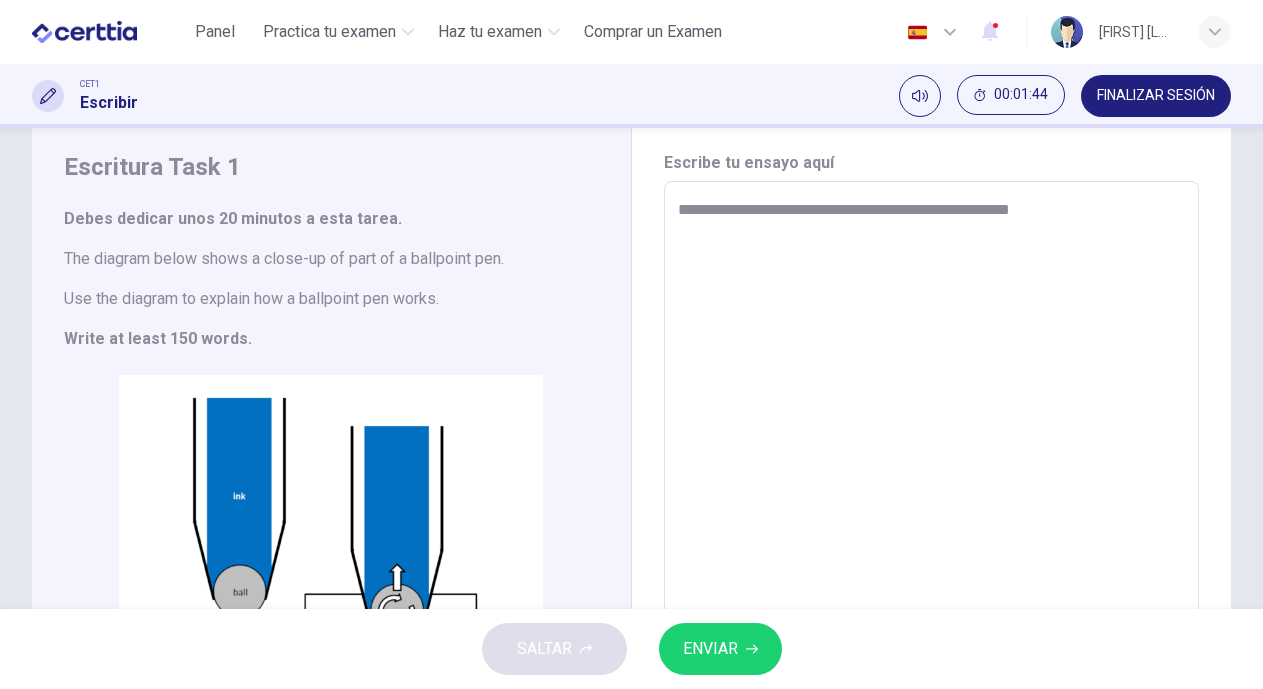 type on "*" 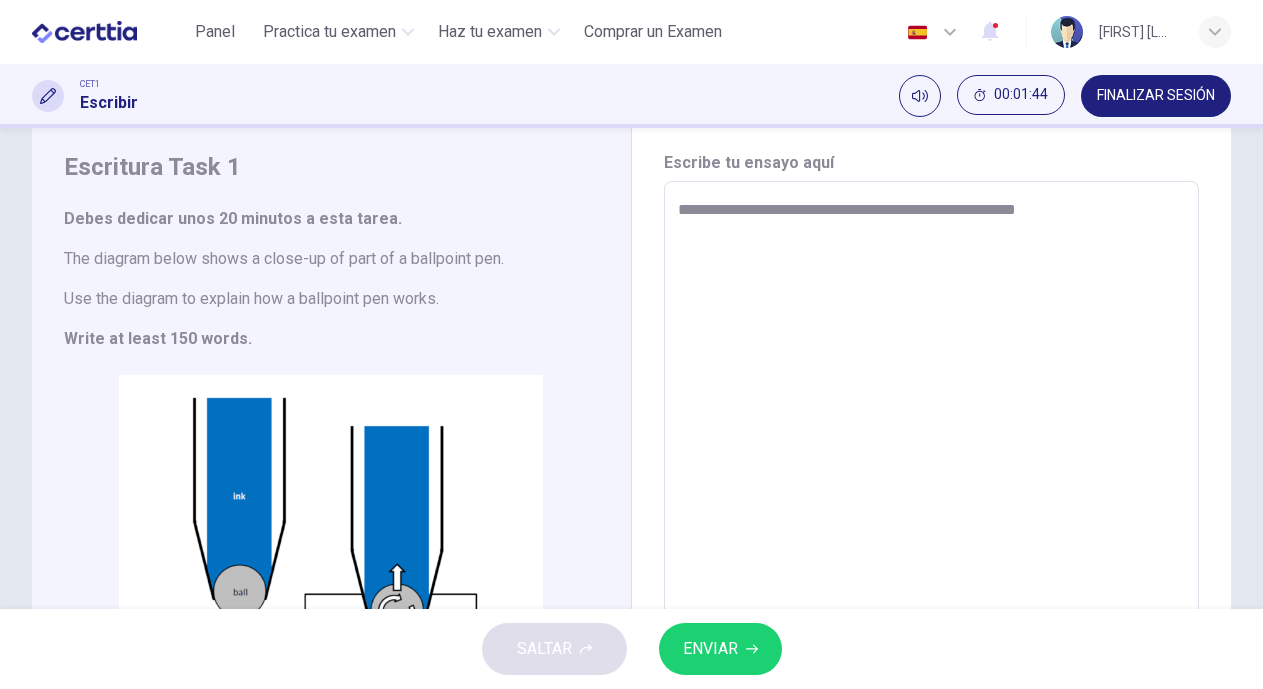 type on "*" 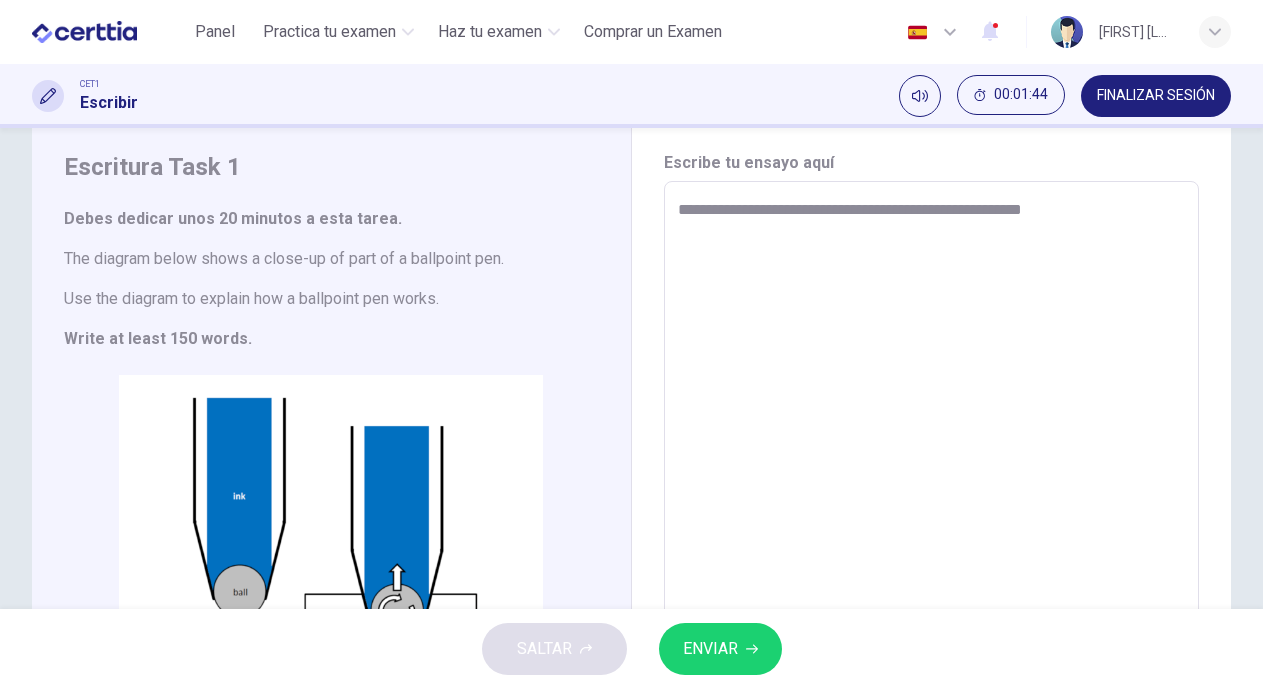 type on "*" 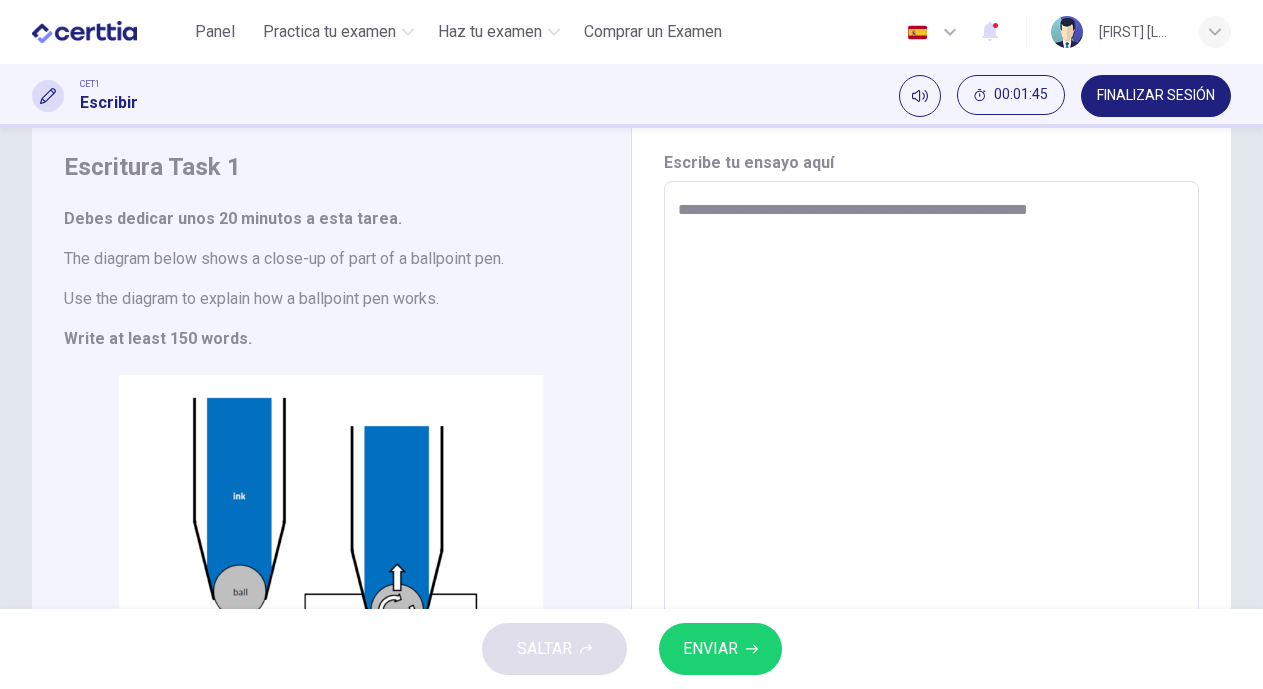 type on "**********" 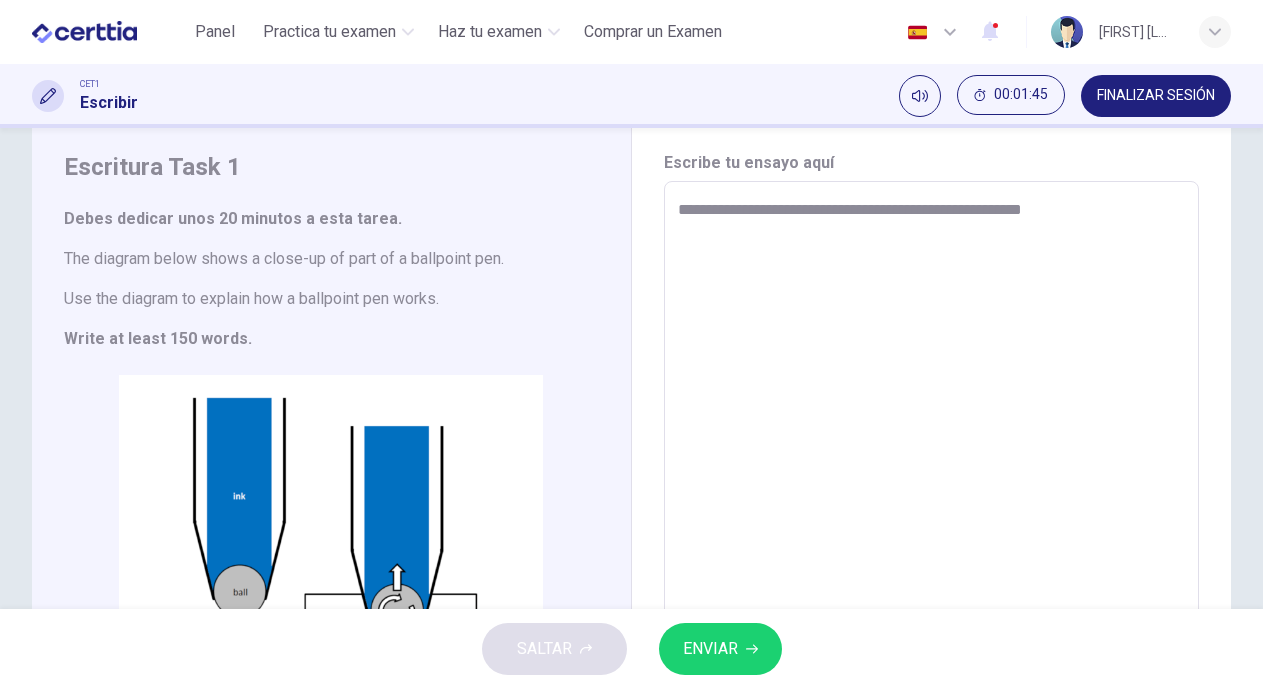 type on "*" 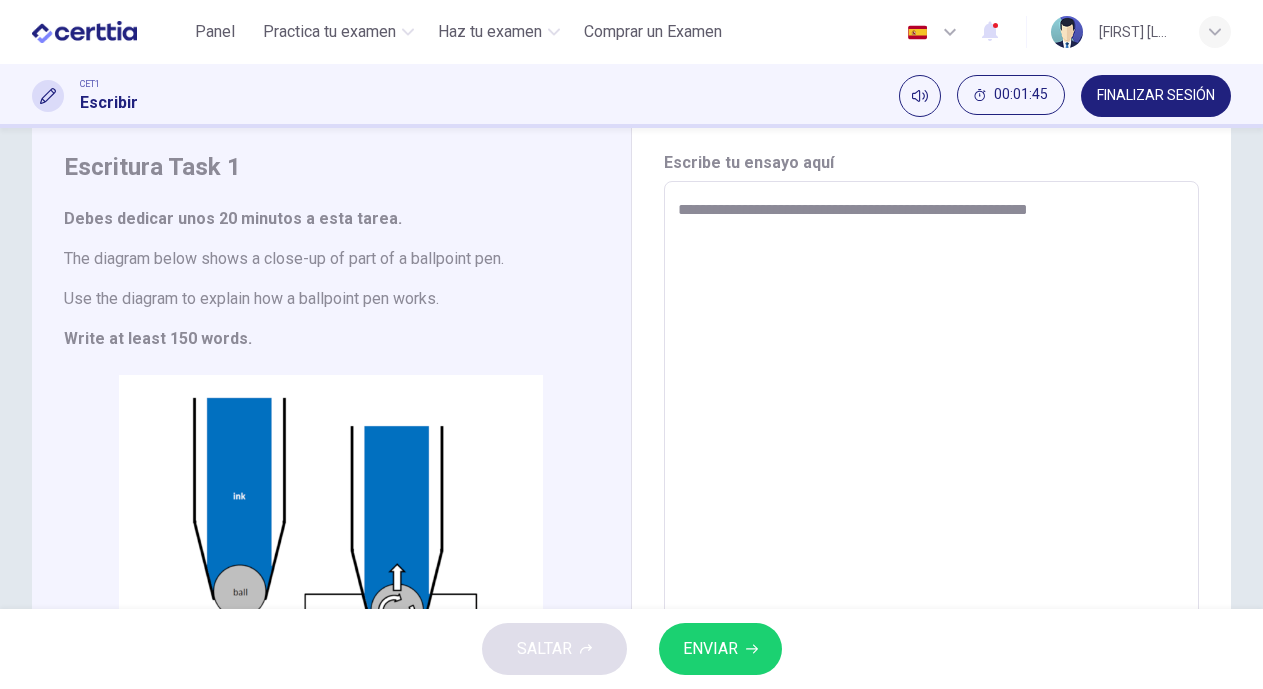 type on "**********" 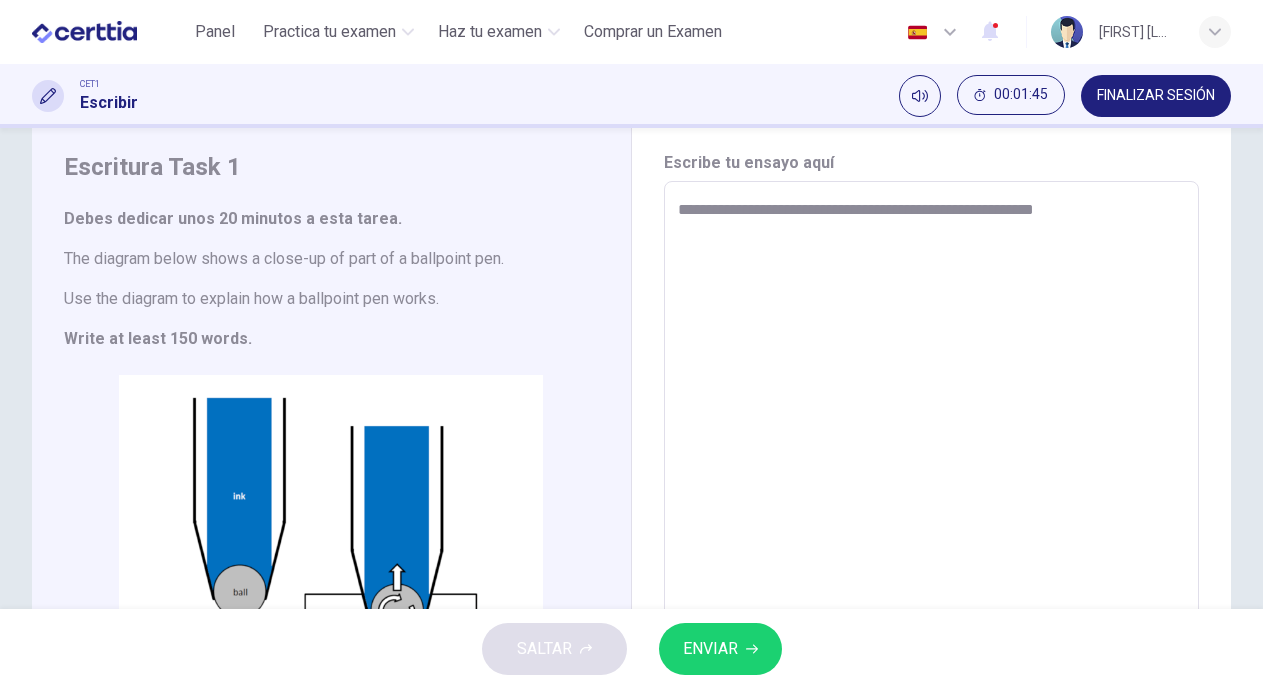 type on "*" 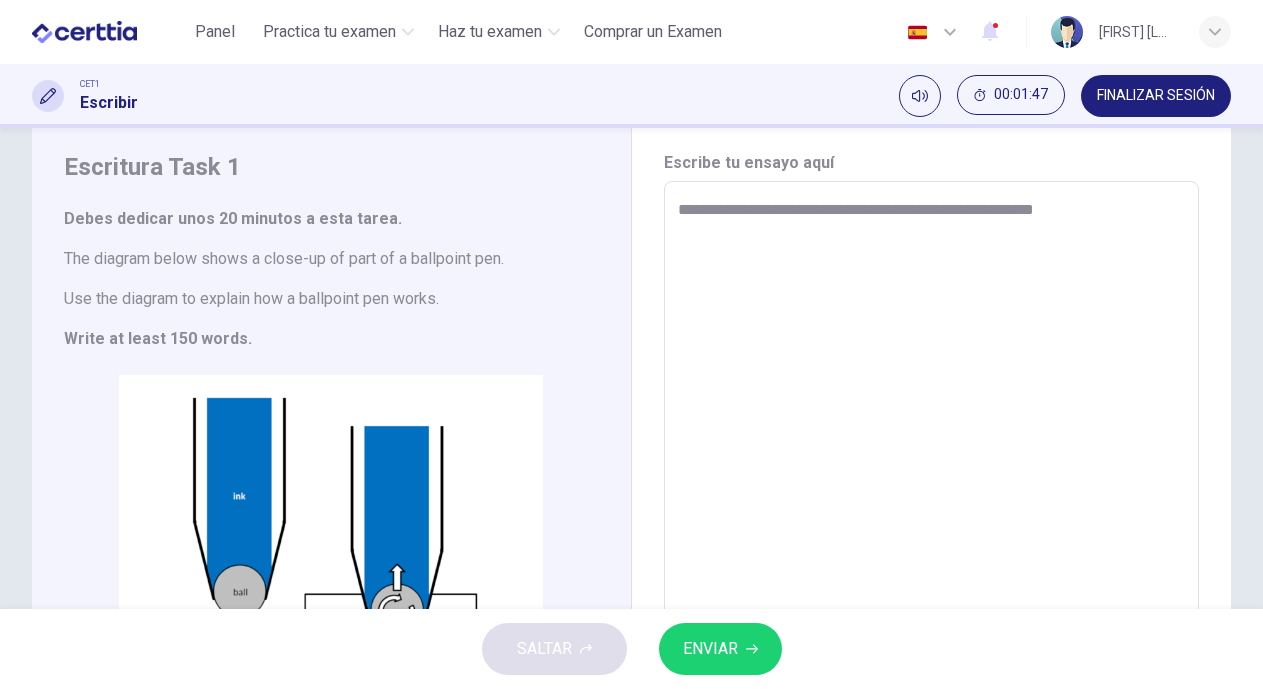 type on "**********" 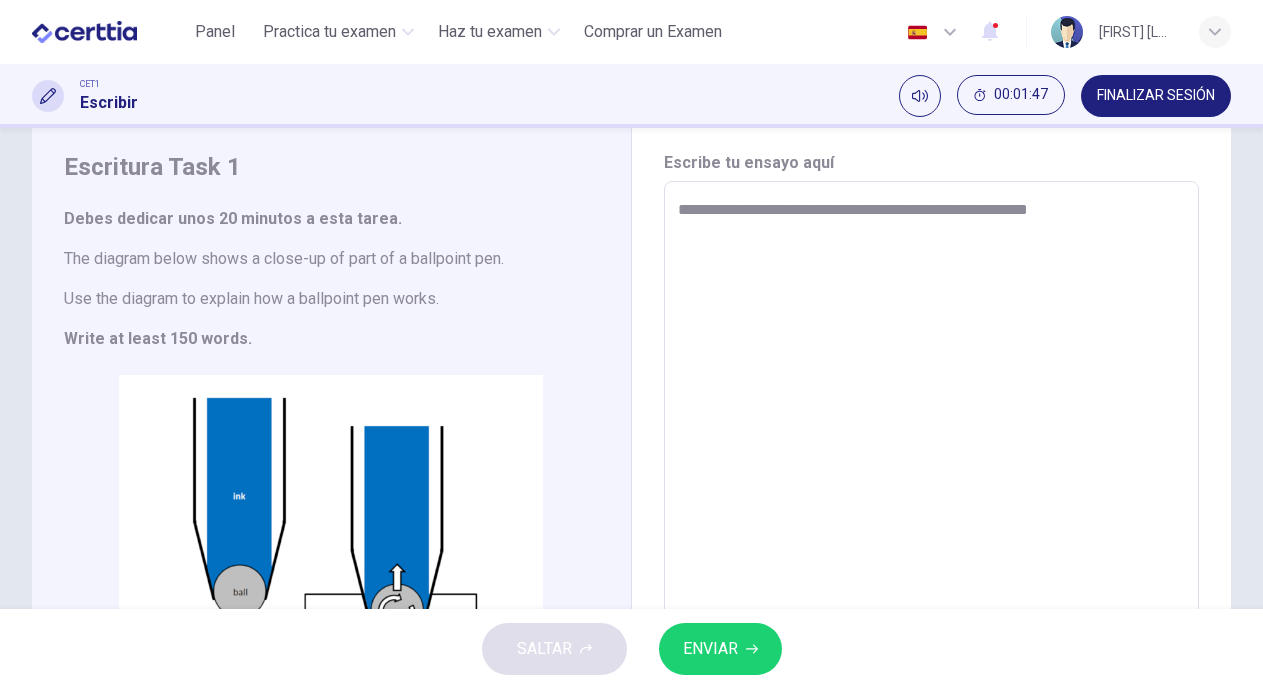 type on "**********" 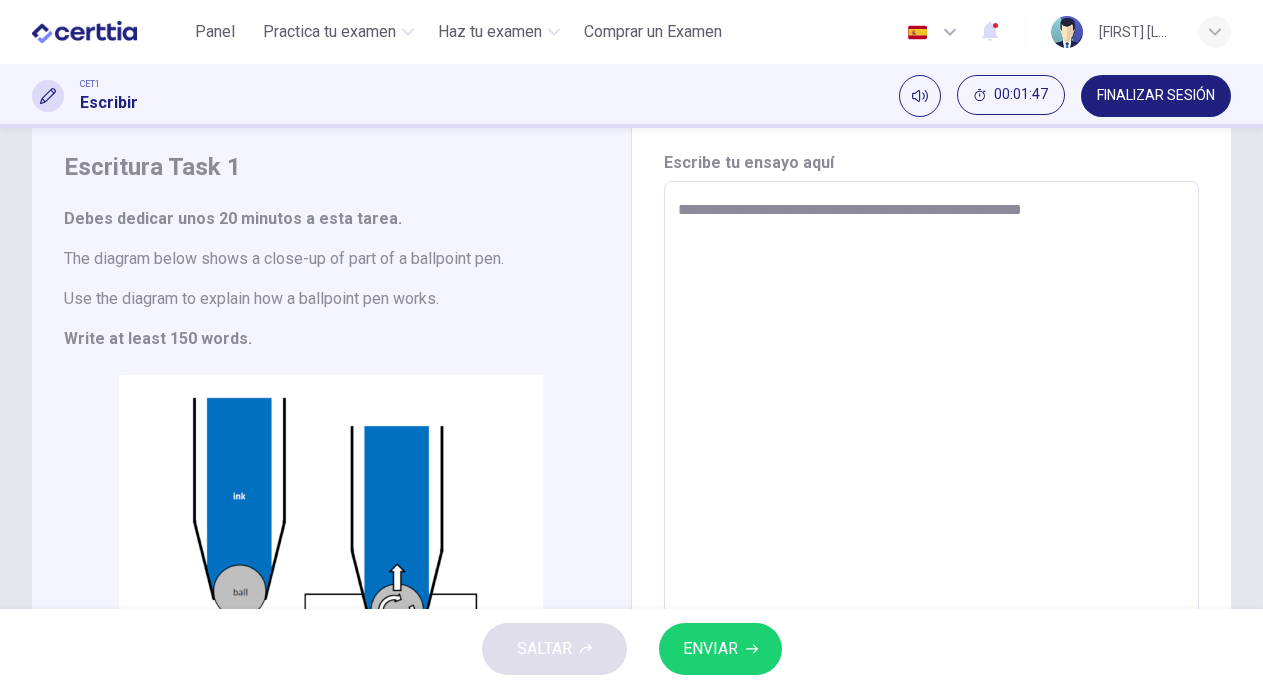type on "*" 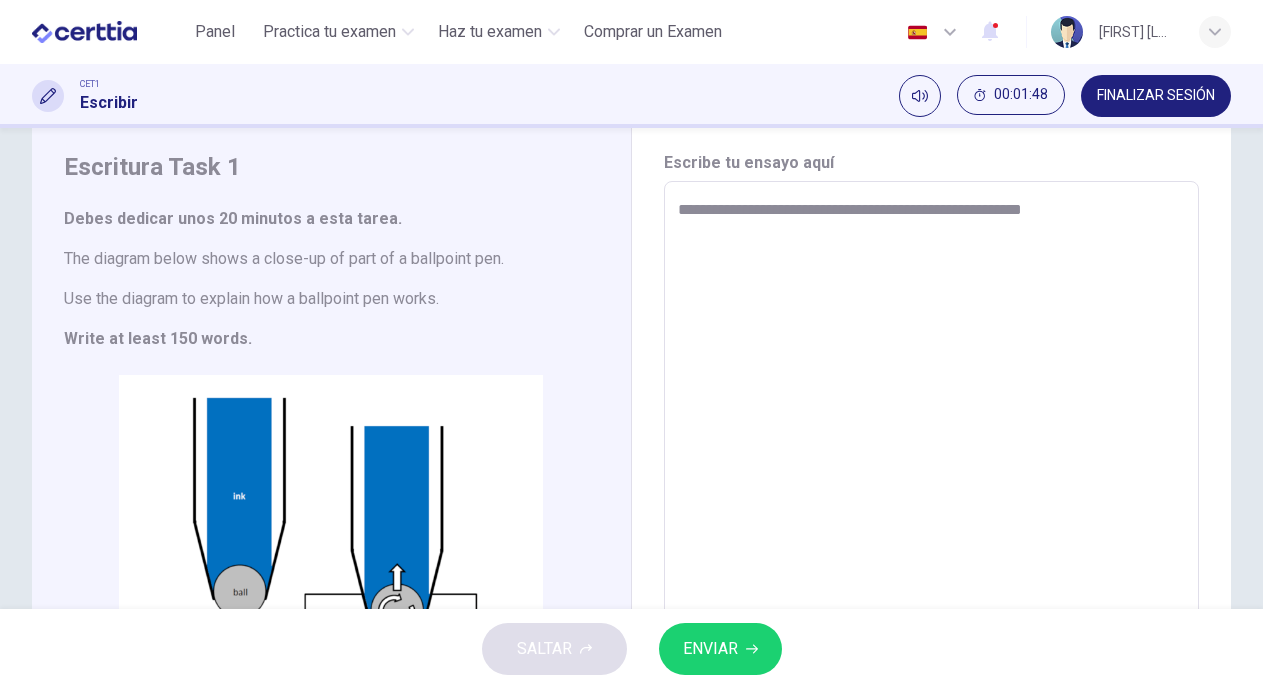 type on "**********" 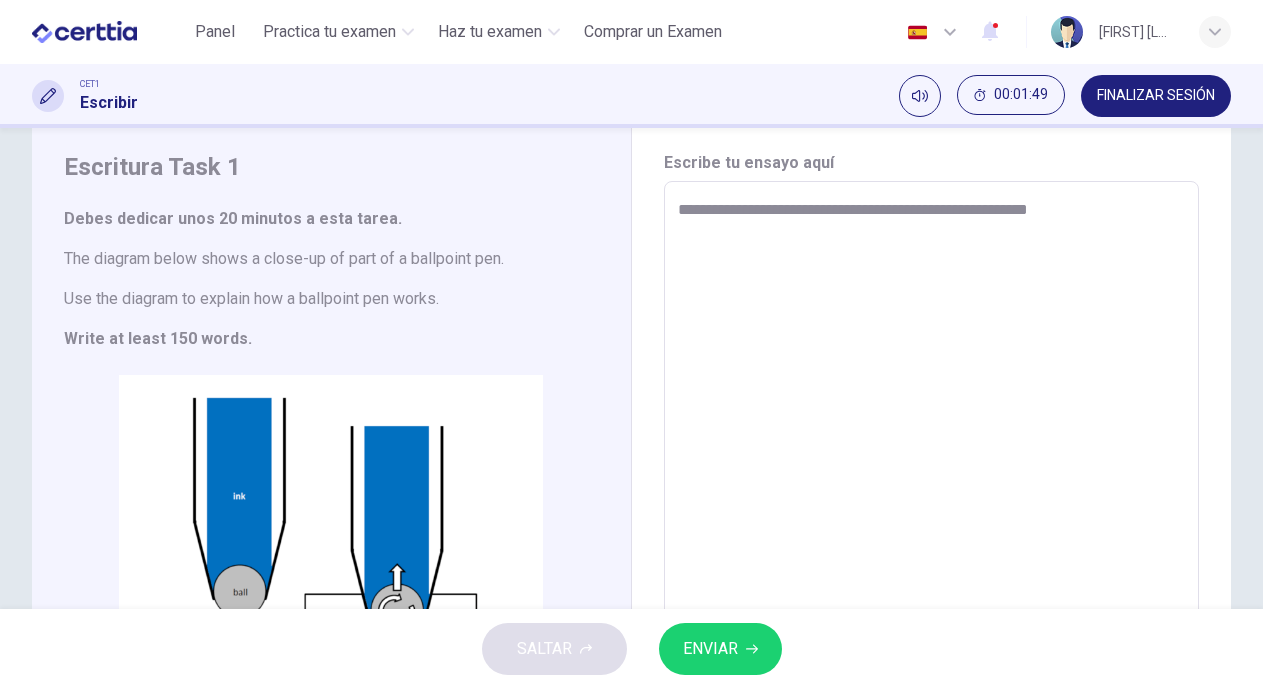 type on "**********" 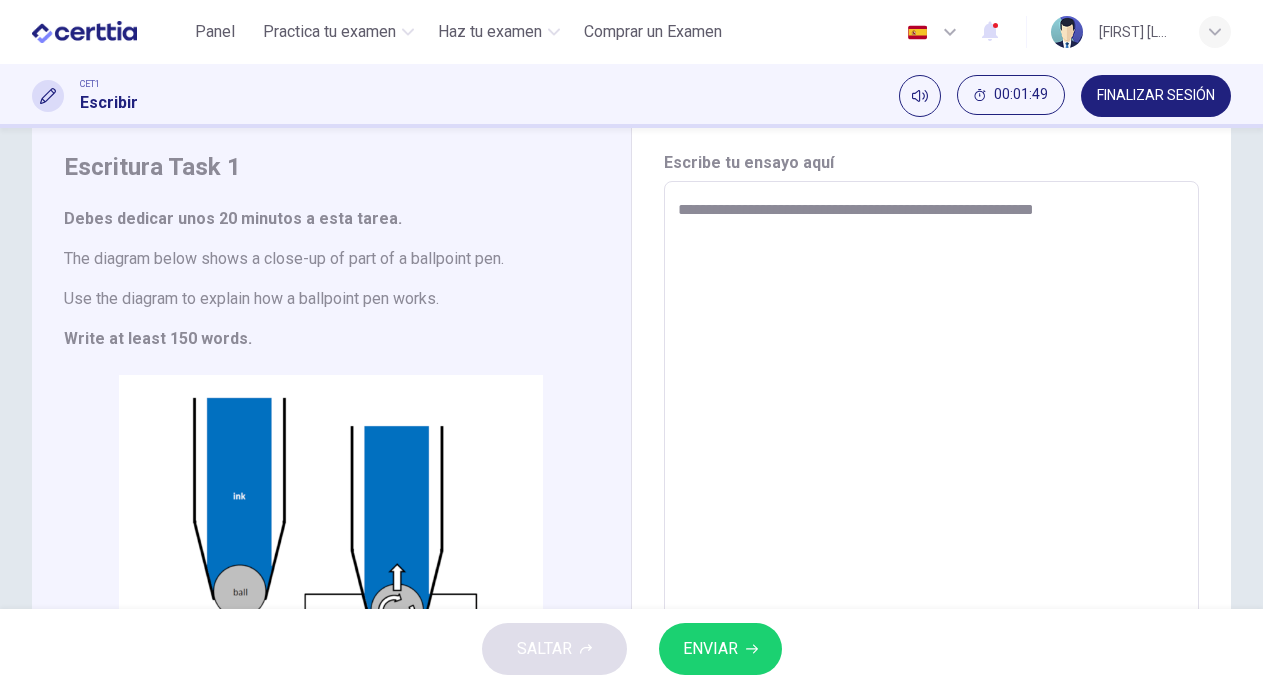 type on "*" 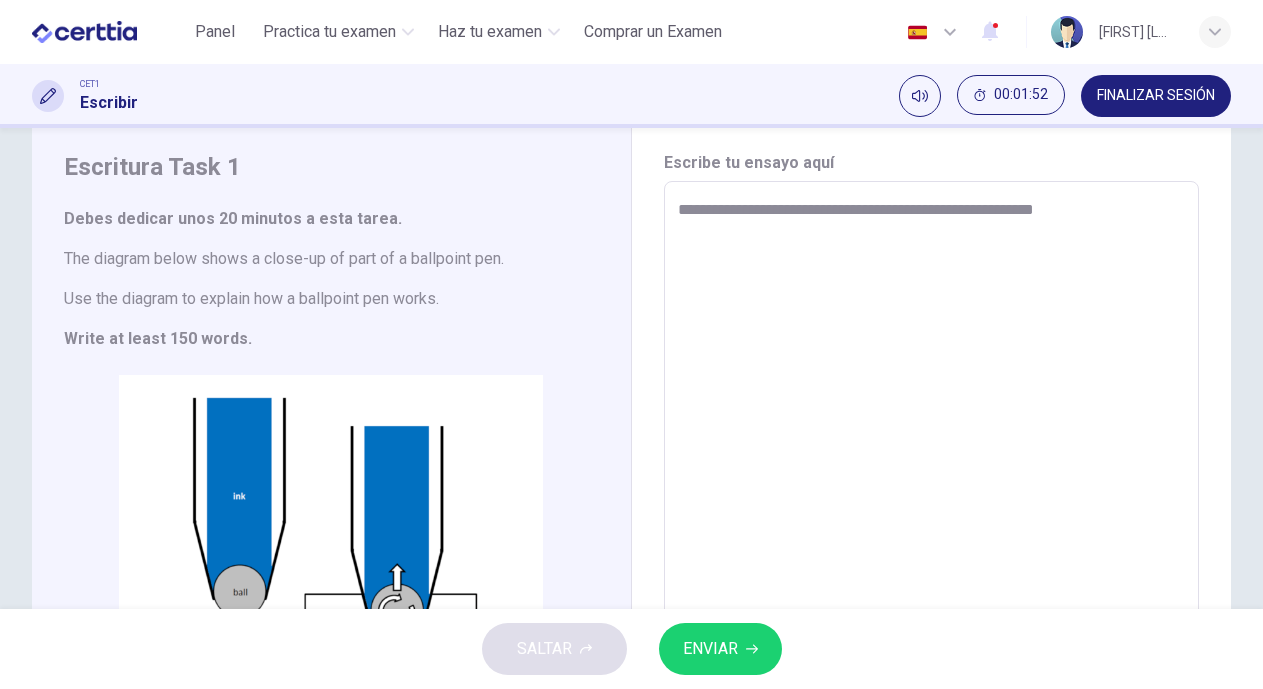 click on "**********" at bounding box center (929, 458) 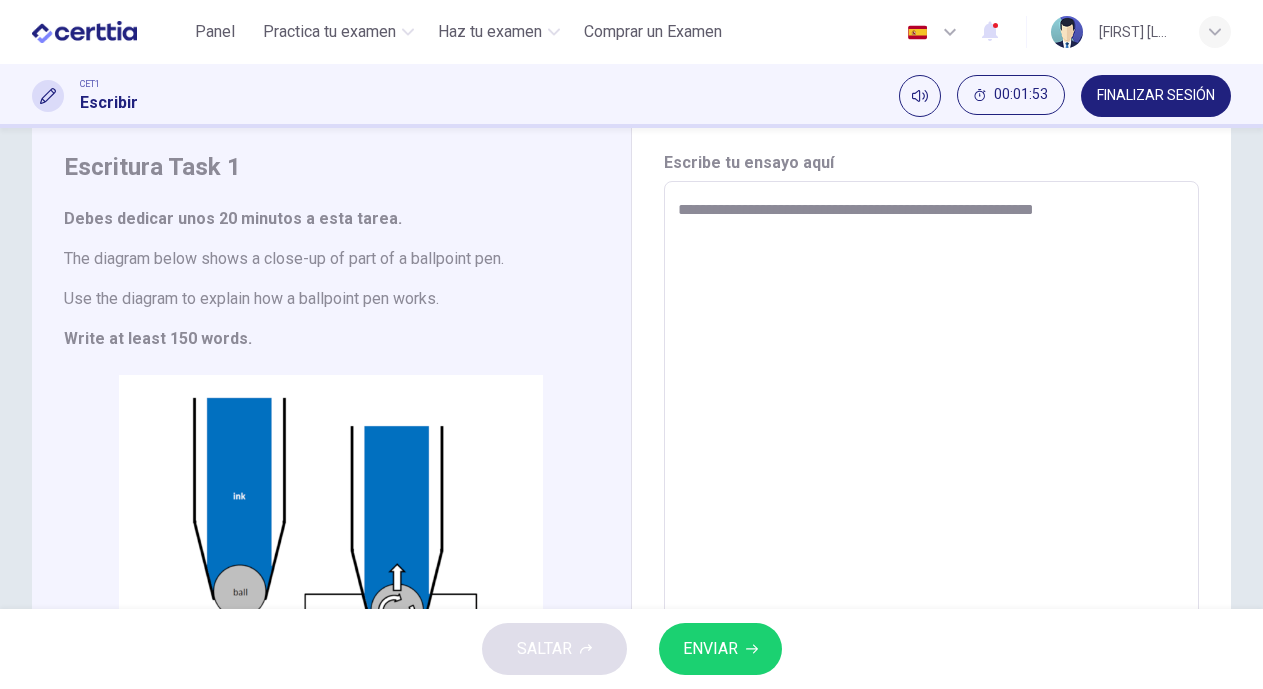 type on "**********" 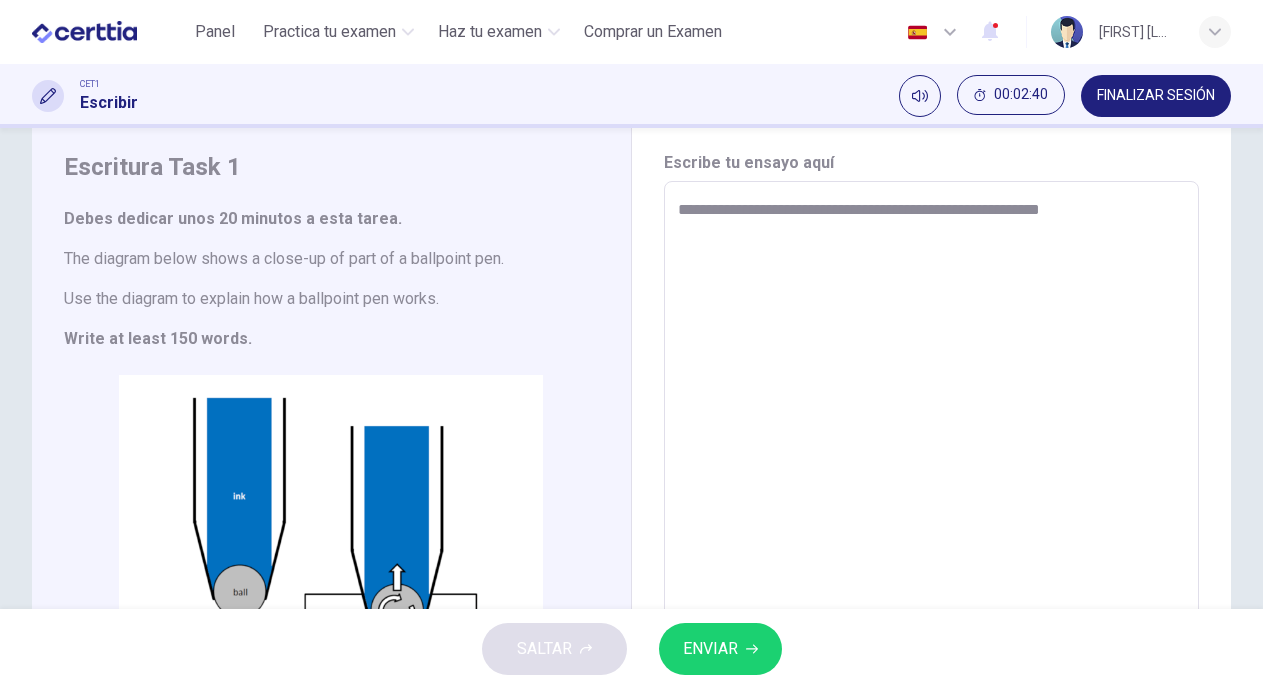 click on "**********" at bounding box center (929, 458) 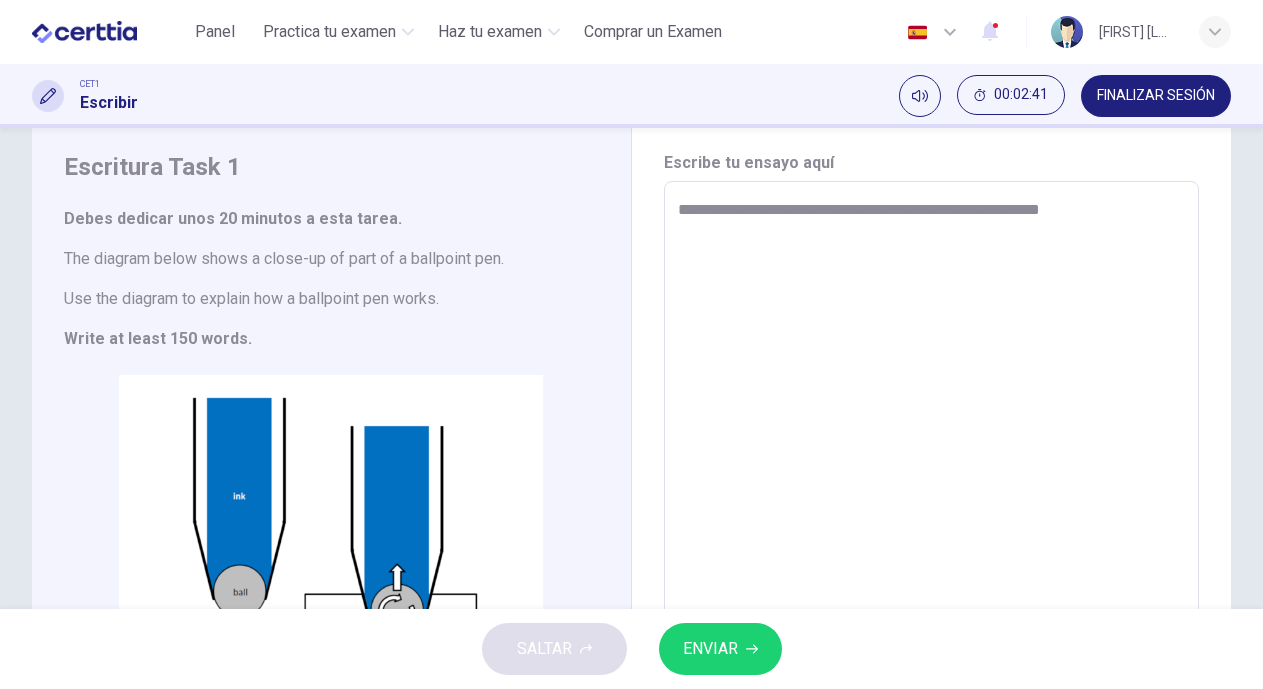 type on "**********" 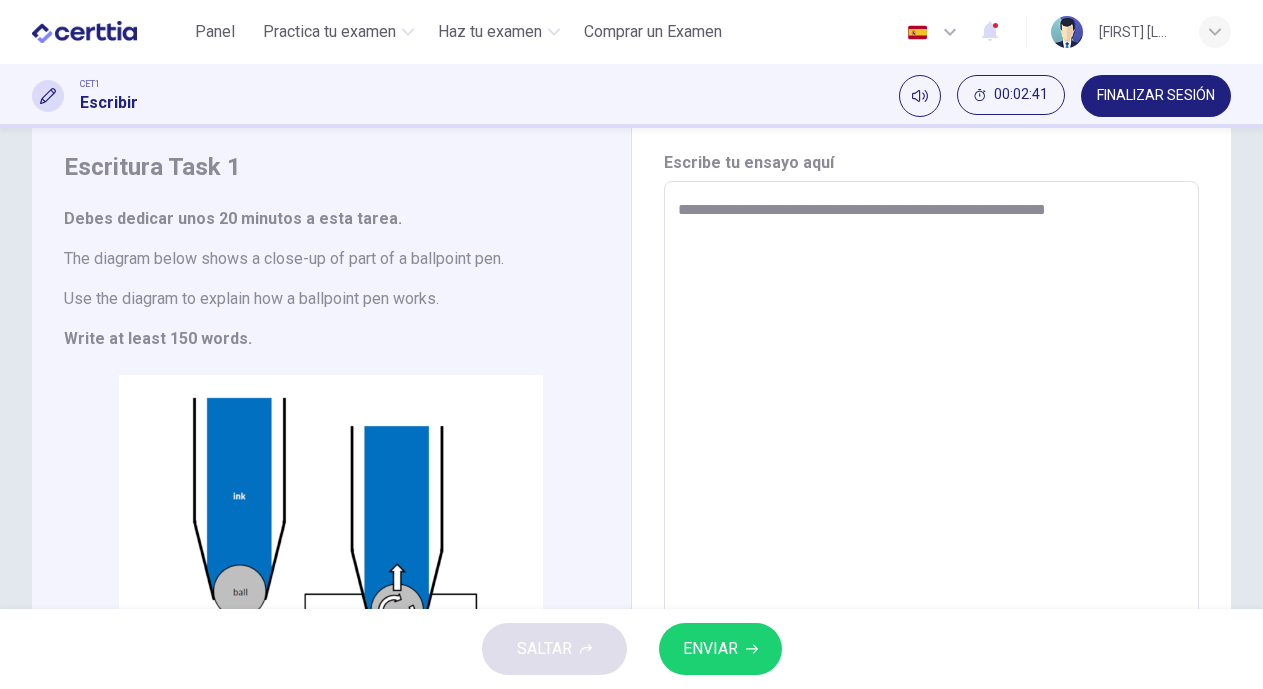 type on "**********" 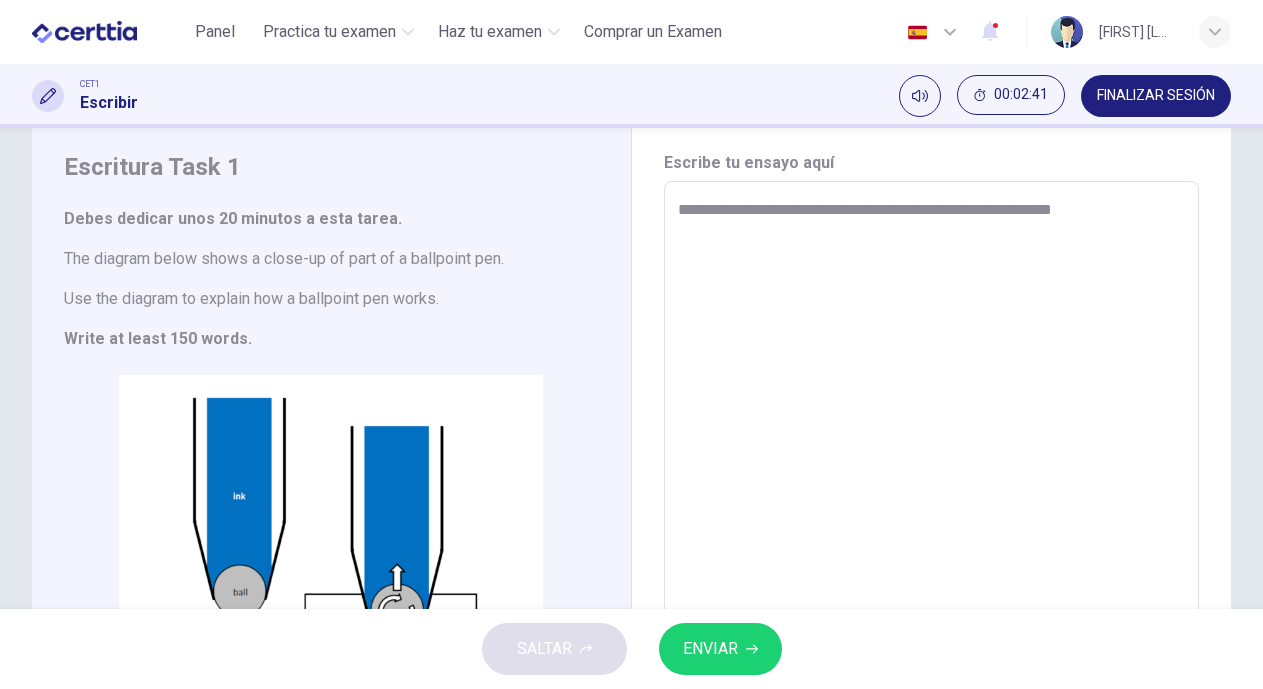 type on "**********" 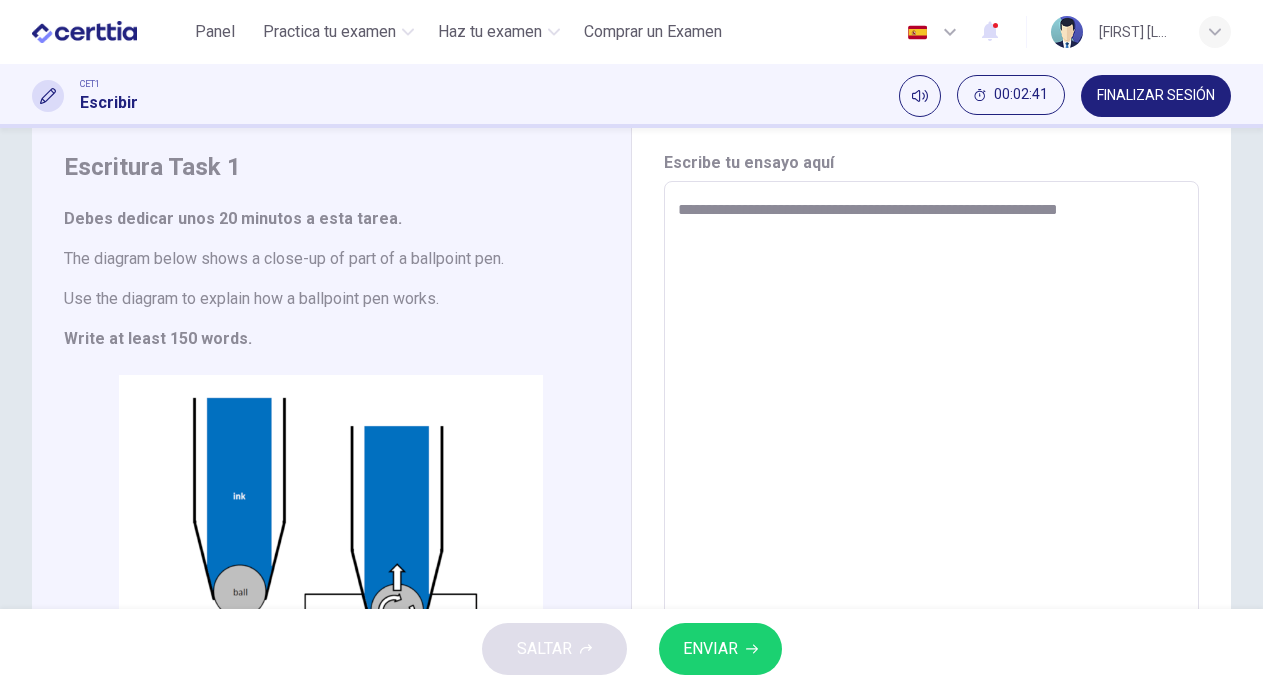 type on "*" 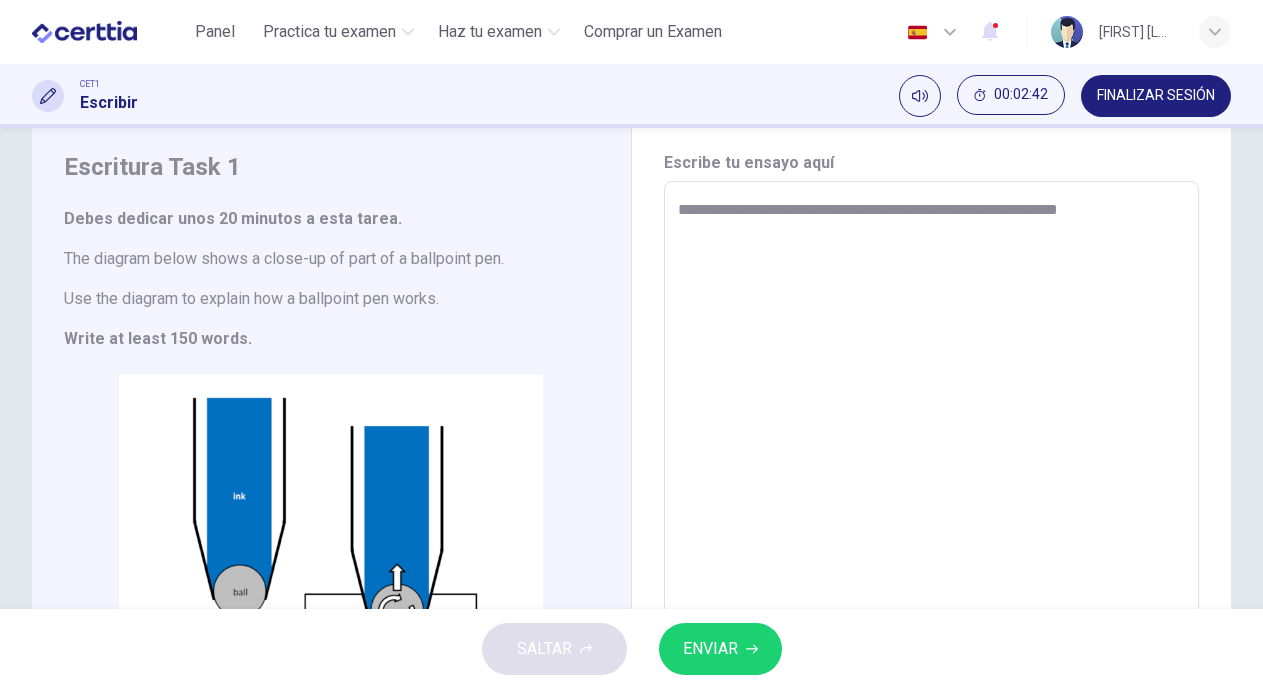 type on "**********" 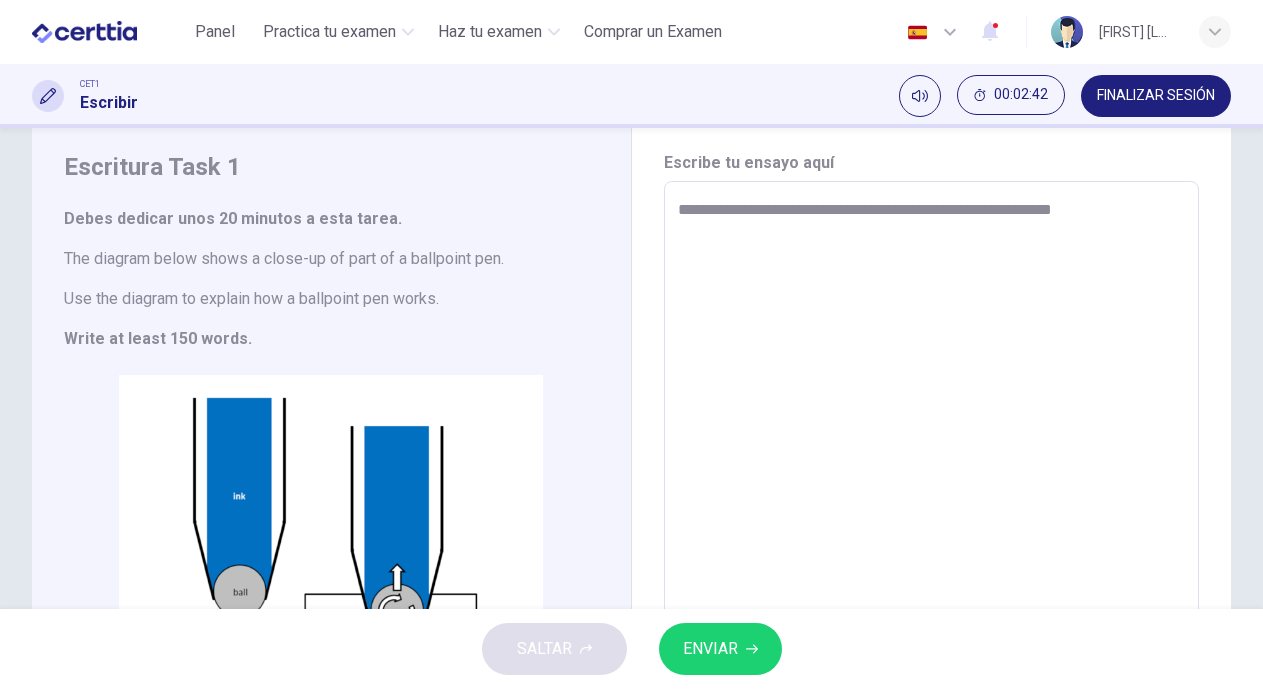 type on "*" 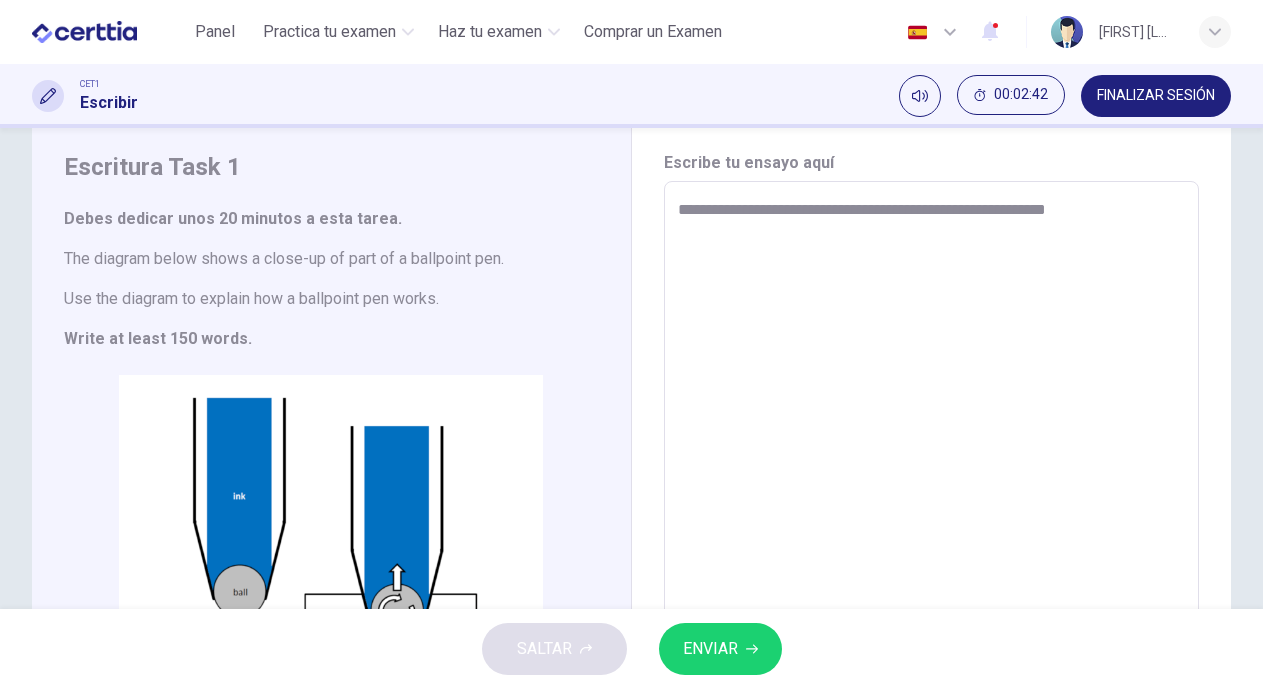 type on "*" 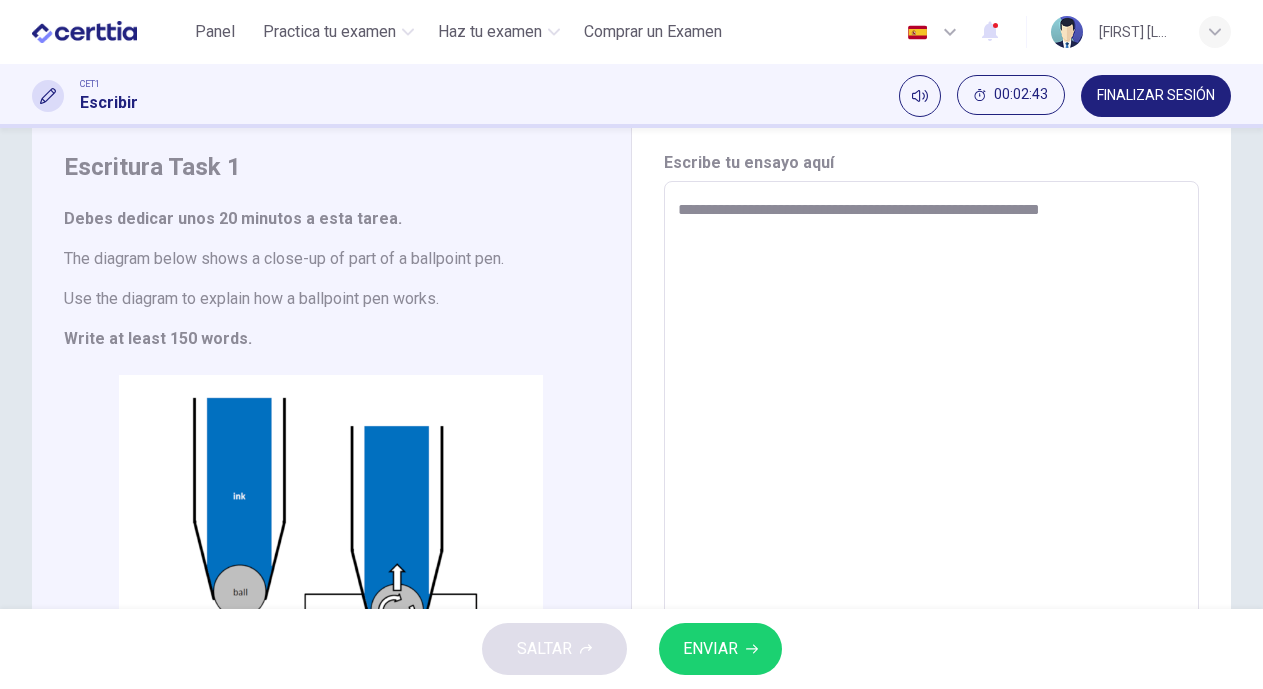 type on "**********" 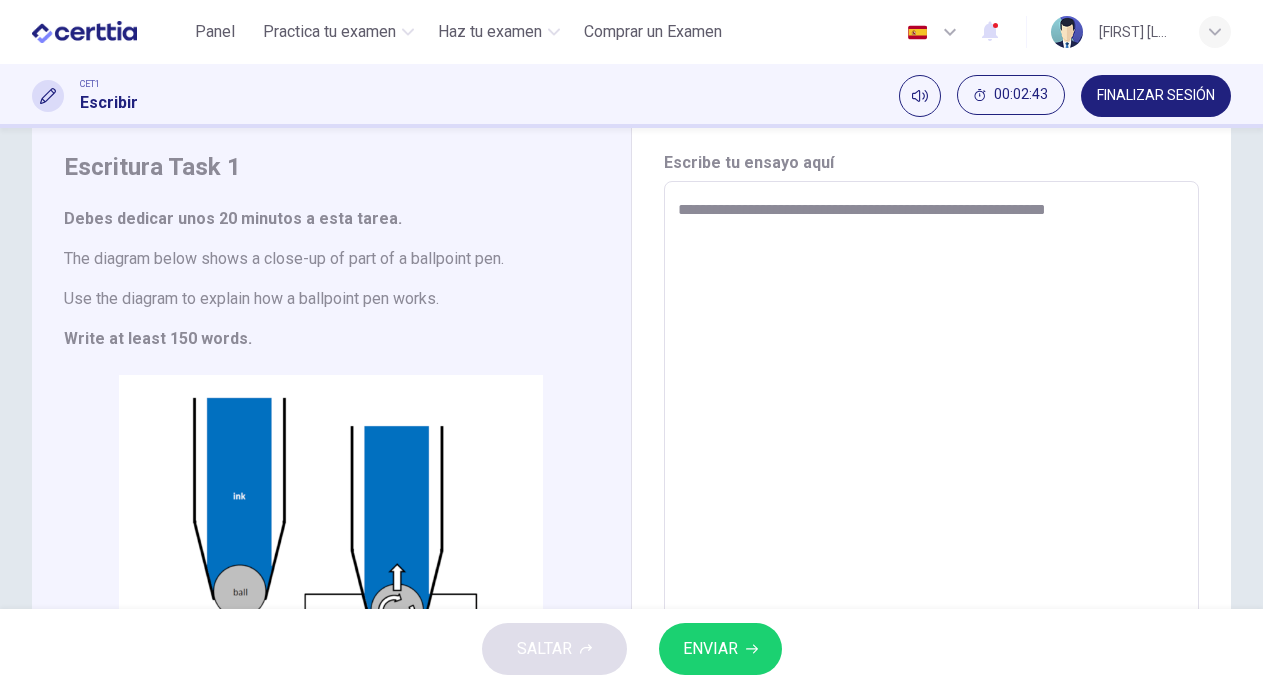 type on "*" 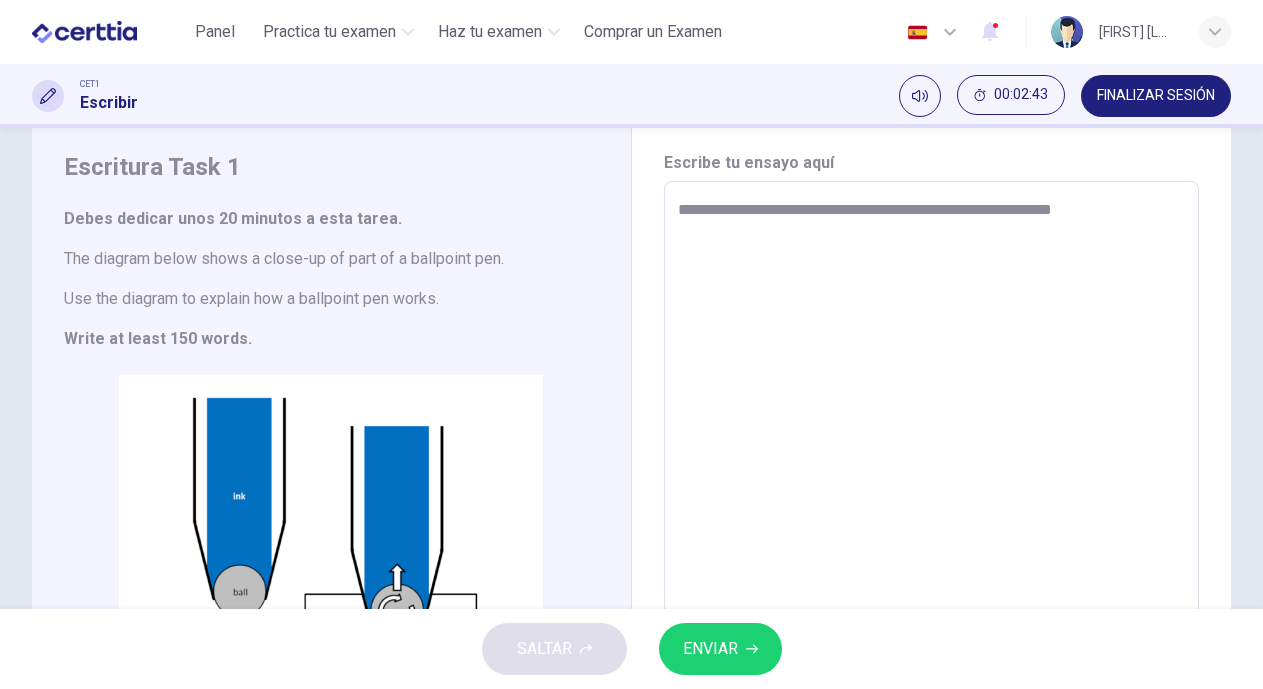 type on "*" 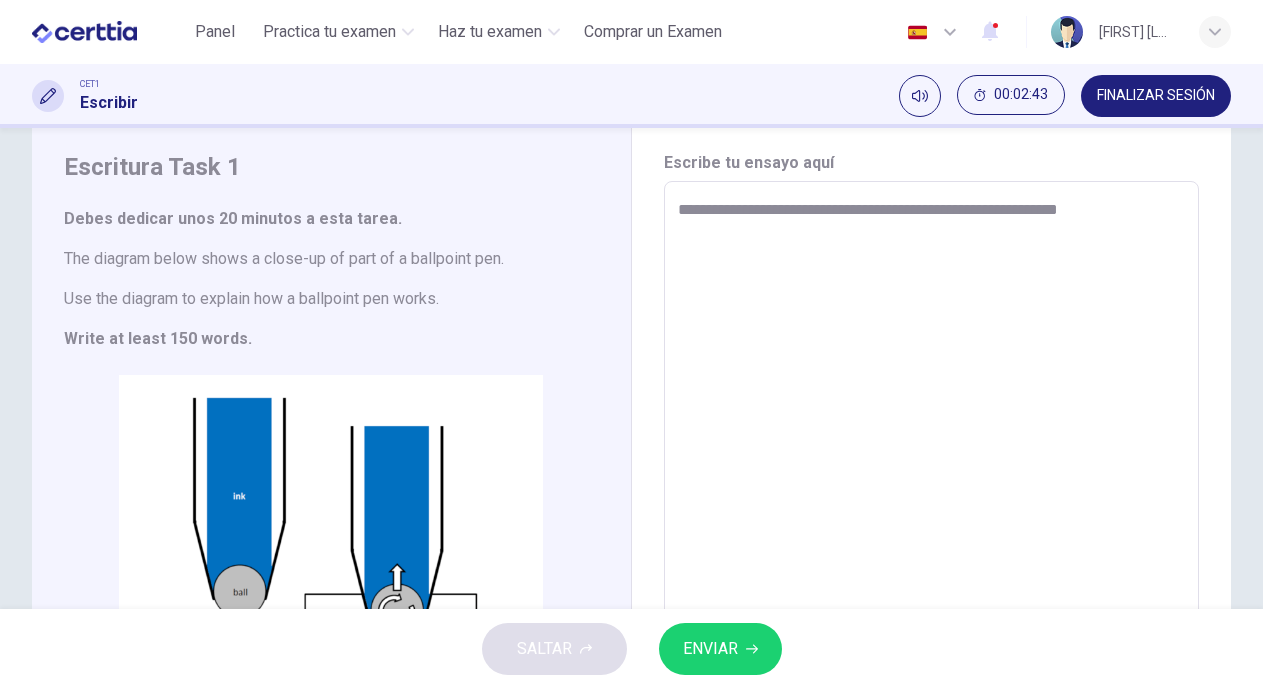 type on "*" 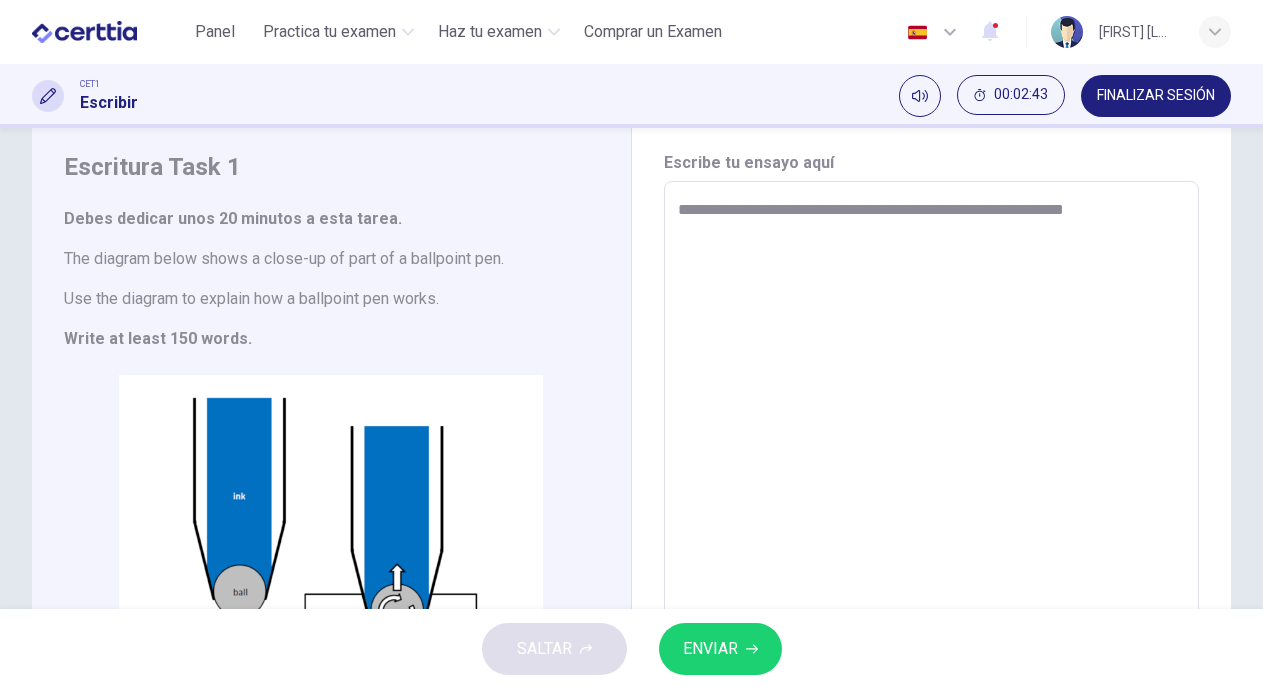 type on "**********" 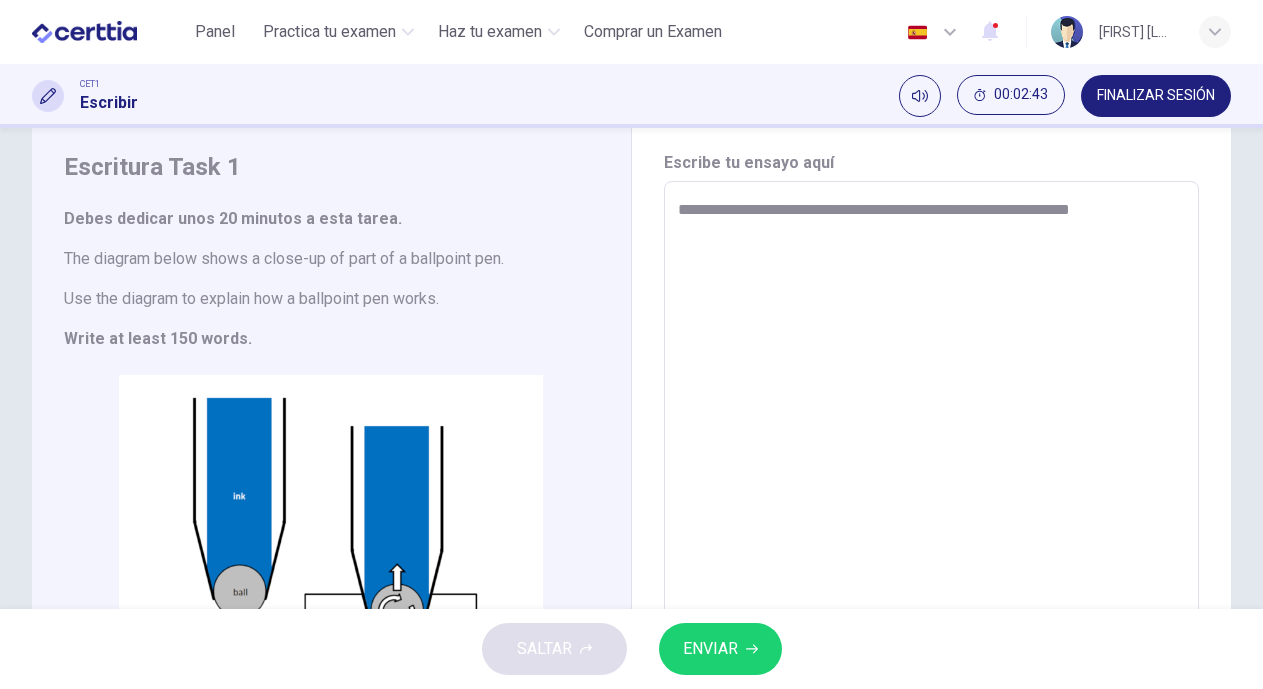 type on "*" 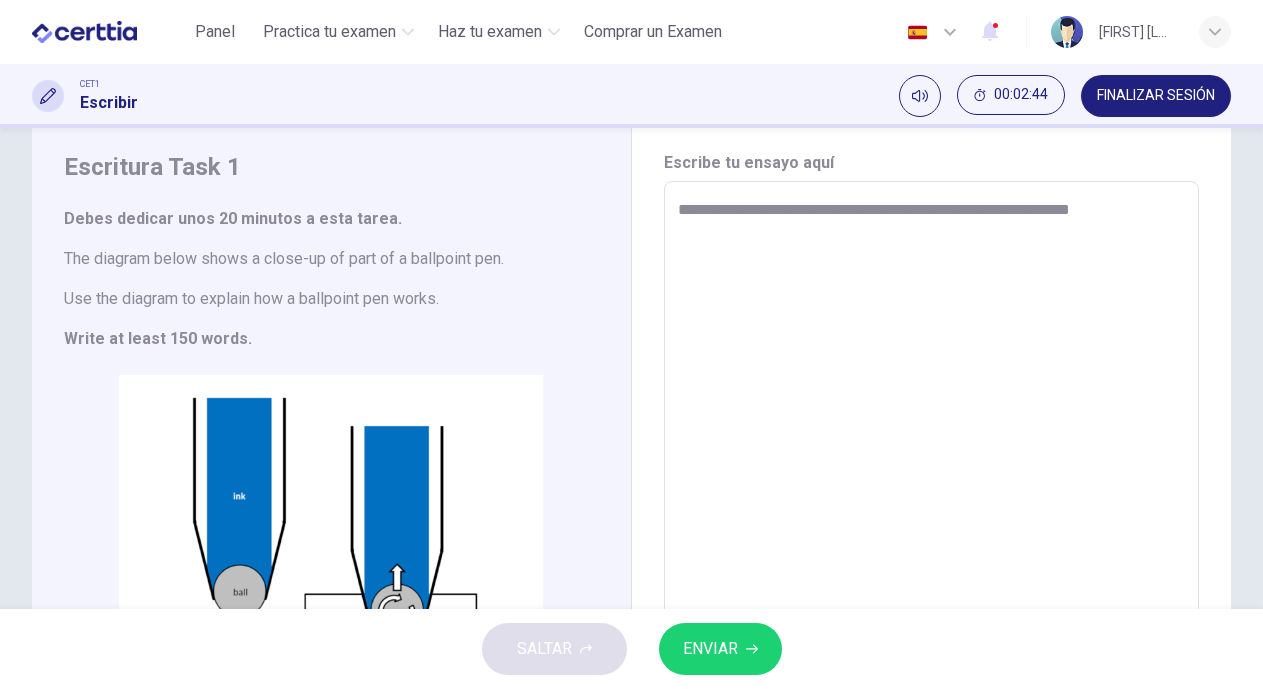 type on "**********" 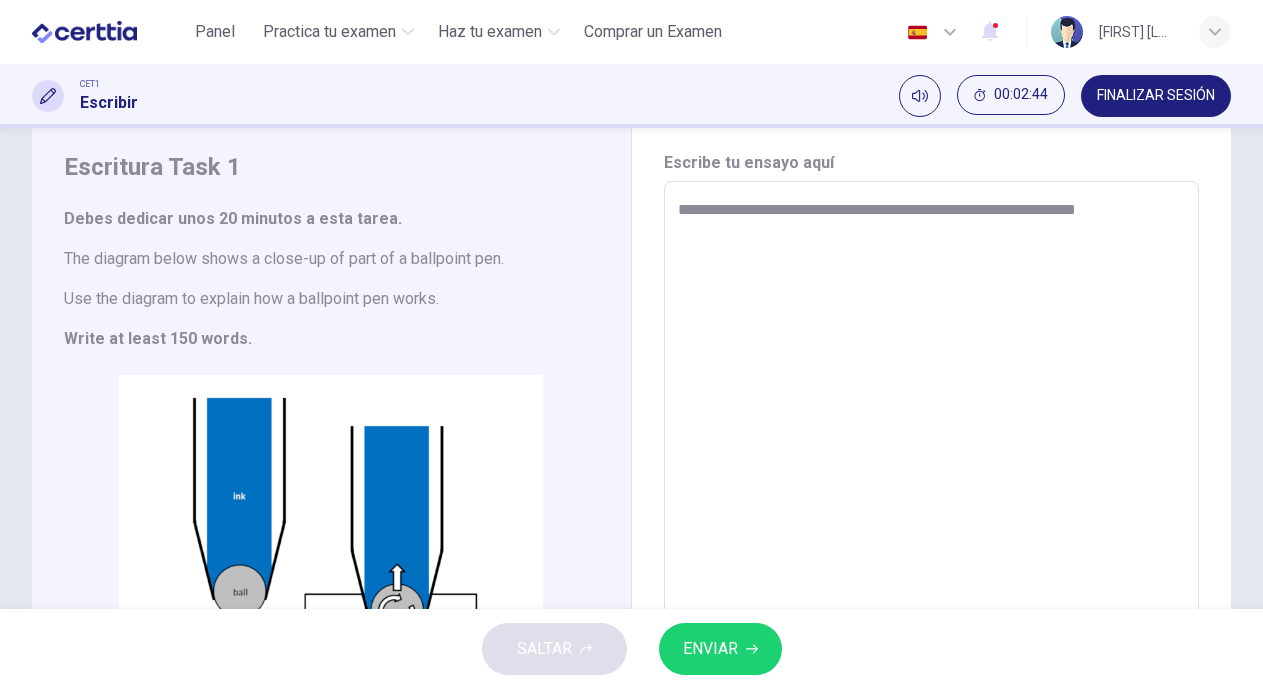 type on "*" 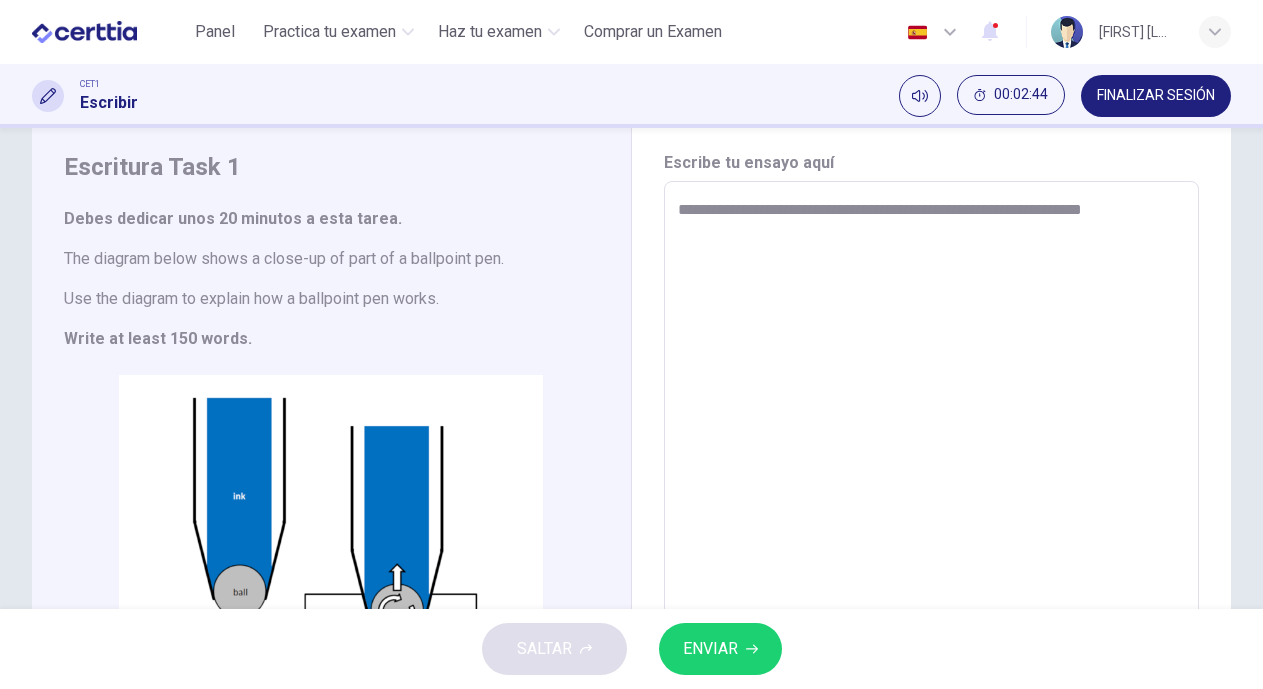 type on "*" 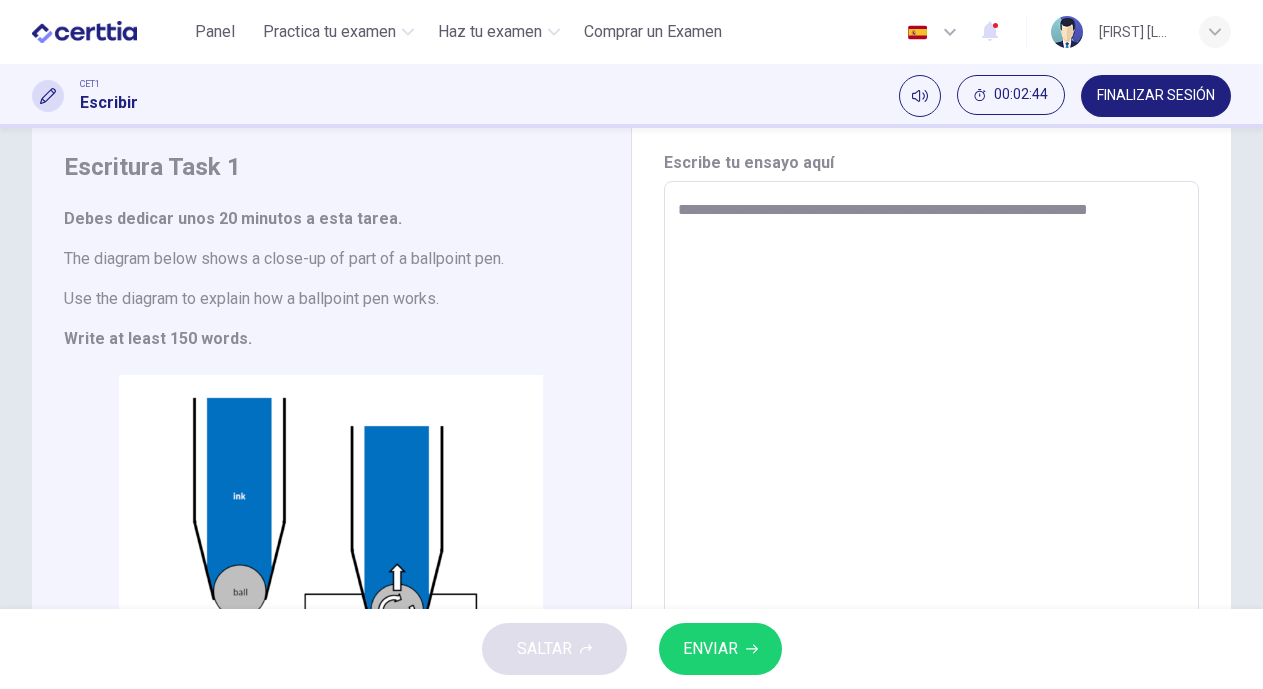 type on "*" 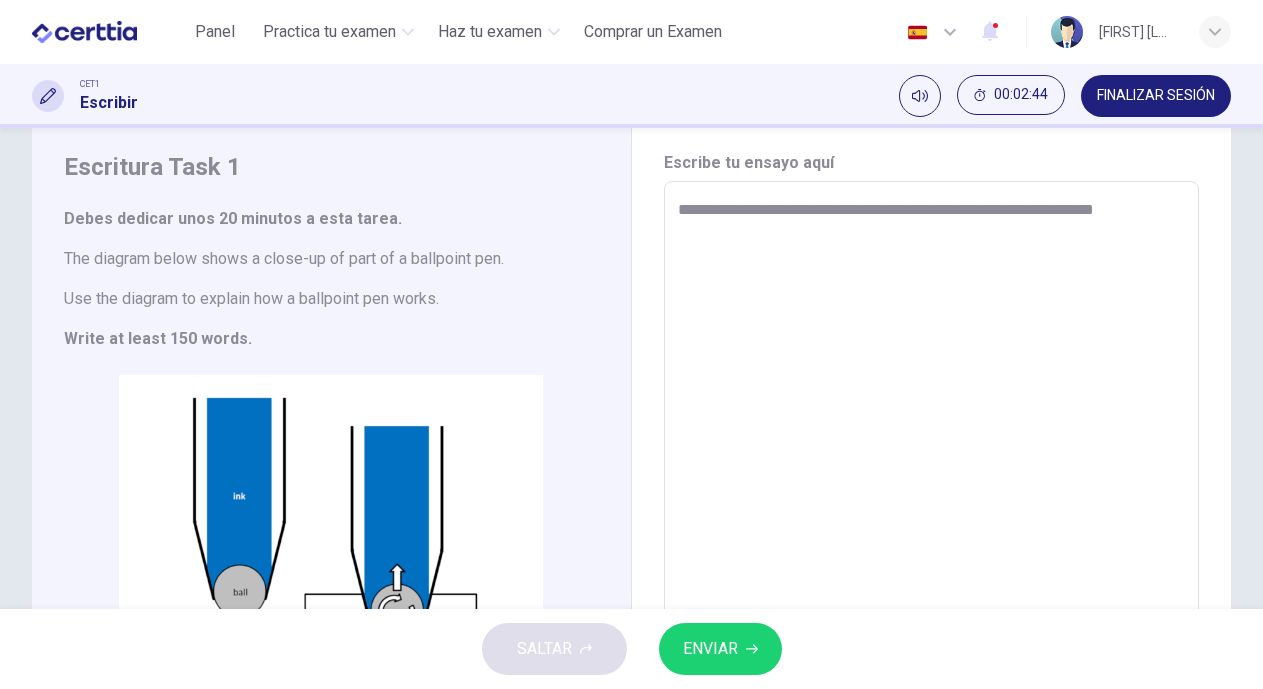 type on "**********" 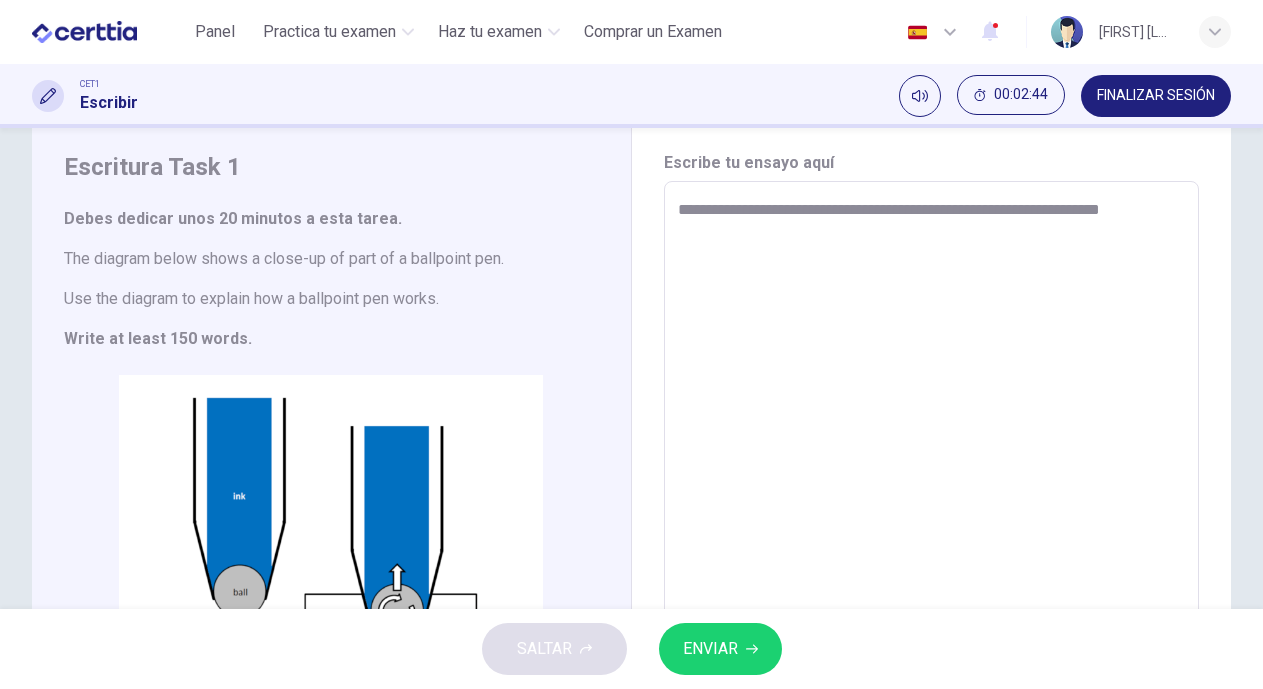 type on "*" 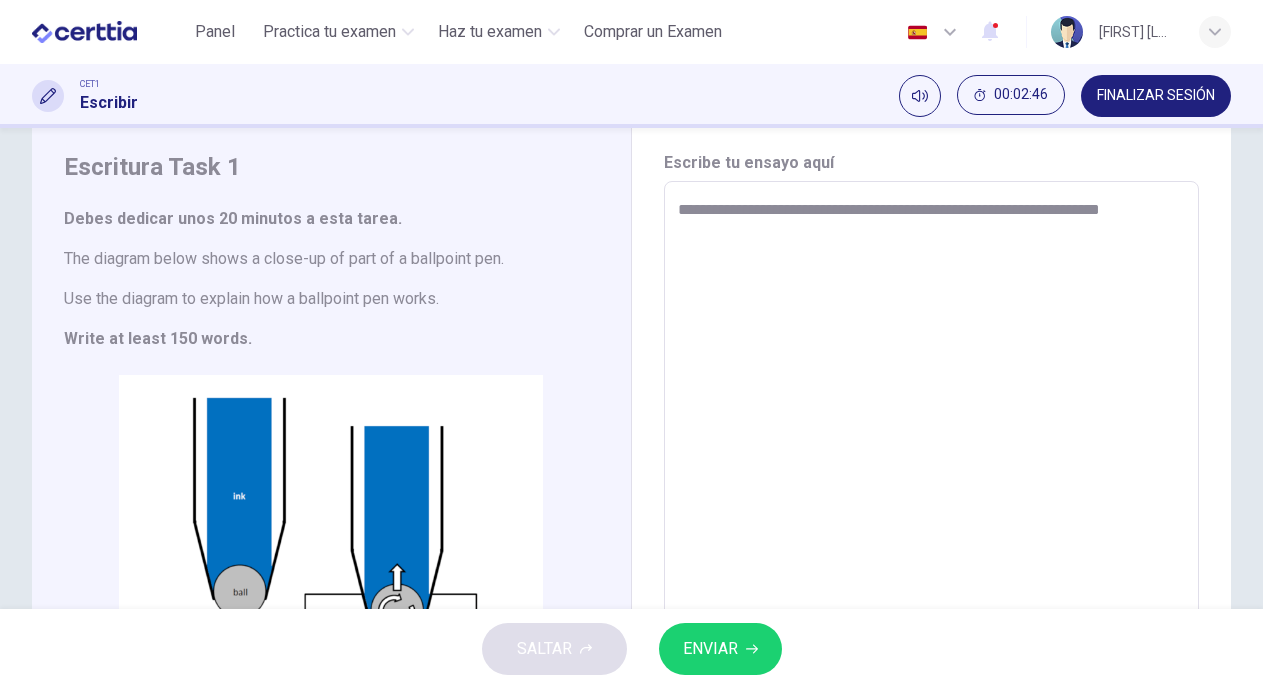 type on "**********" 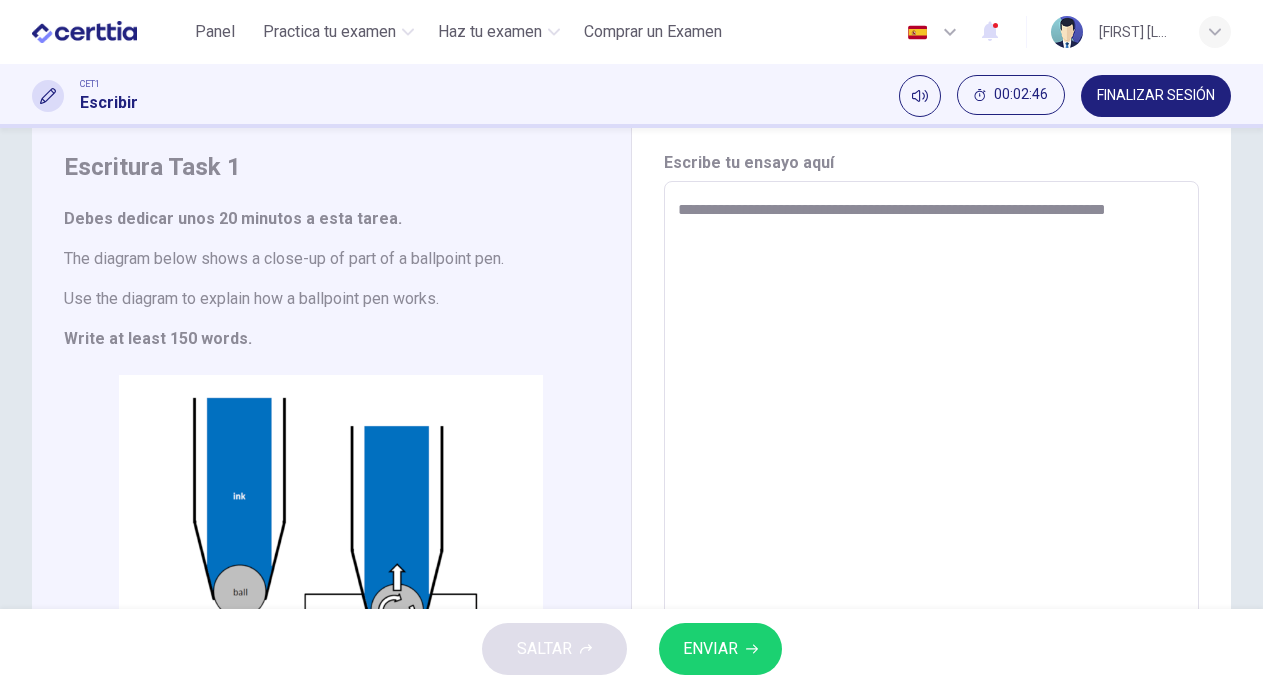 type on "**********" 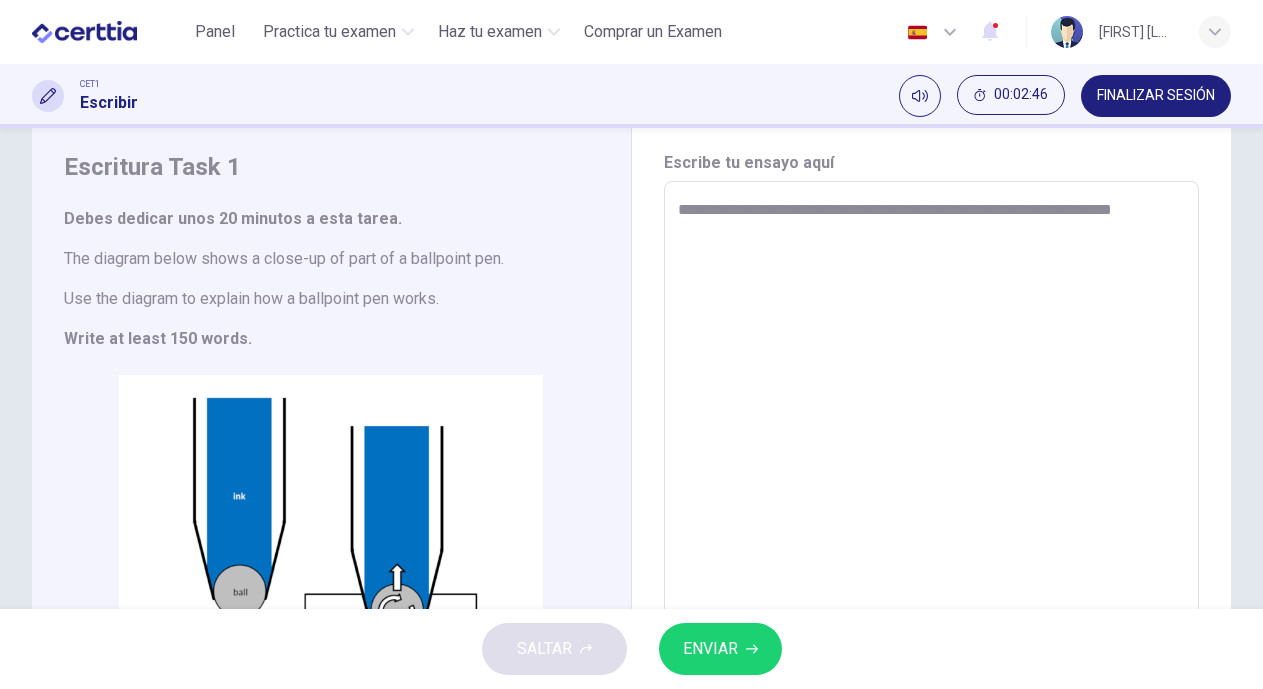 type on "*" 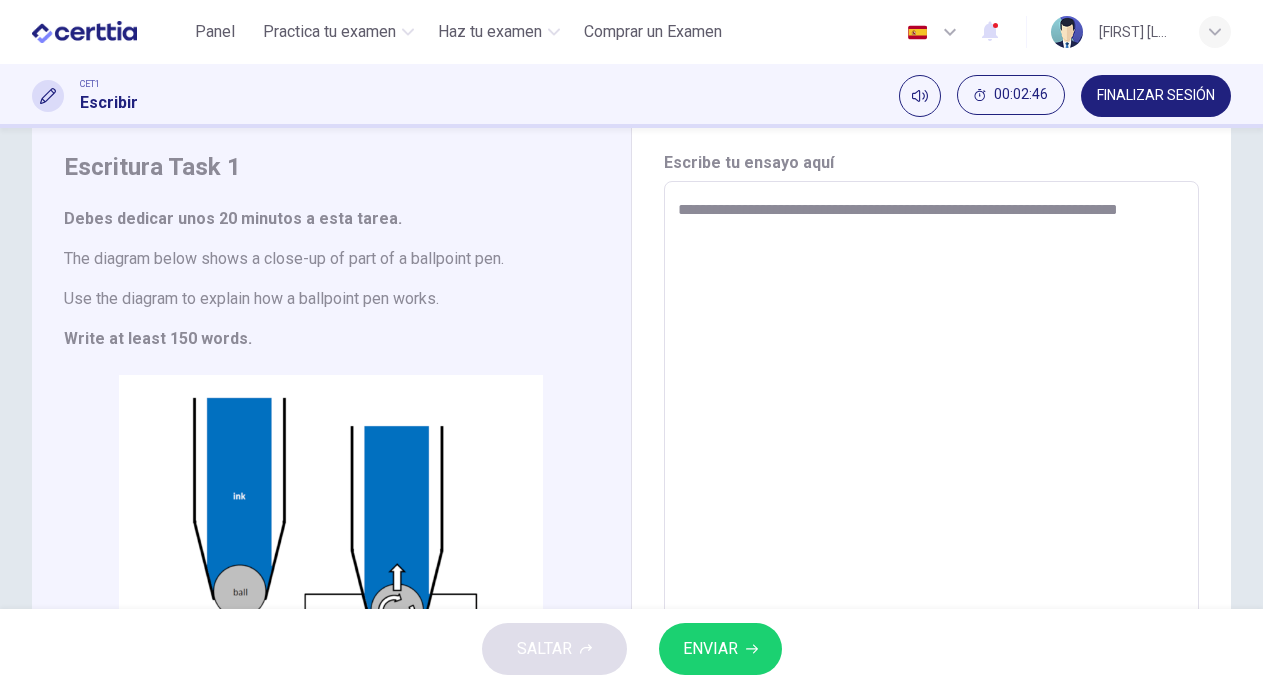 type on "**********" 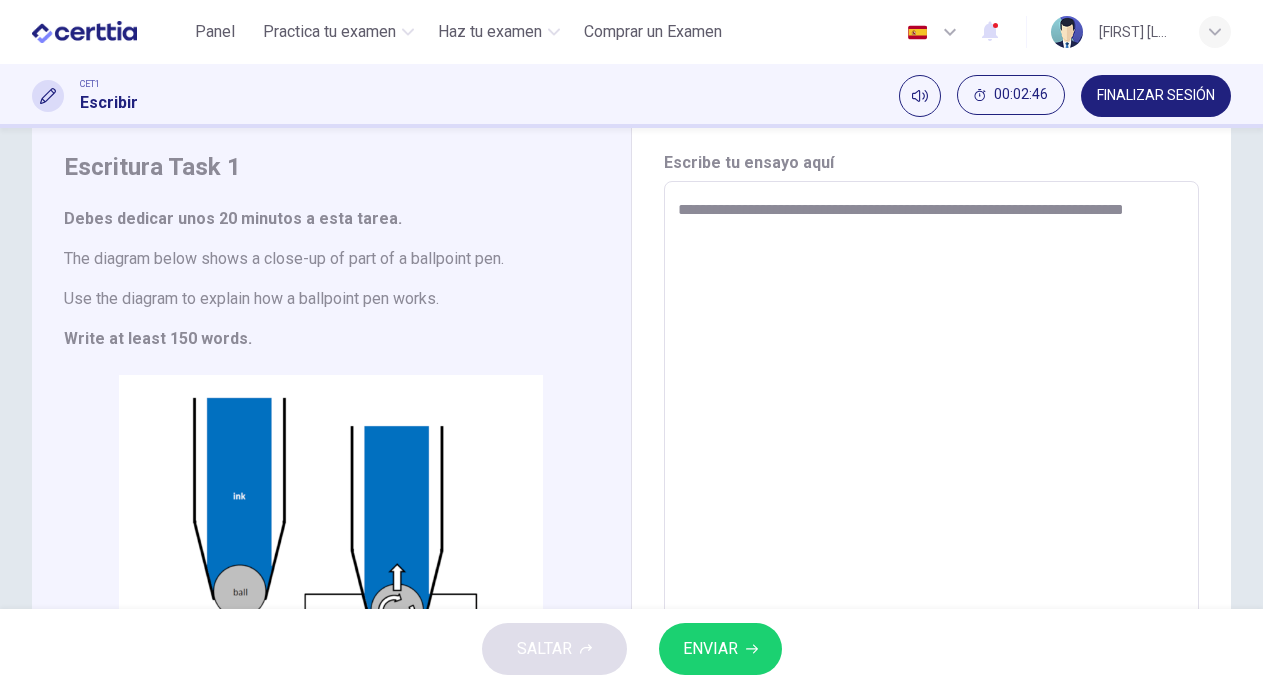 type on "*" 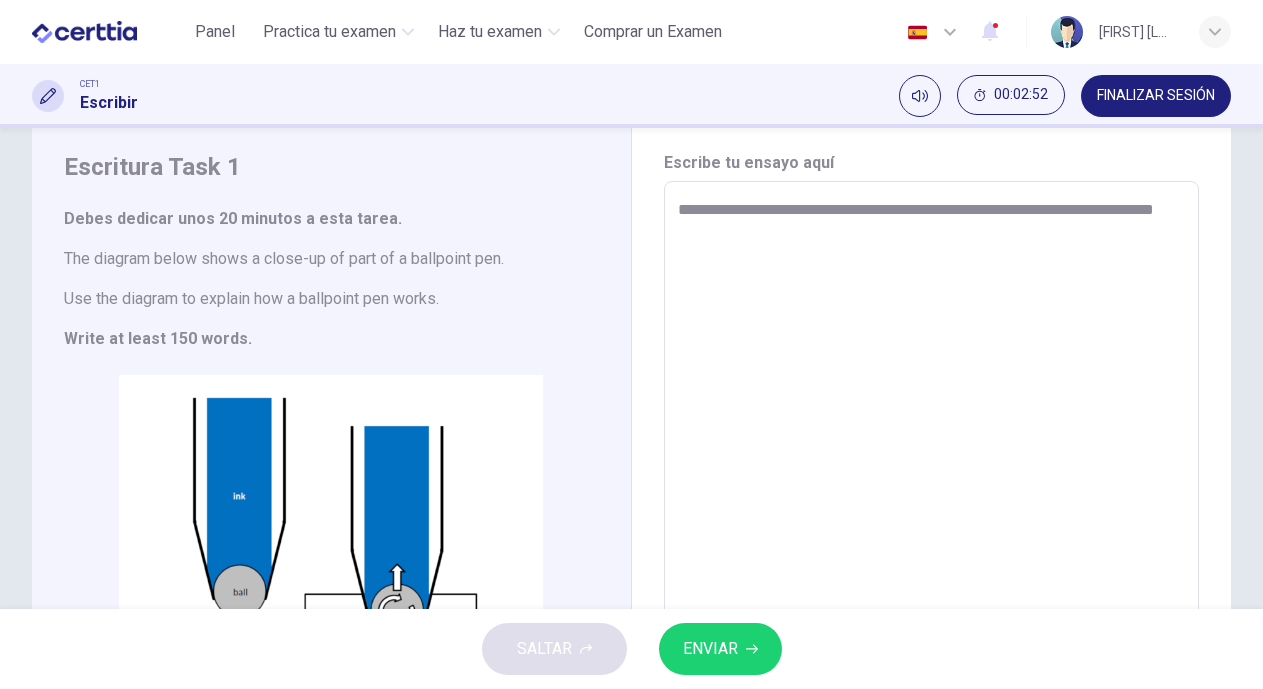 click on "**********" at bounding box center (929, 458) 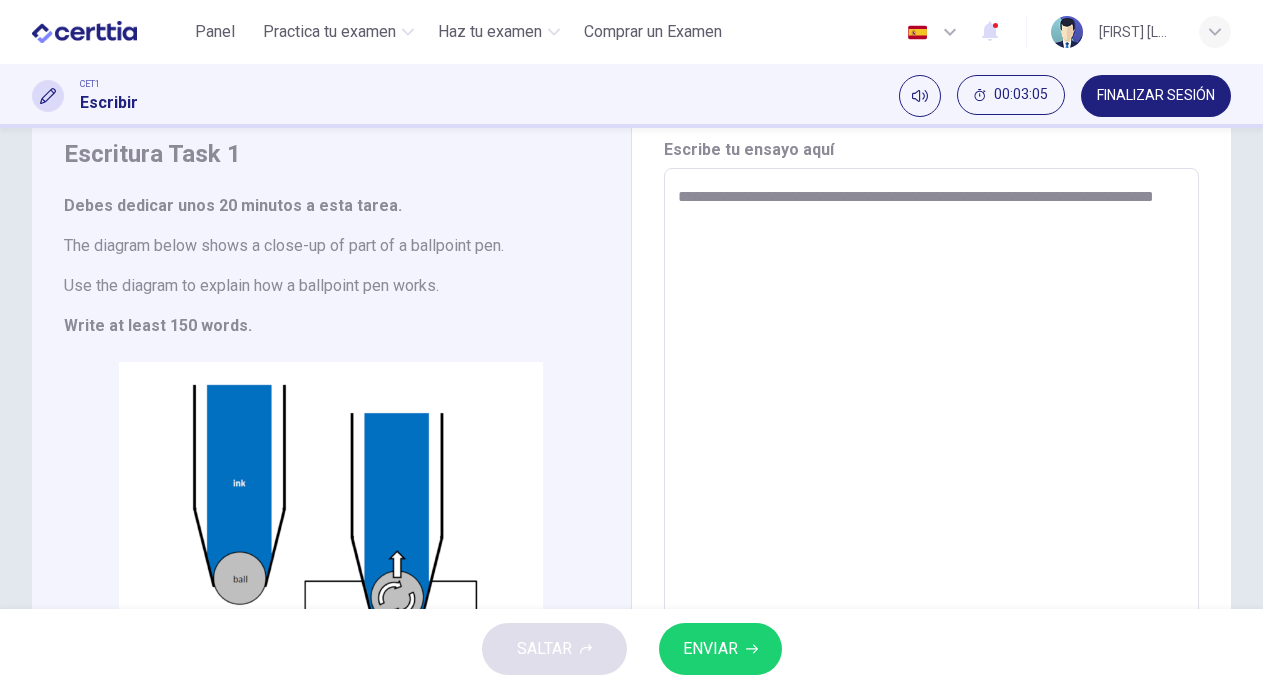 scroll, scrollTop: 76, scrollLeft: 0, axis: vertical 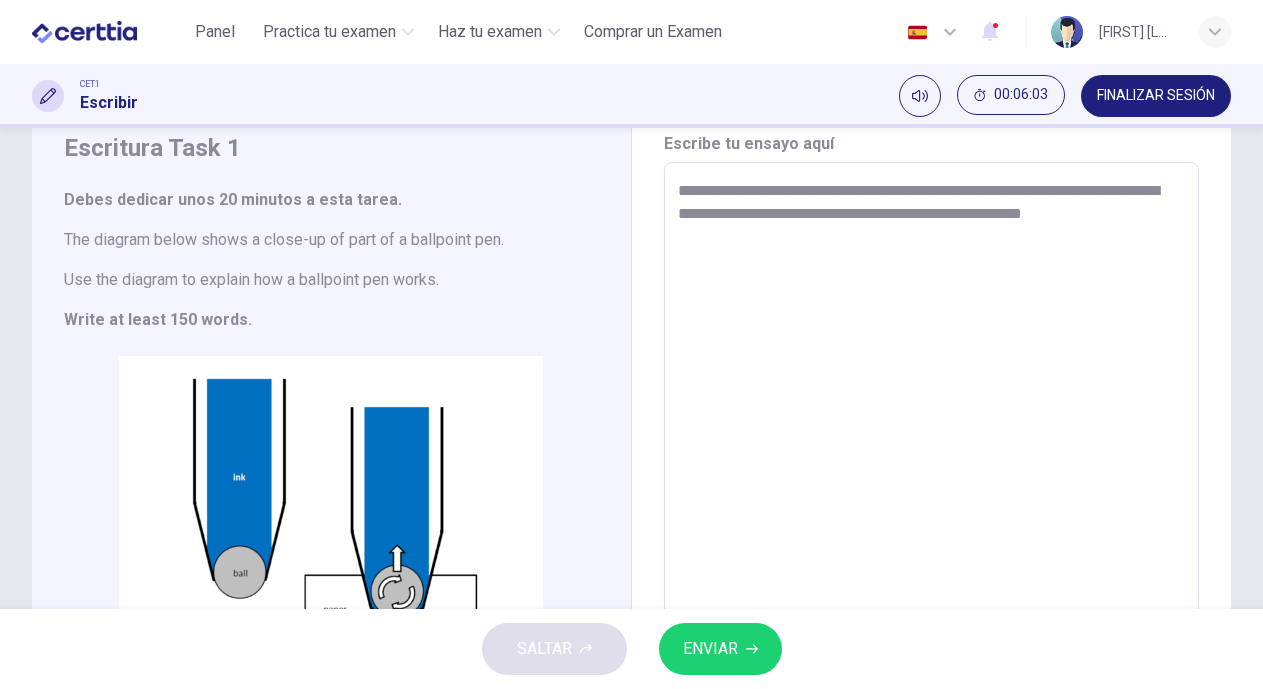 click on "**********" at bounding box center [929, 439] 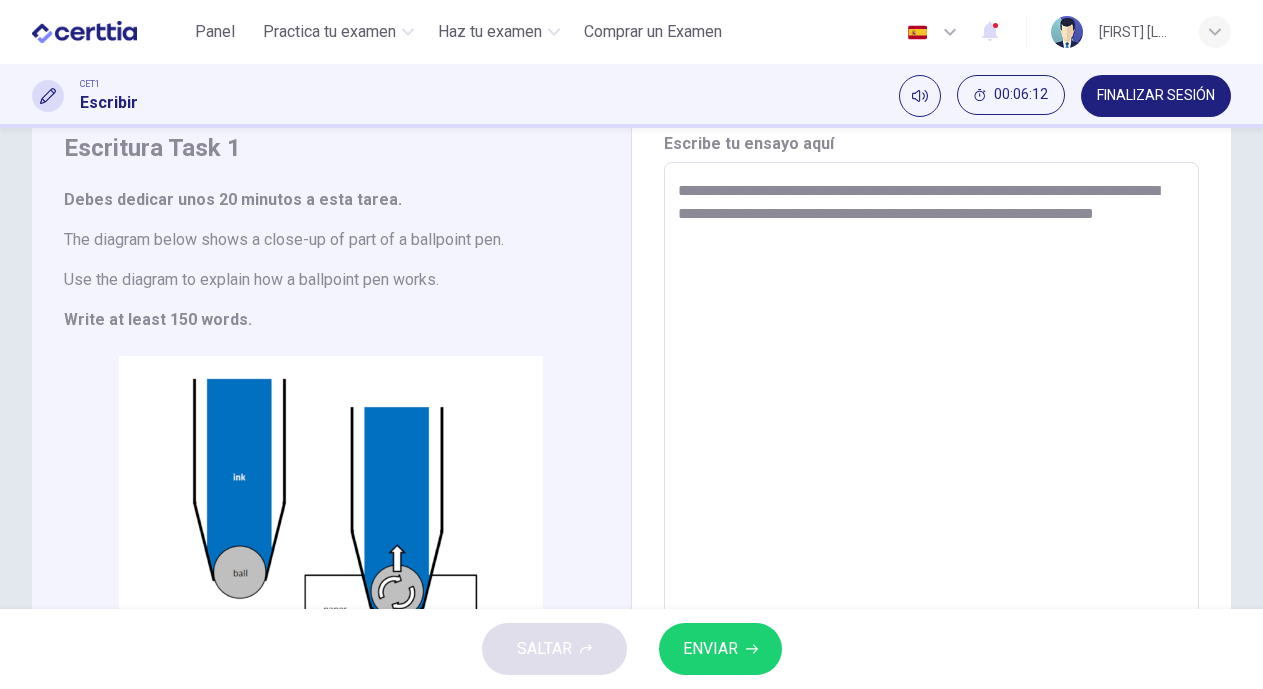 click on "**********" at bounding box center [929, 439] 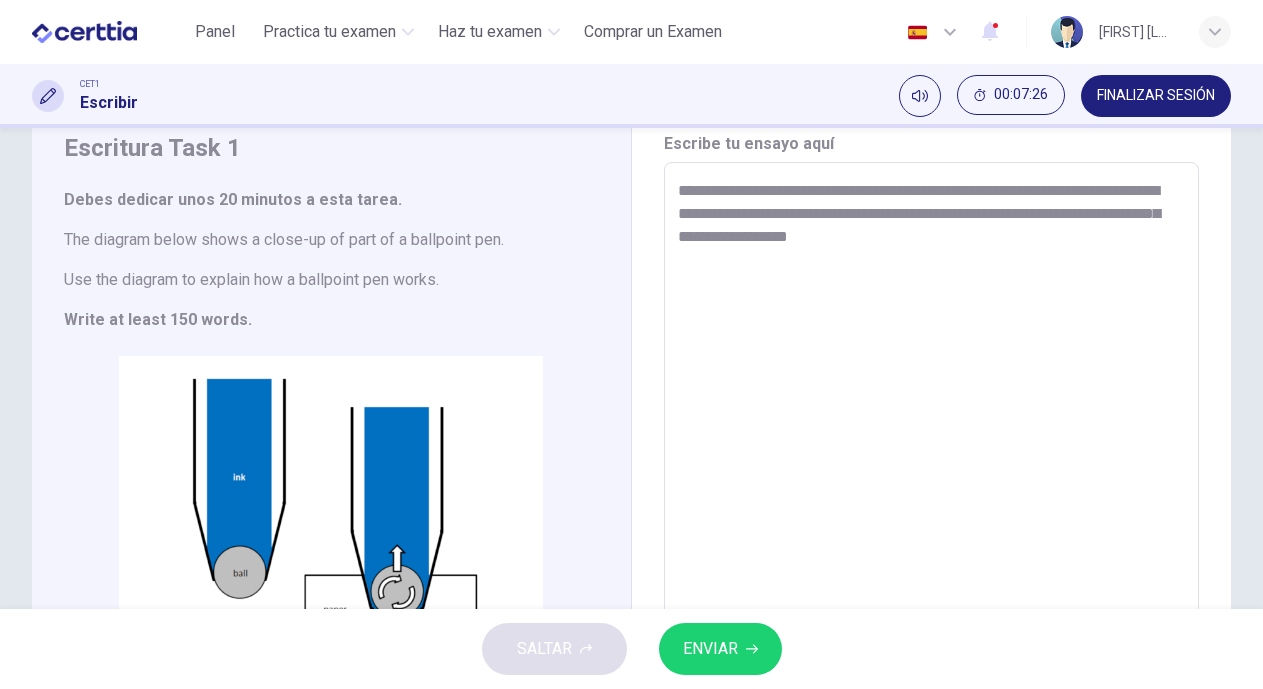 click on "**********" at bounding box center (929, 439) 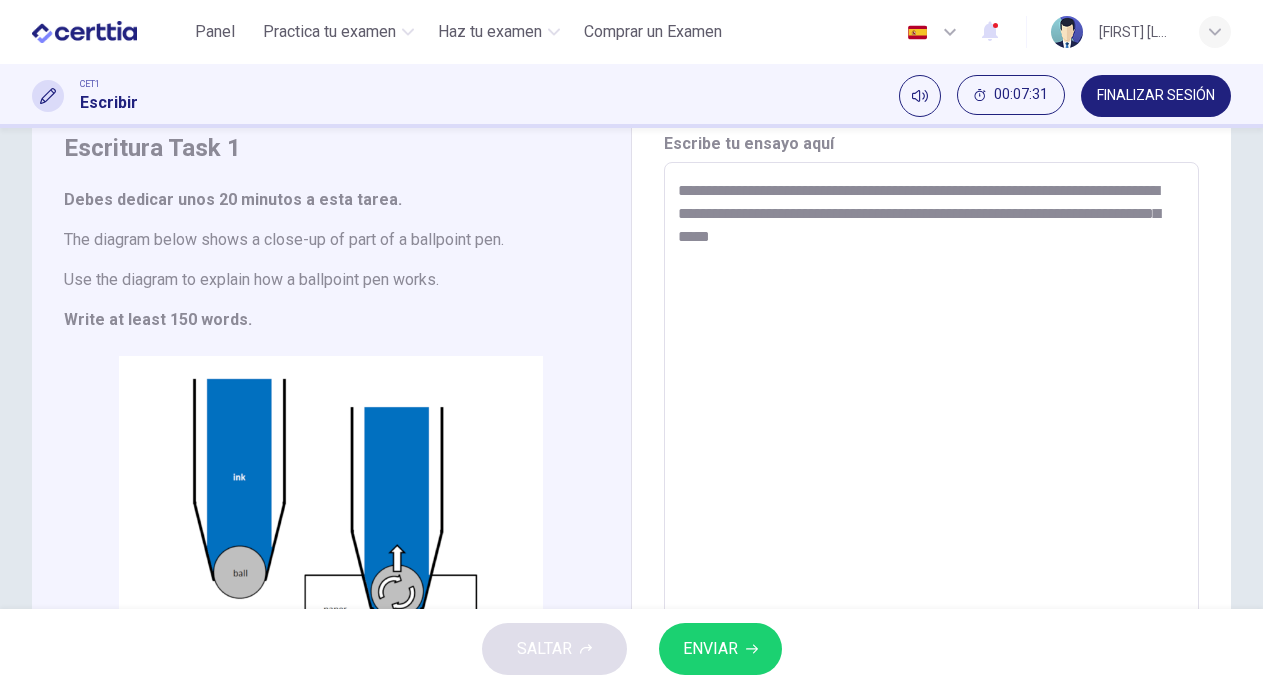 click on "**********" at bounding box center [929, 439] 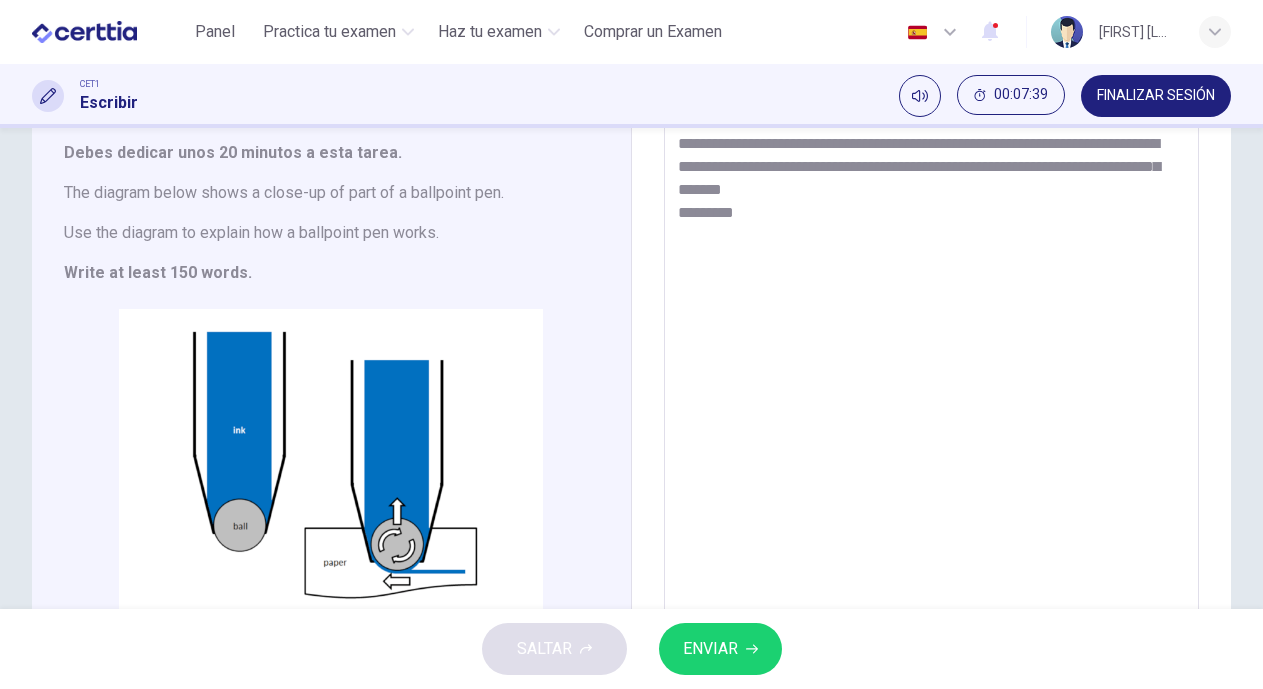 scroll, scrollTop: 139, scrollLeft: 0, axis: vertical 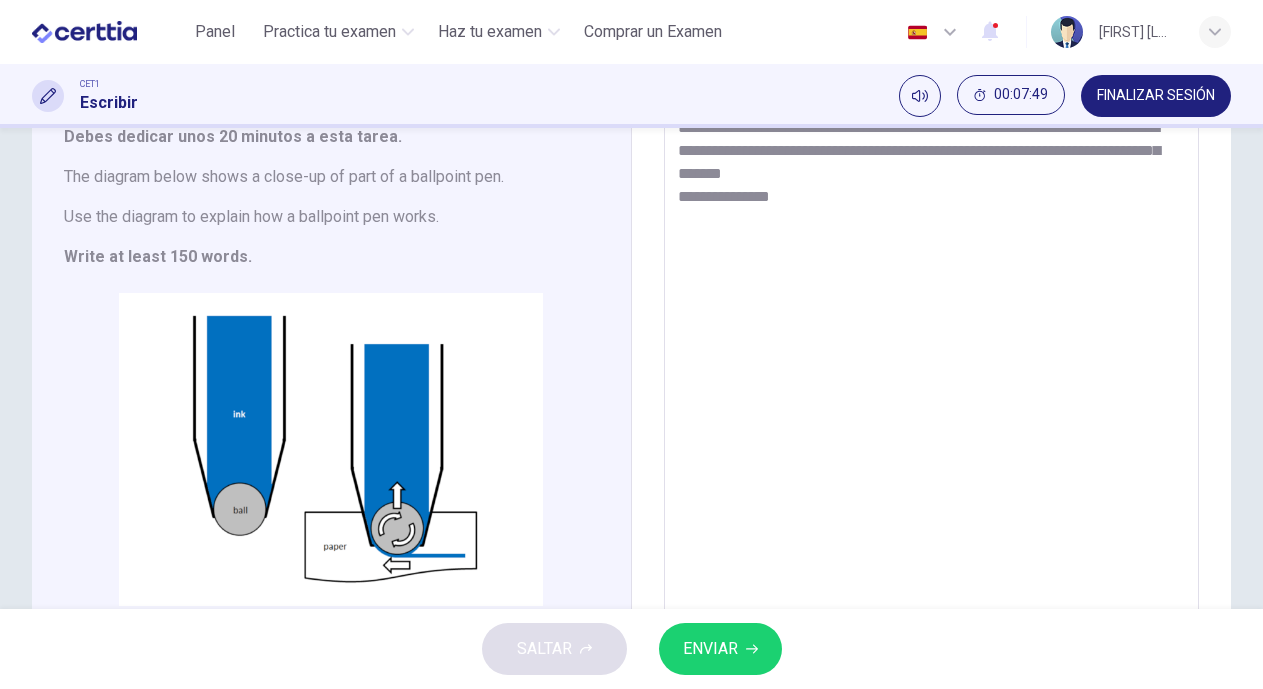 click on "**********" at bounding box center [929, 376] 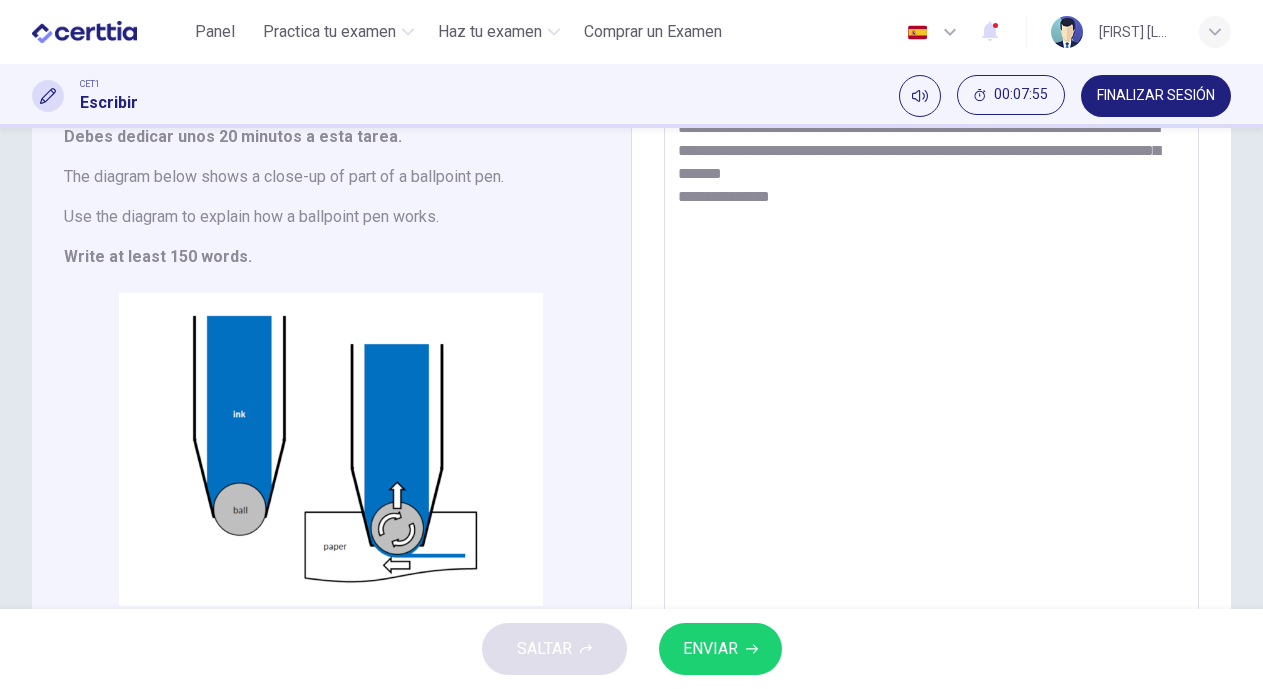 click on "**********" at bounding box center [929, 376] 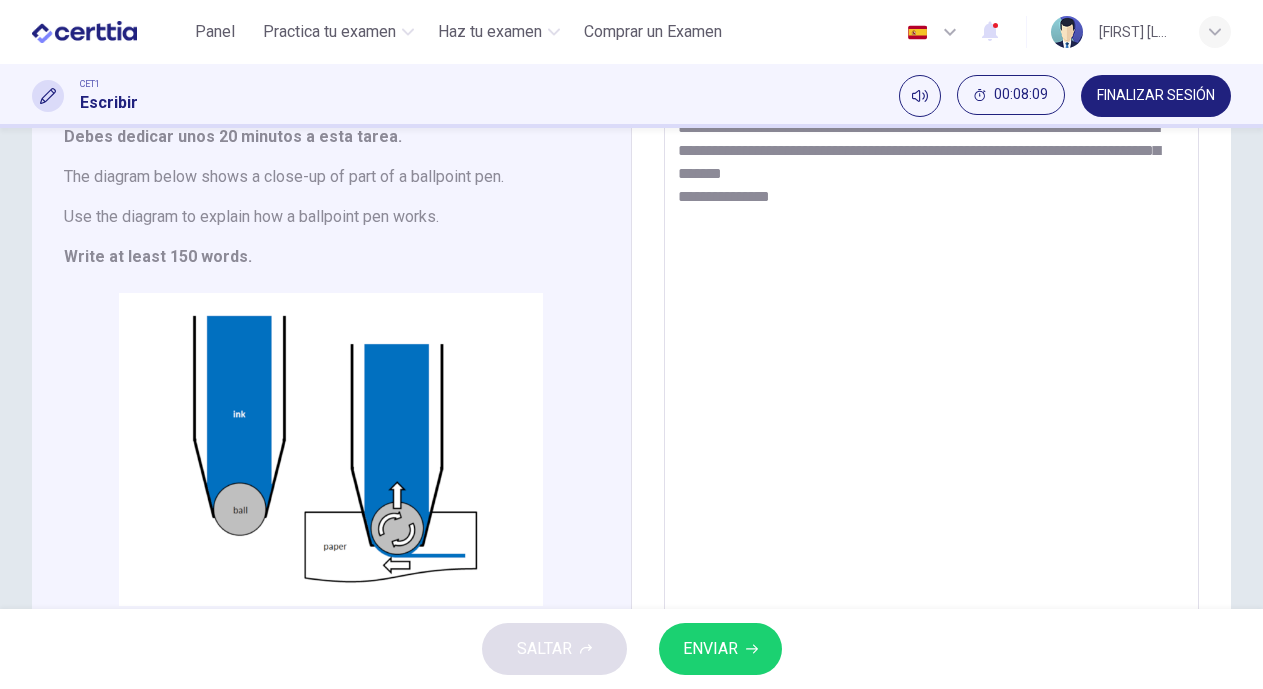 click on "**********" at bounding box center [929, 376] 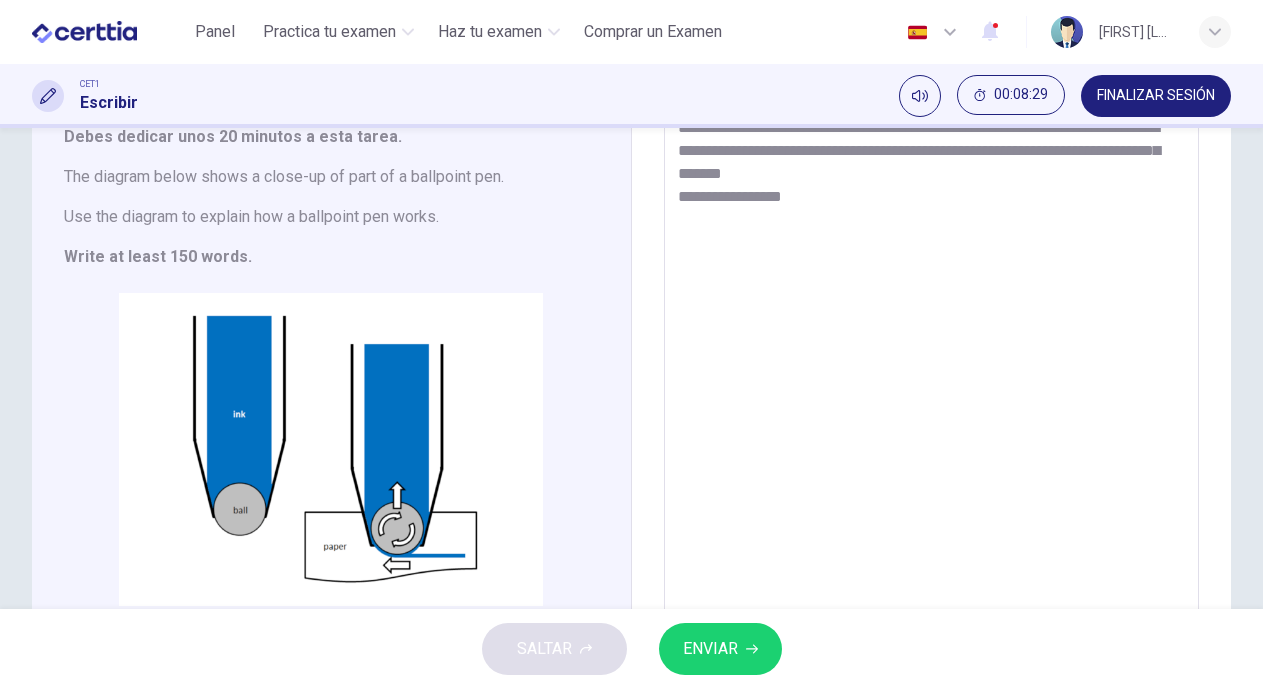 click on "**********" at bounding box center (929, 376) 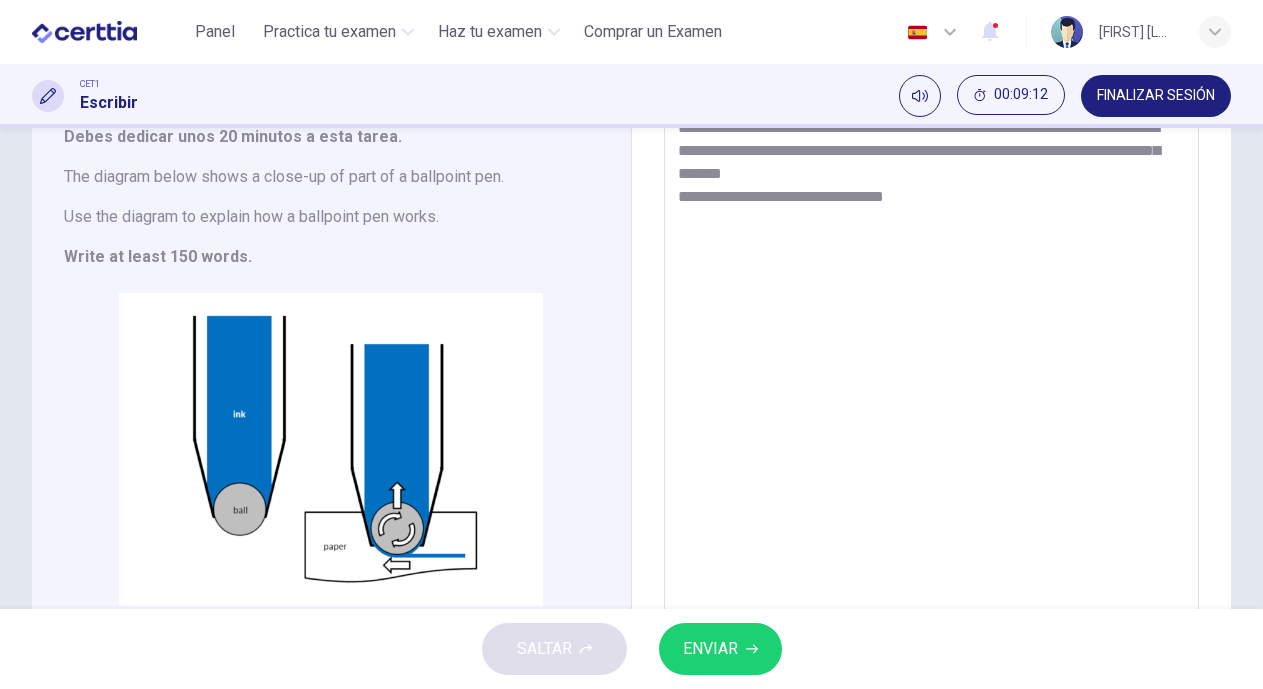 click on "**********" at bounding box center (929, 376) 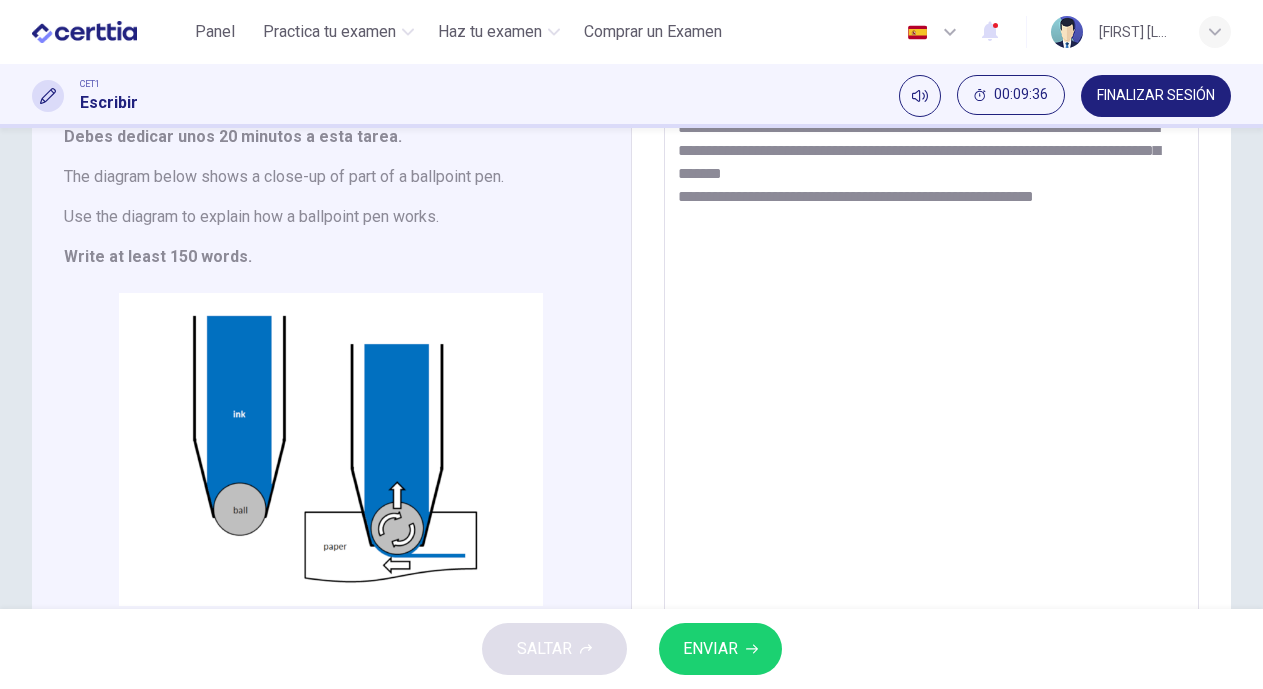 click on "**********" at bounding box center [929, 376] 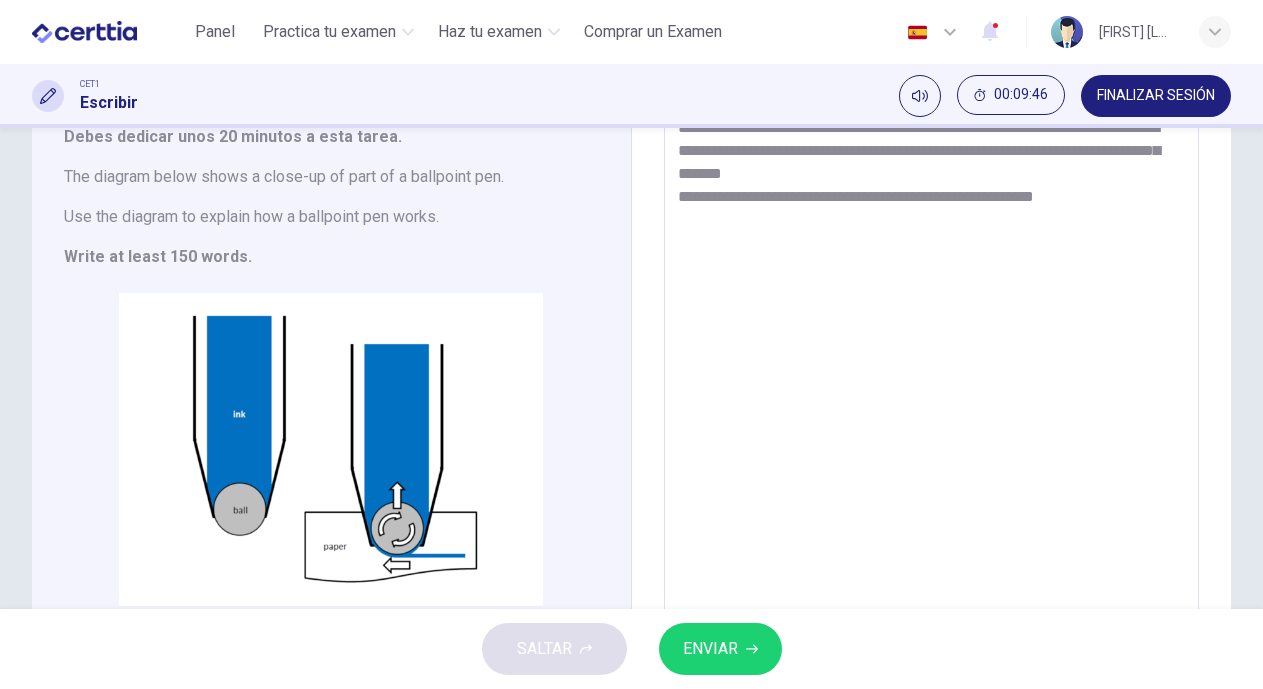 click on "**********" at bounding box center (929, 376) 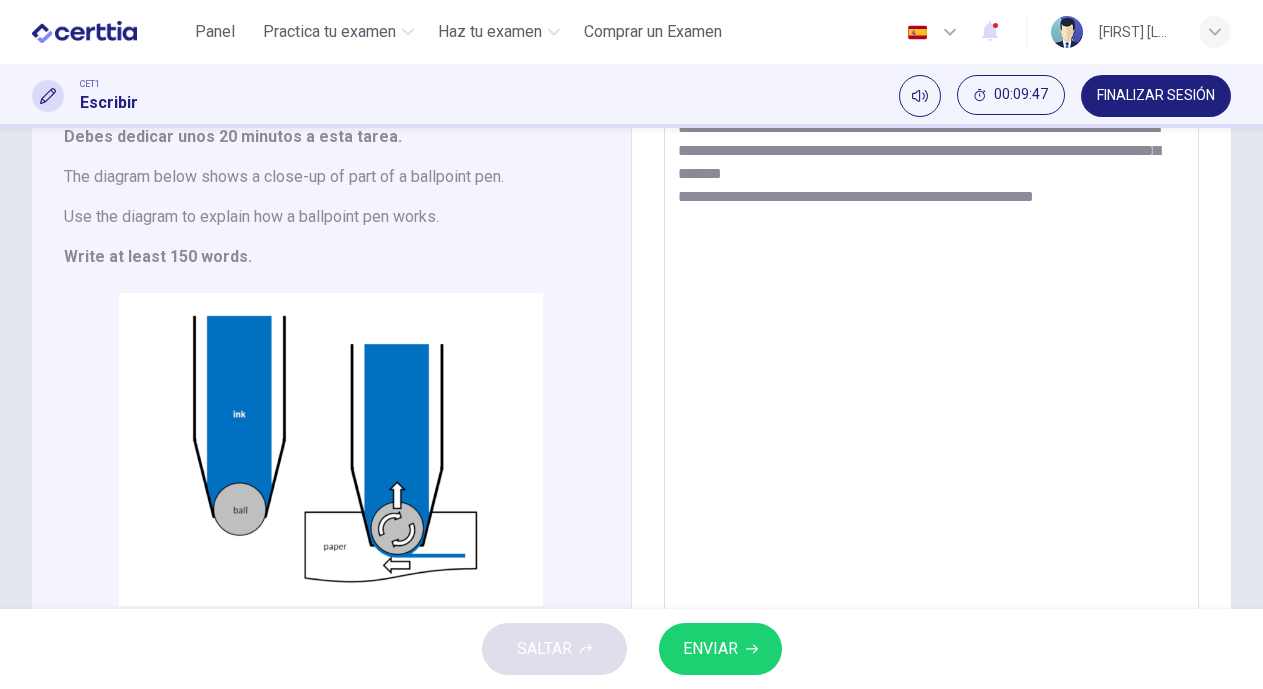 click on "**********" at bounding box center (929, 376) 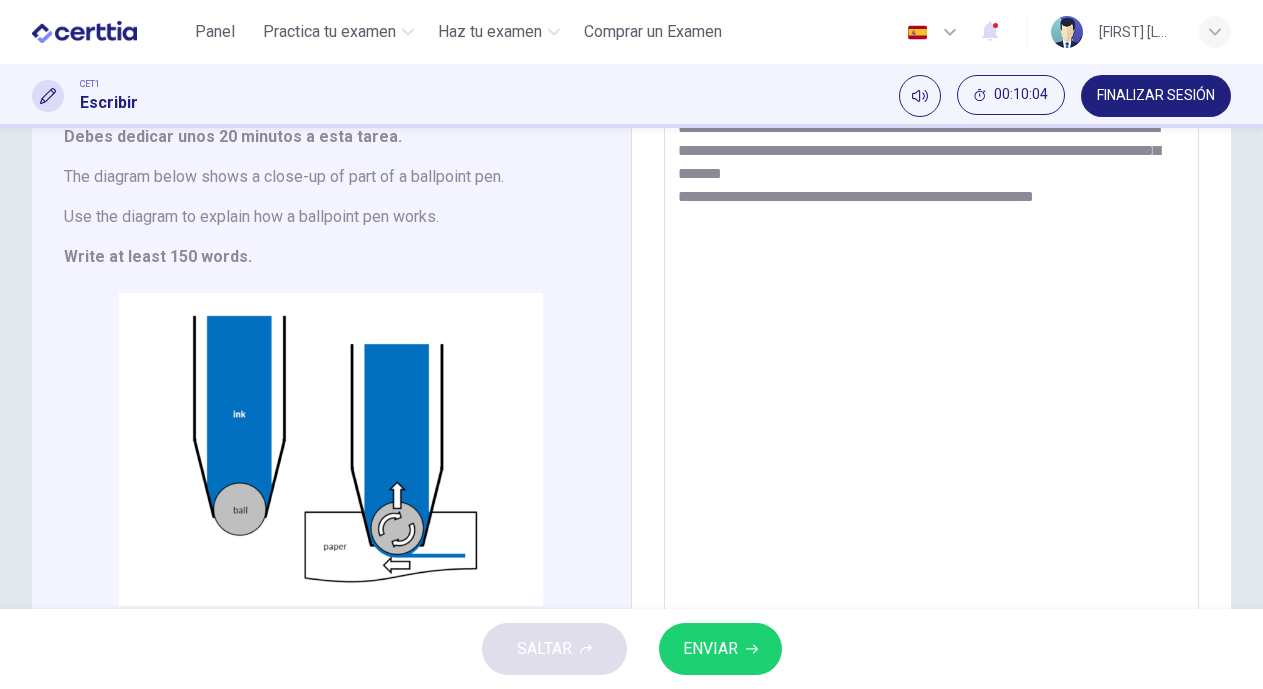 click on "**********" at bounding box center (929, 376) 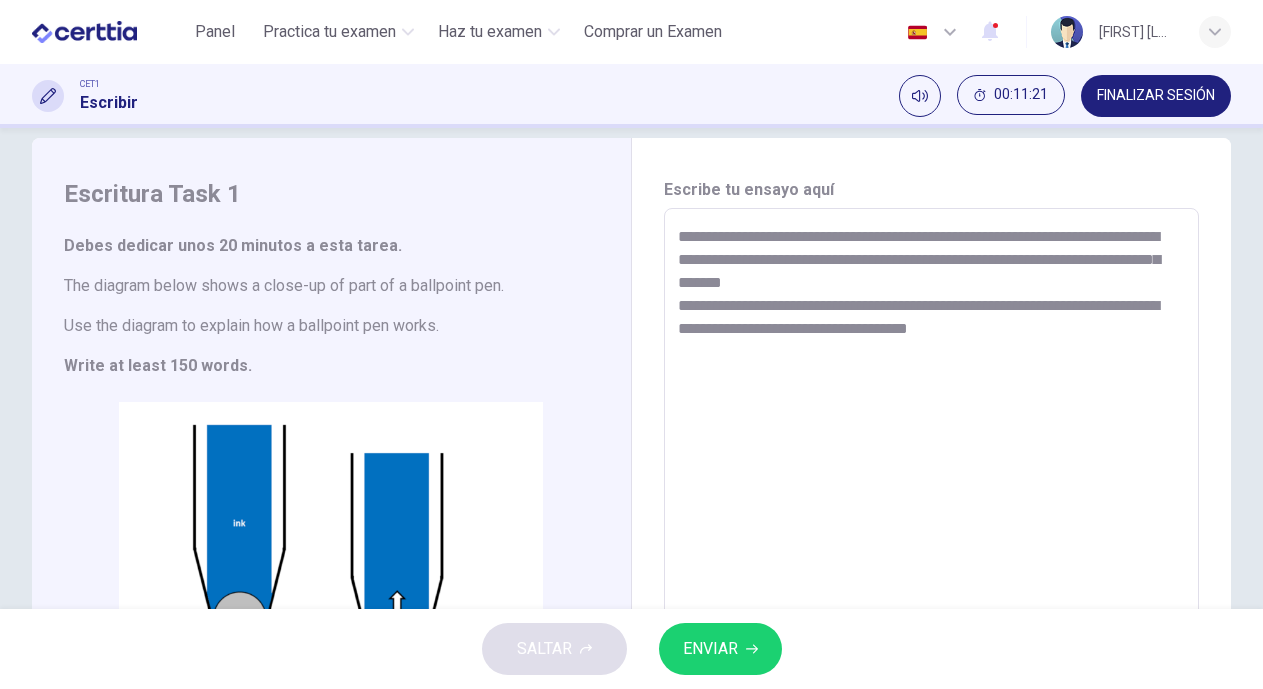 scroll, scrollTop: 31, scrollLeft: 0, axis: vertical 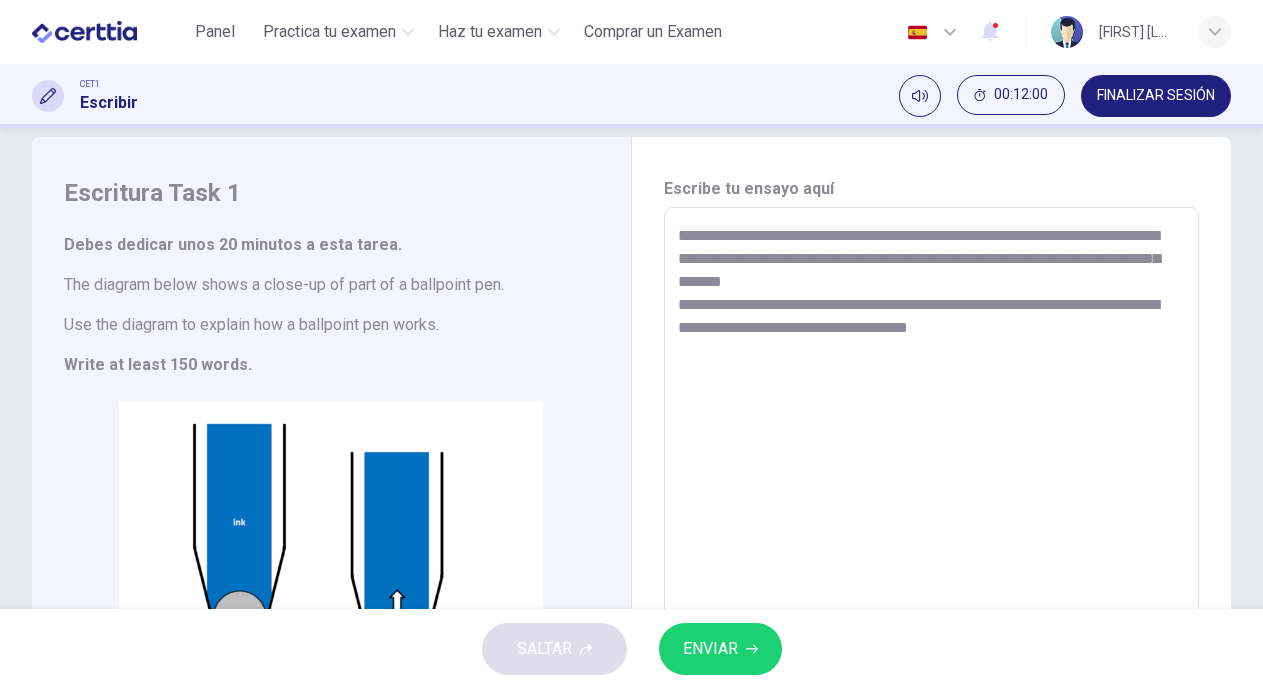 click on "**********" at bounding box center [929, 484] 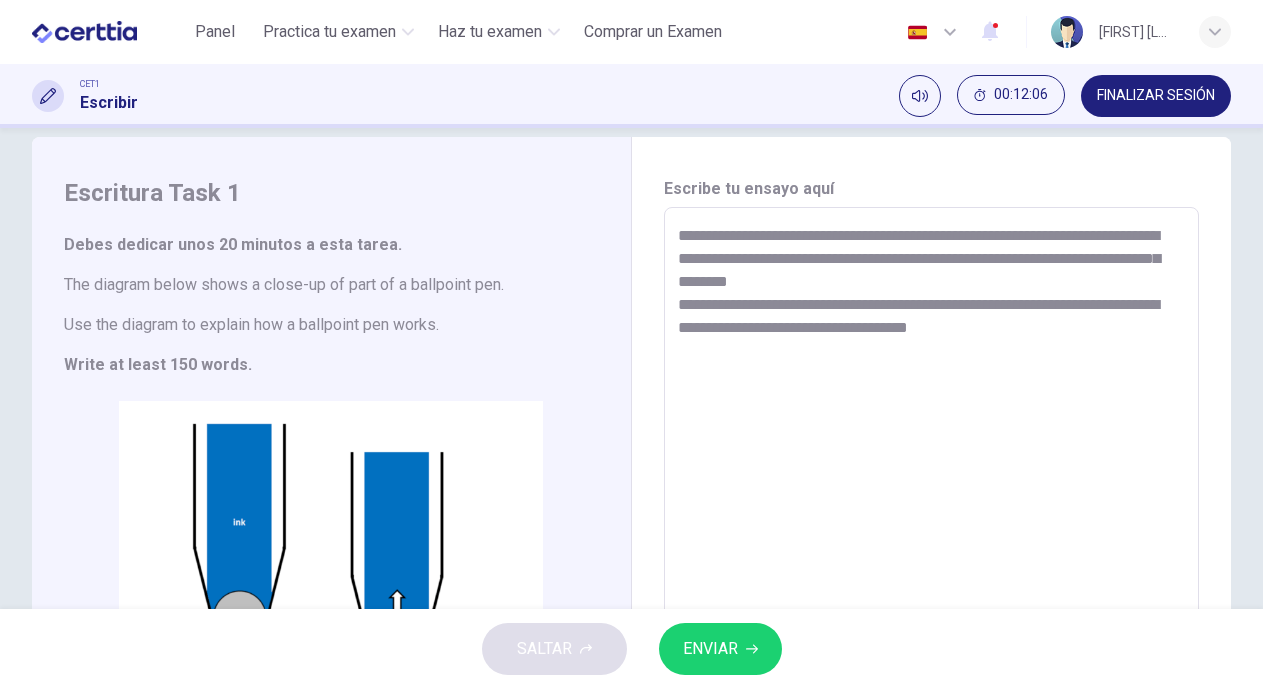 click on "**********" at bounding box center (929, 484) 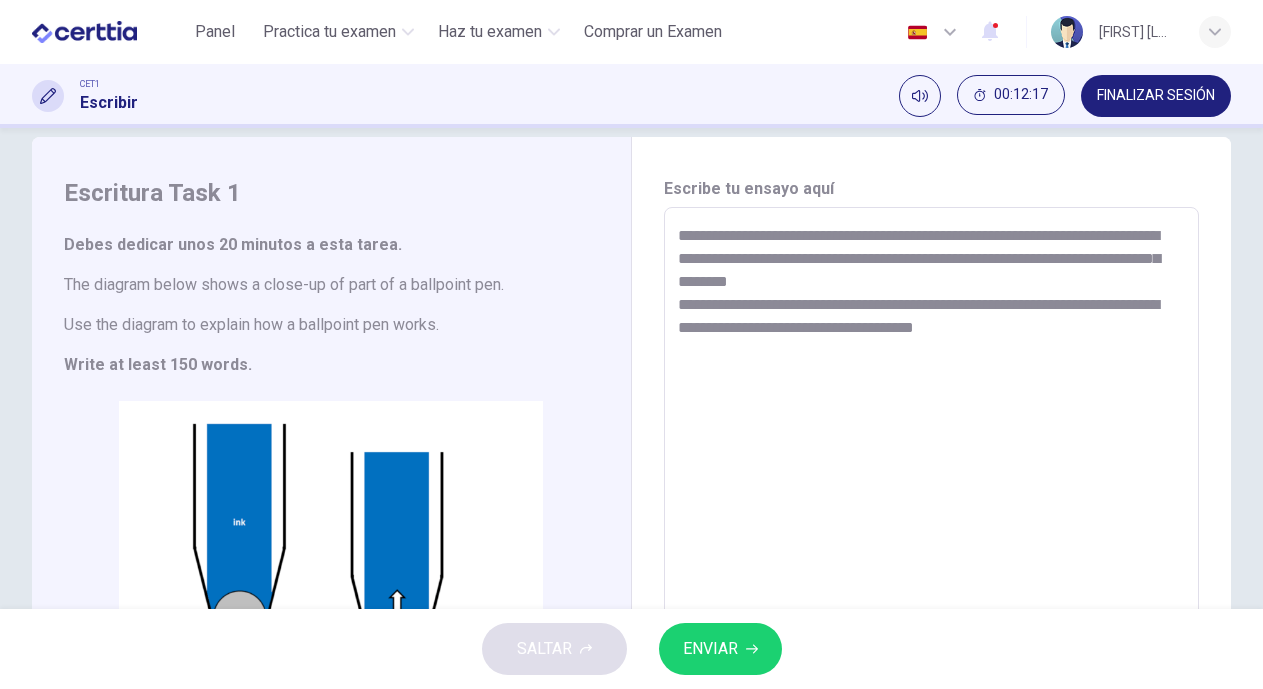 click on "**********" at bounding box center (929, 484) 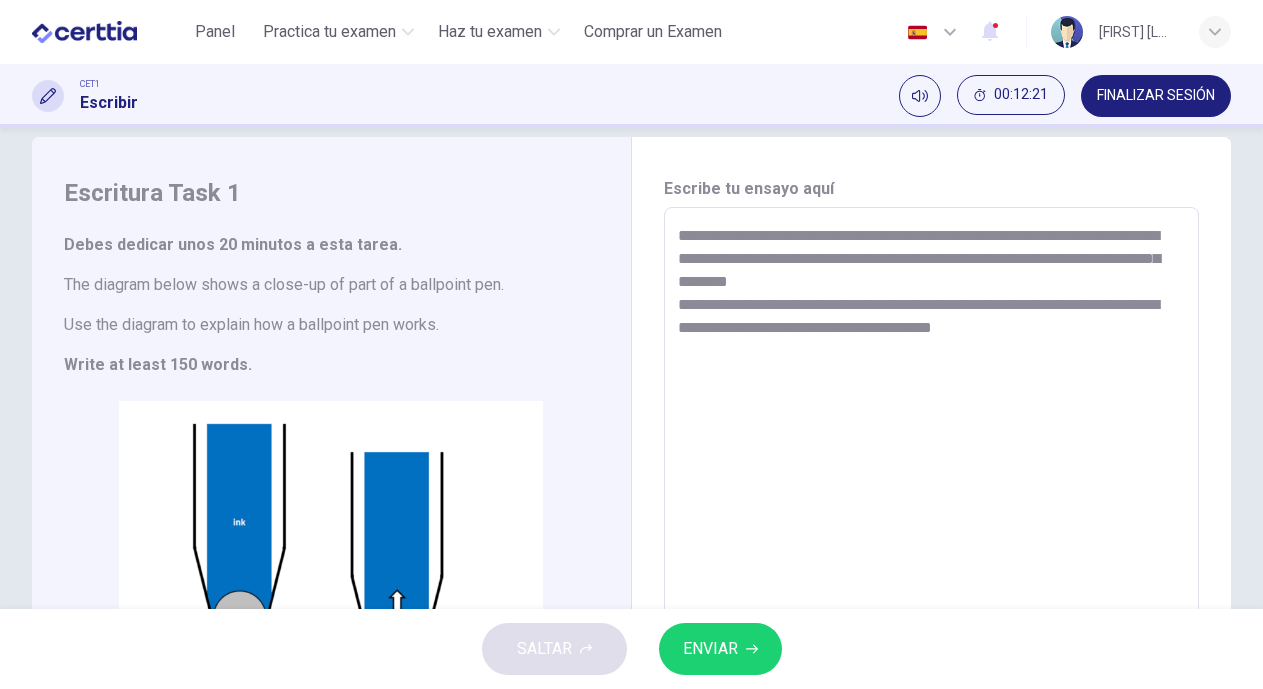 click on "**********" at bounding box center [929, 484] 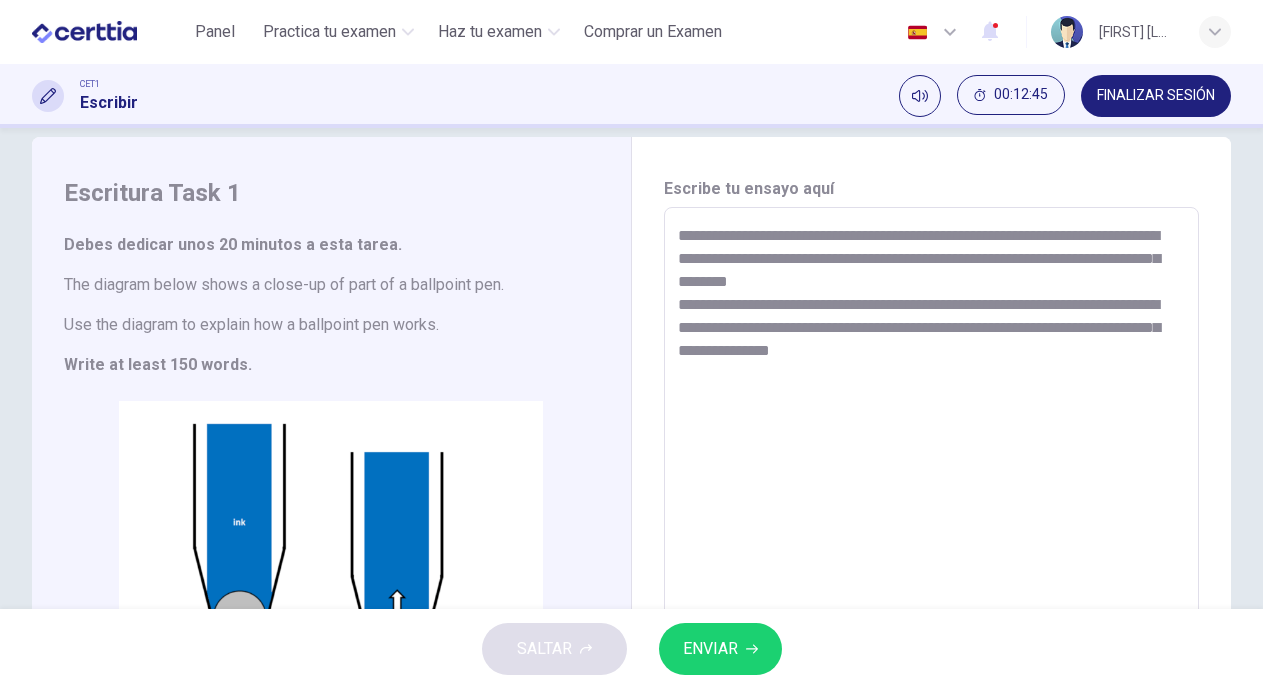 click on "**********" at bounding box center [932, 483] 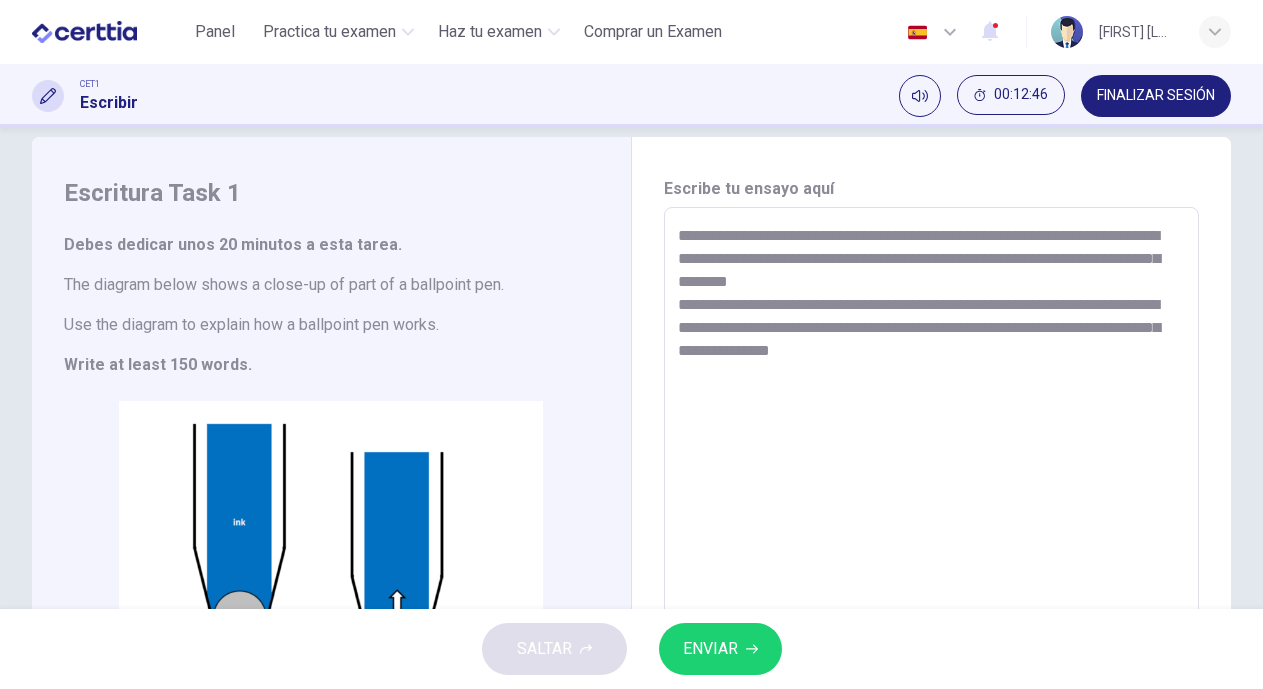 click on "**********" at bounding box center (929, 484) 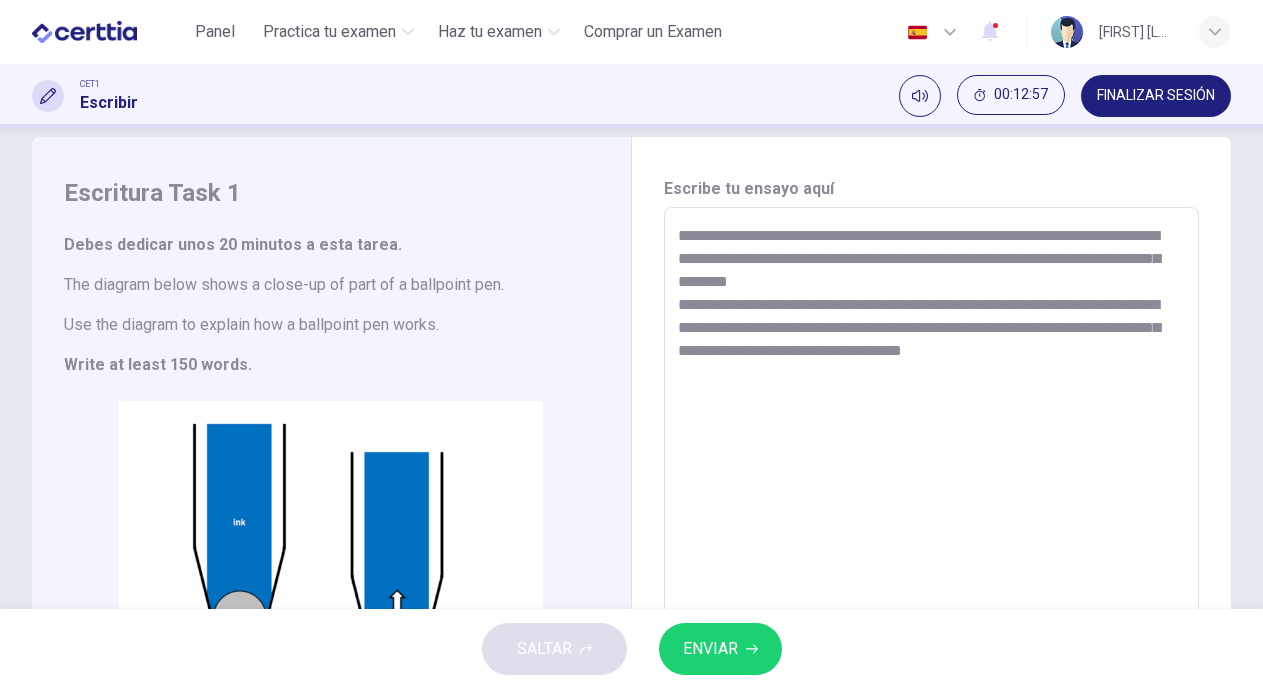 click on "**********" at bounding box center [929, 484] 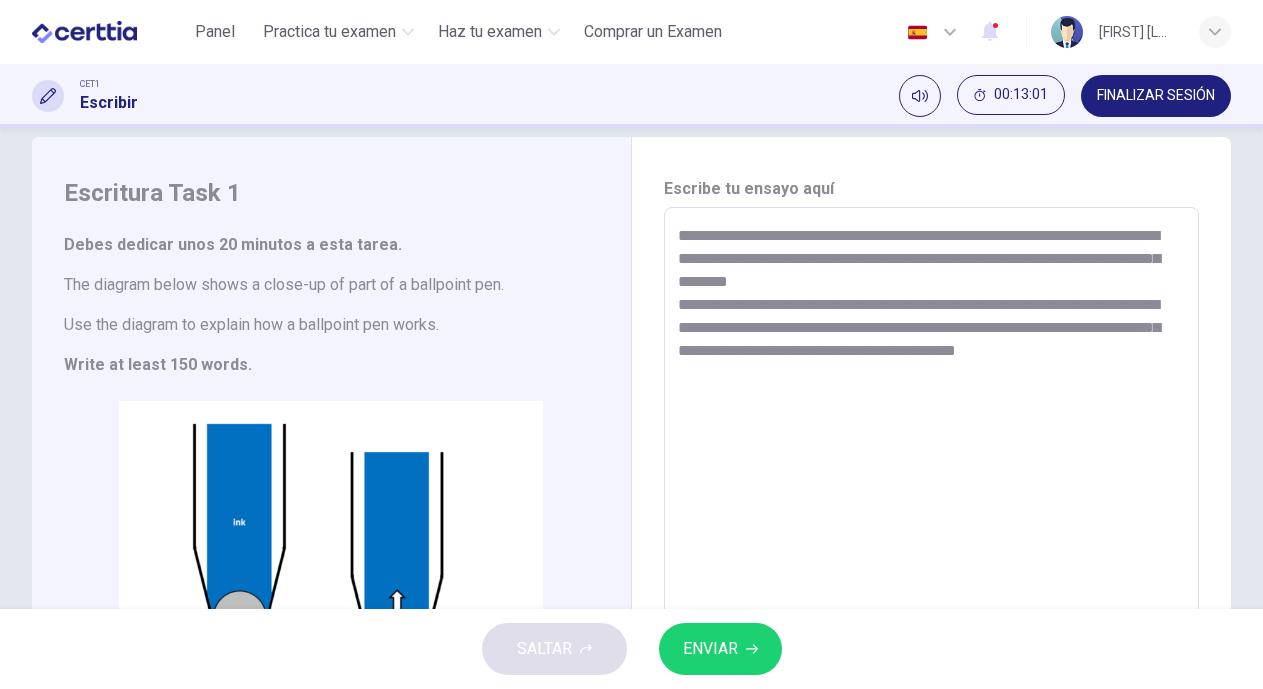 click on "**********" at bounding box center (929, 484) 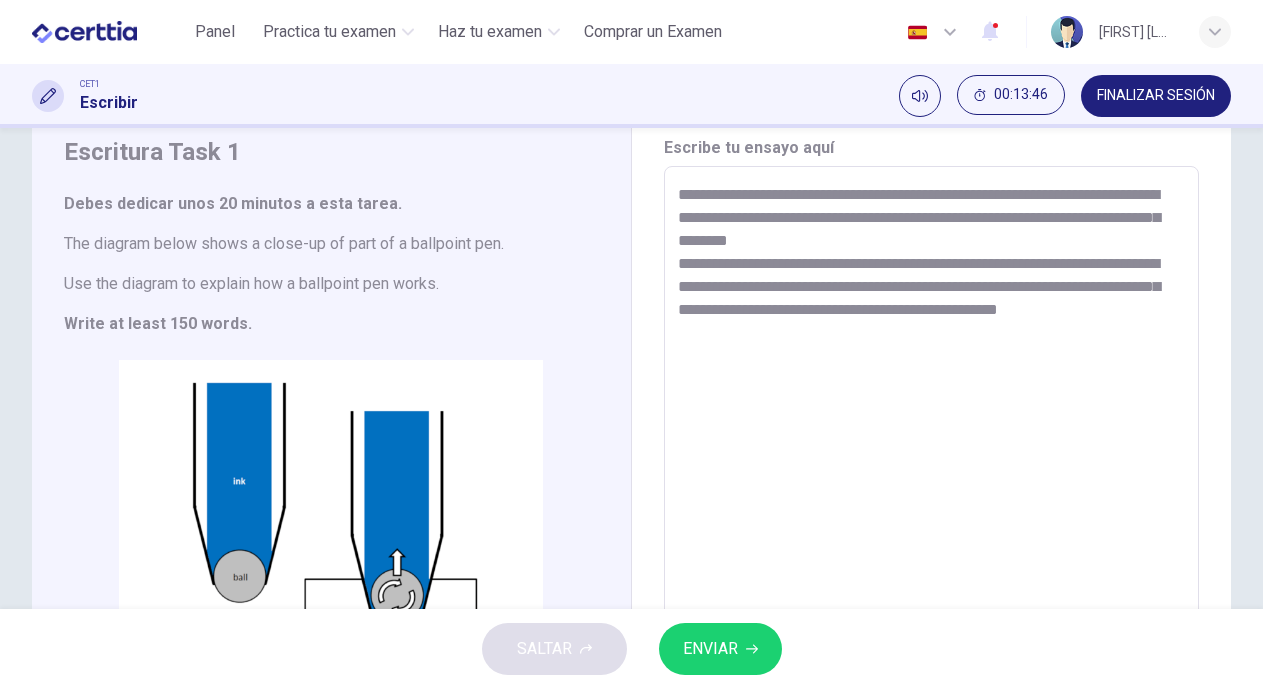 scroll, scrollTop: 68, scrollLeft: 0, axis: vertical 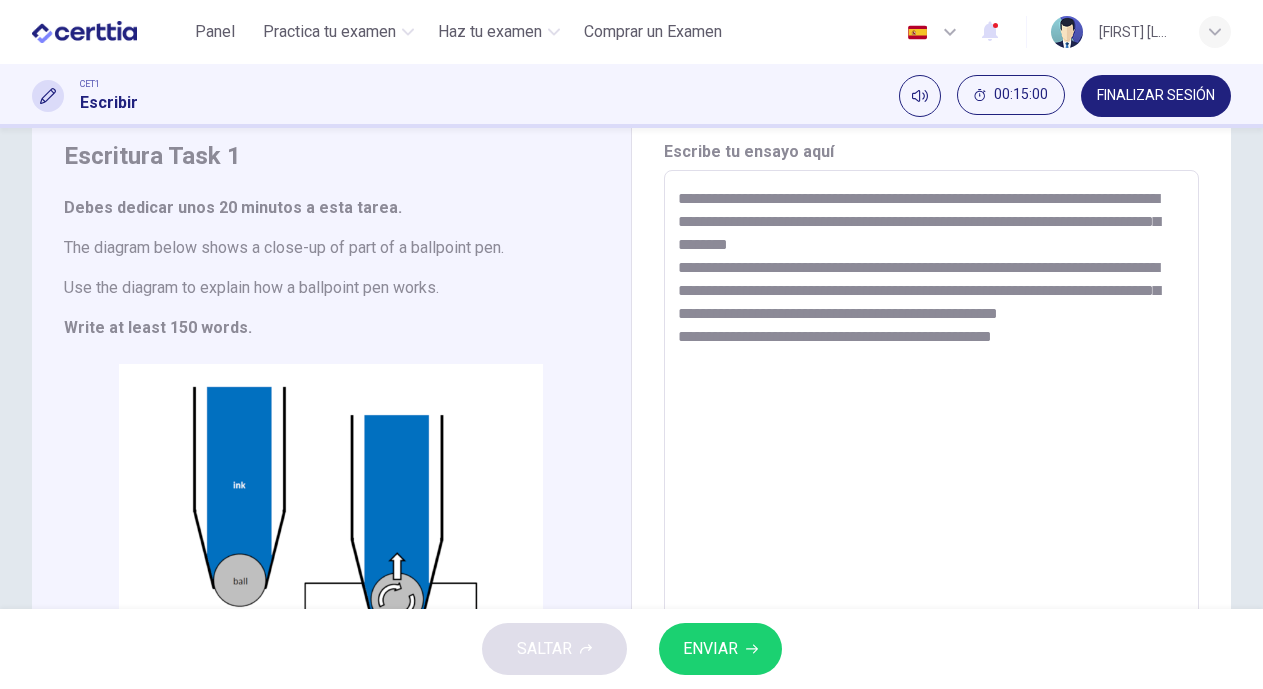 click on "**********" at bounding box center (929, 447) 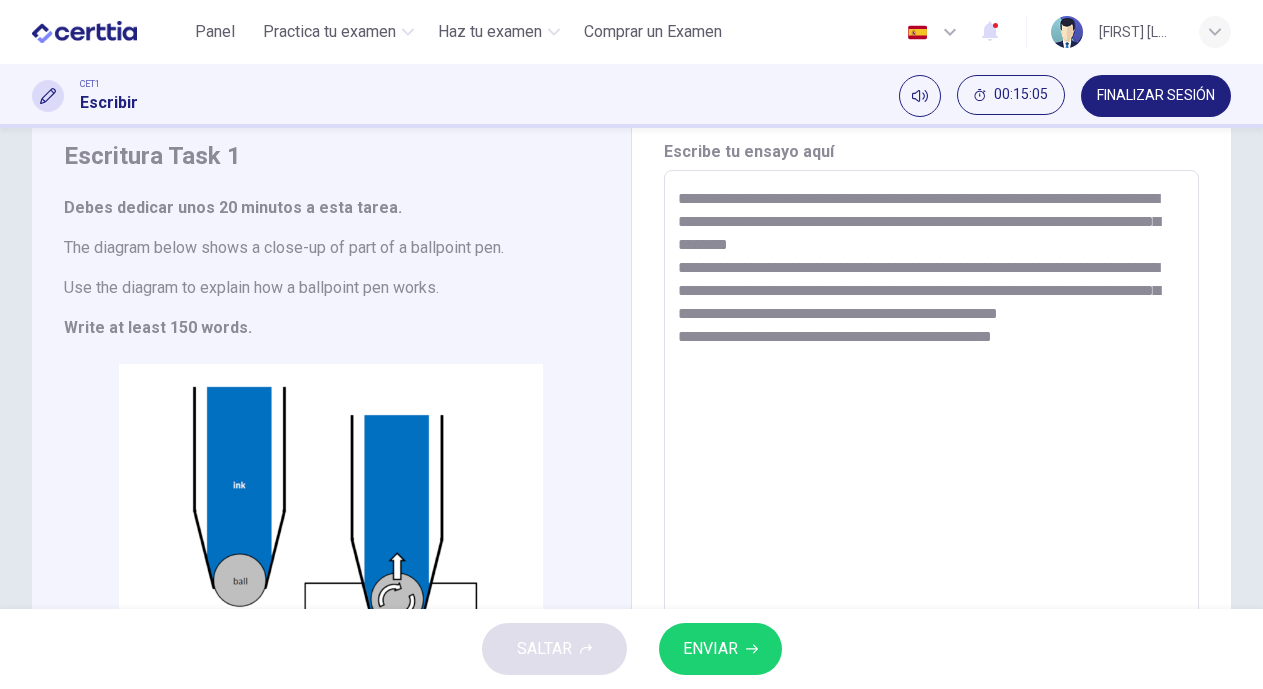 click on "**********" at bounding box center [929, 447] 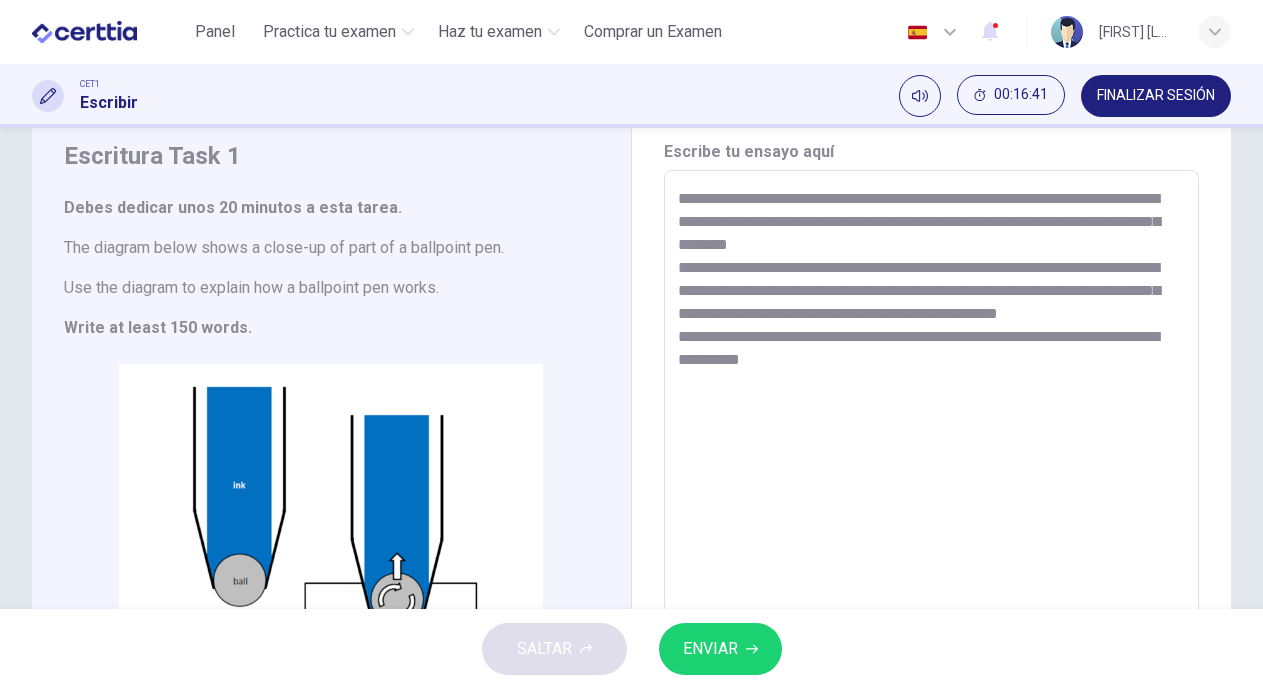 click on "**********" at bounding box center [929, 447] 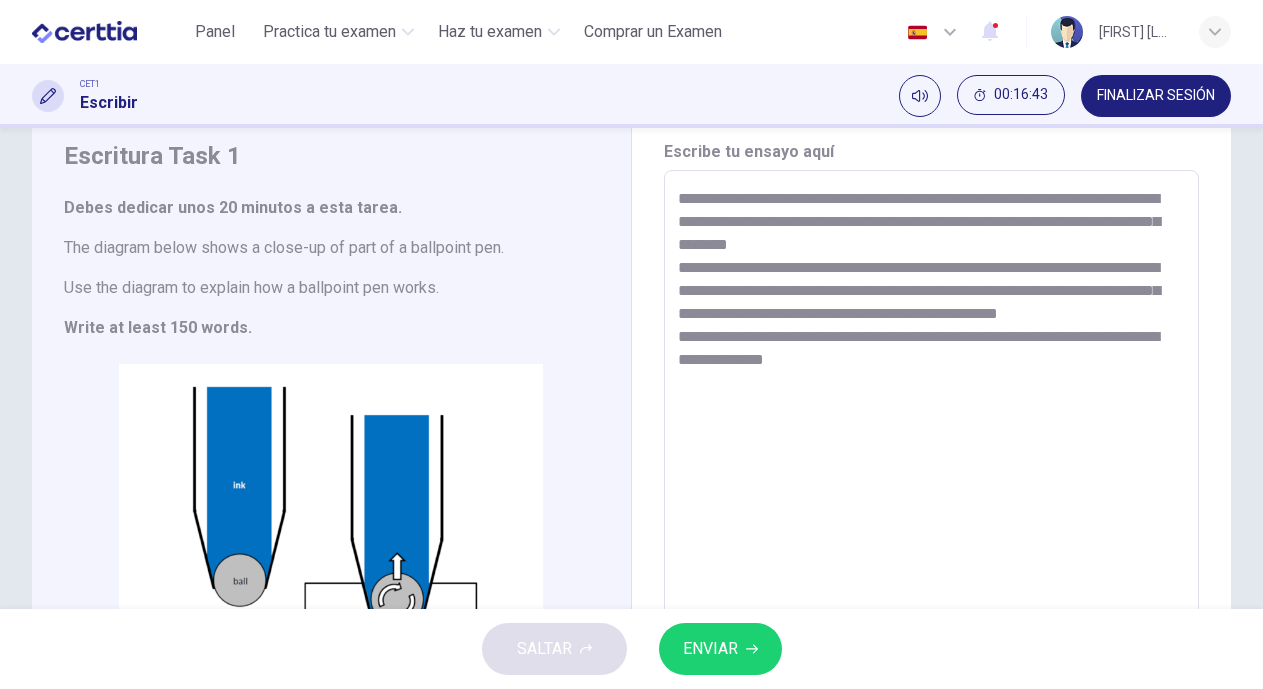 click on "**********" at bounding box center [929, 447] 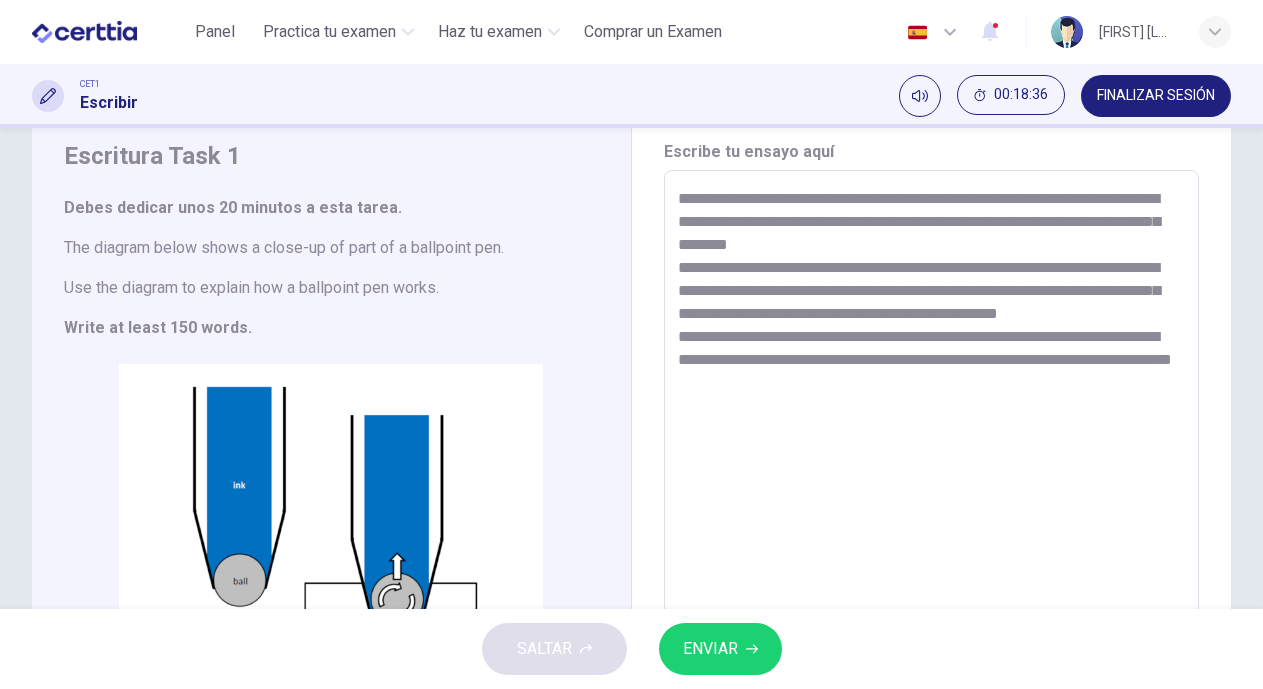 click on "**********" at bounding box center (929, 447) 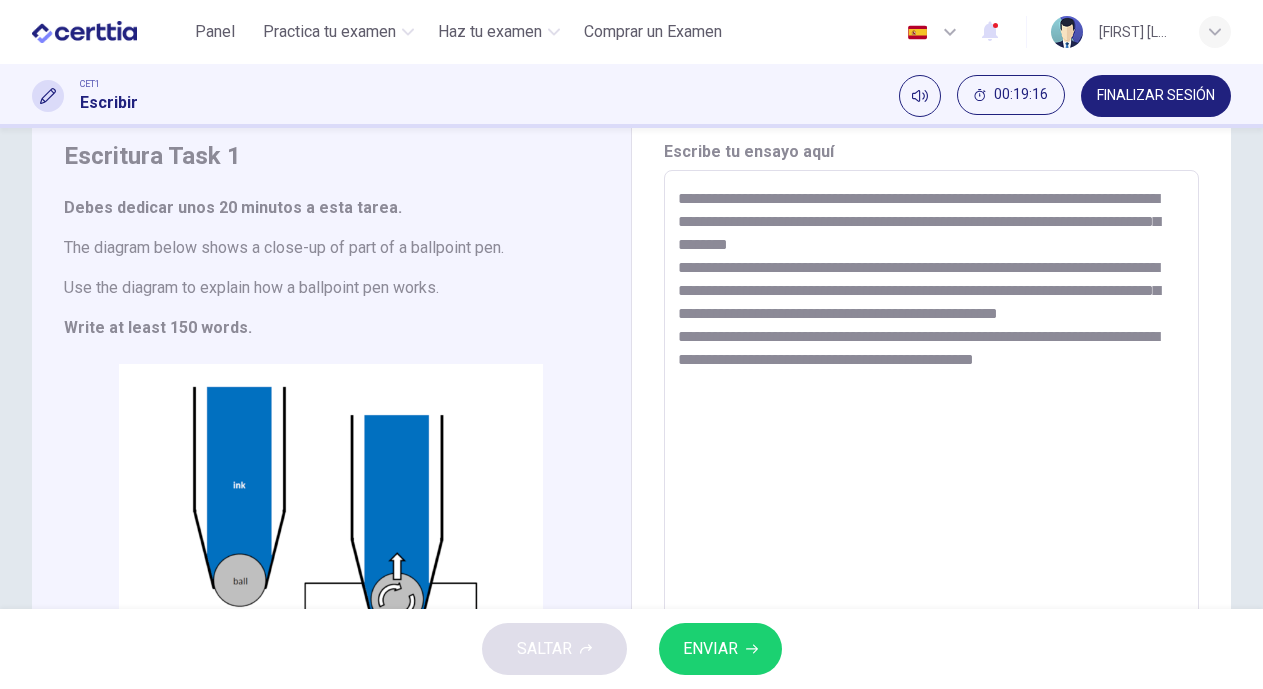 click on "**********" at bounding box center [929, 447] 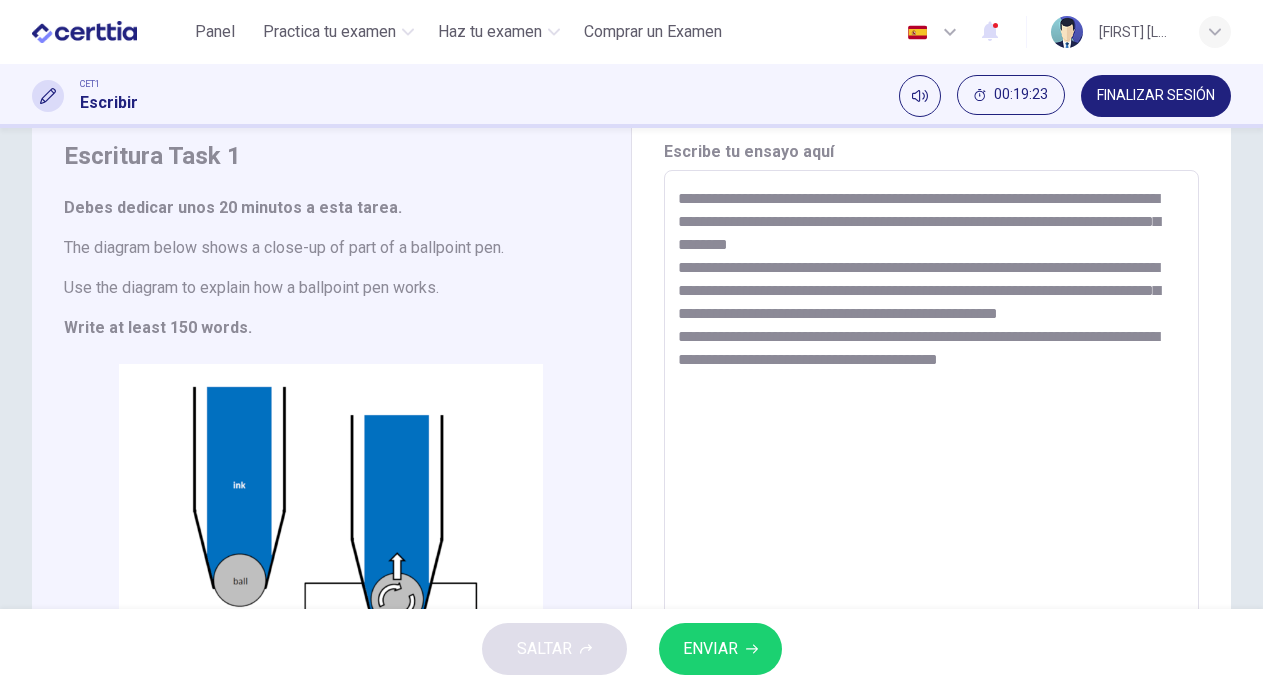 click on "**********" at bounding box center [929, 447] 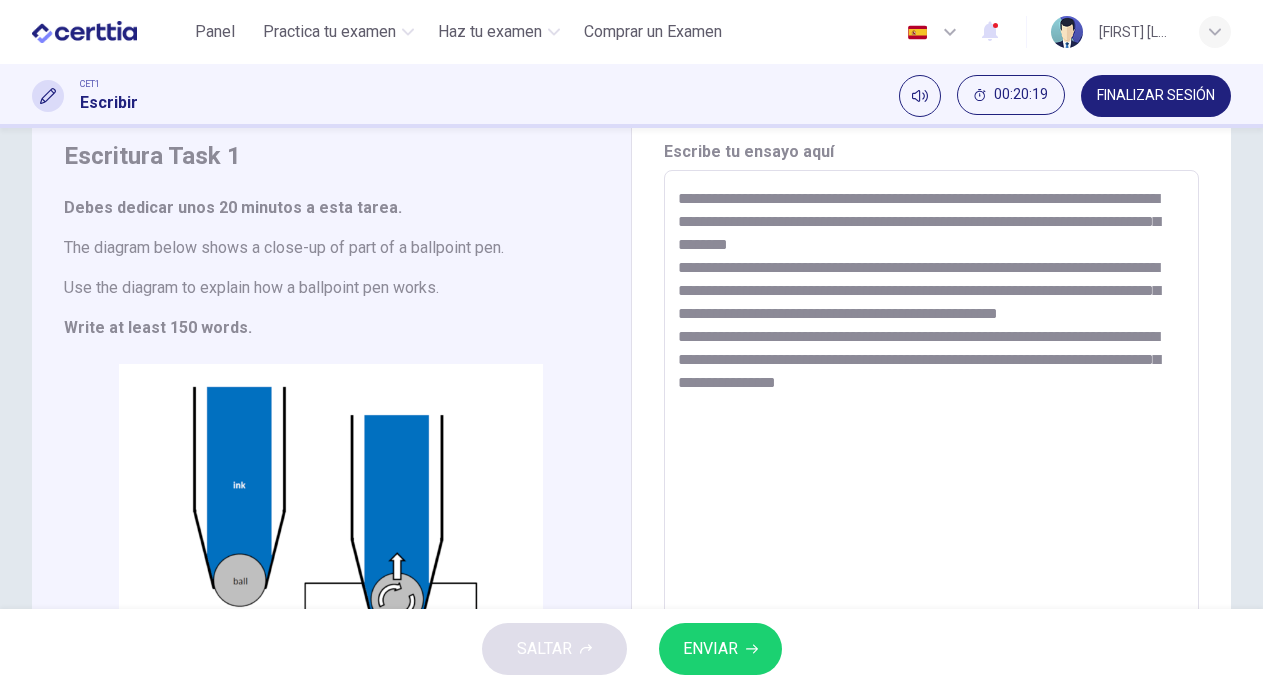 click on "**********" at bounding box center (929, 447) 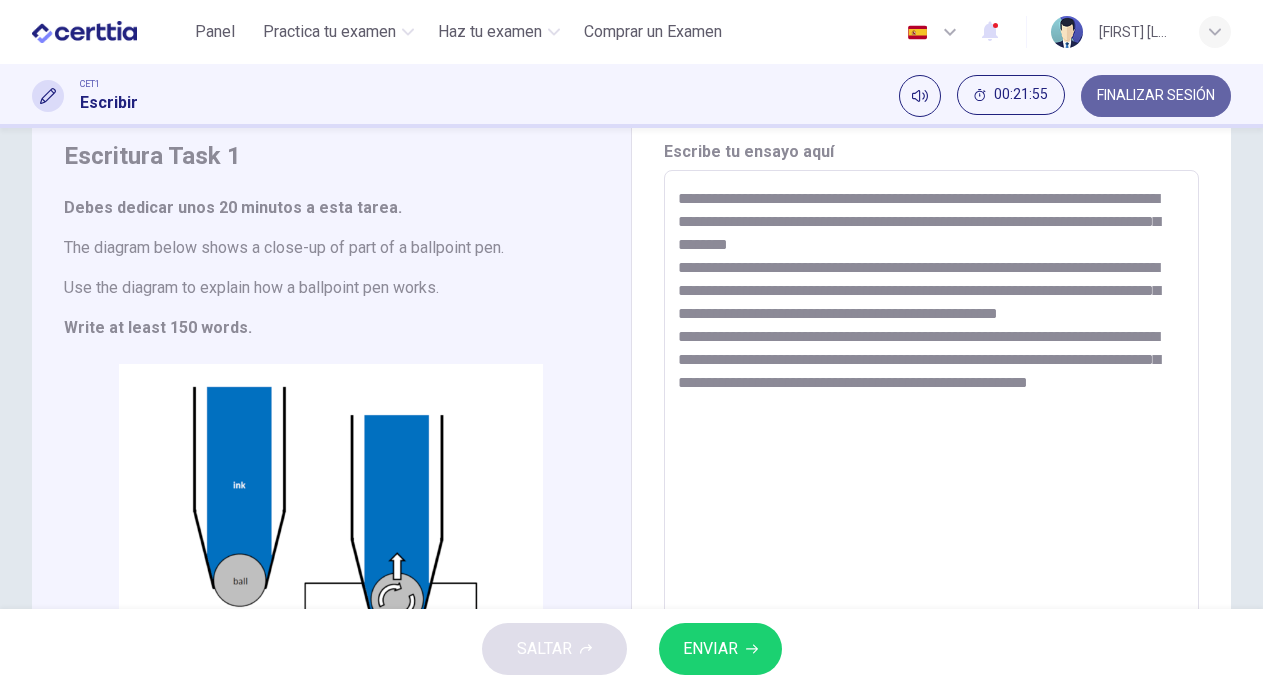click on "FINALIZAR SESIÓN" at bounding box center [1156, 96] 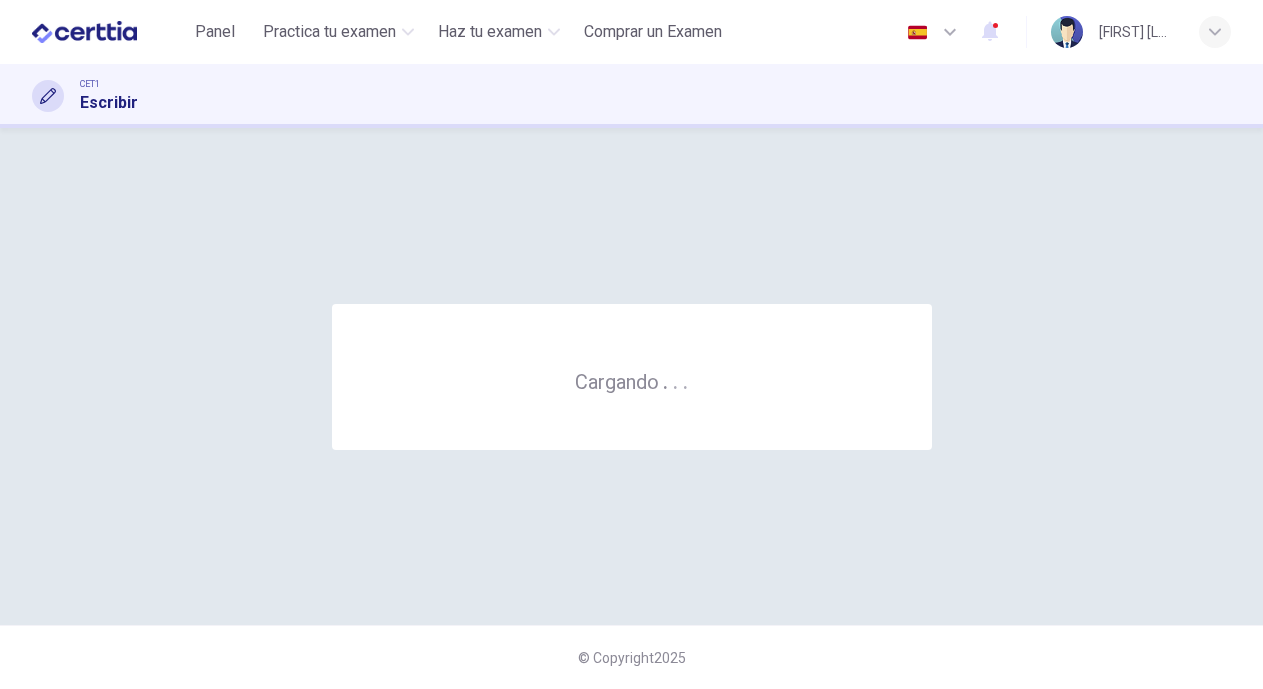 scroll, scrollTop: 0, scrollLeft: 0, axis: both 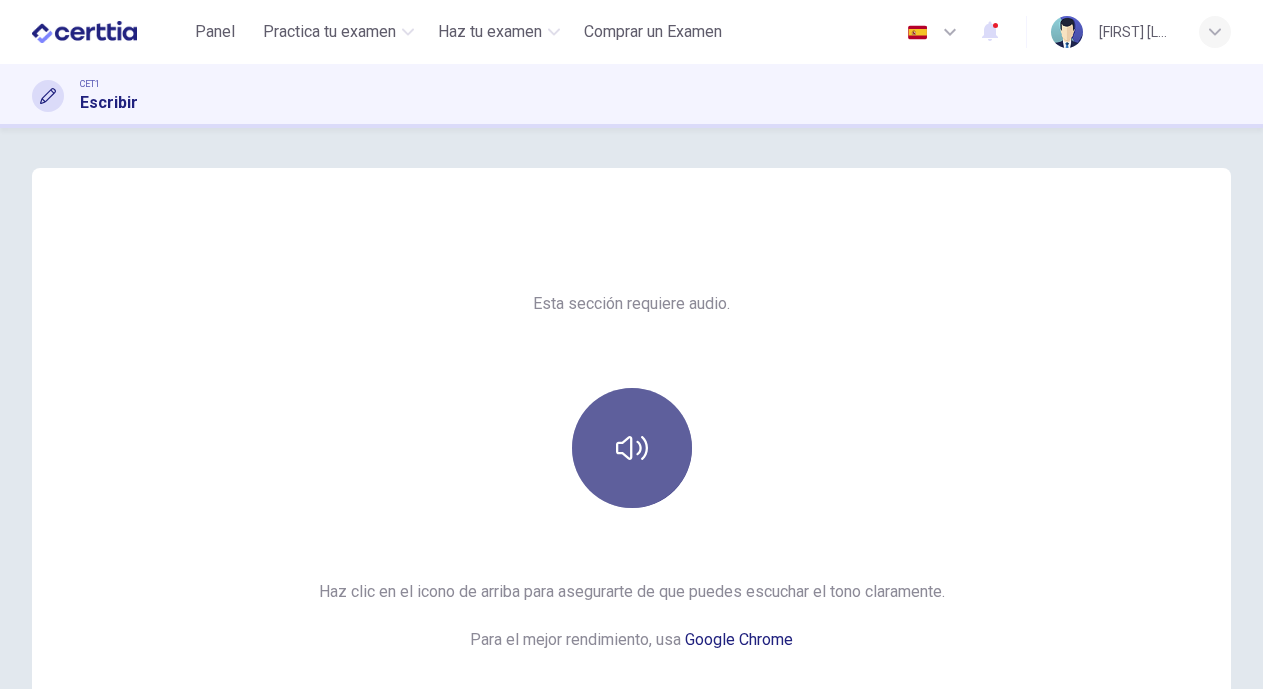click at bounding box center (632, 448) 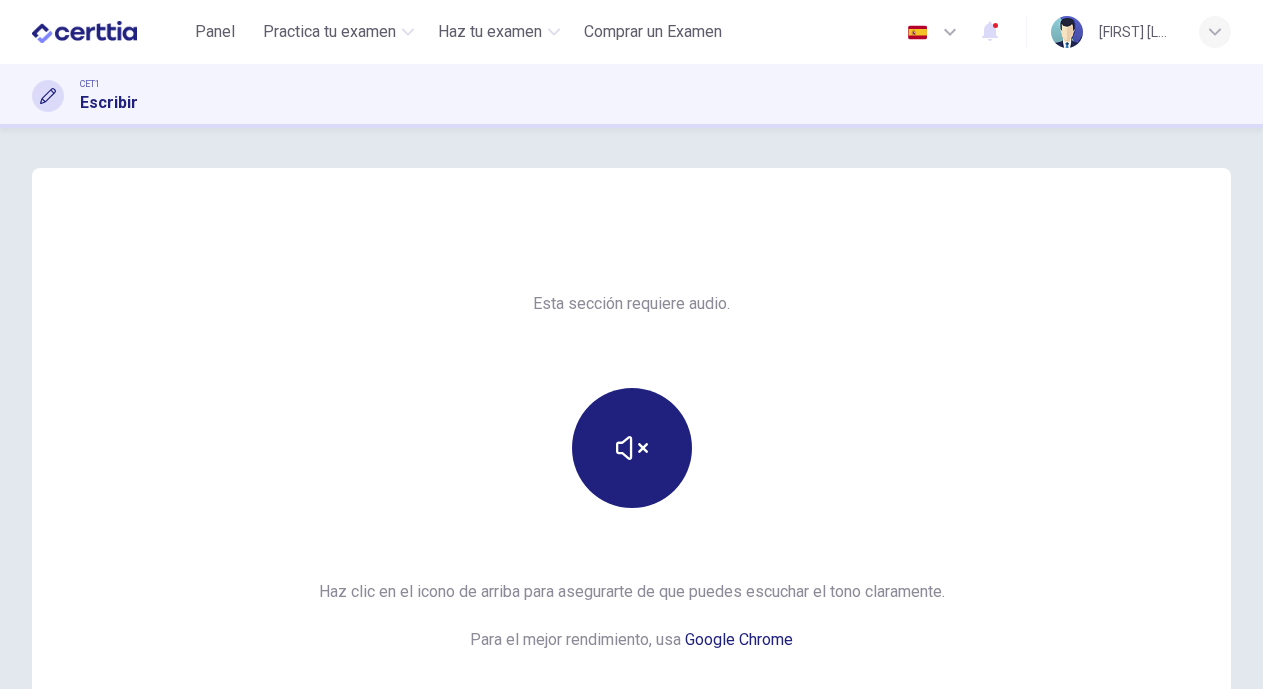 click on "Esta sección requiere audio. Haz clic en el icono de arriba para asegurarte de que puedes escuchar el tono claramente. Para el mejor rendimiento, usa   Google Chrome ¡Suena bien! © Copyright  [YEAR]" at bounding box center (631, 408) 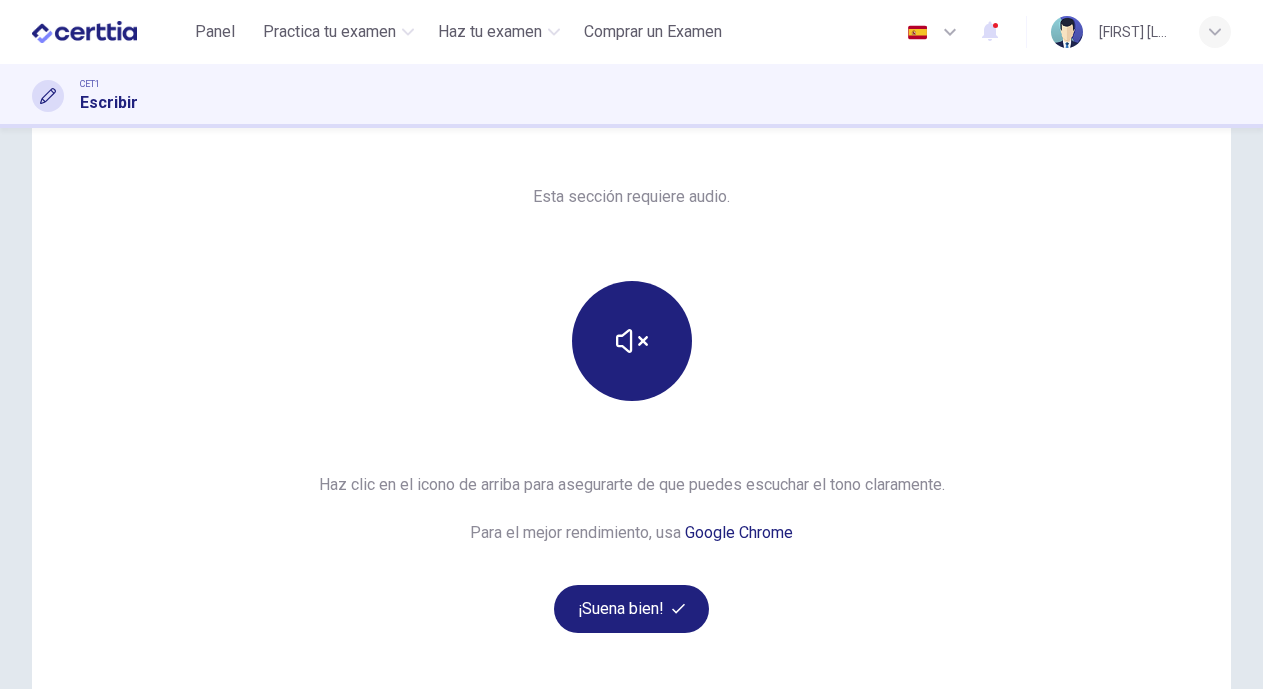 scroll, scrollTop: 180, scrollLeft: 0, axis: vertical 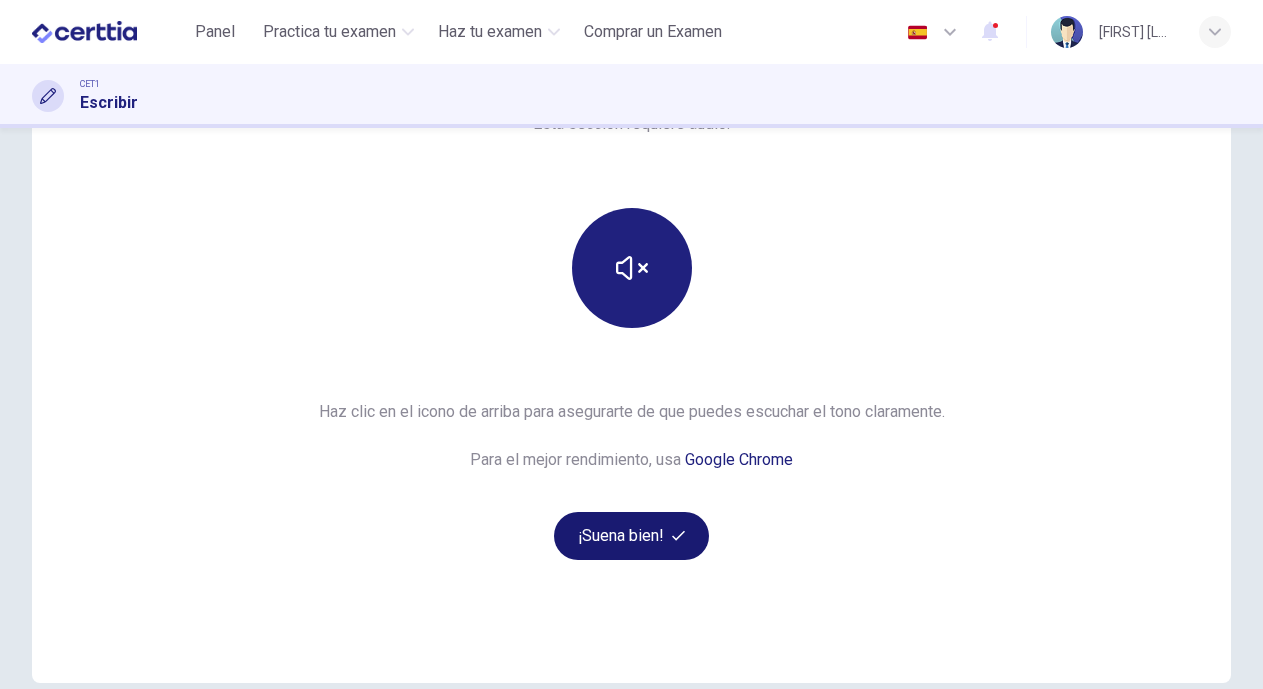 click on "¡Suena bien!" at bounding box center (632, 536) 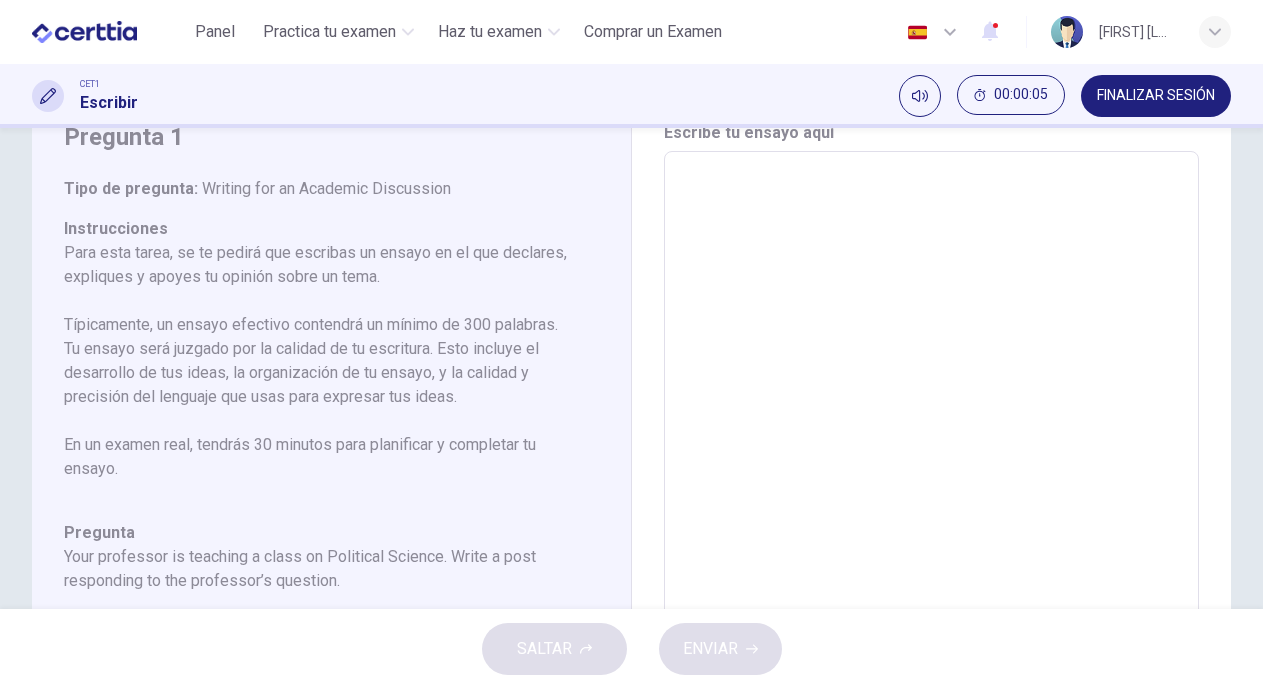 scroll, scrollTop: 0, scrollLeft: 0, axis: both 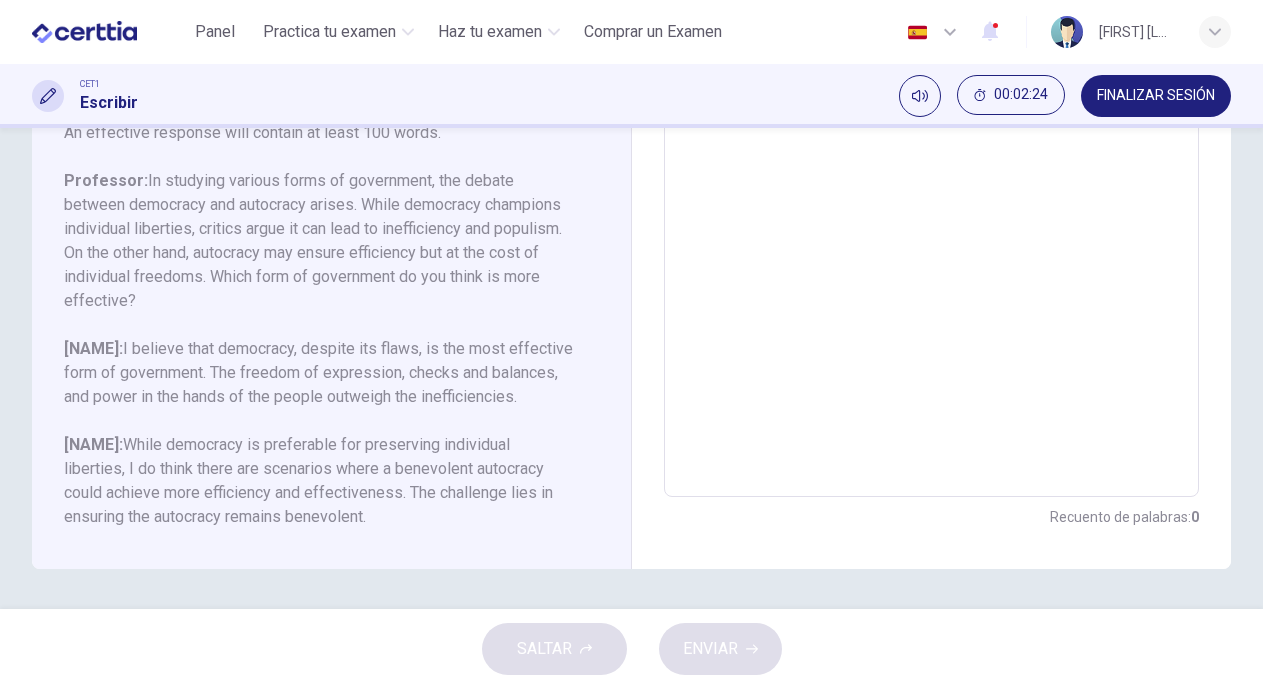 click on "FINALIZAR SESIÓN" at bounding box center [1156, 96] 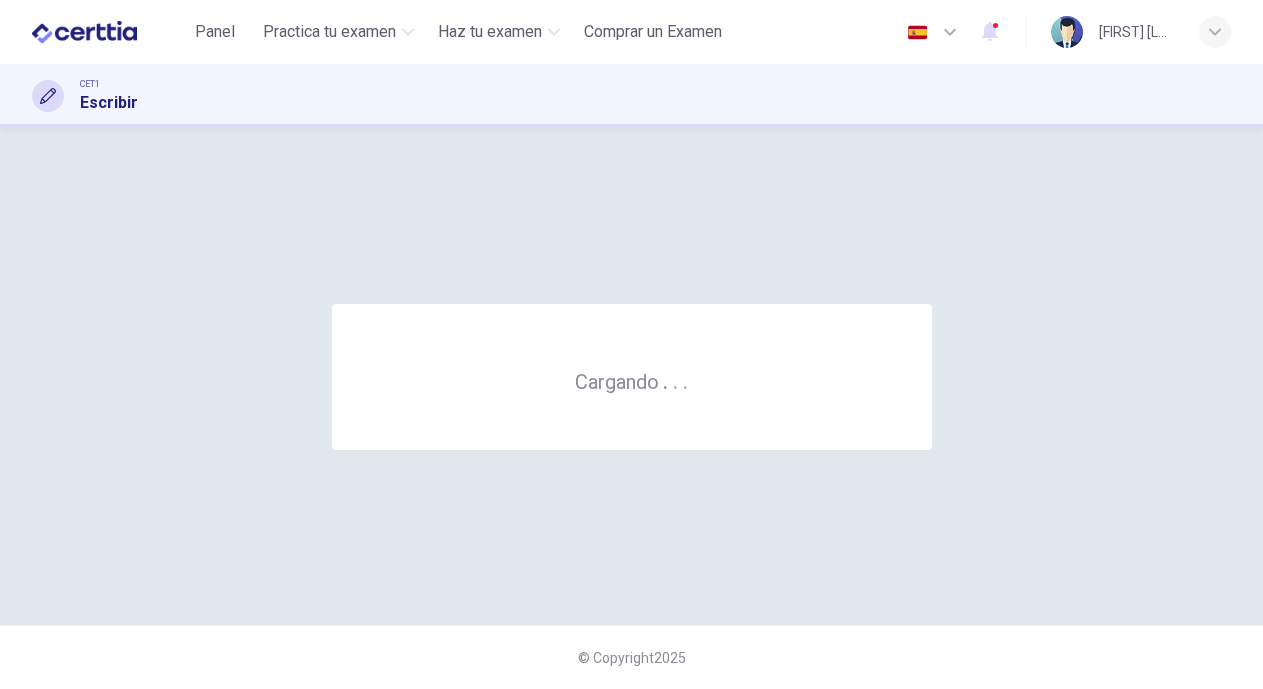 scroll, scrollTop: 0, scrollLeft: 0, axis: both 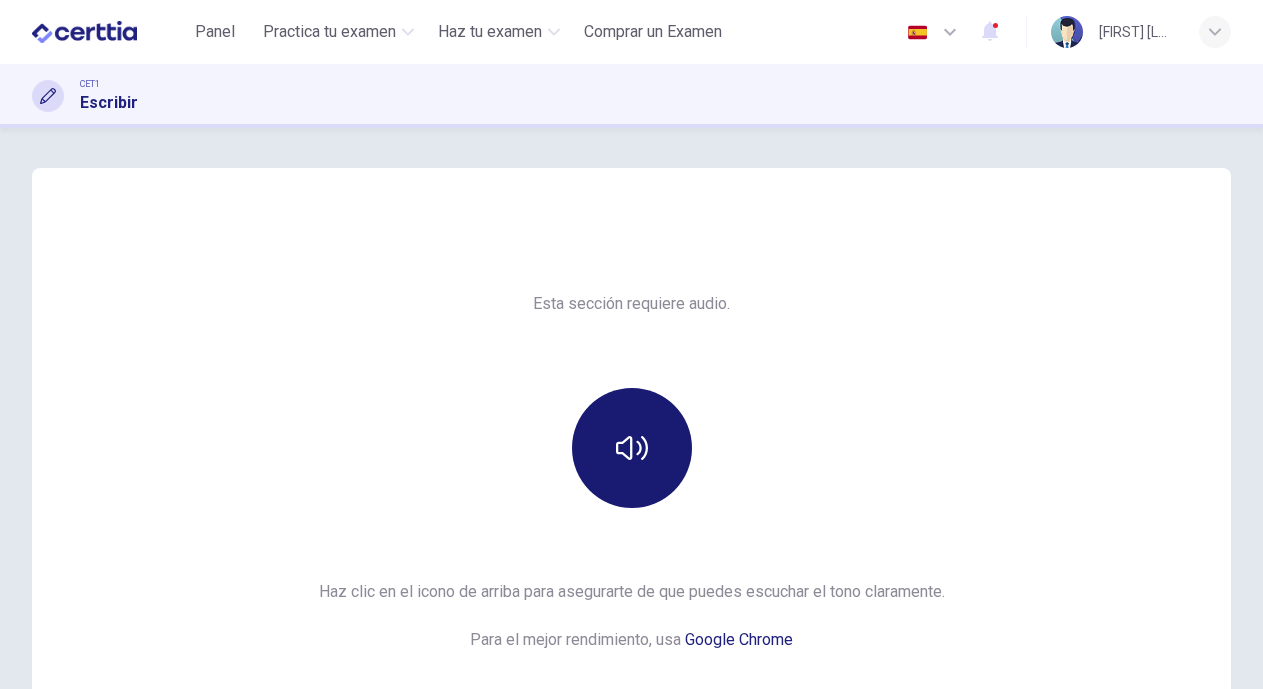 click at bounding box center (632, 448) 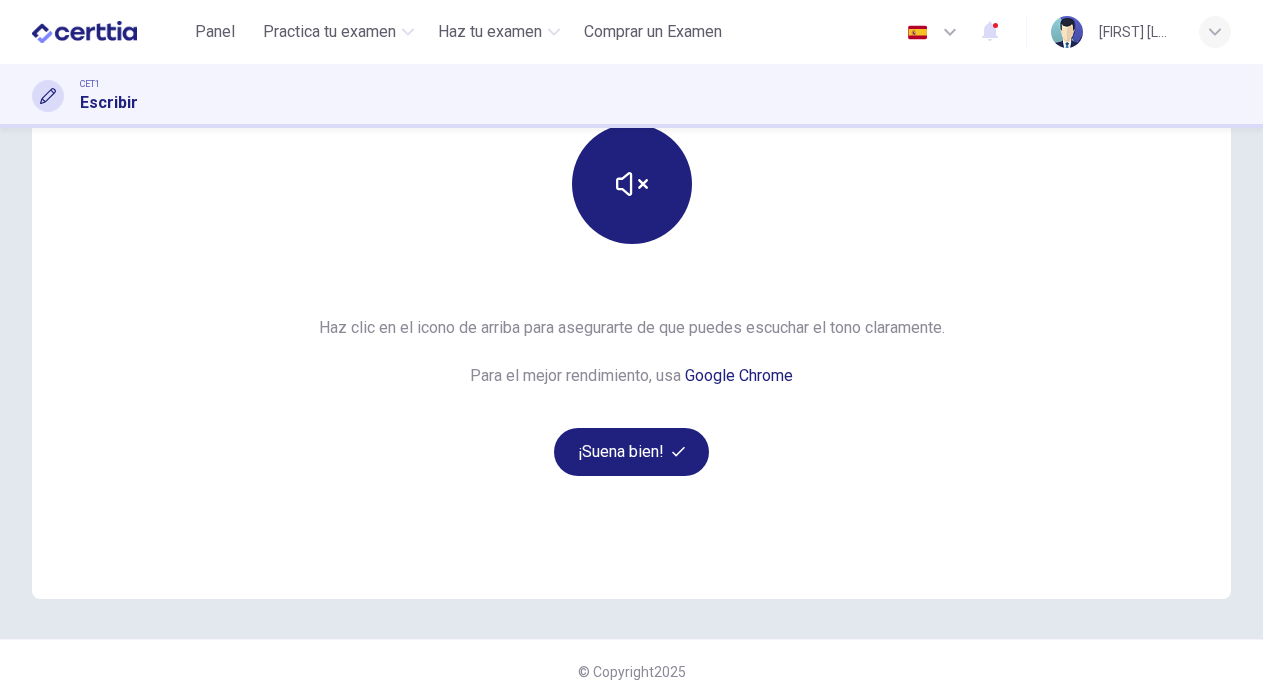 scroll, scrollTop: 278, scrollLeft: 0, axis: vertical 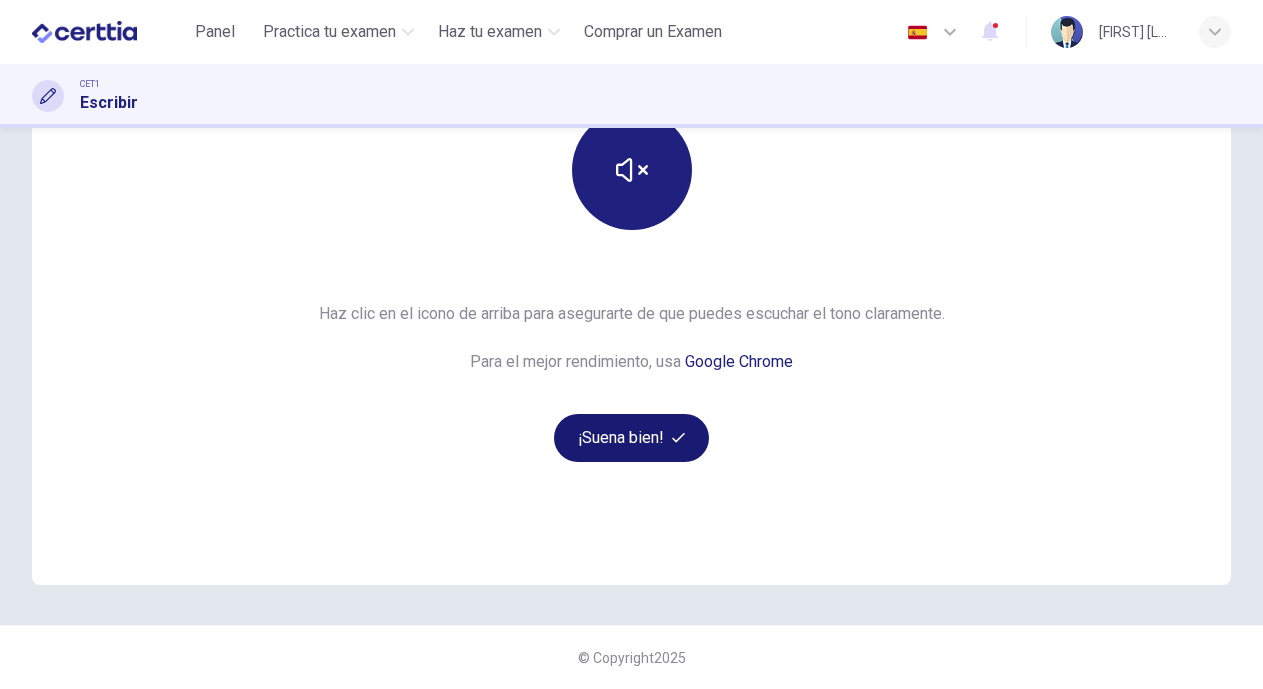 click on "¡Suena bien!" at bounding box center (632, 438) 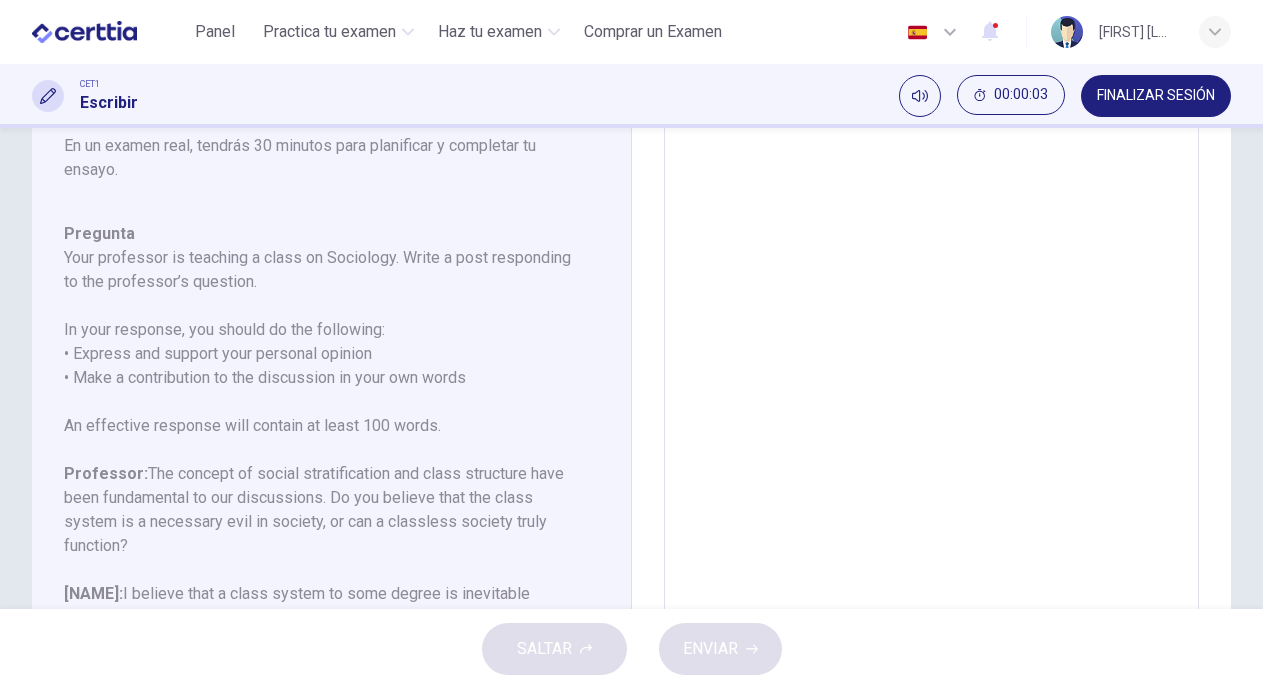 scroll, scrollTop: 222, scrollLeft: 0, axis: vertical 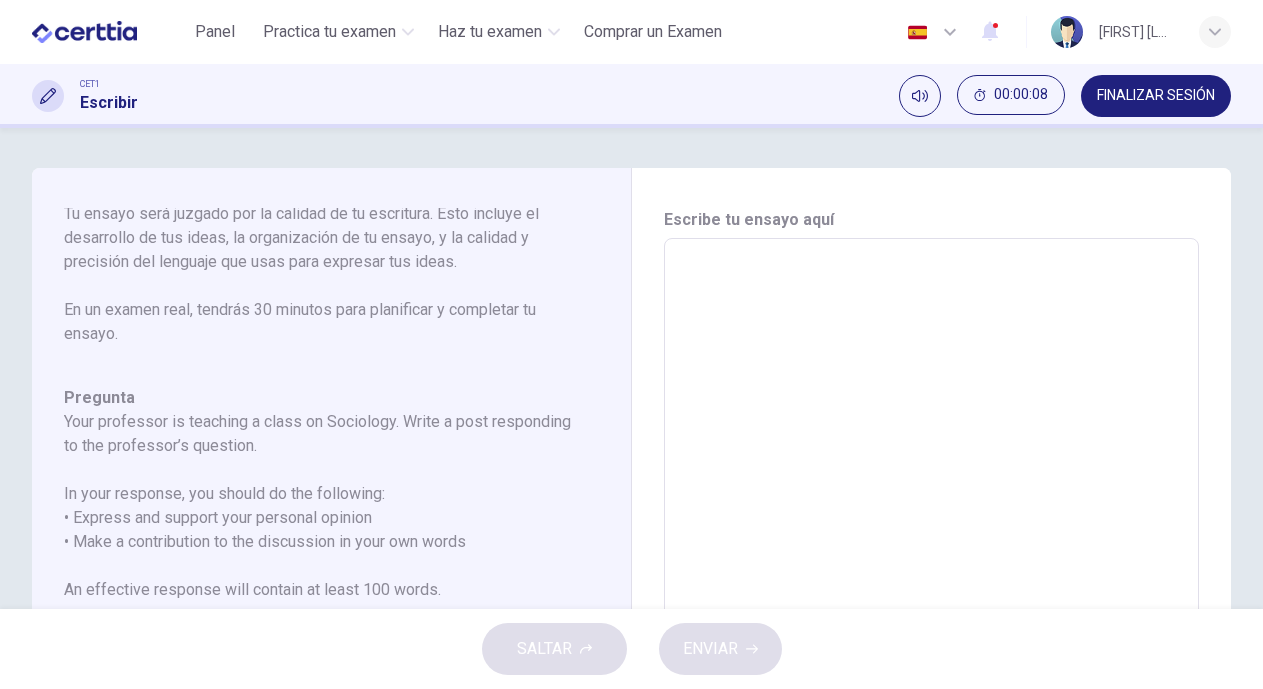 click at bounding box center [932, 572] 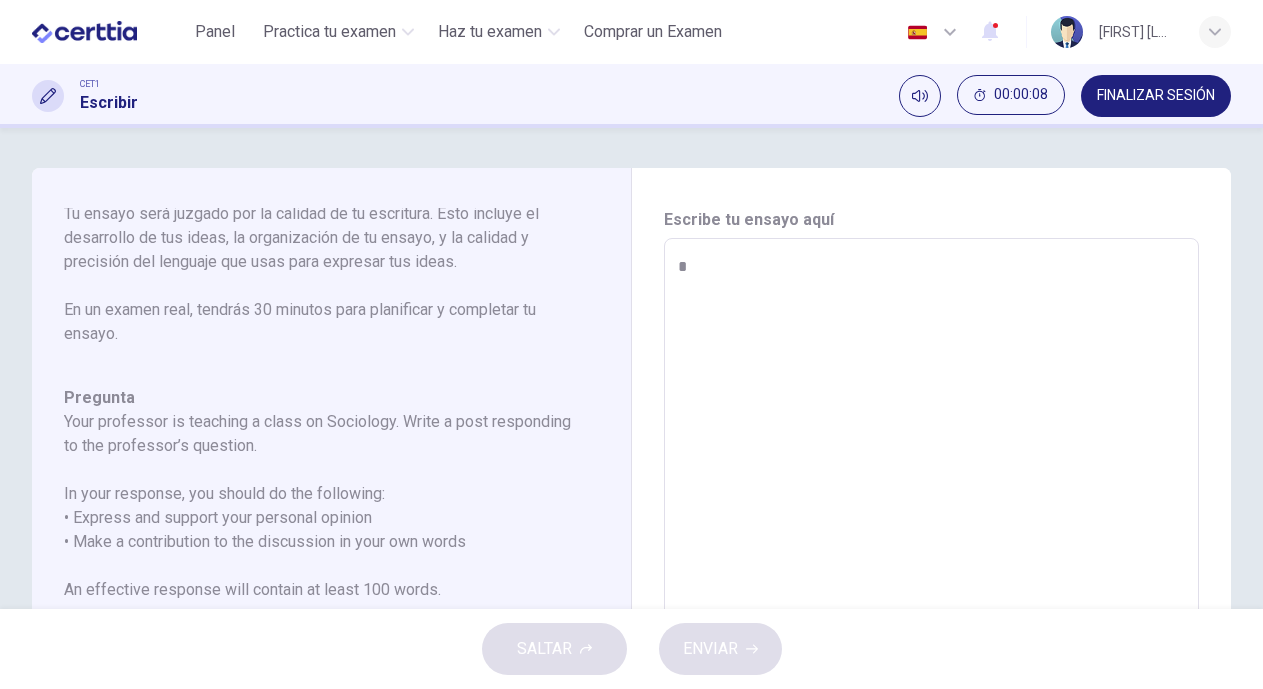 type on "*" 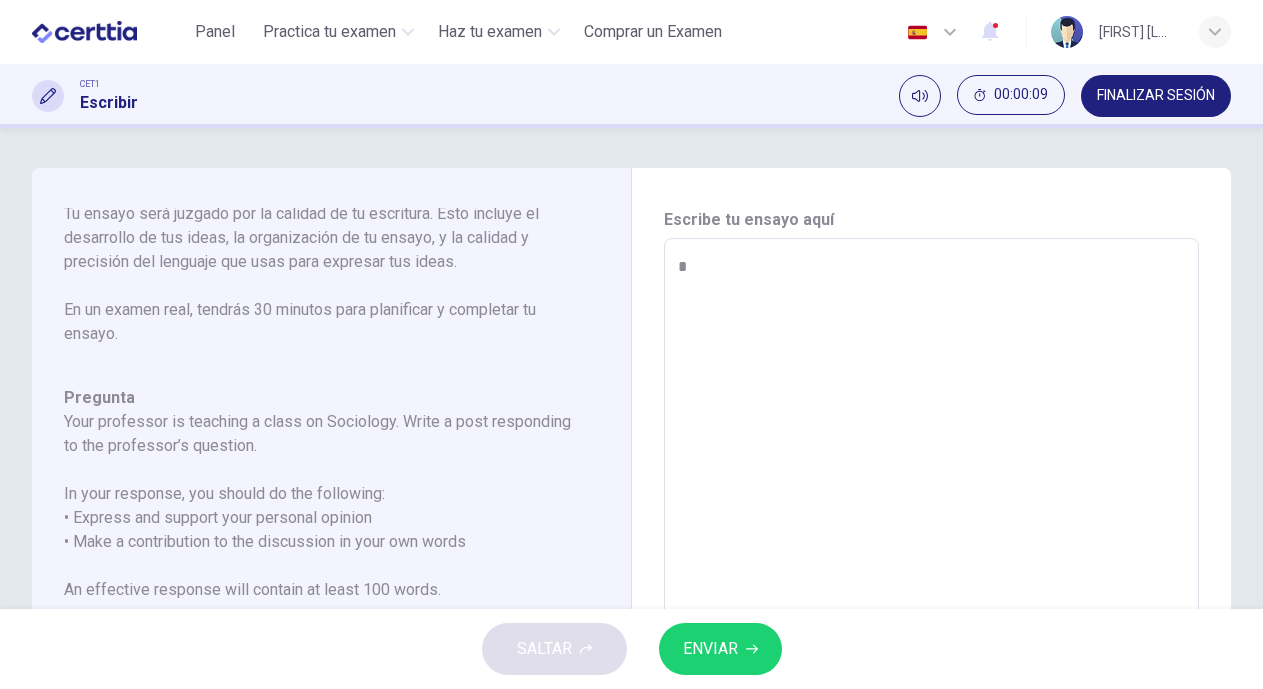 type on "**" 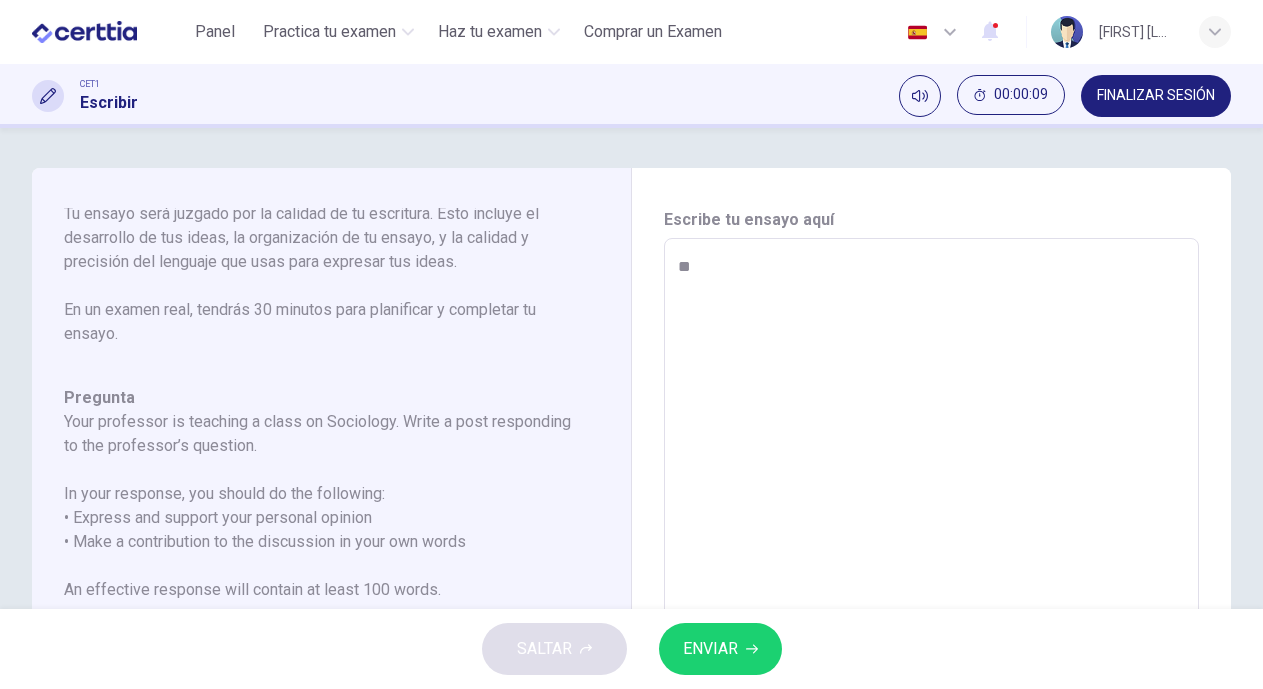type on "*" 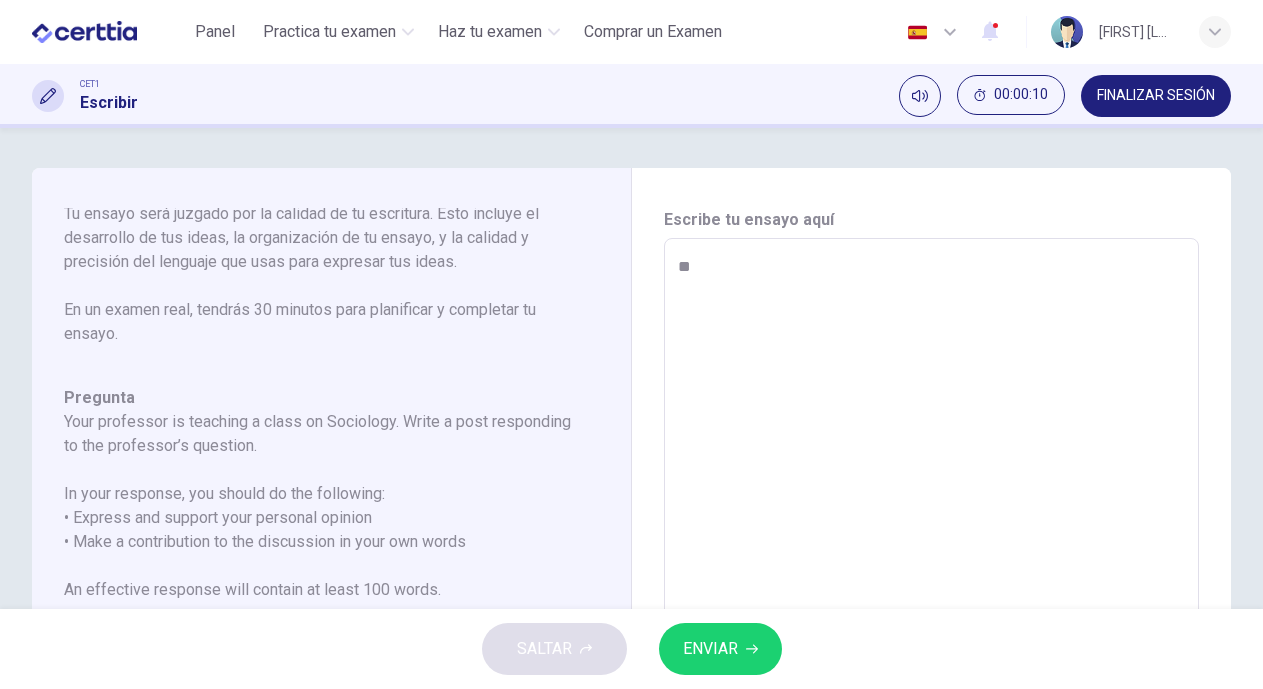 type on "*" 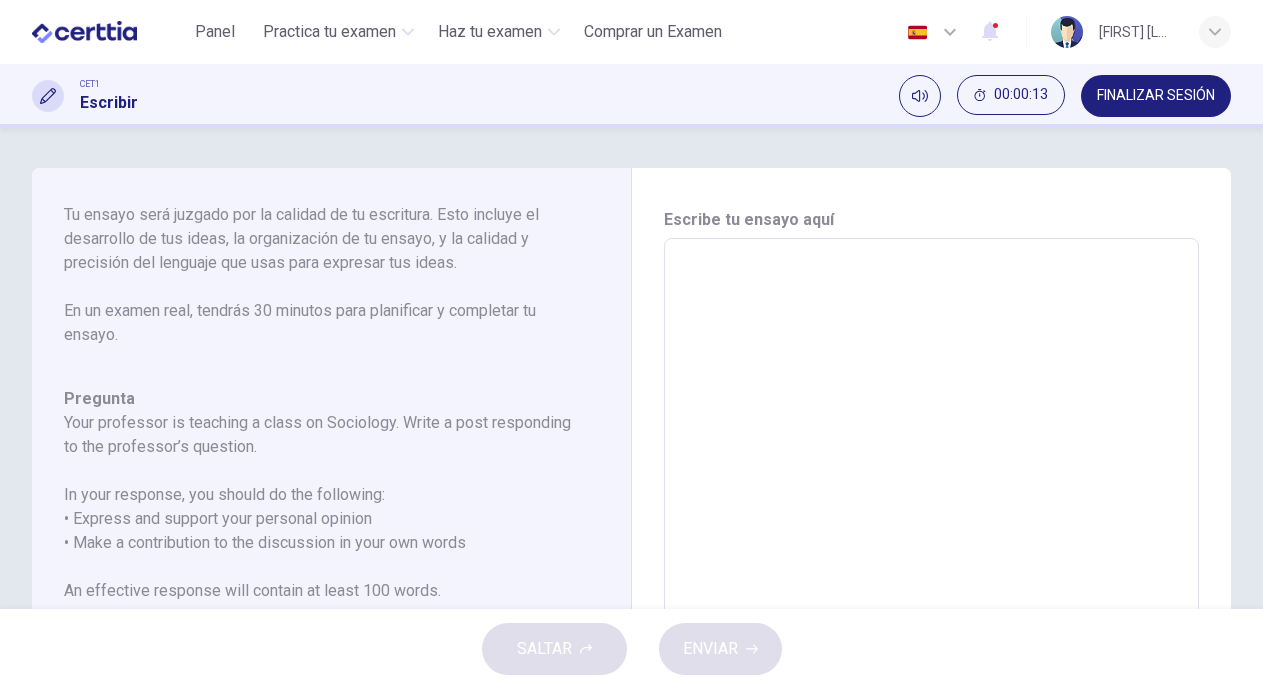 scroll, scrollTop: 222, scrollLeft: 0, axis: vertical 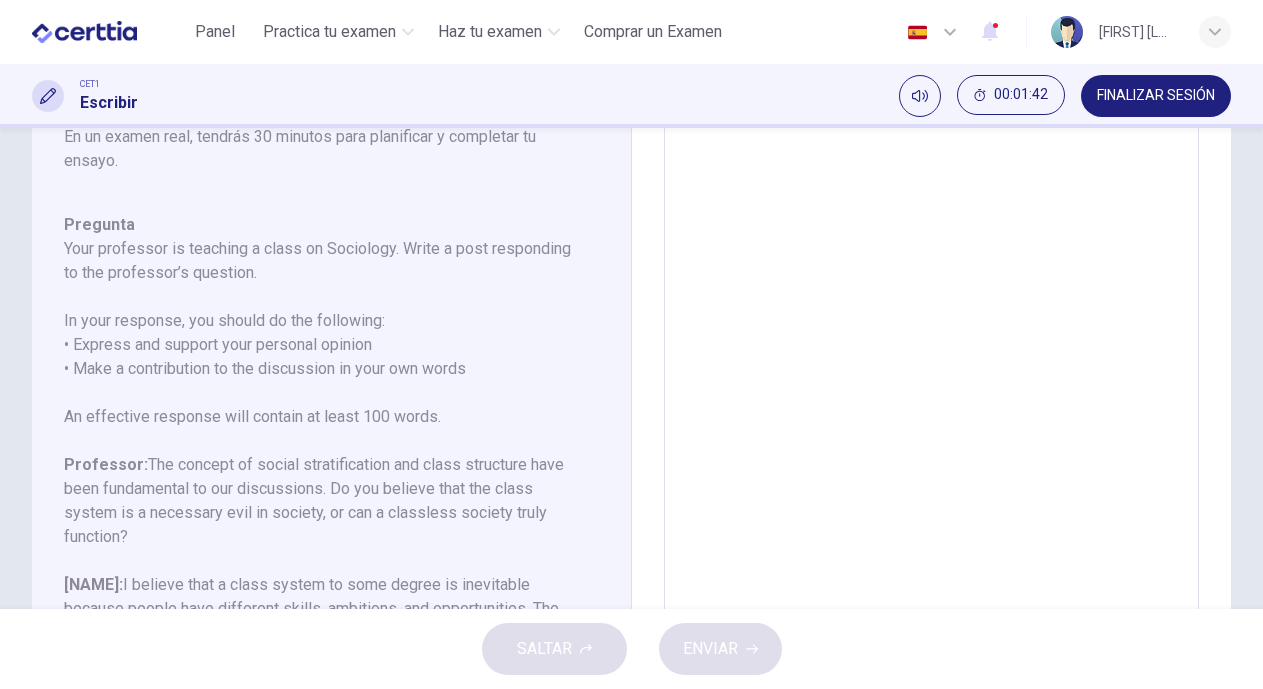 click at bounding box center (929, 399) 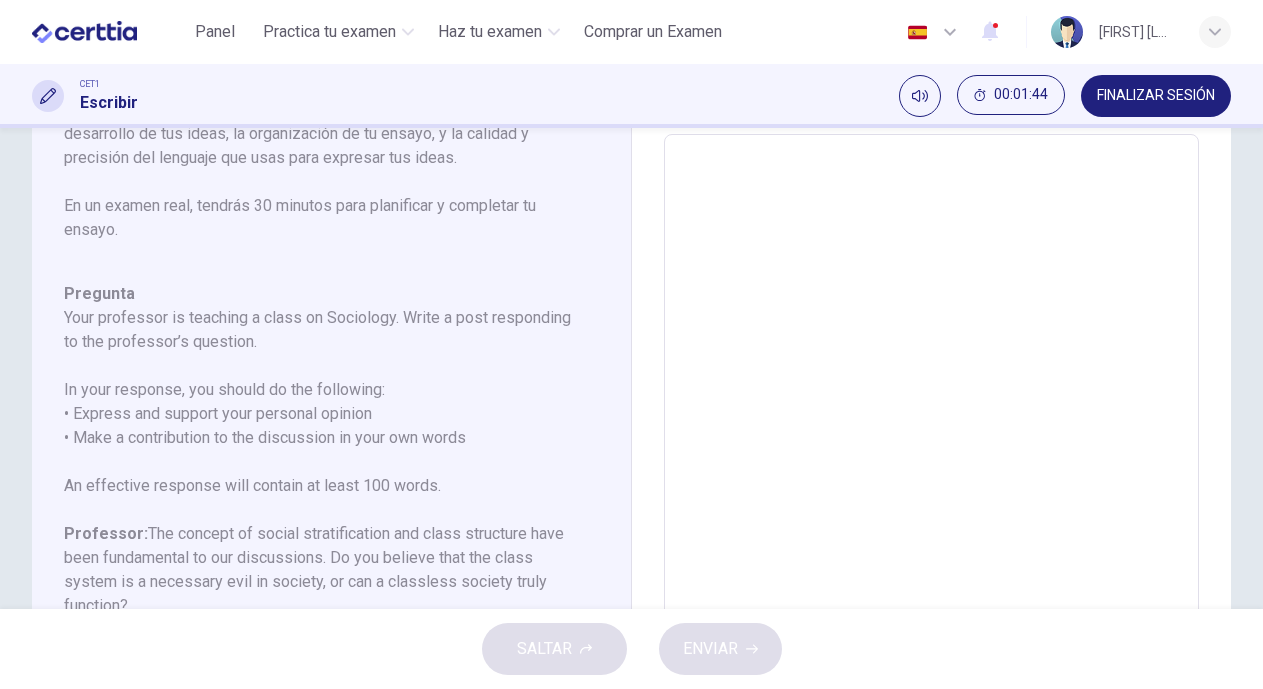 scroll, scrollTop: 91, scrollLeft: 0, axis: vertical 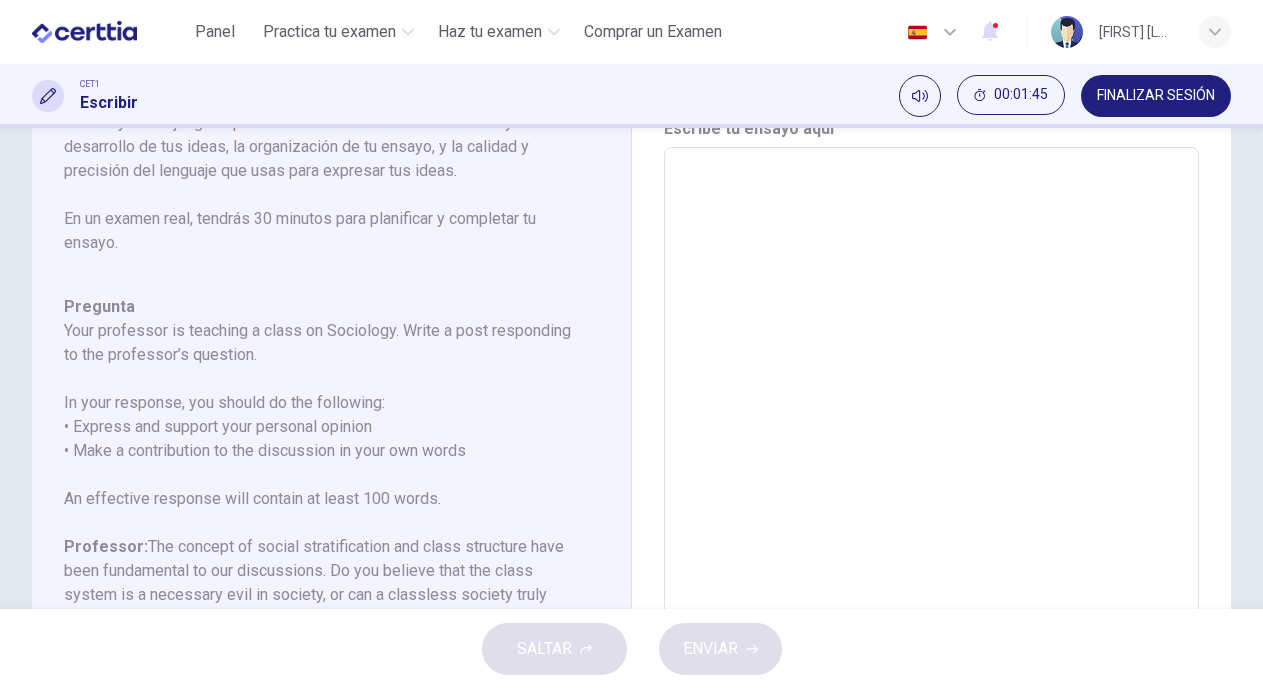 type on "*" 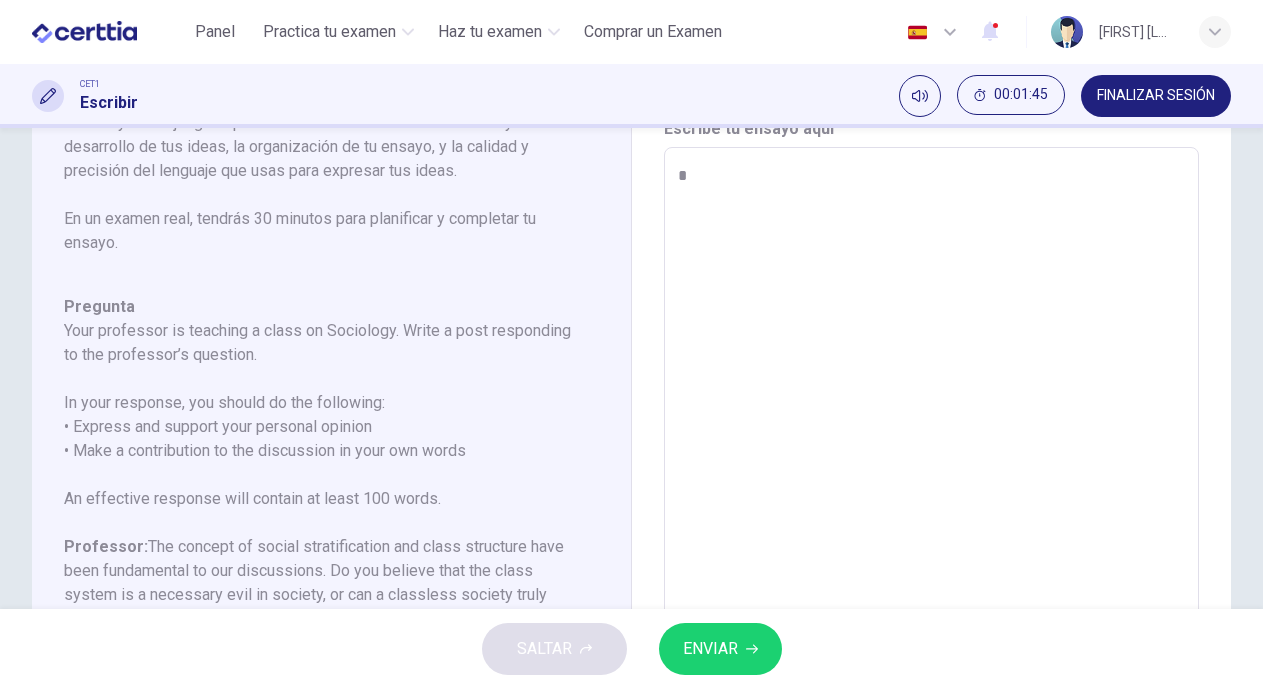 type on "*" 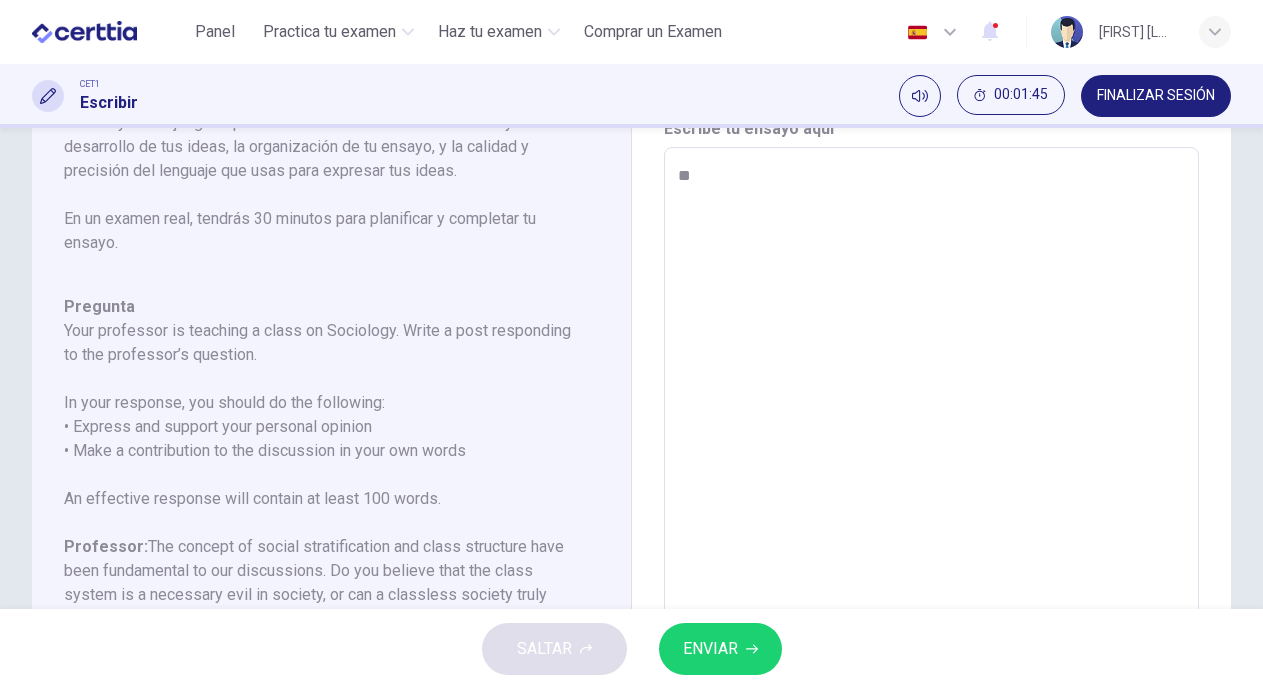 type on "*" 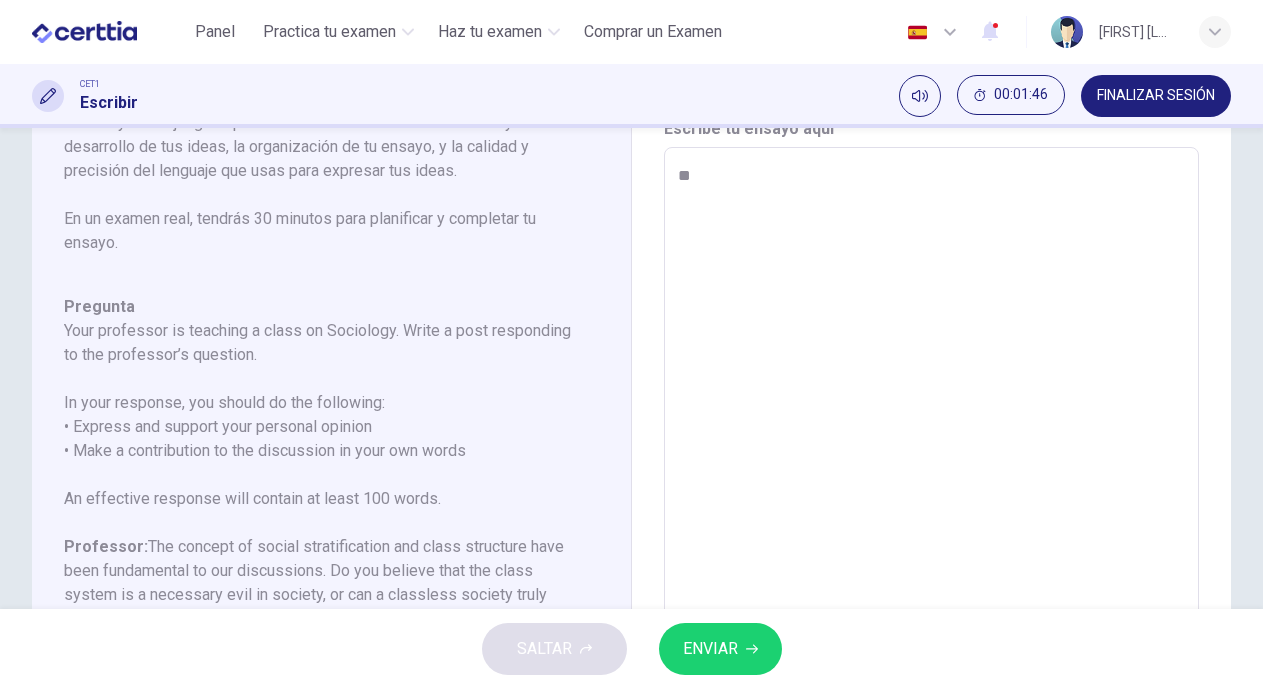 type on "***" 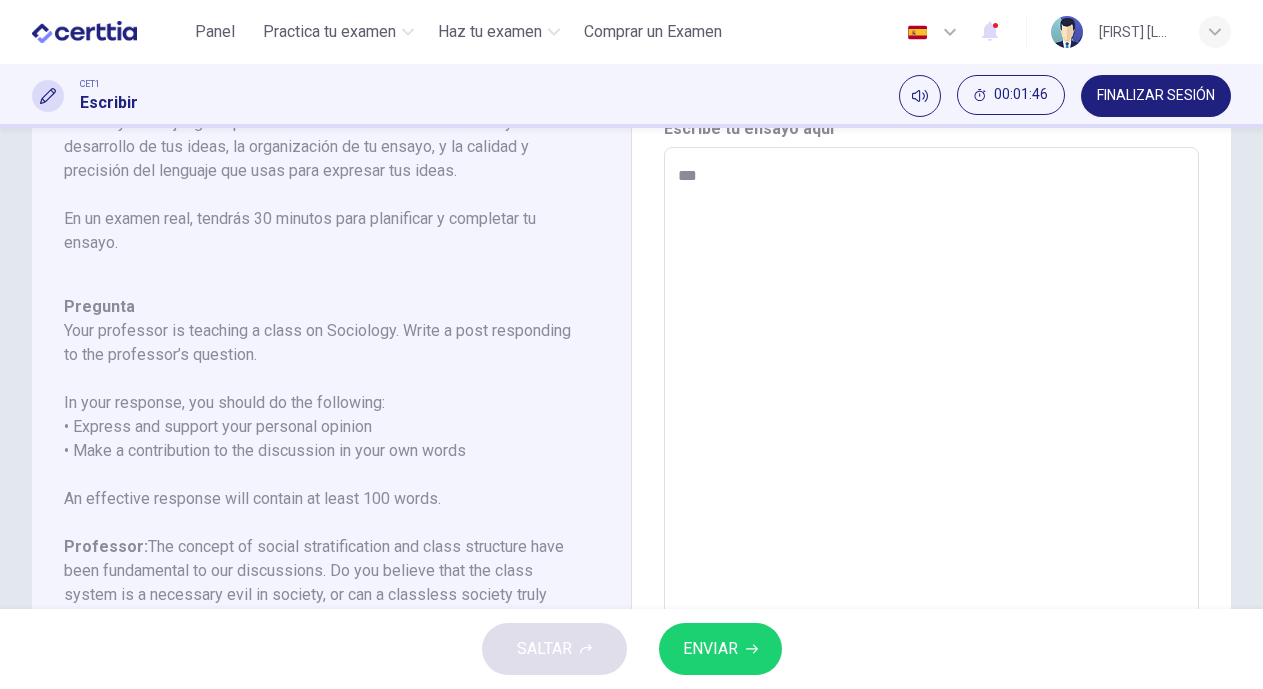 type on "*" 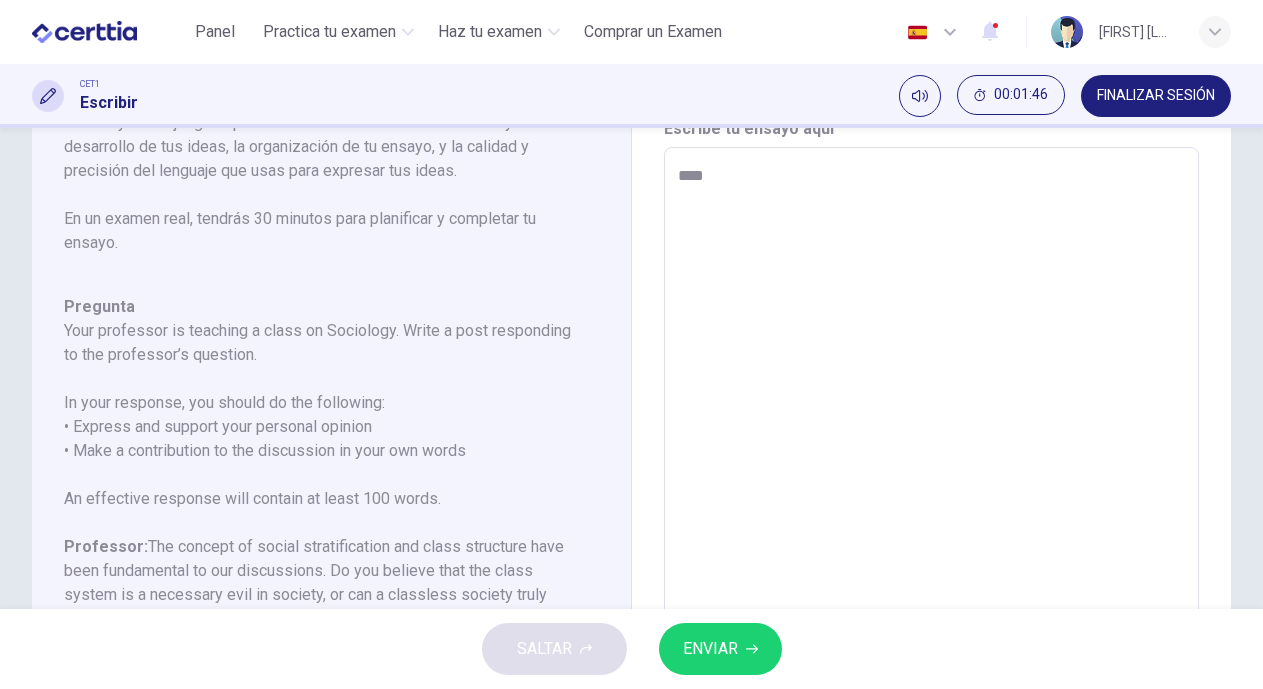 type on "*****" 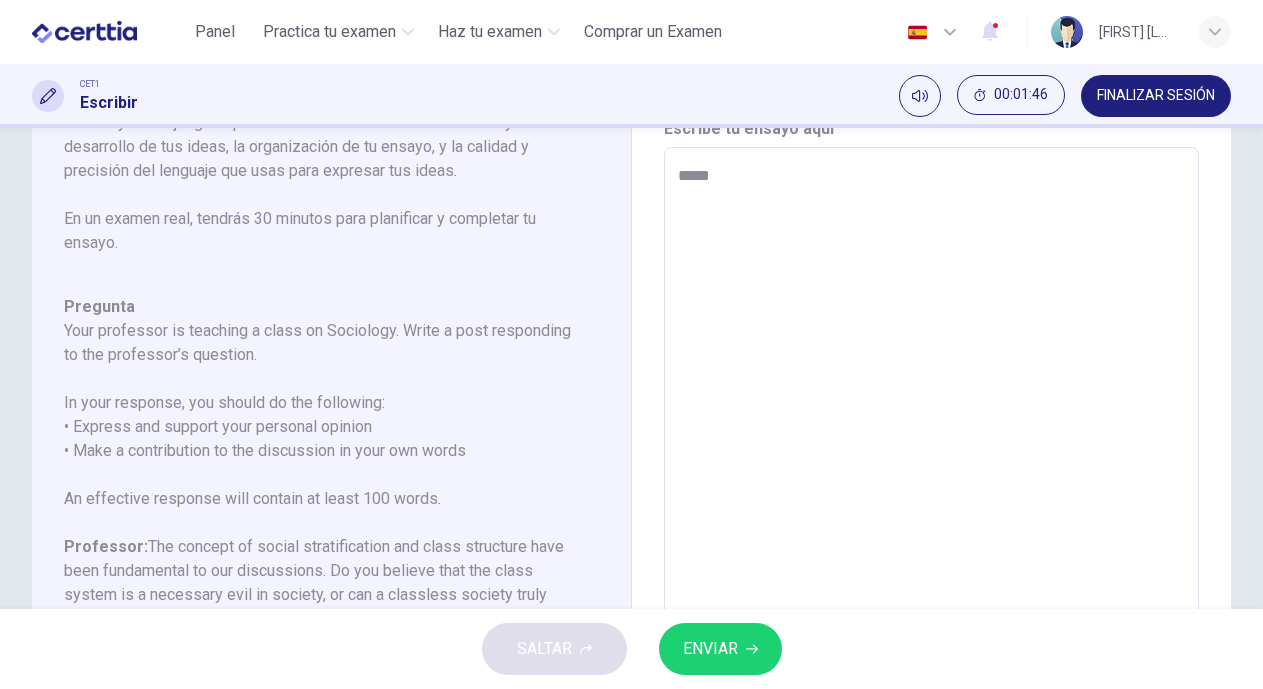 type on "*" 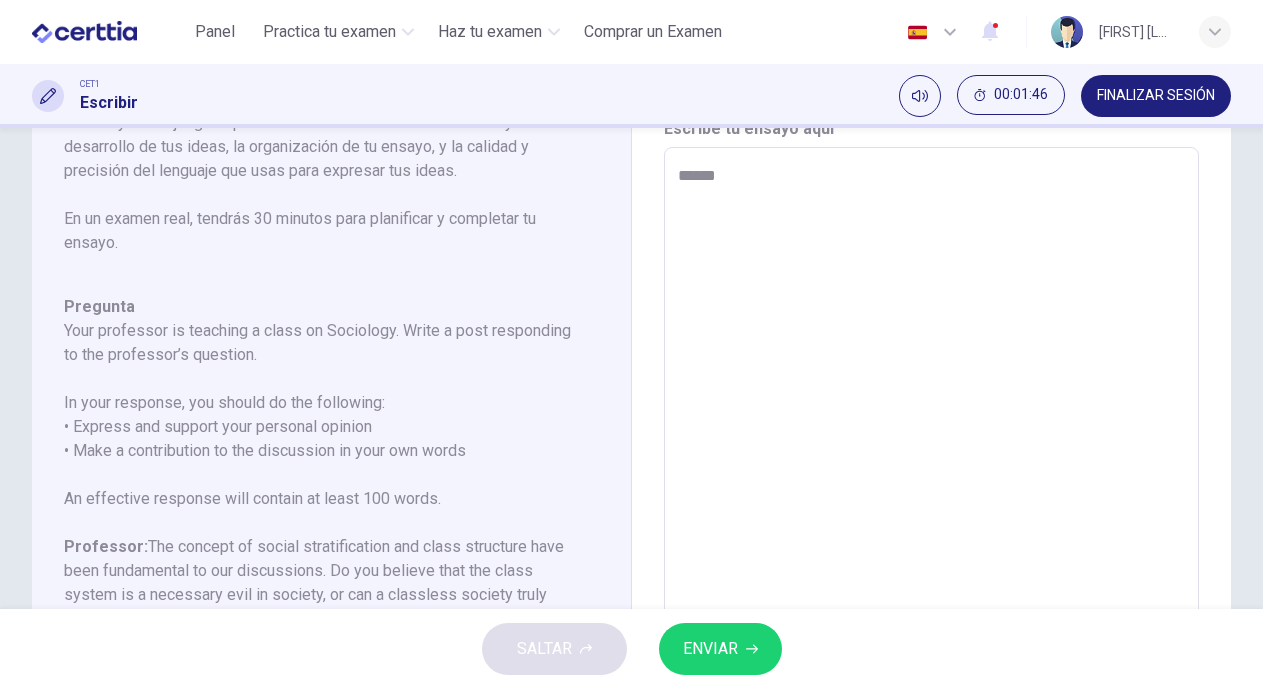 type on "*" 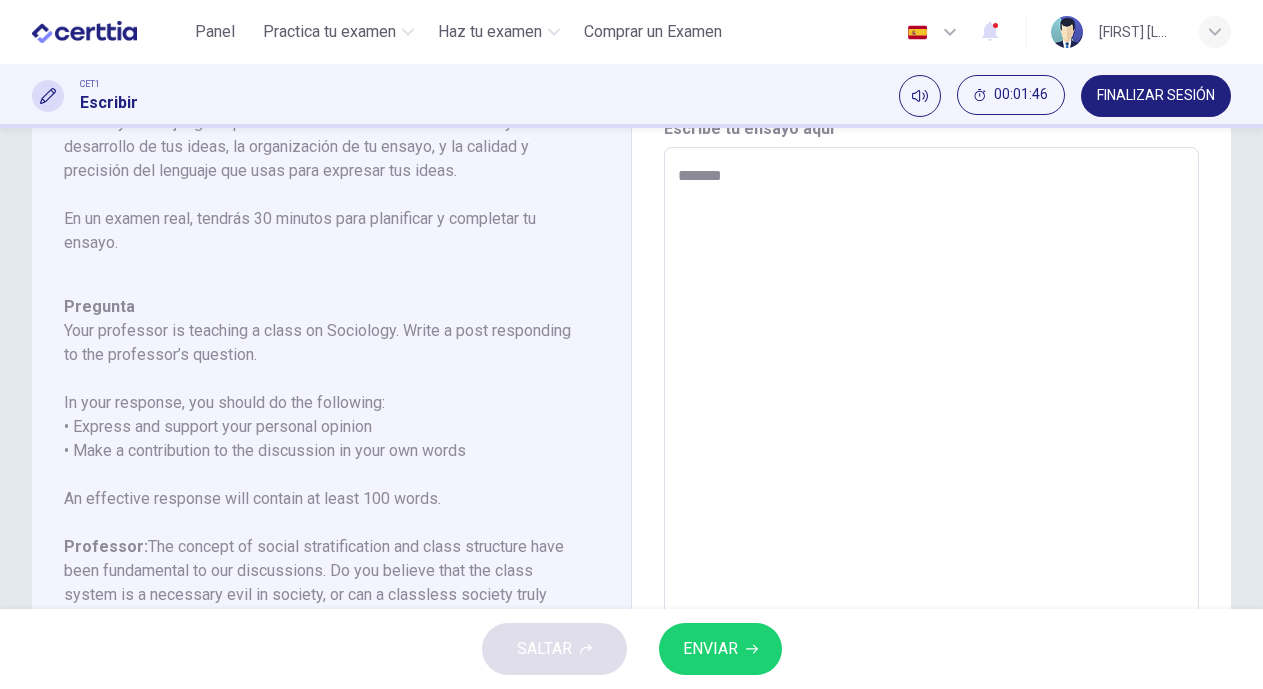 type on "*" 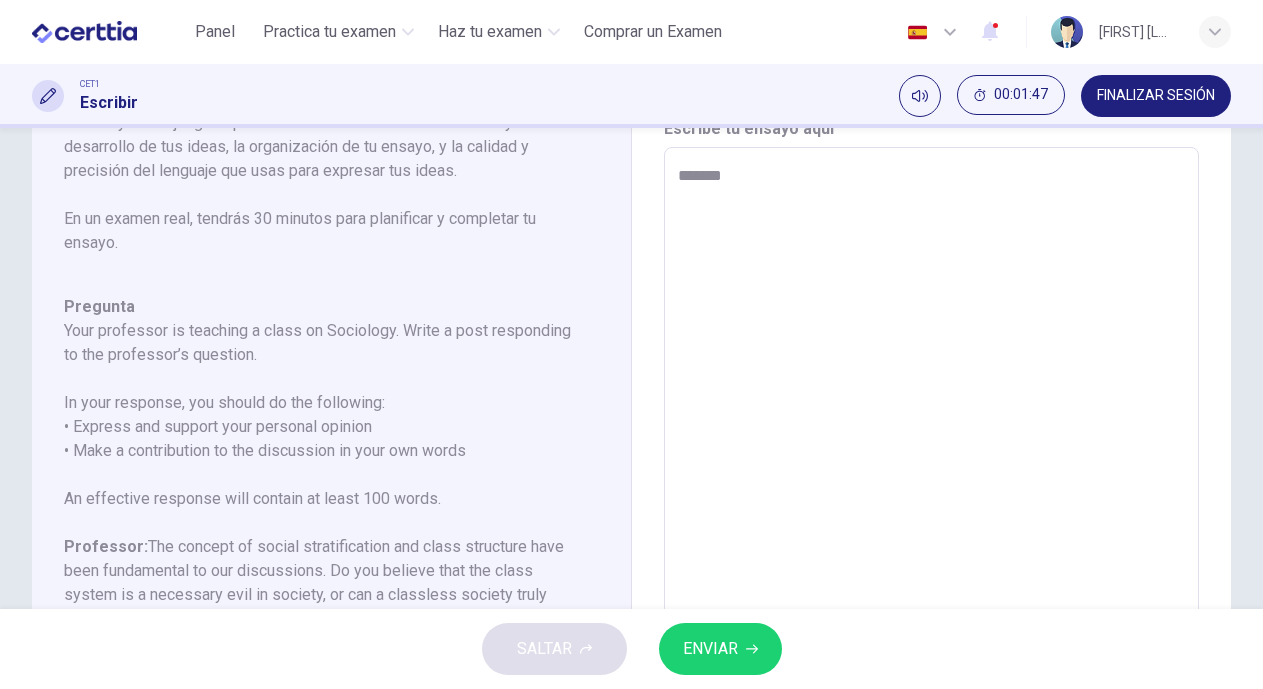 type on "********" 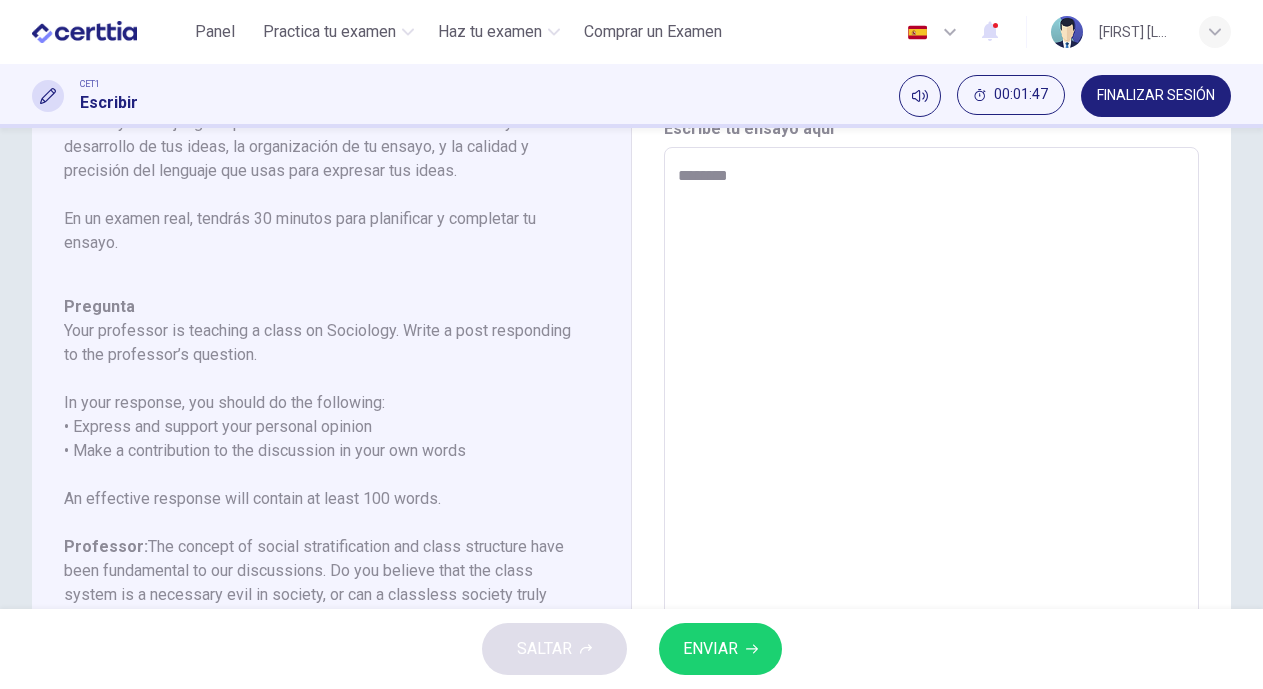 type on "*" 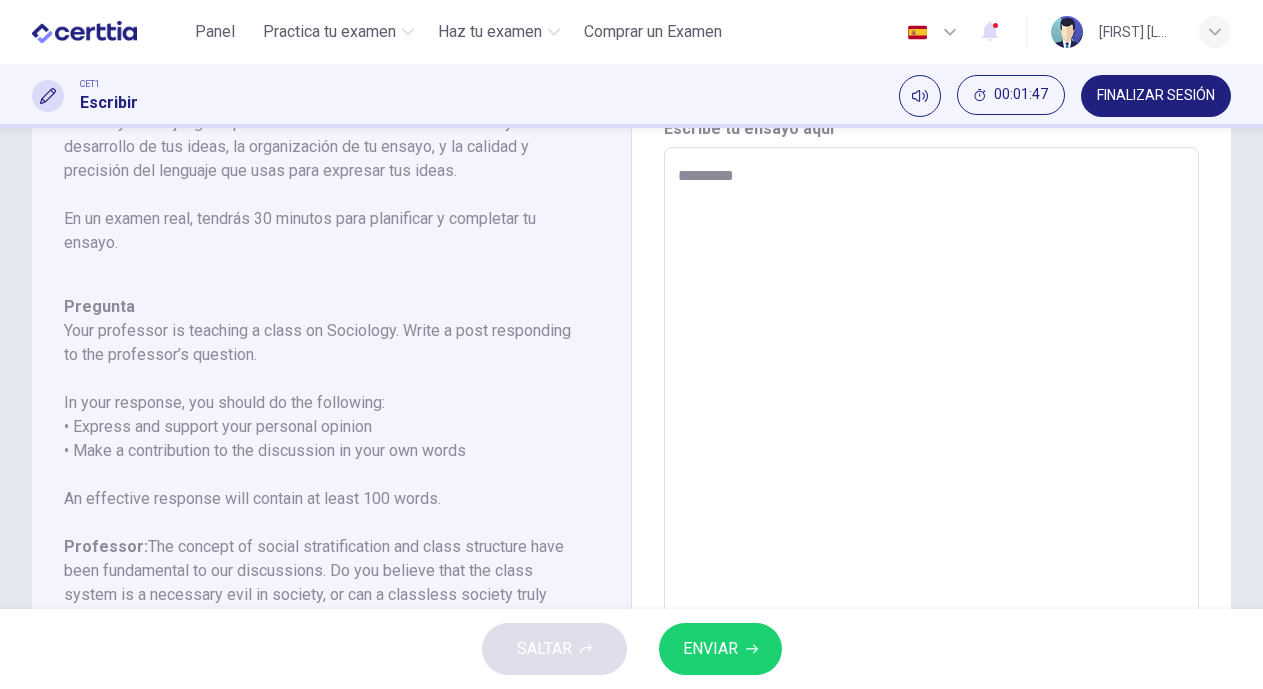 type on "*" 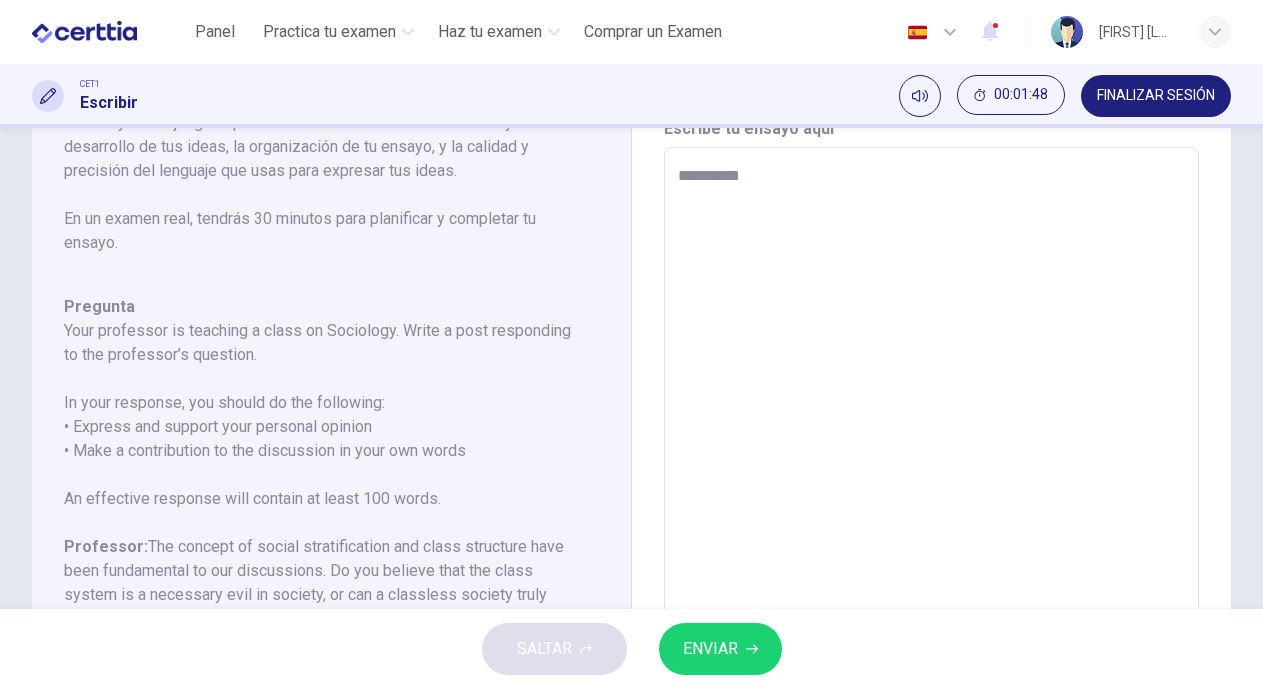 type on "**********" 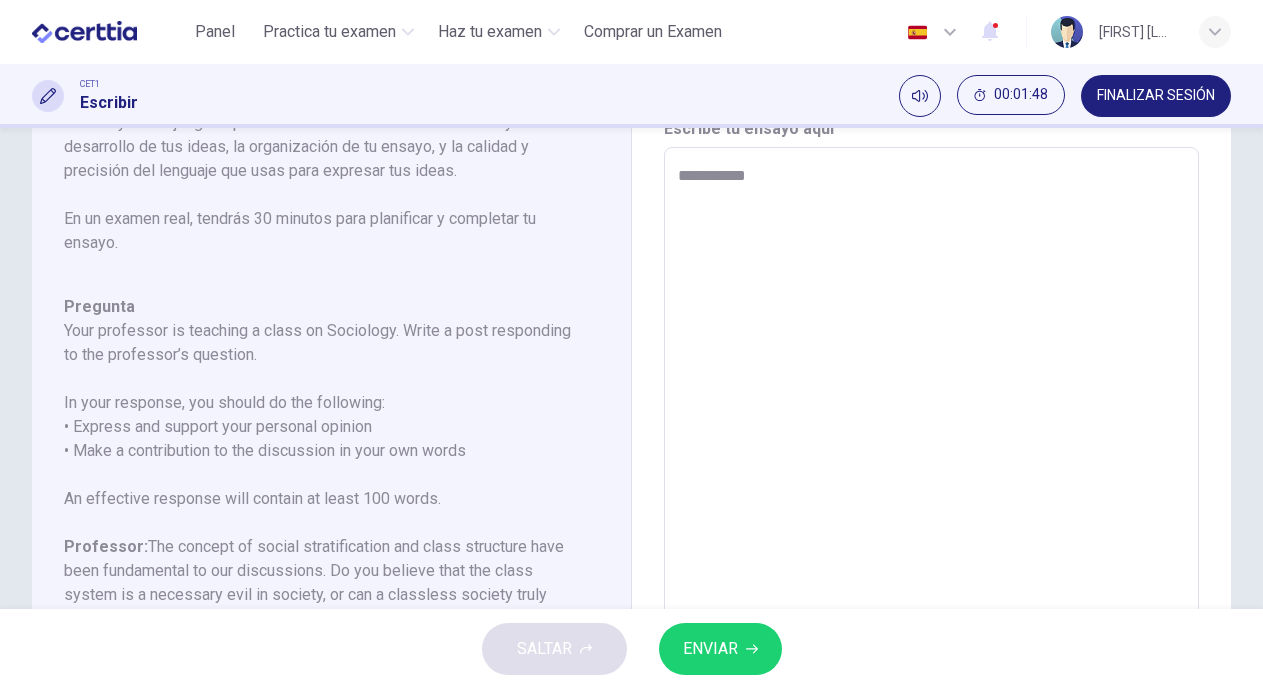 type on "*" 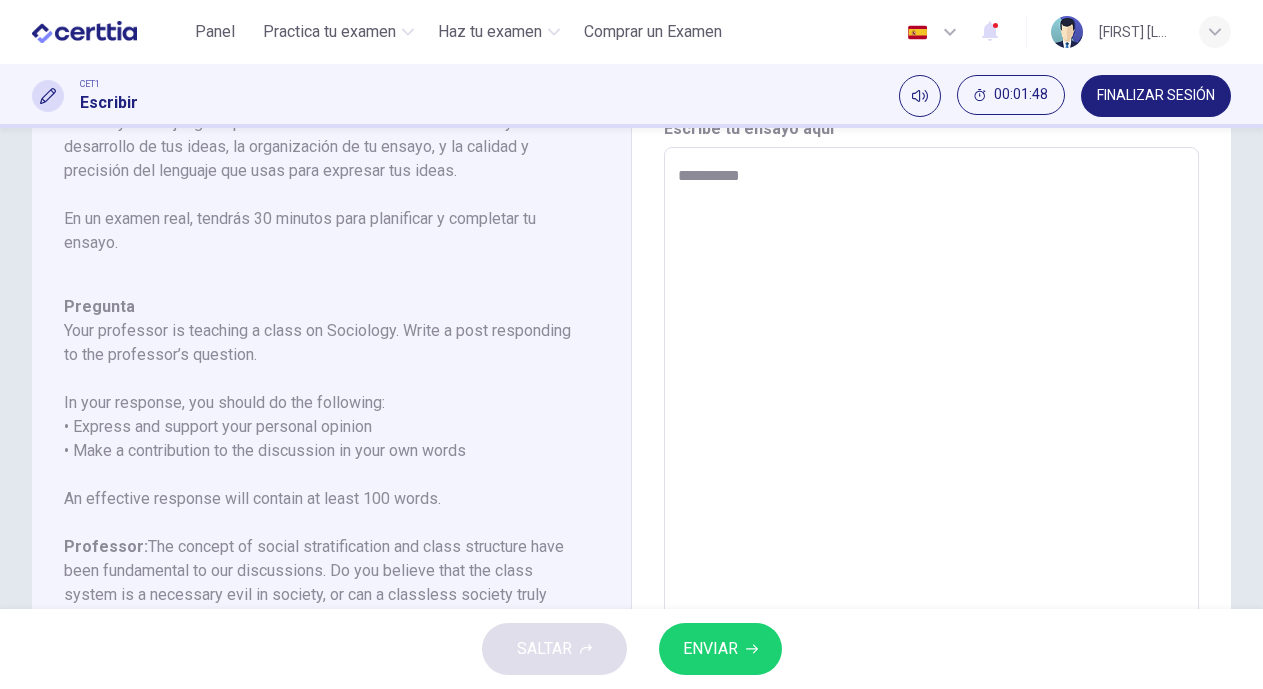 type on "**********" 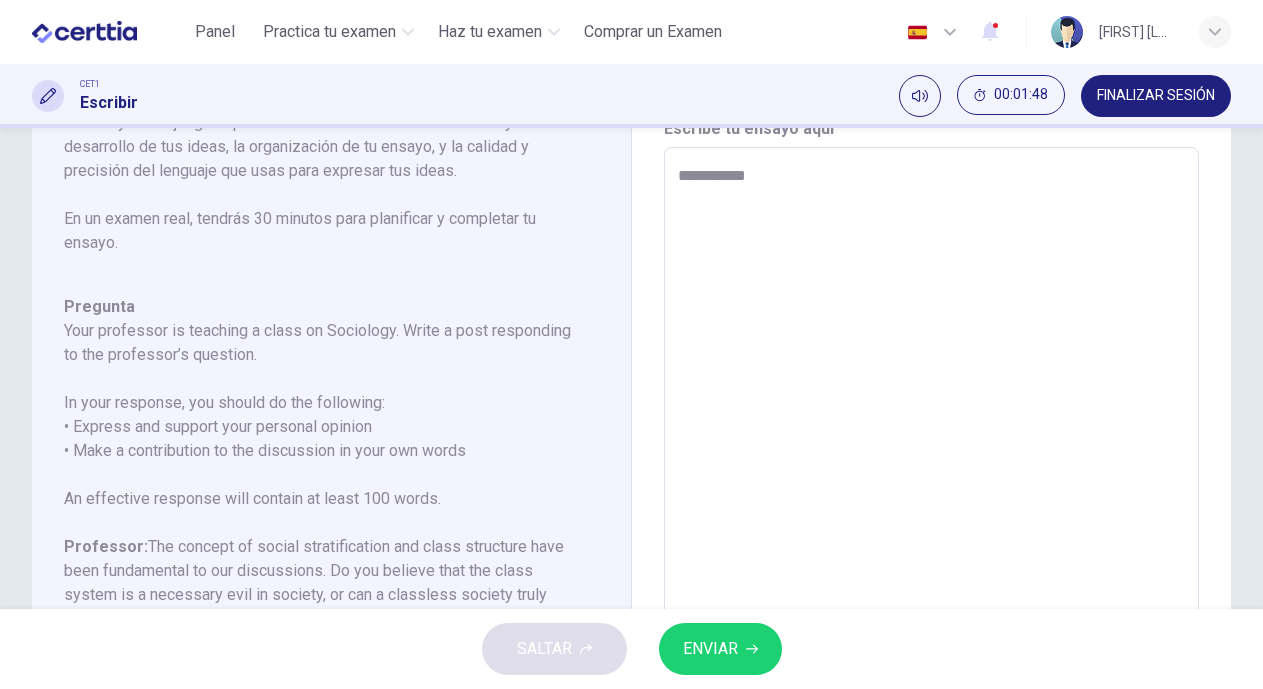 type on "*" 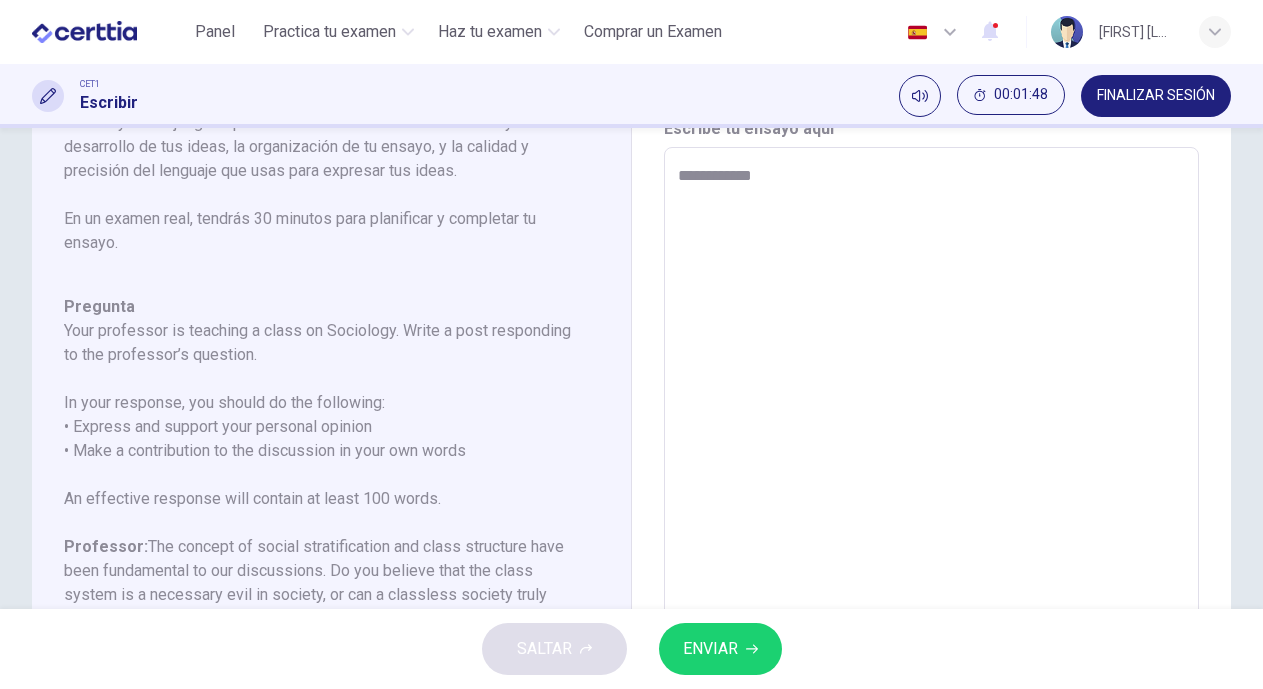 type on "*" 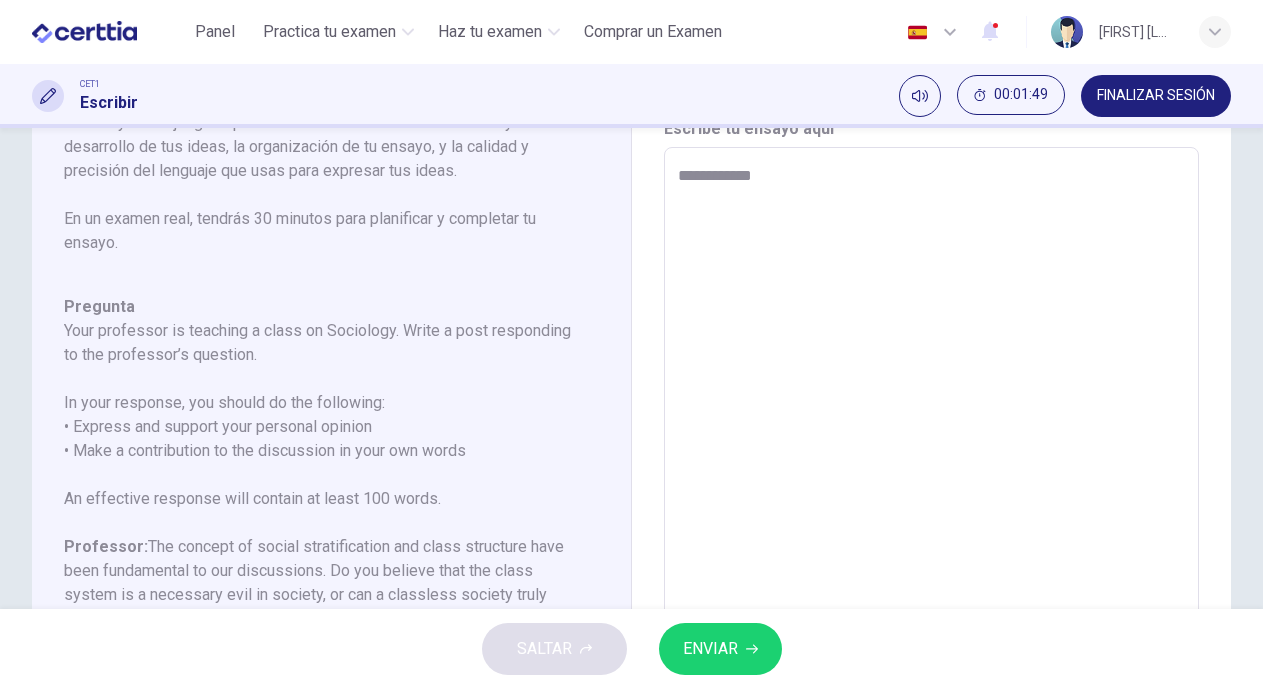 type on "**********" 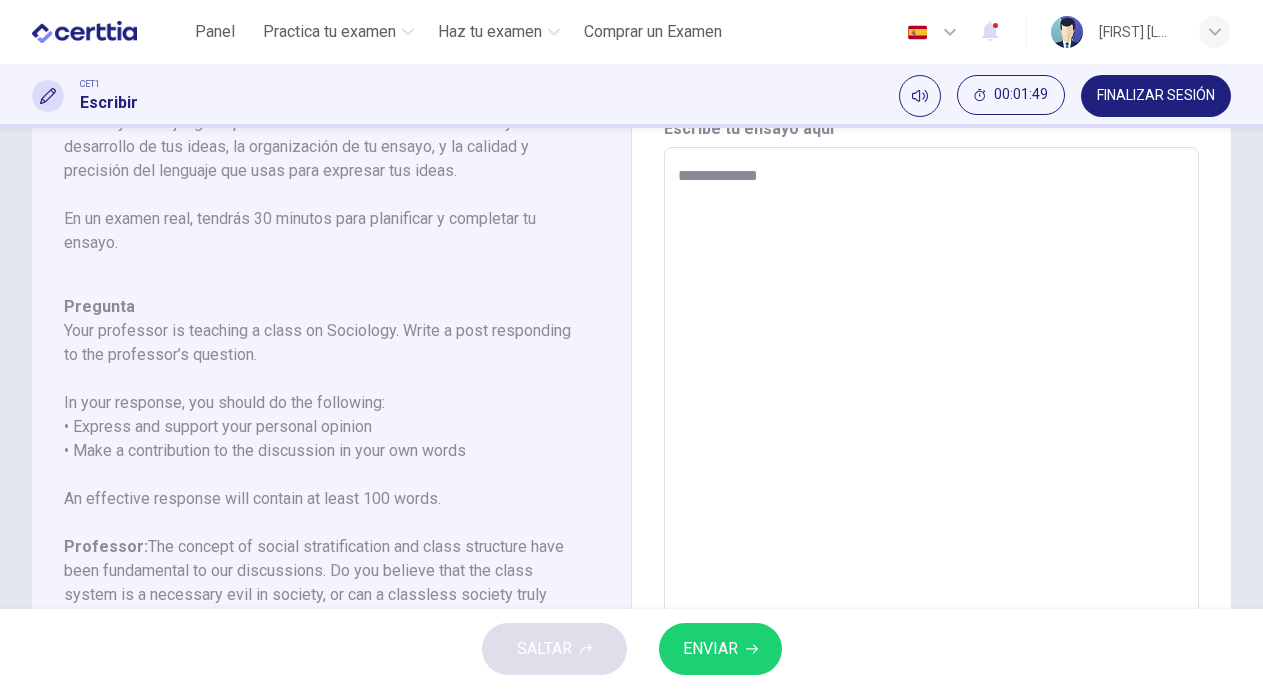 type on "*" 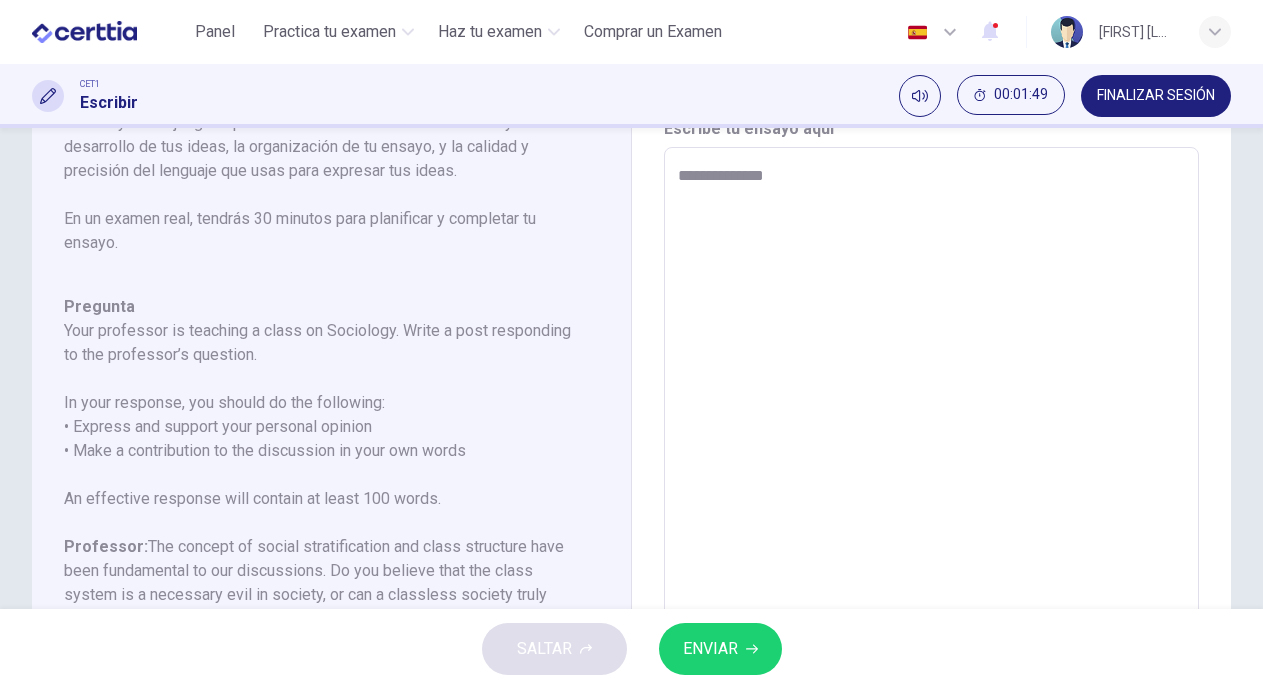 type on "*" 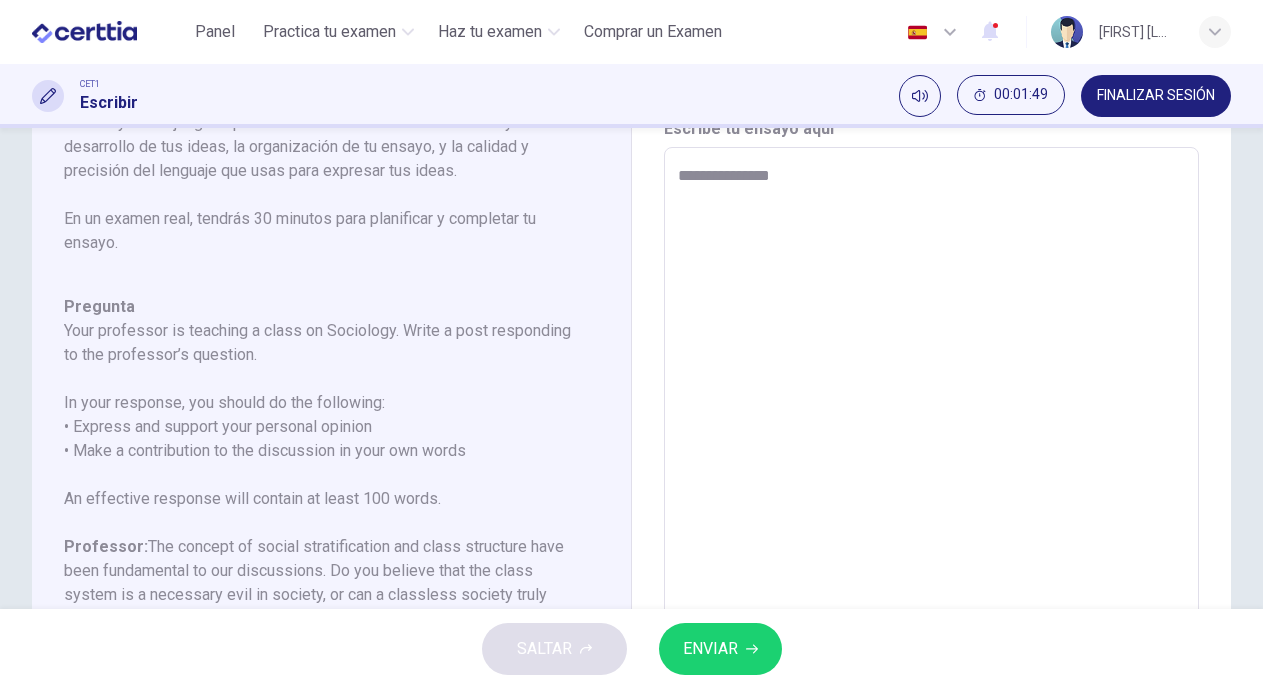 type on "**********" 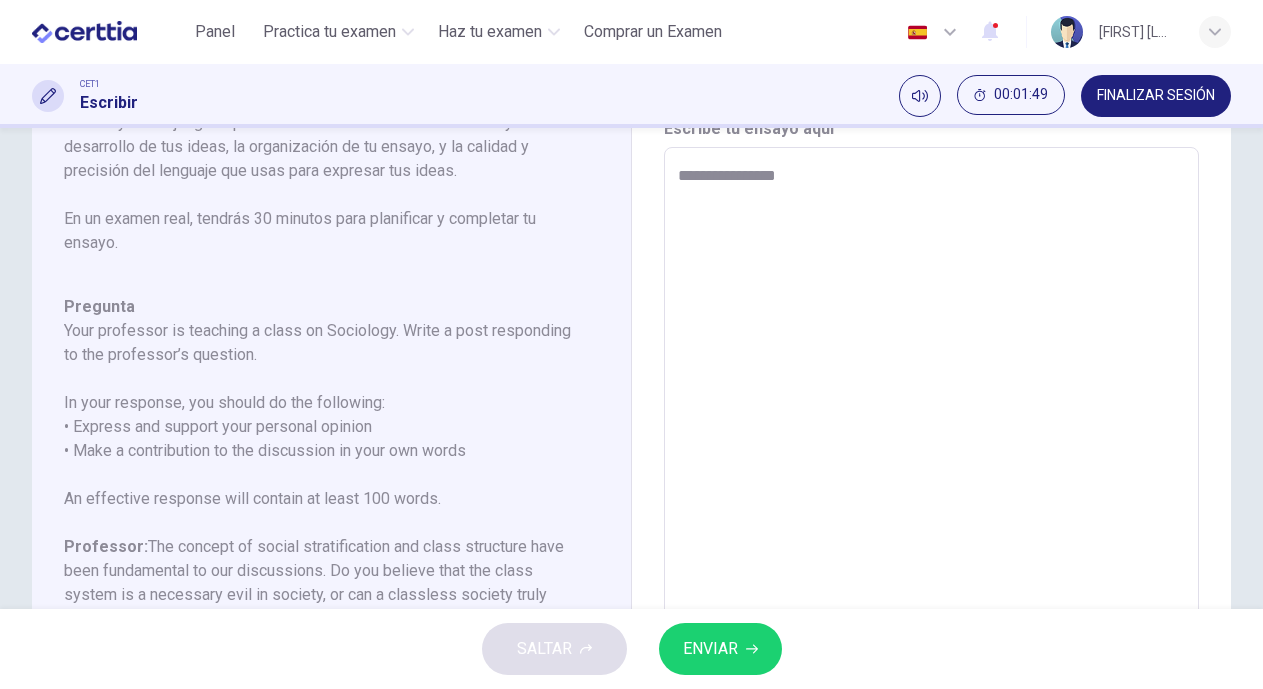 type on "*" 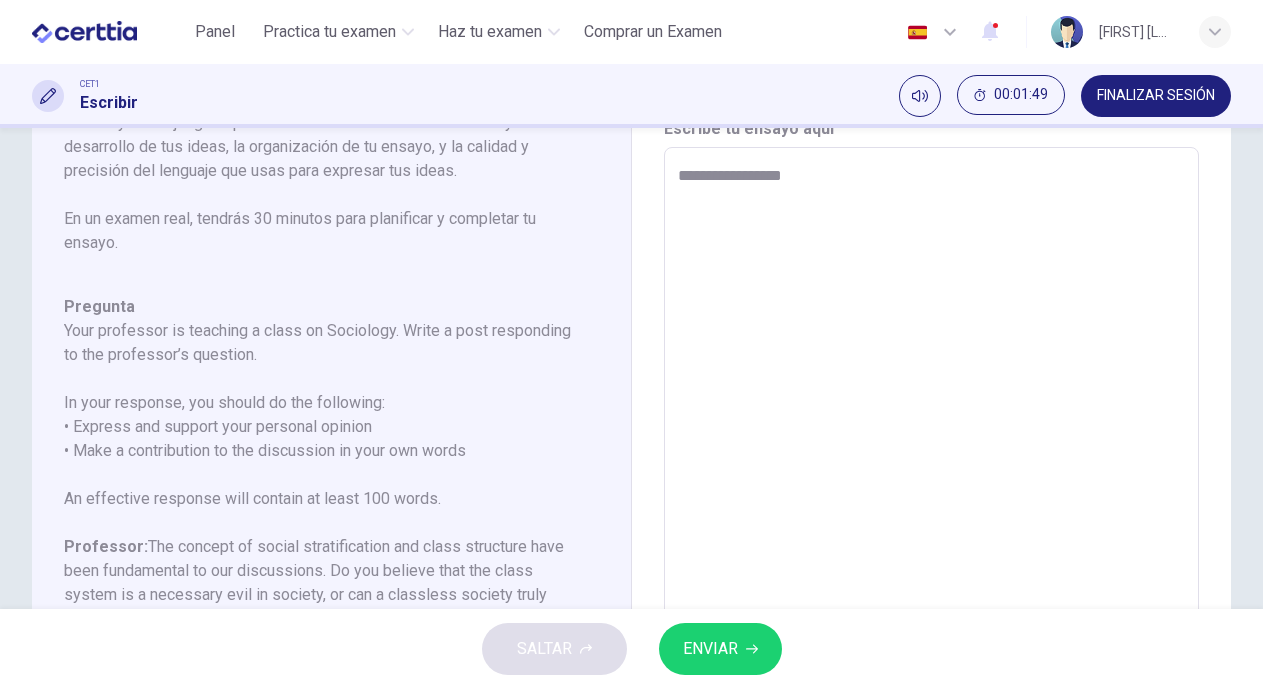 type on "*" 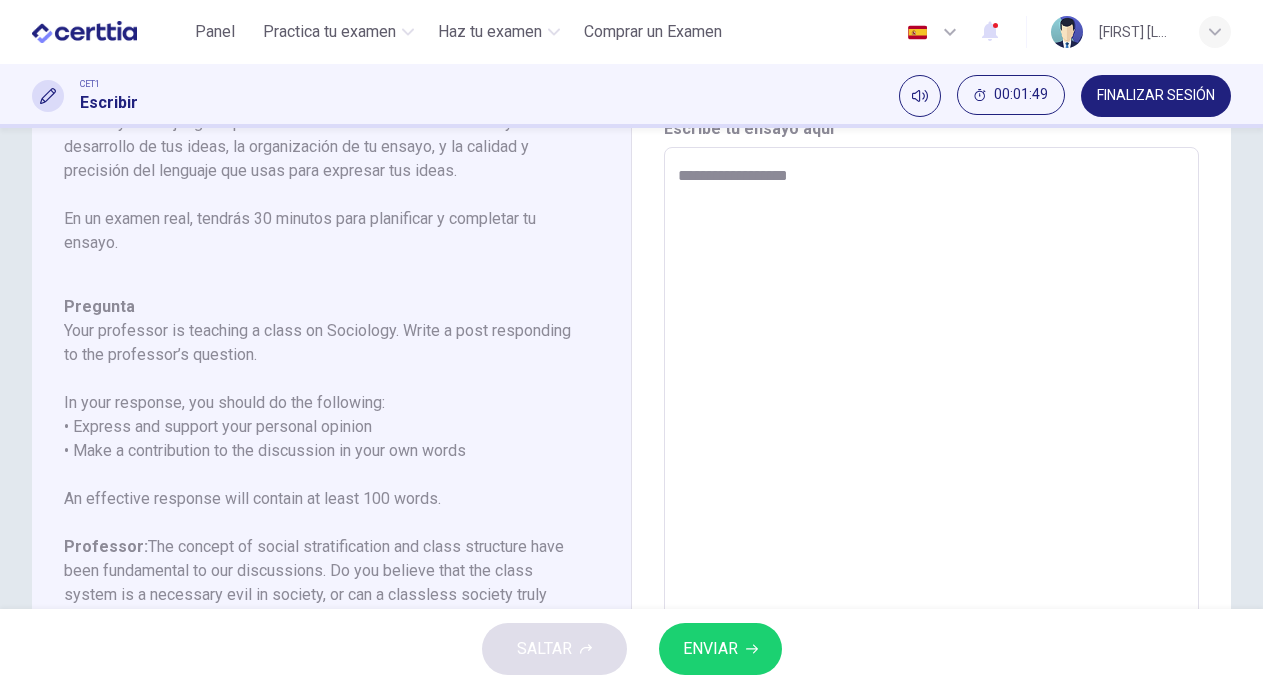 type on "*" 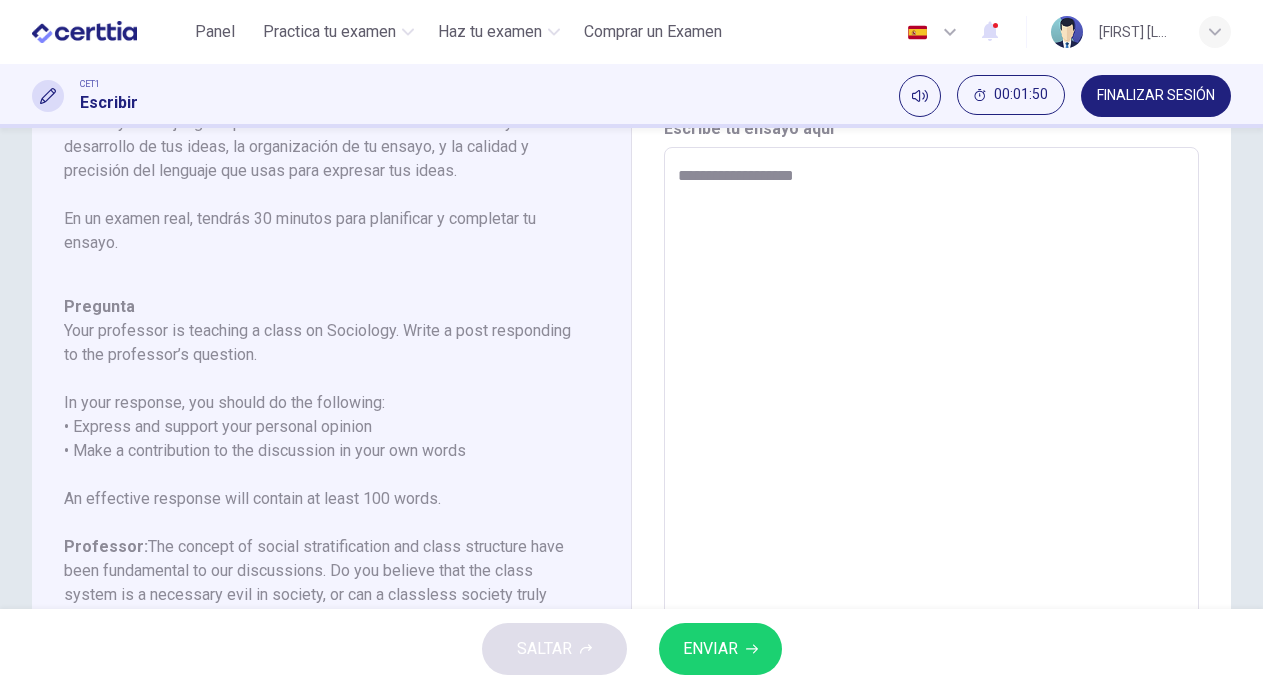 type on "*" 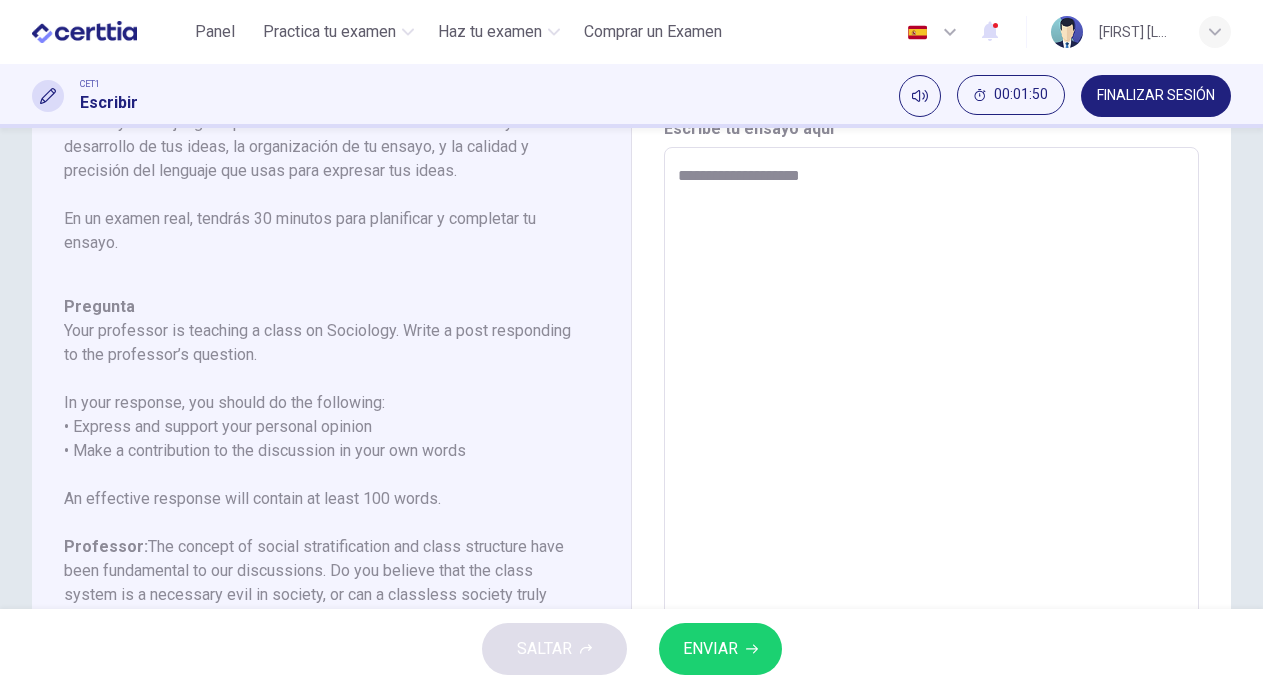 type on "*" 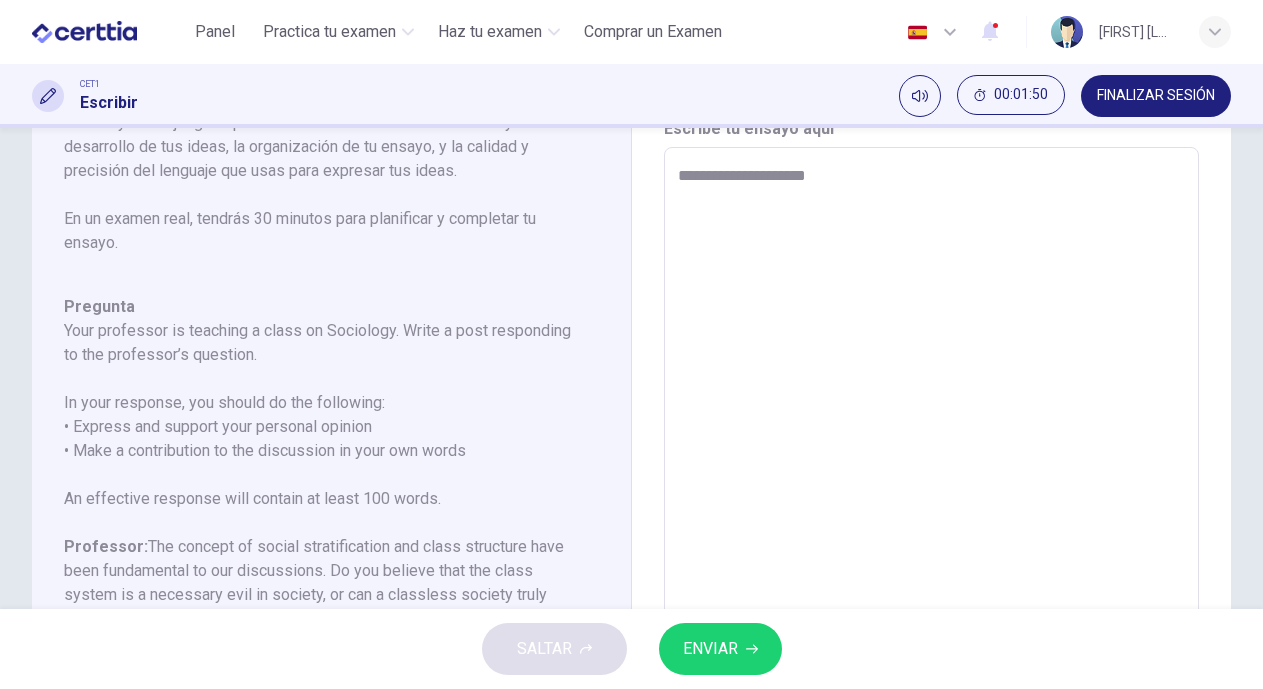 type on "**********" 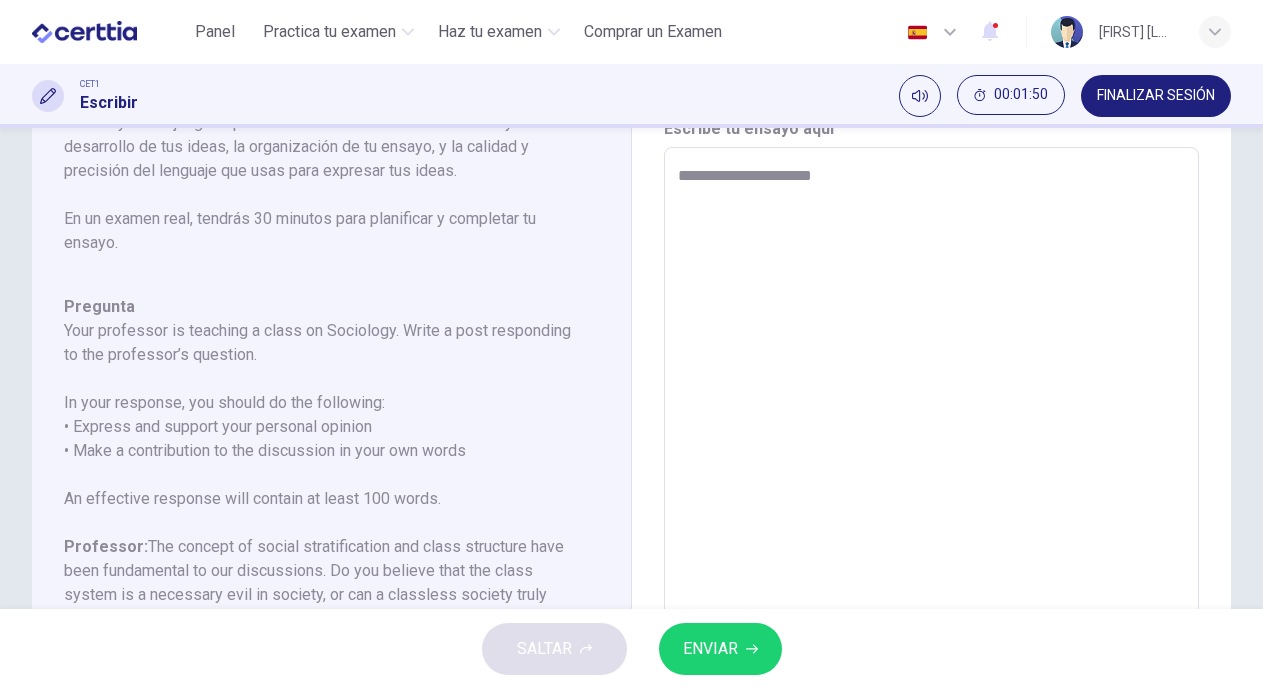 type on "*" 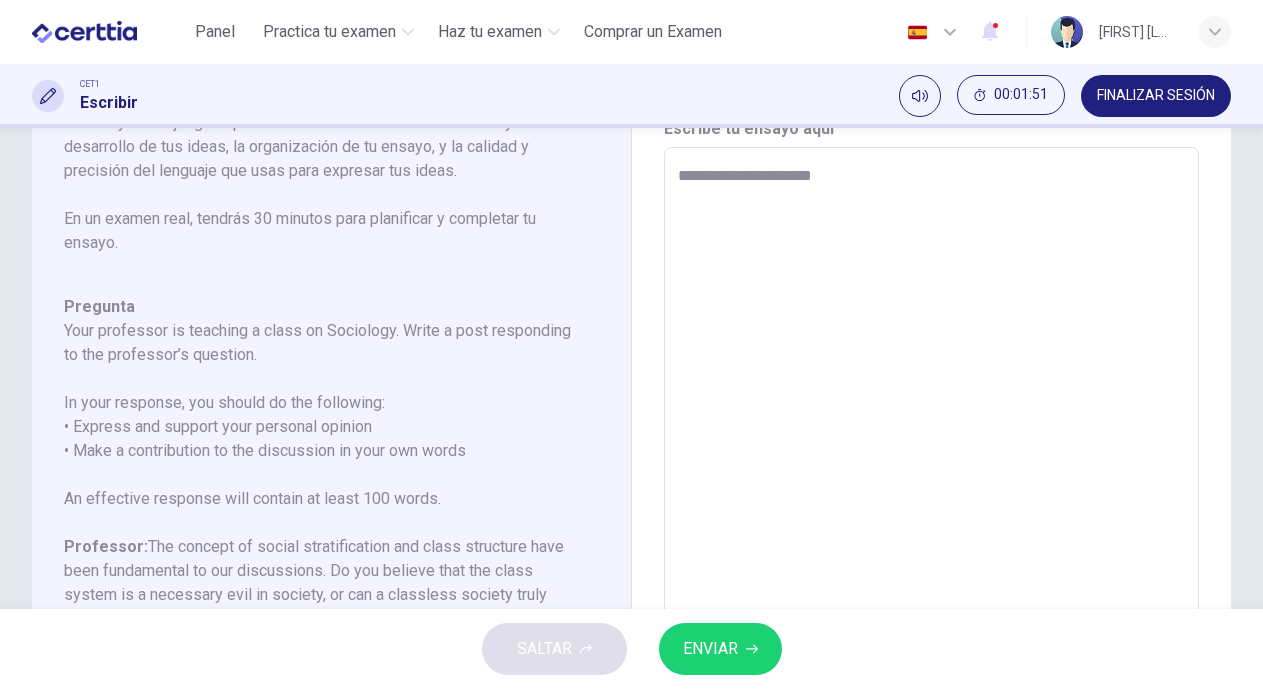 type on "**********" 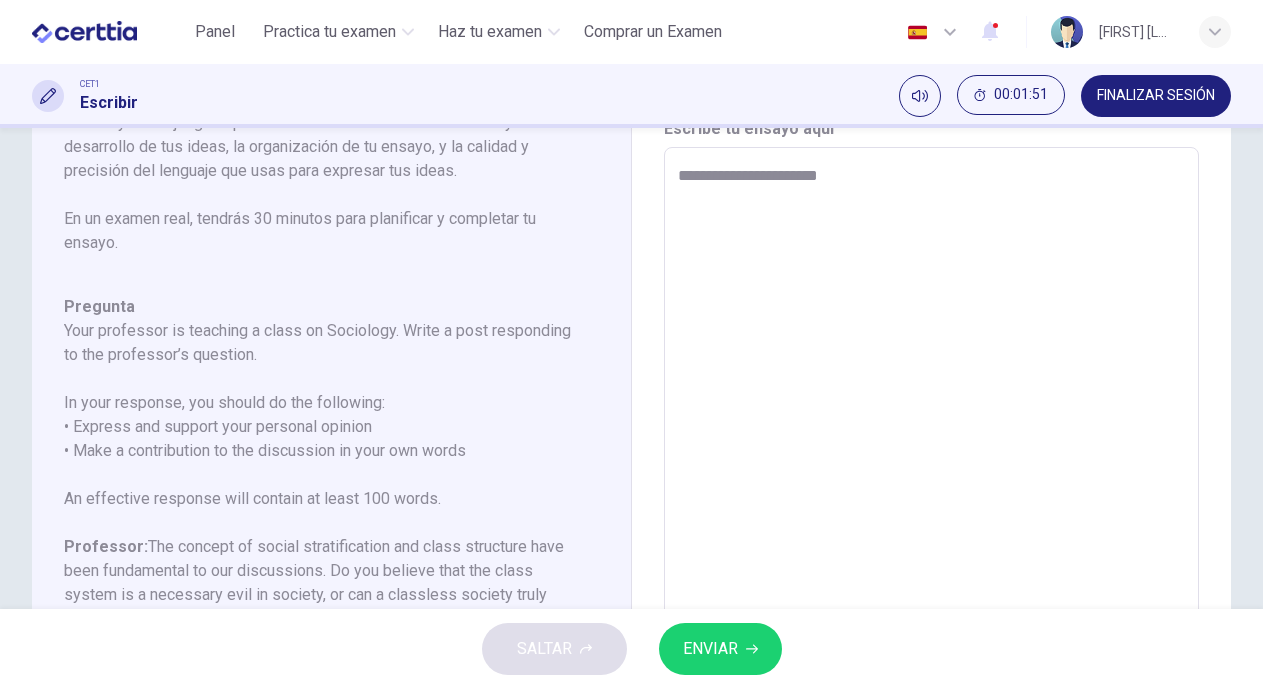 type on "**********" 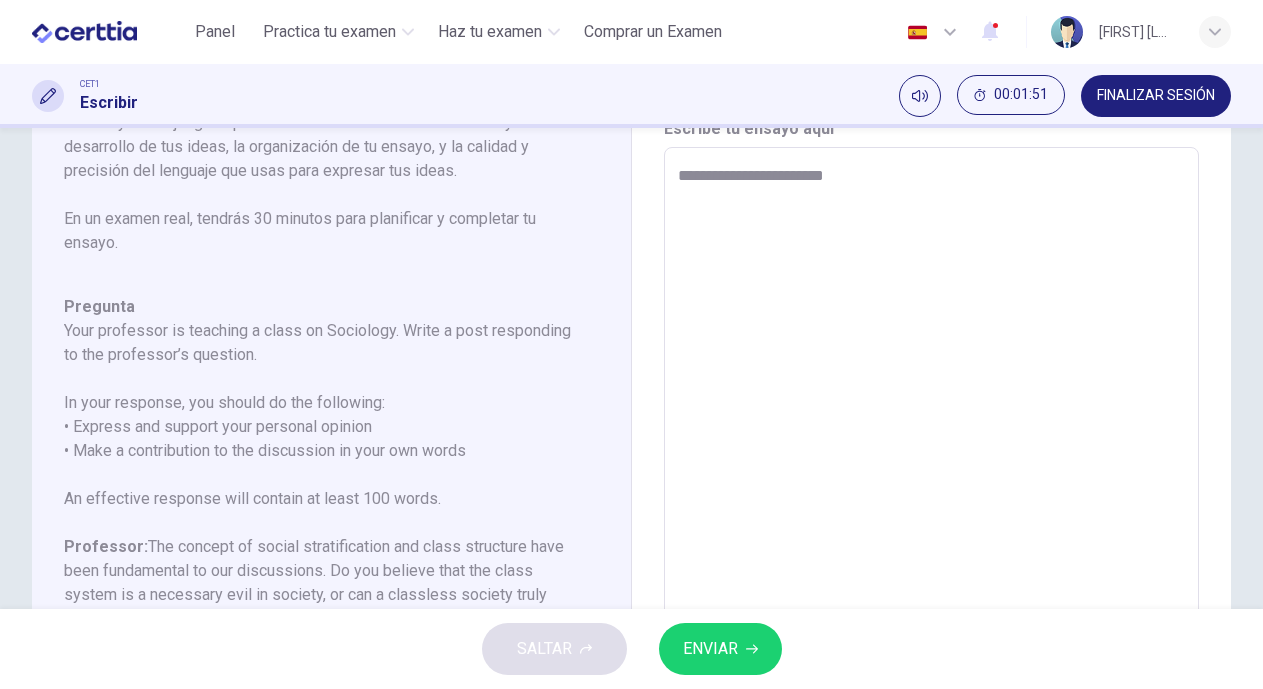 type on "*" 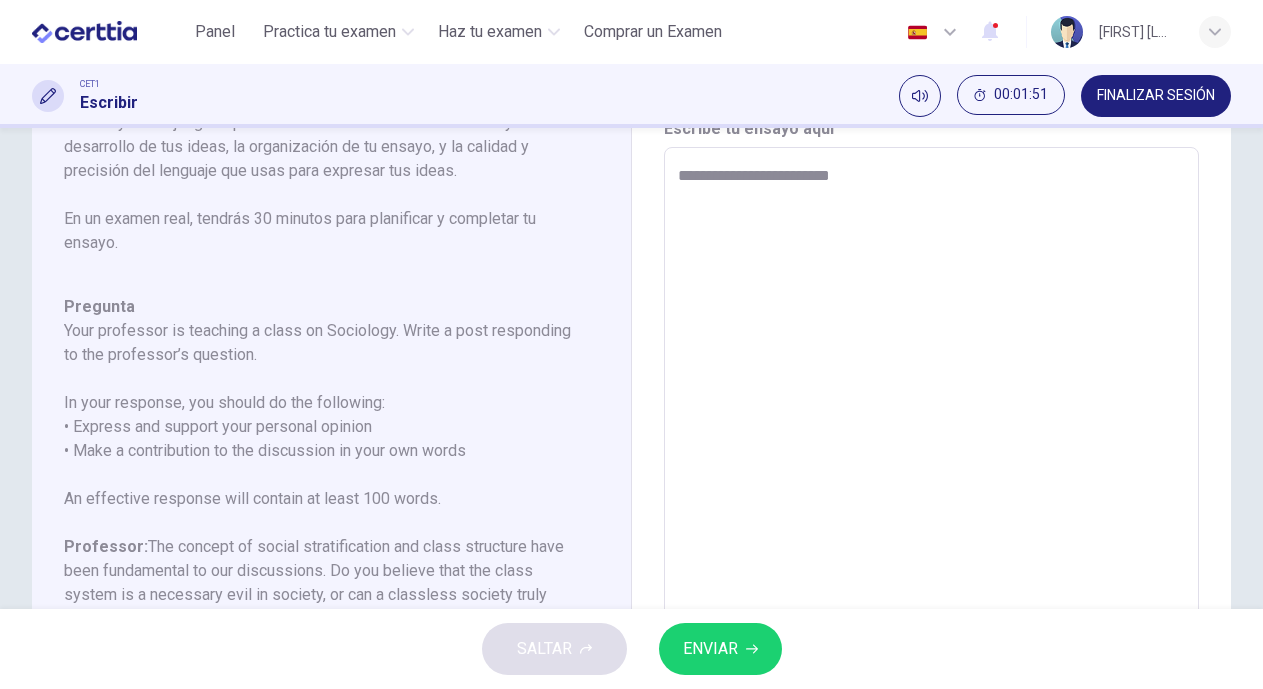 type on "*" 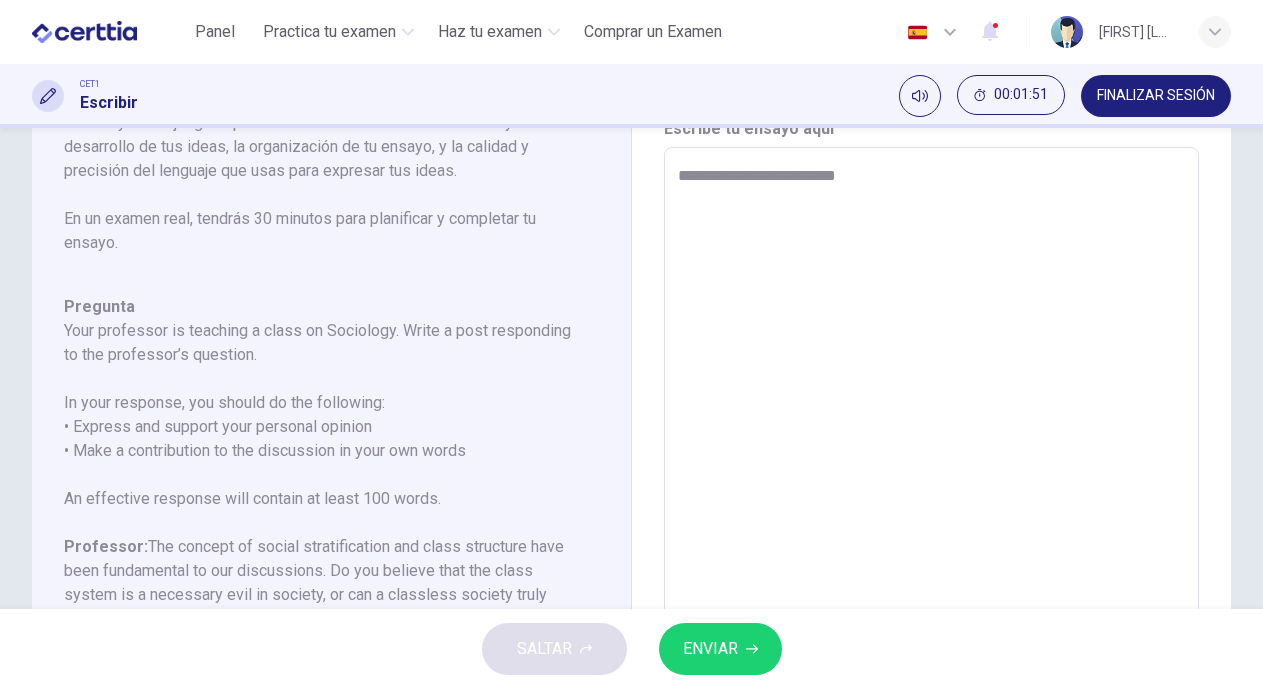 type on "*" 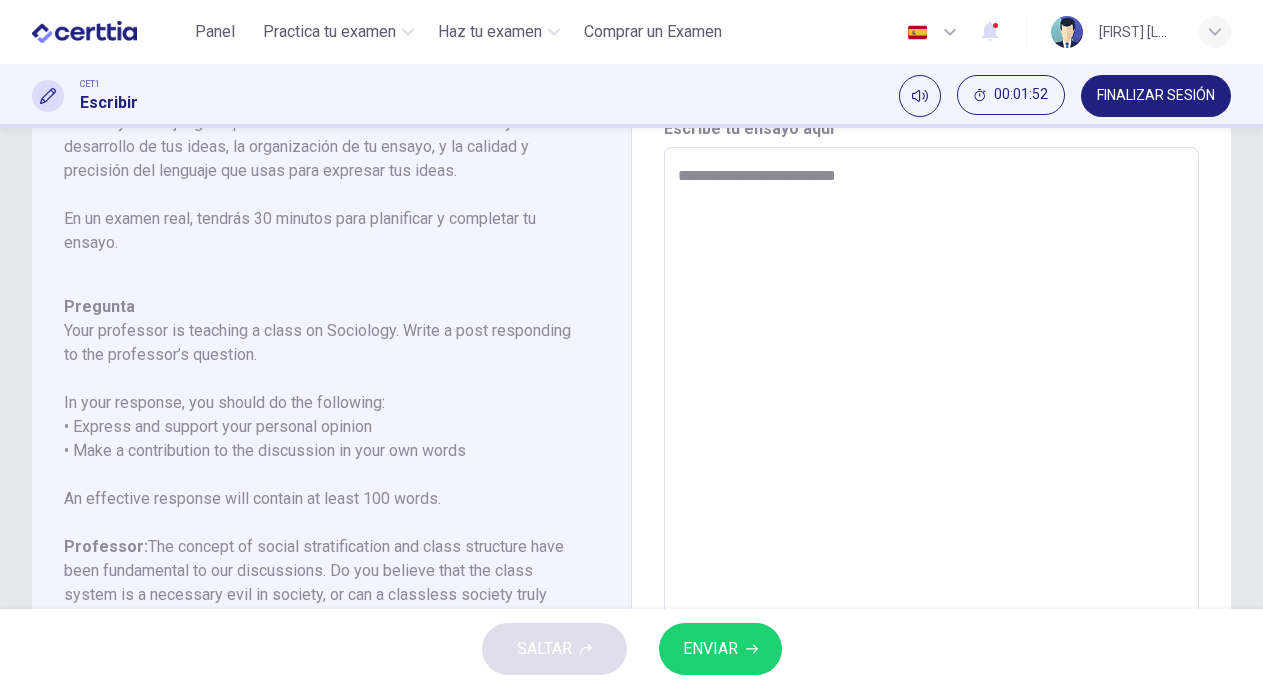 type on "**********" 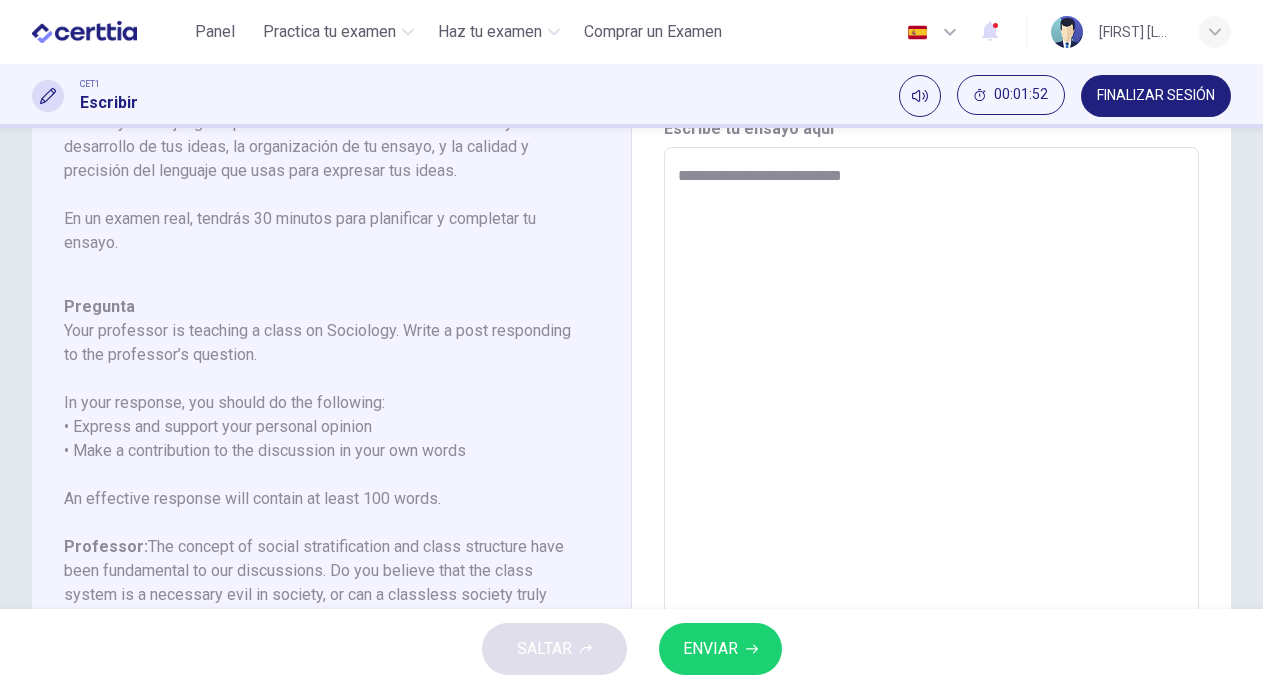 type on "*" 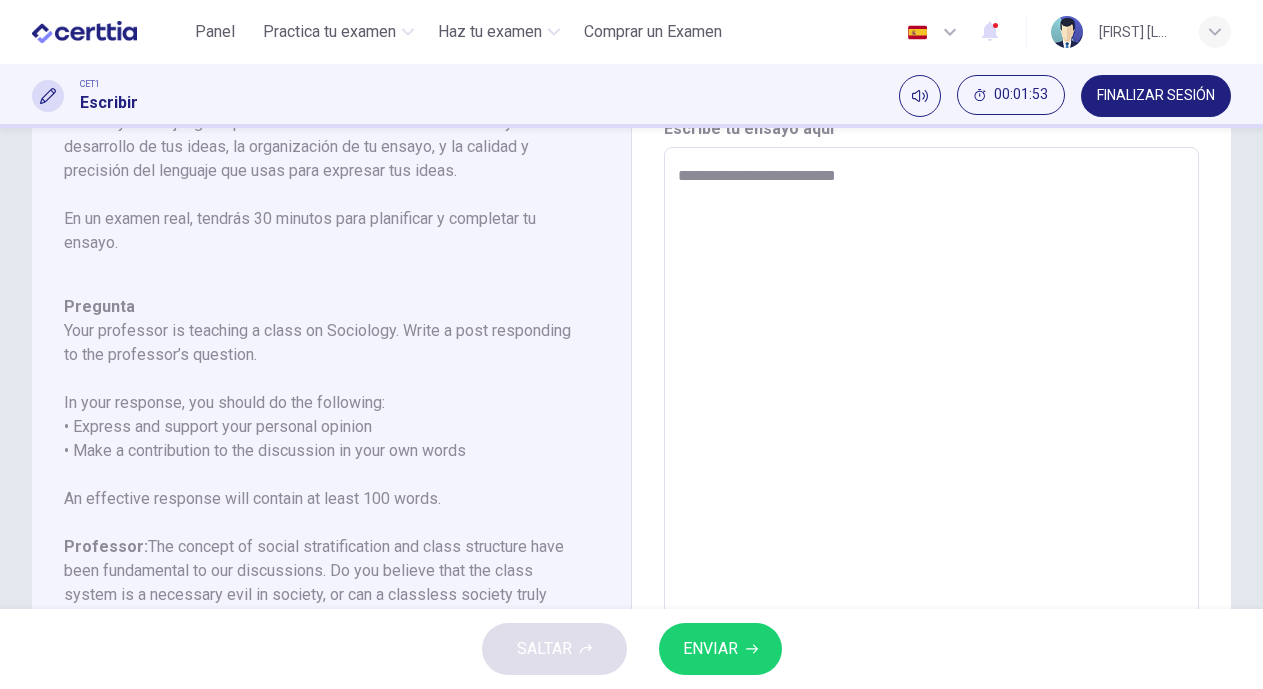 type on "**********" 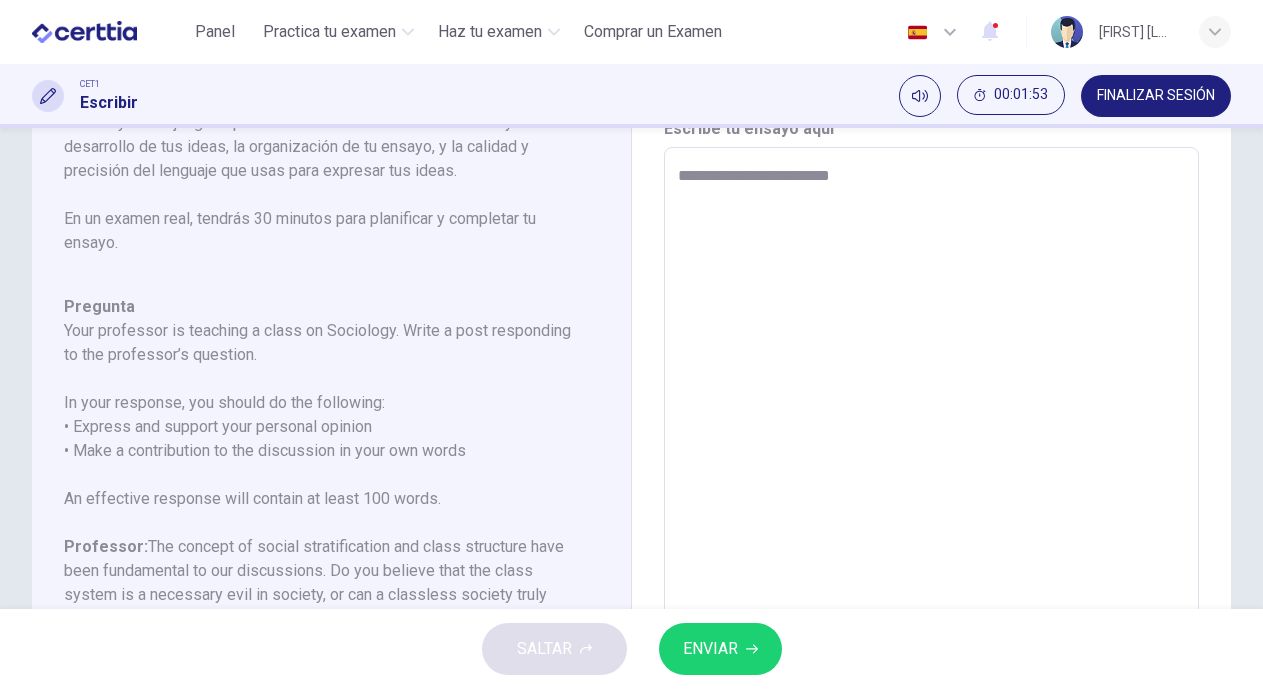 type on "**********" 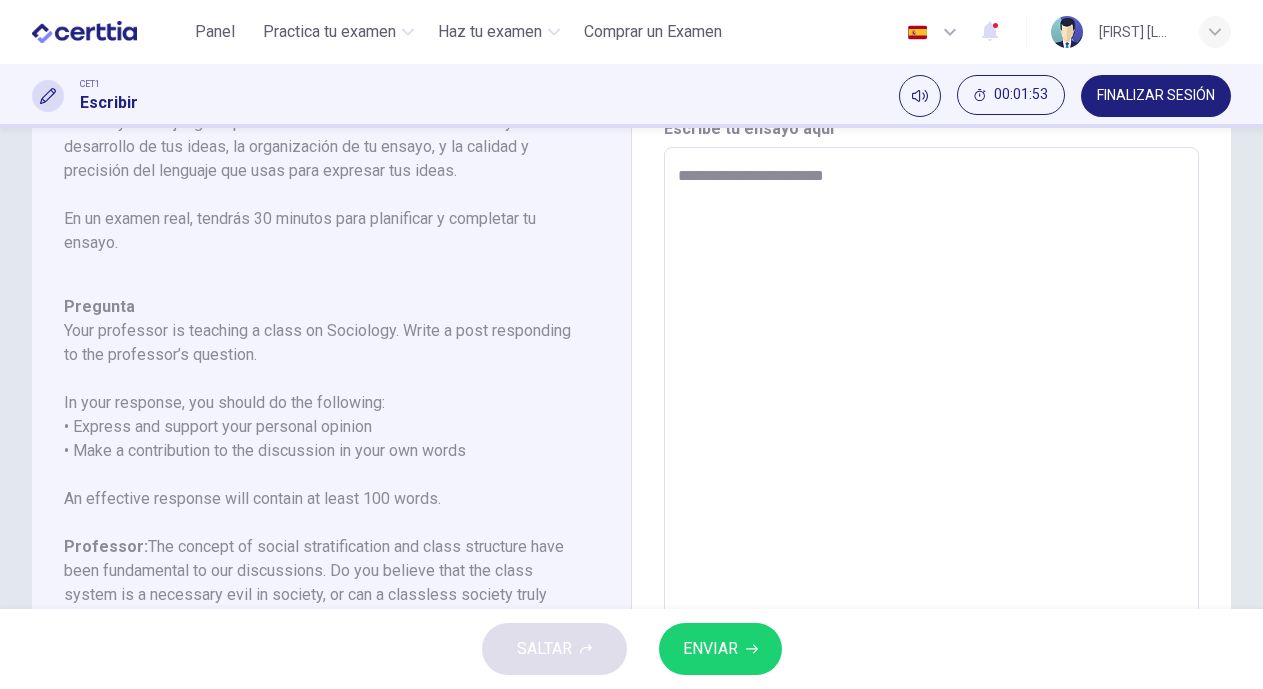 type on "*" 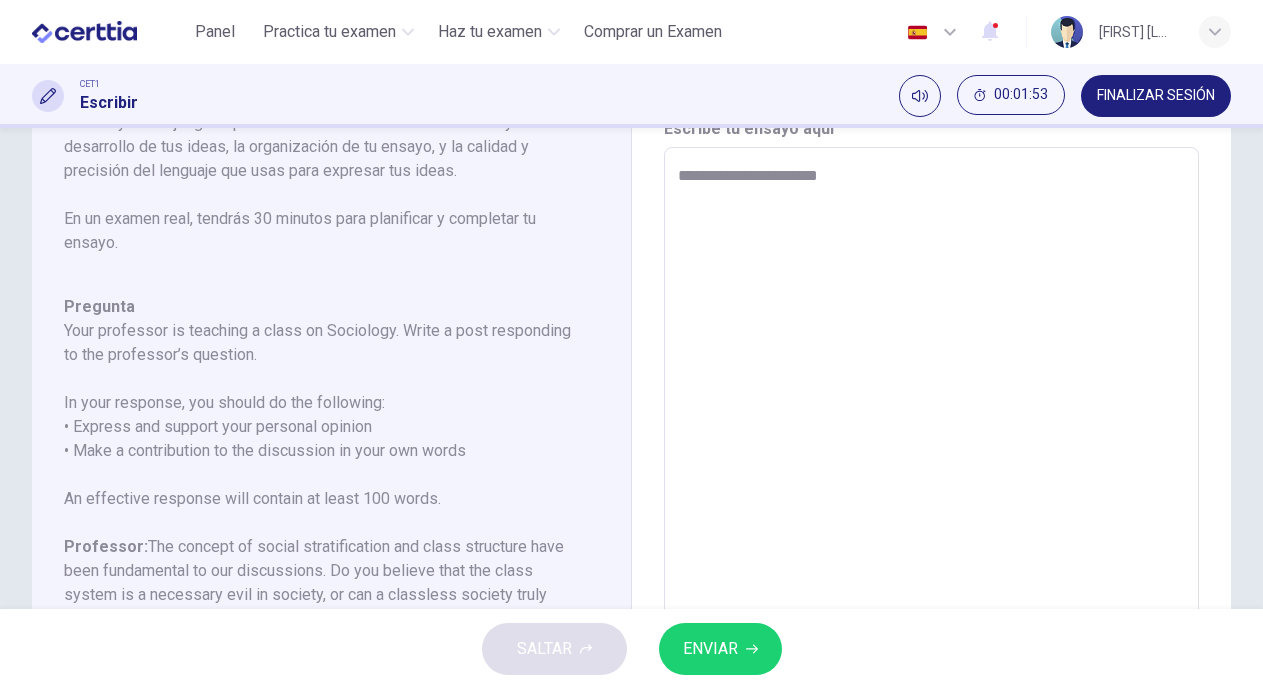 type on "*" 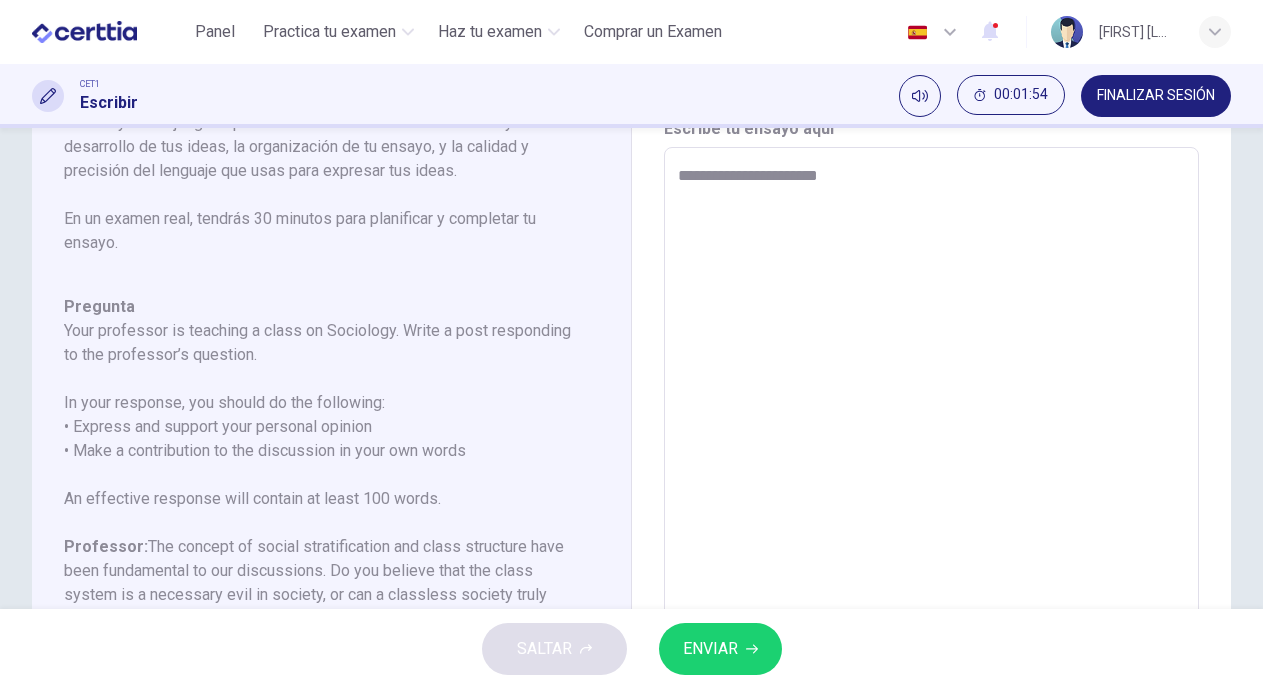 type on "**********" 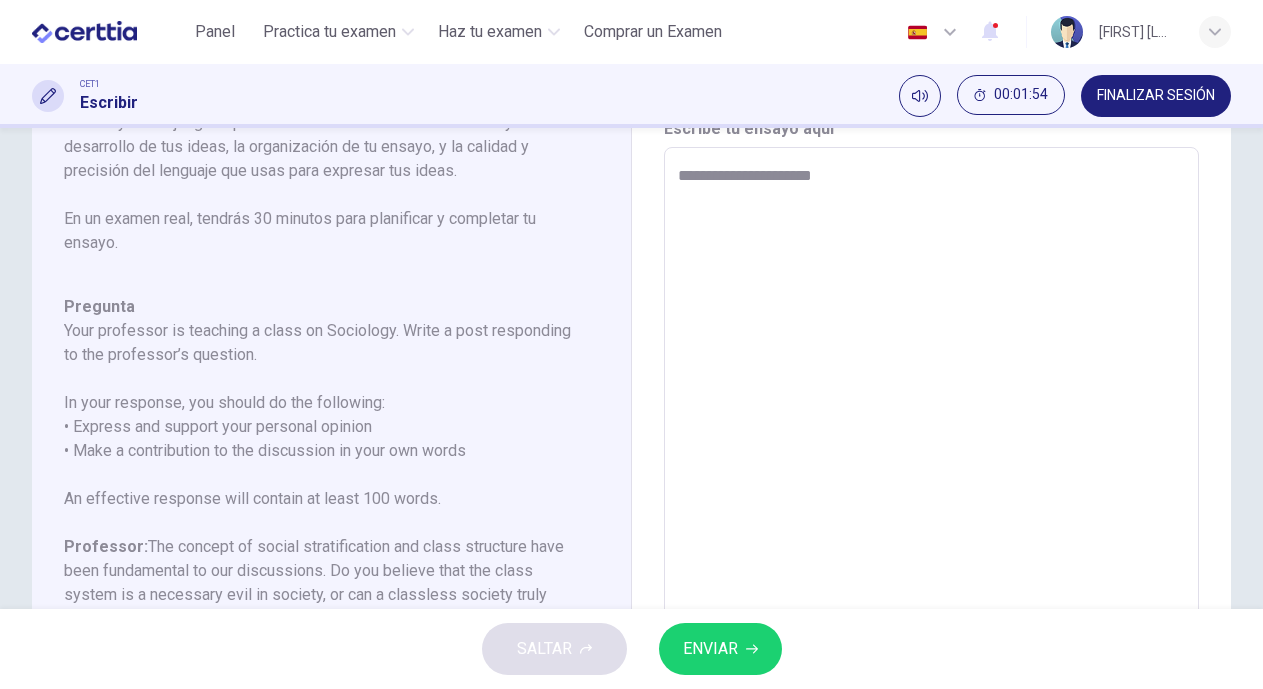 type on "*" 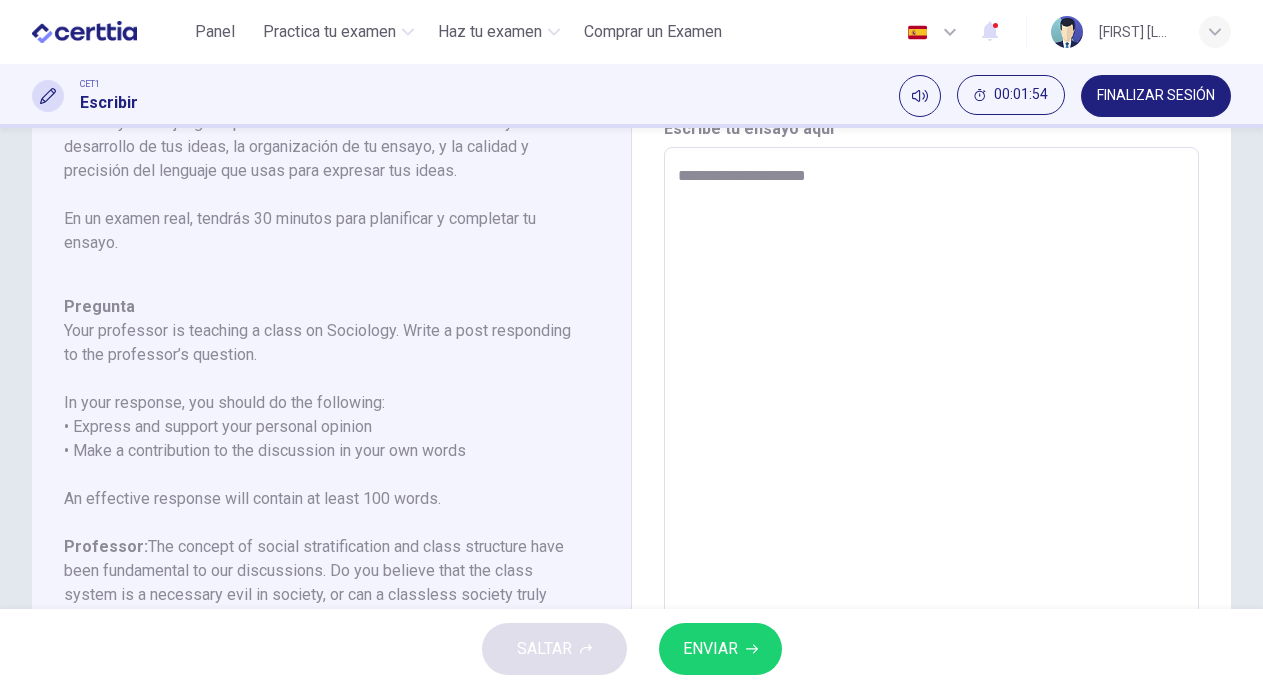 type on "*" 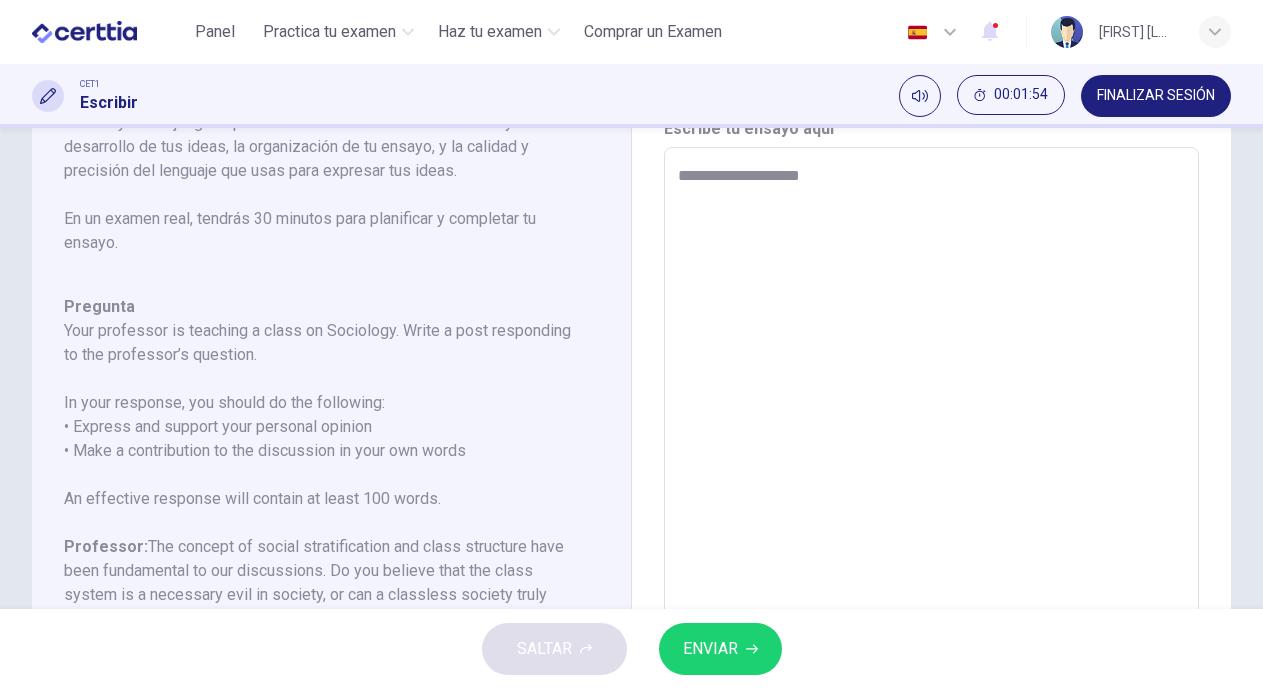 type on "**********" 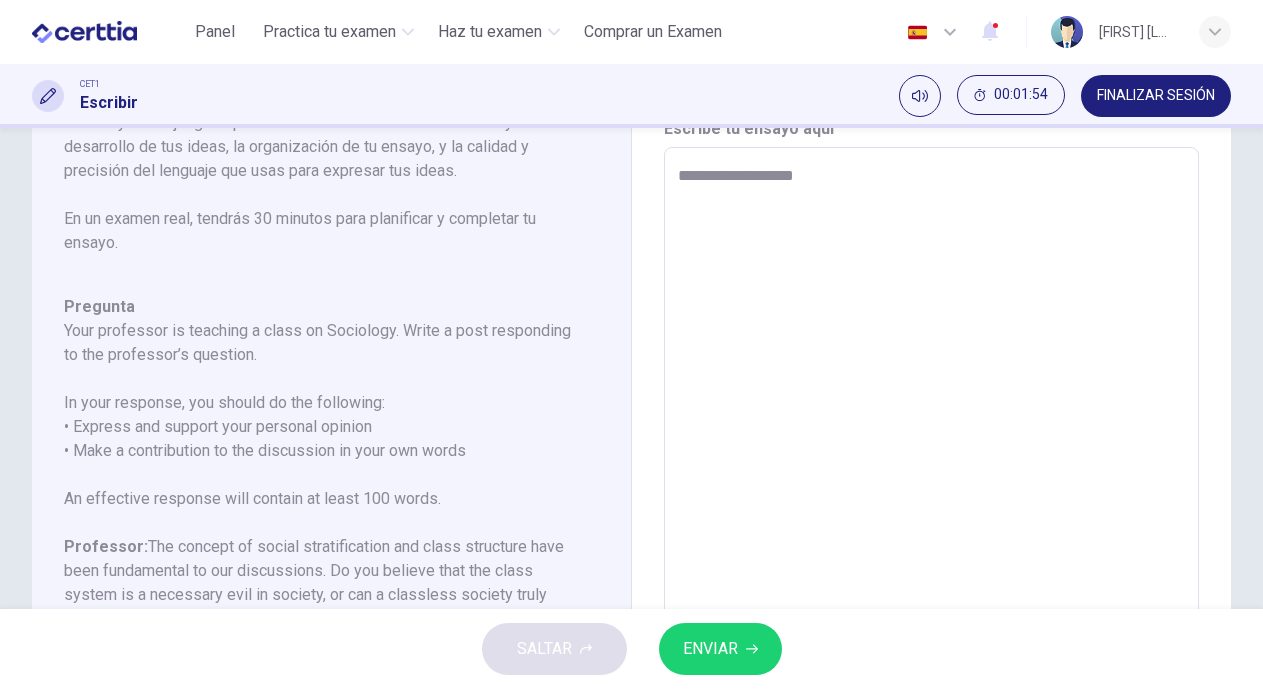 type on "*" 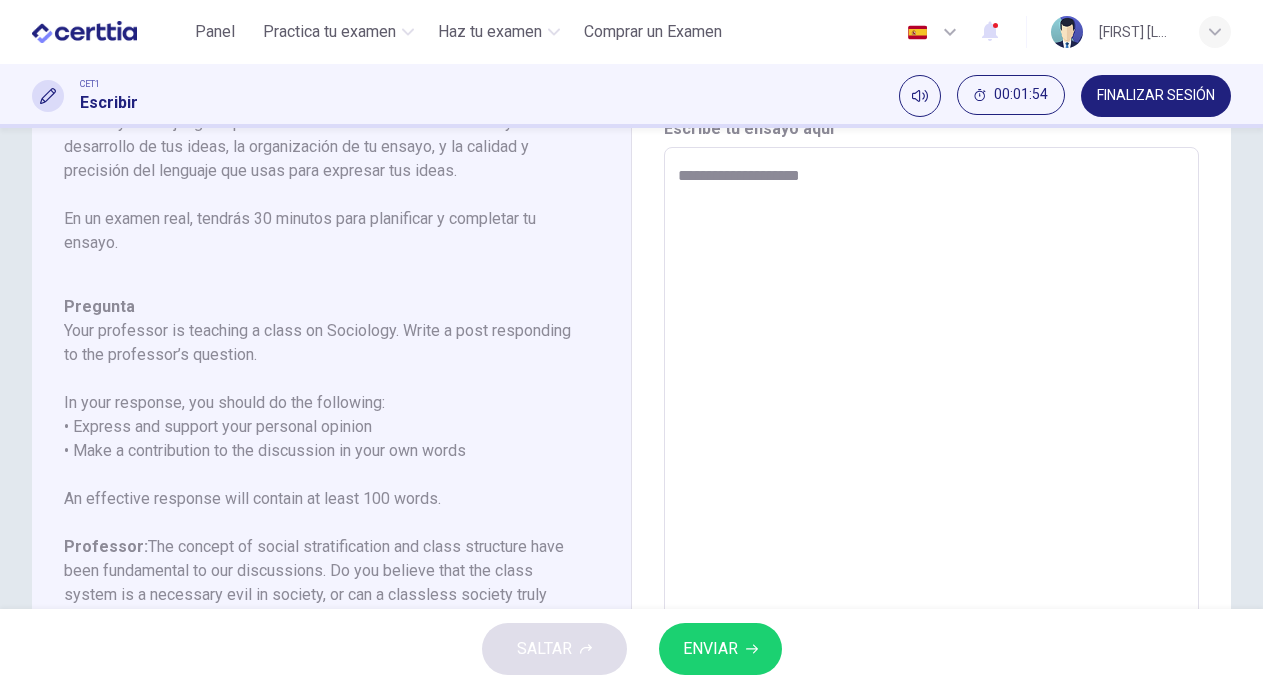 type on "*" 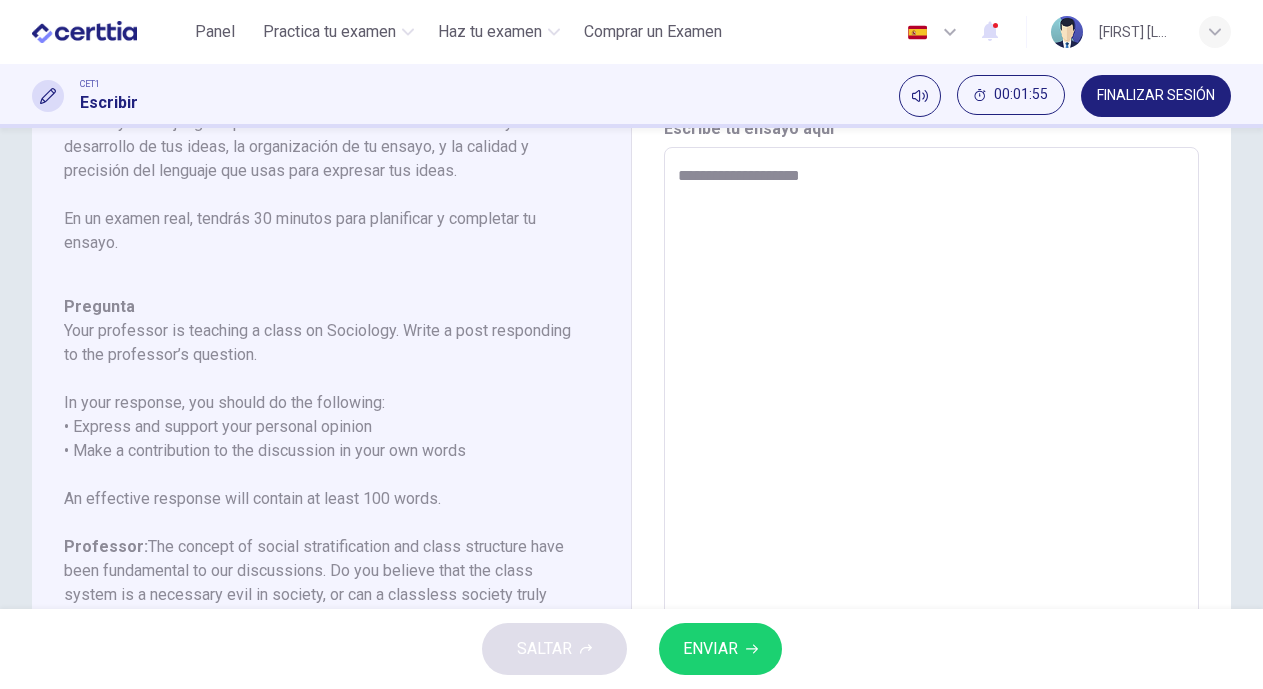 type on "**********" 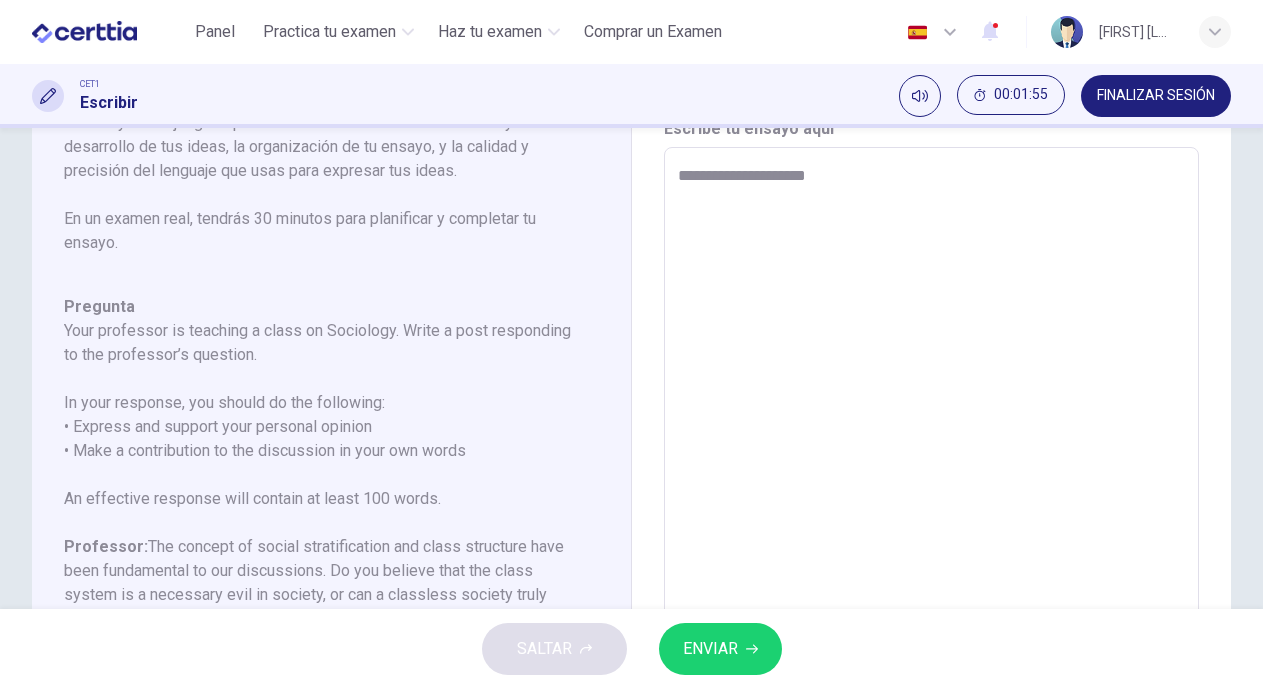 type on "*" 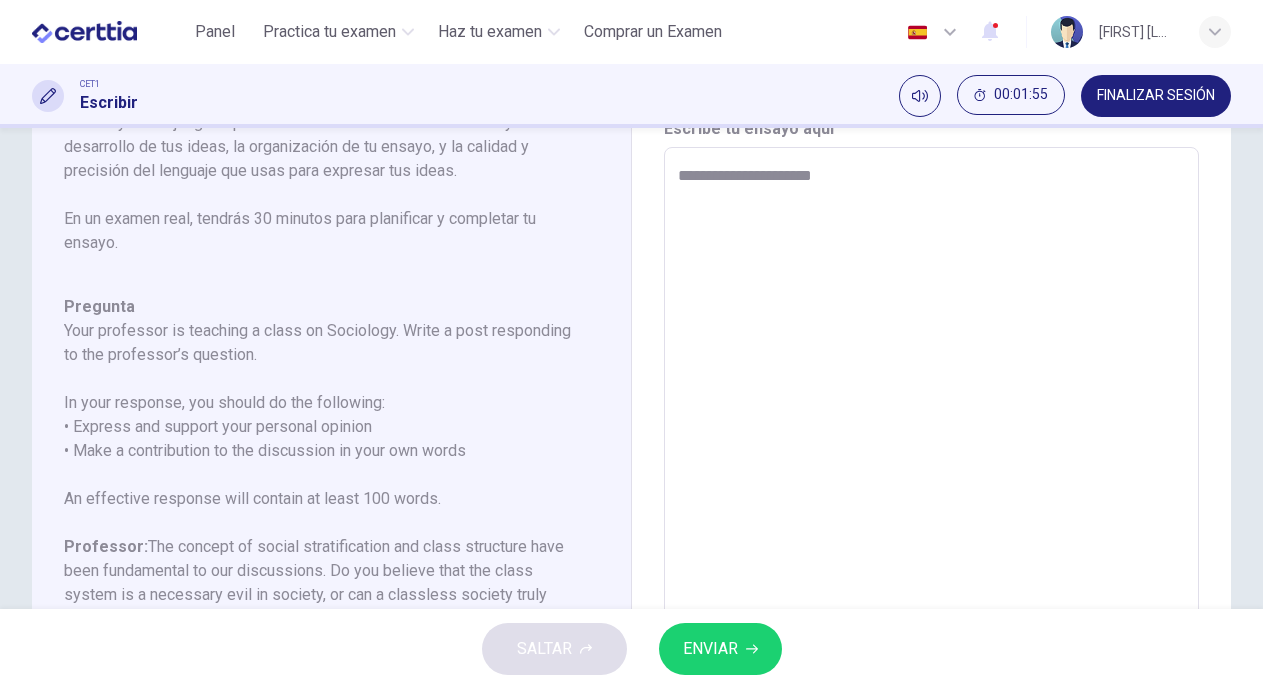 type on "**********" 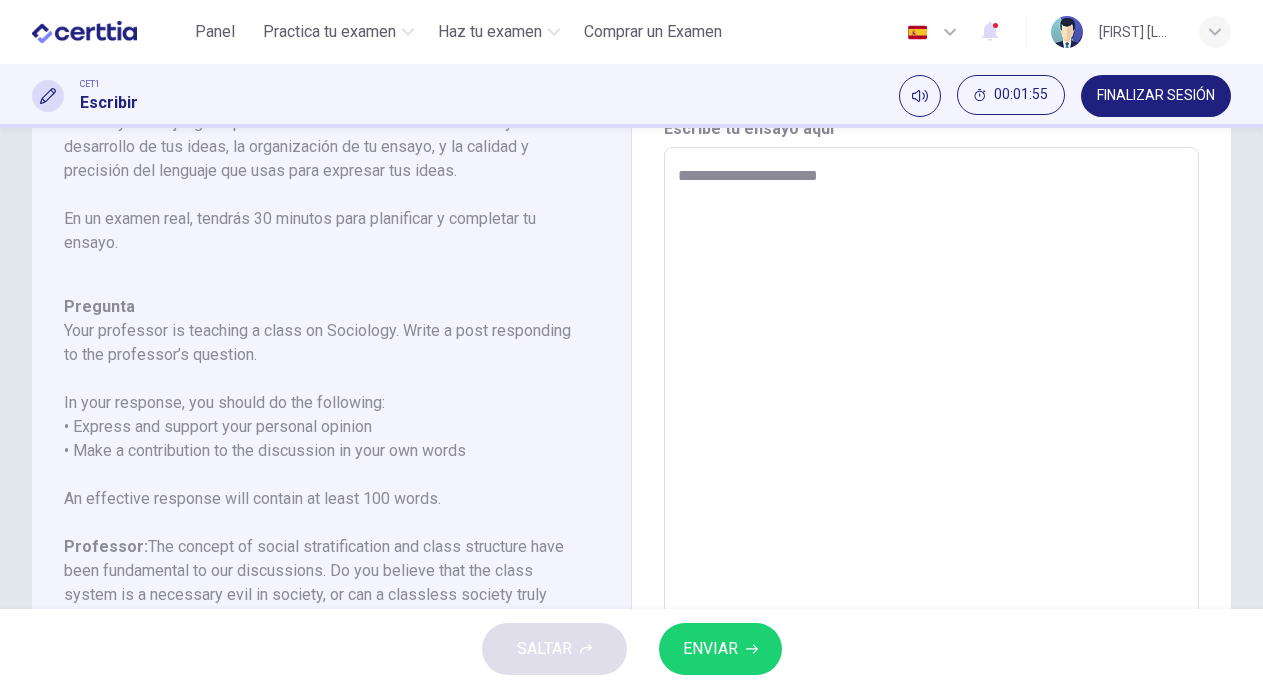 type on "*" 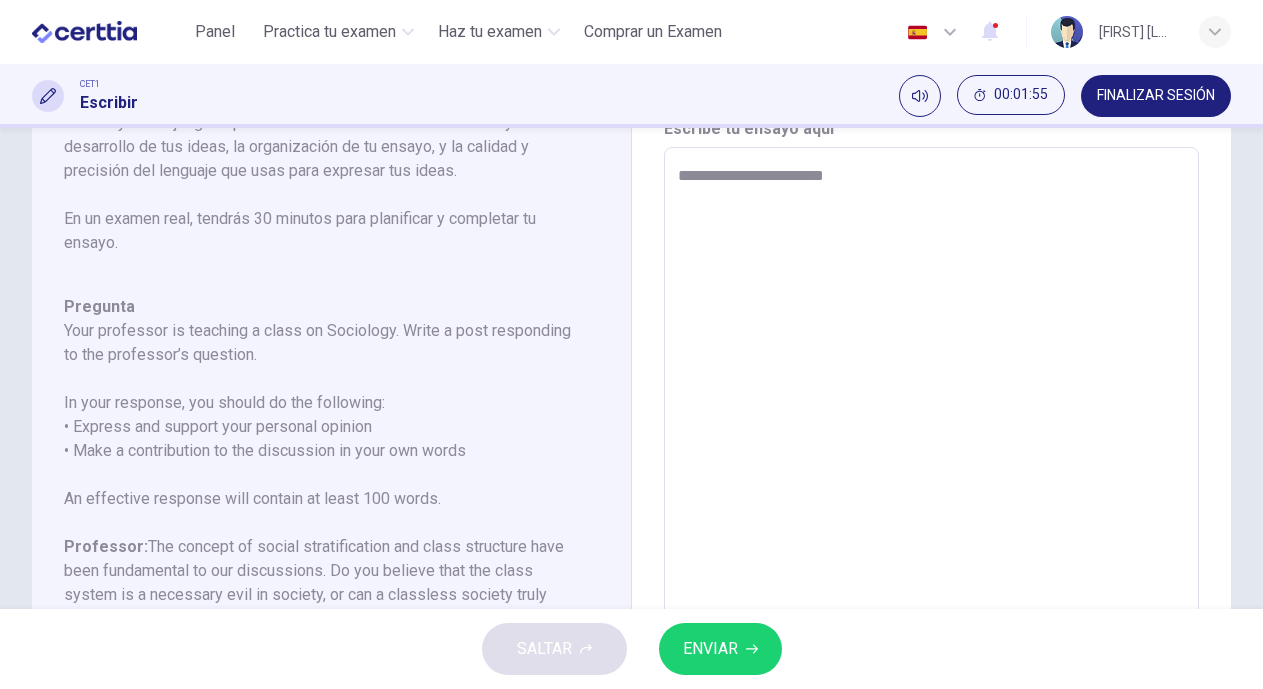 type on "*" 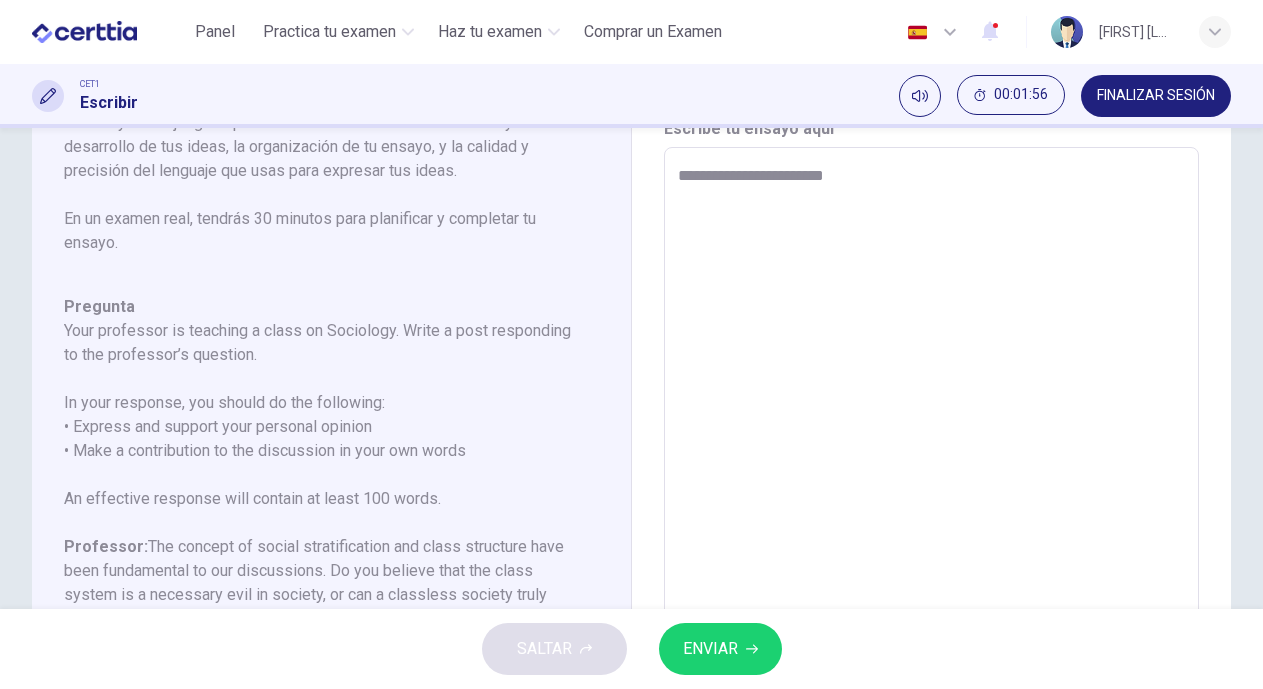 type on "**********" 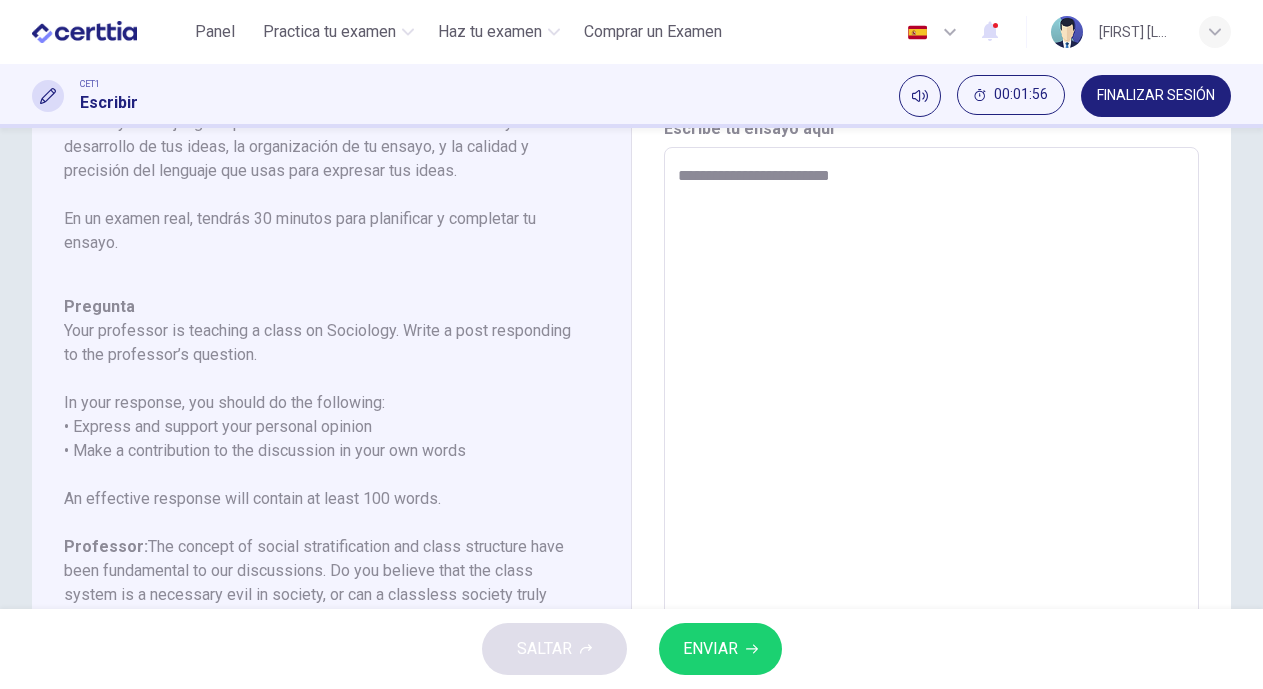 type on "*" 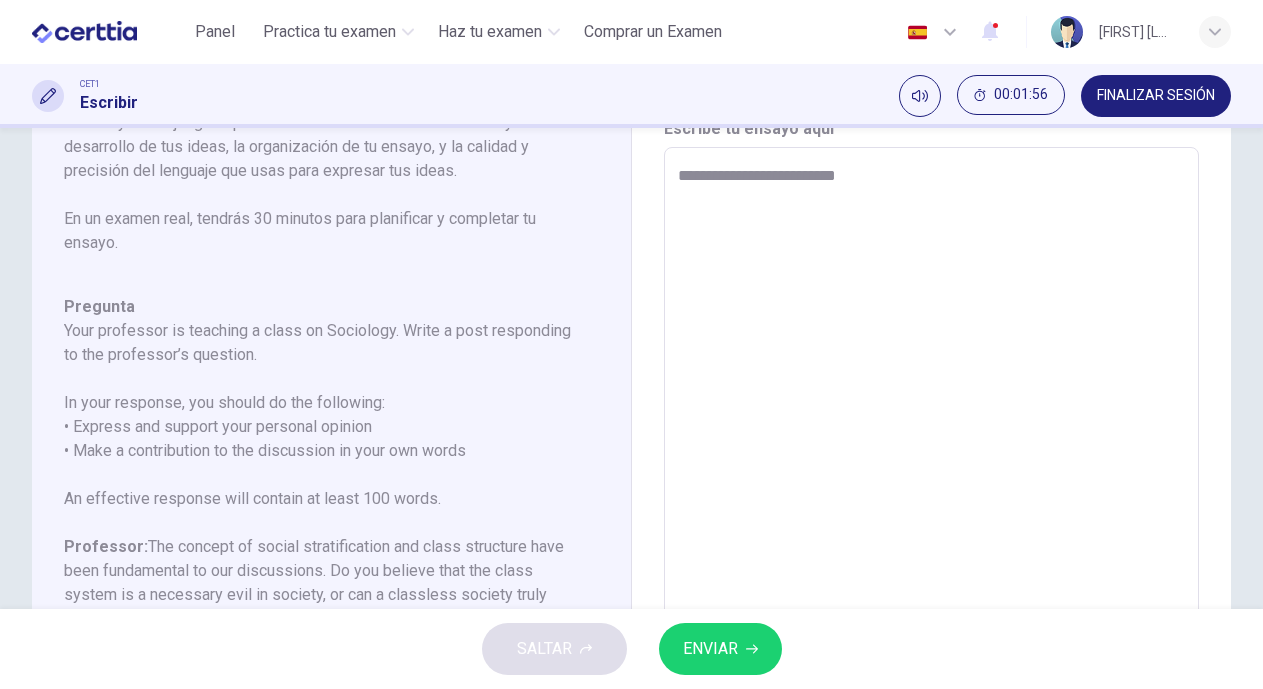 type on "*" 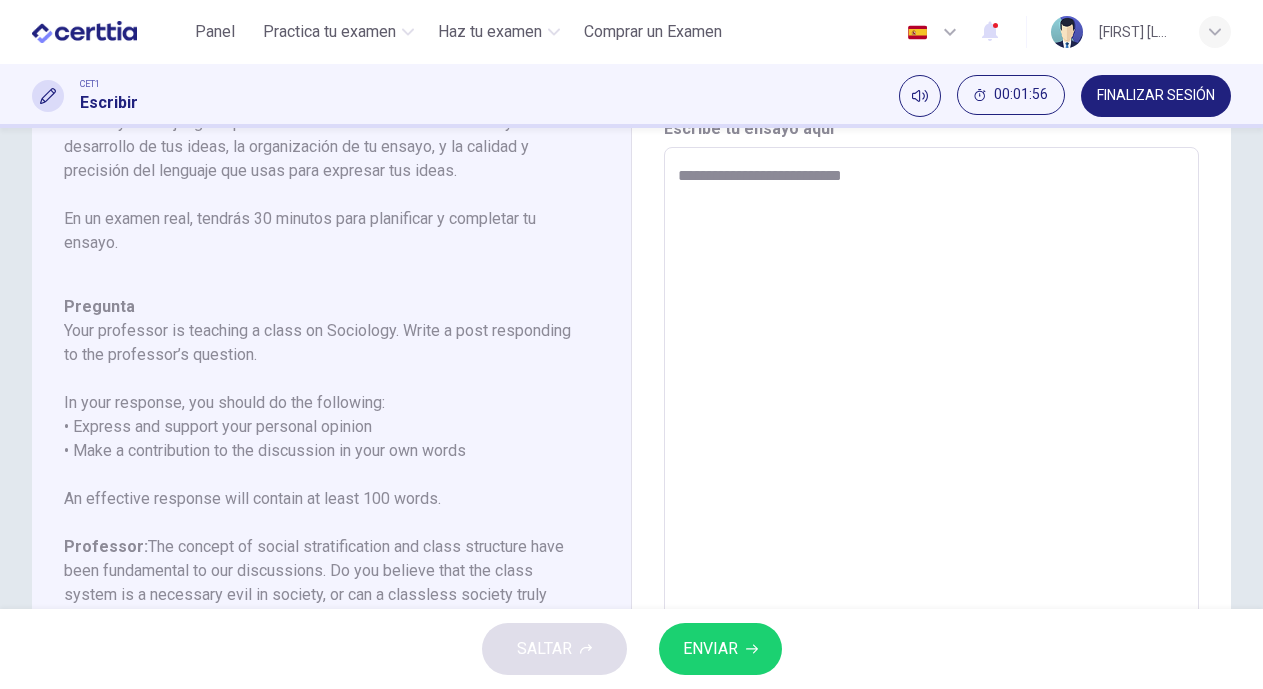 type on "**********" 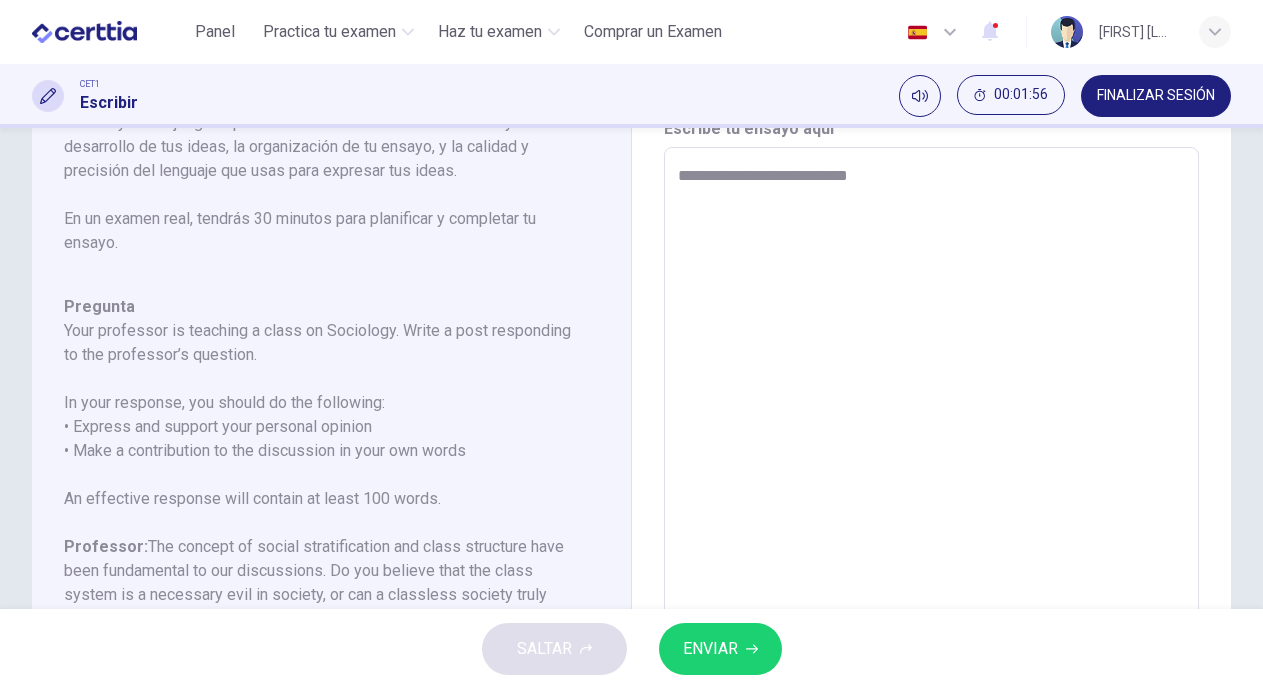 type on "*" 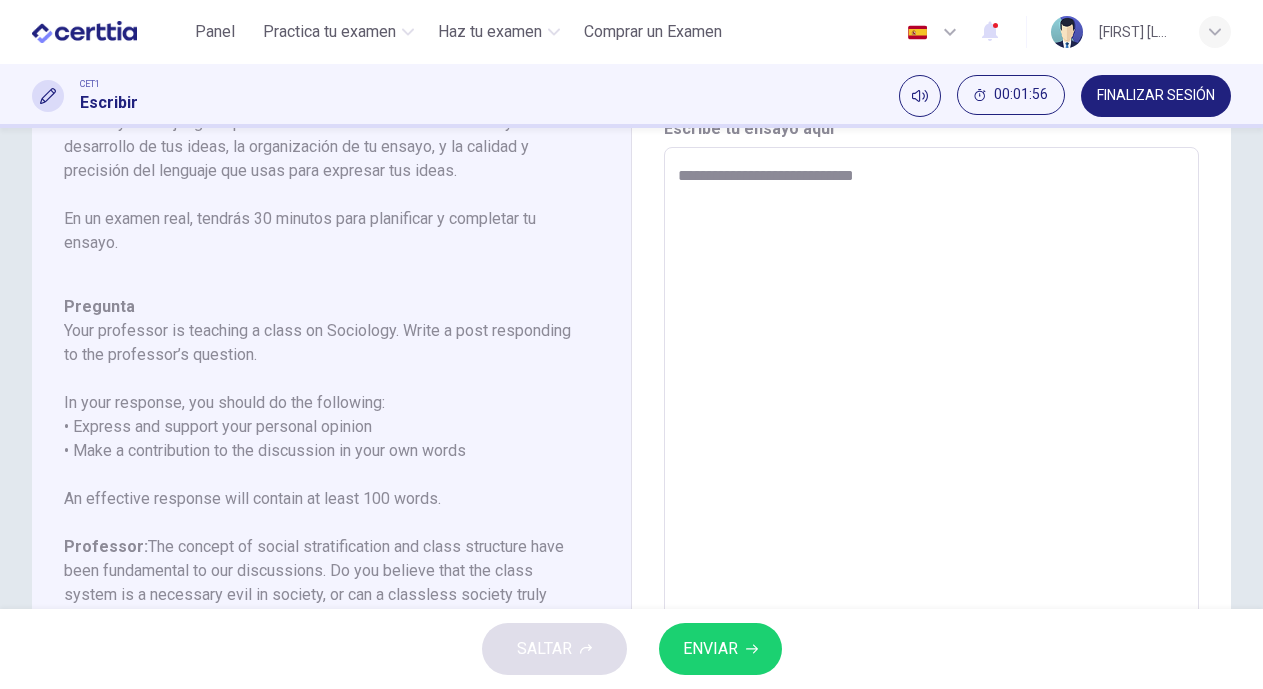 type on "*" 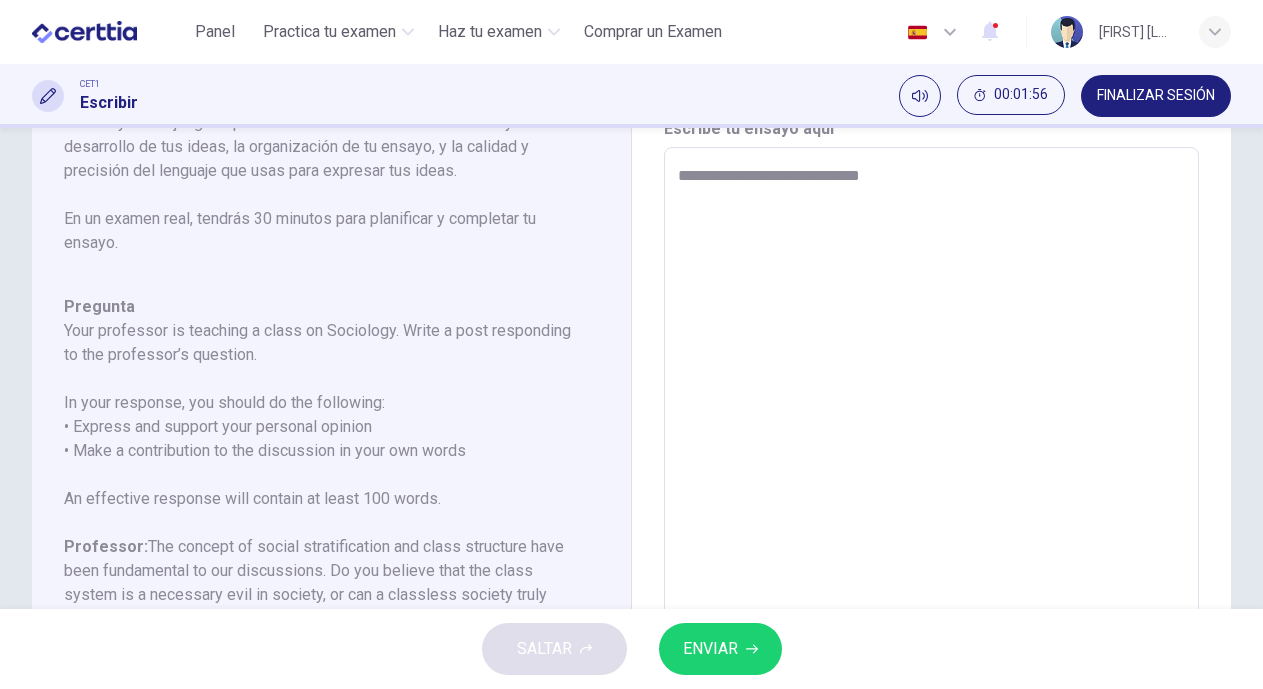 type on "*" 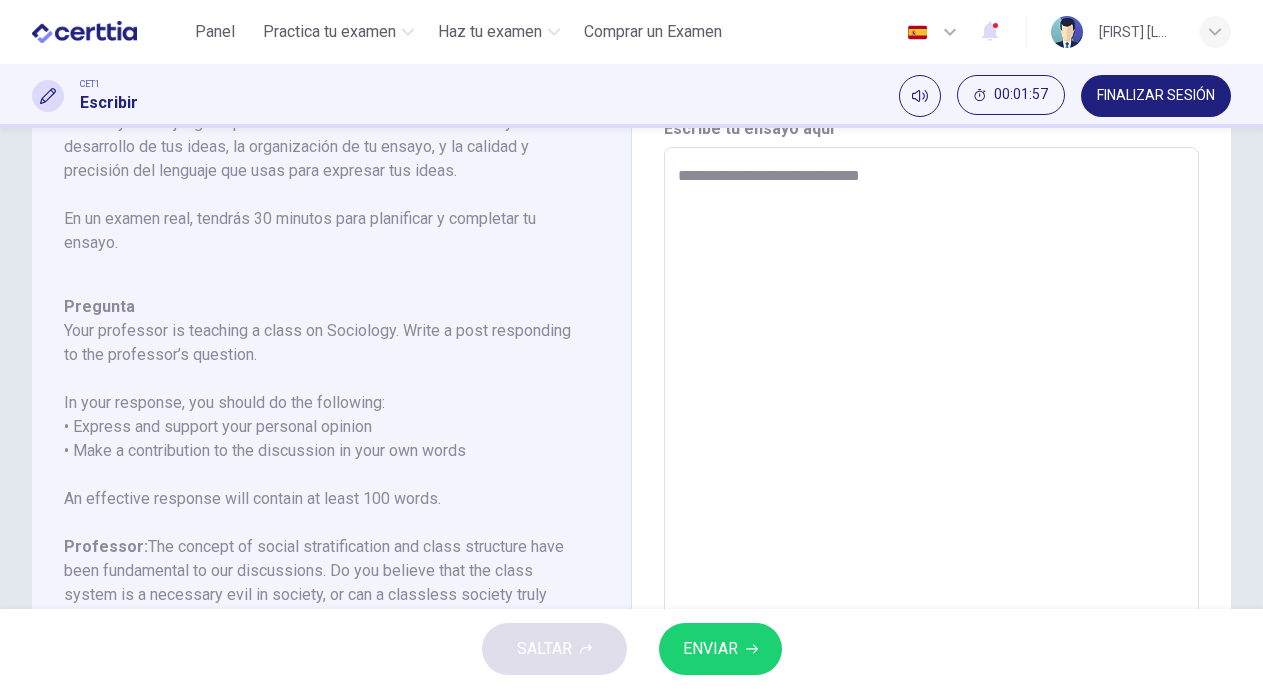 type on "**********" 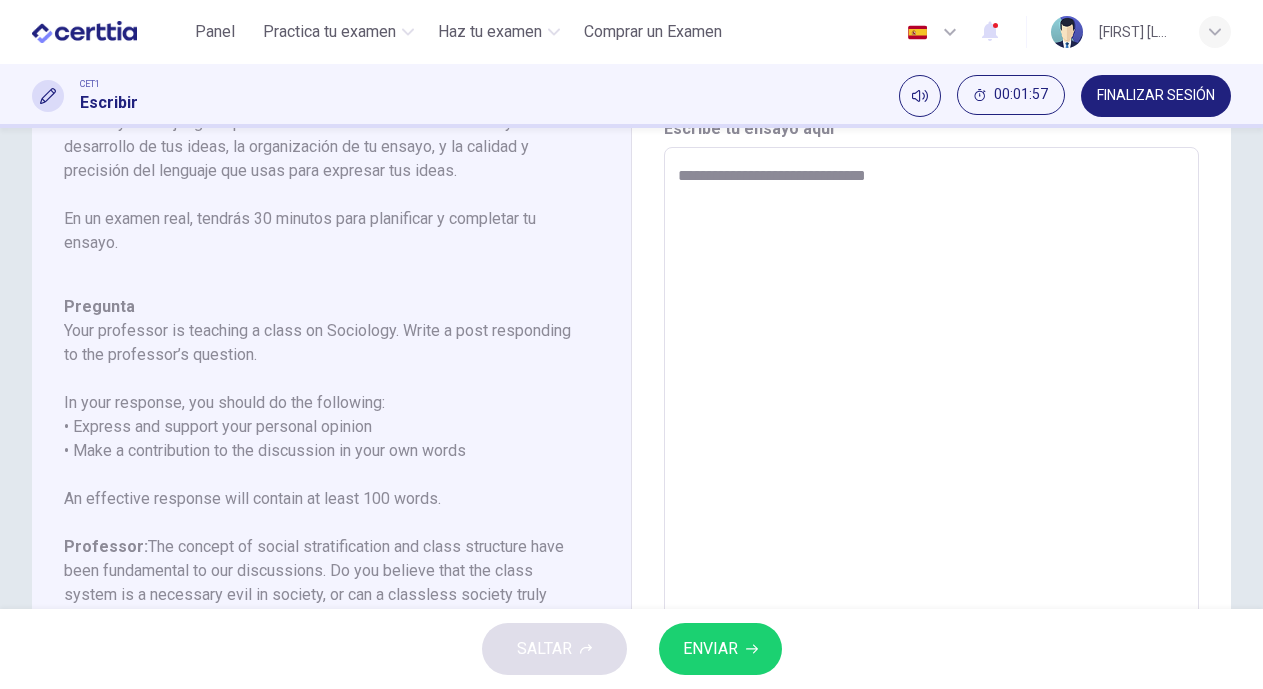 type on "*" 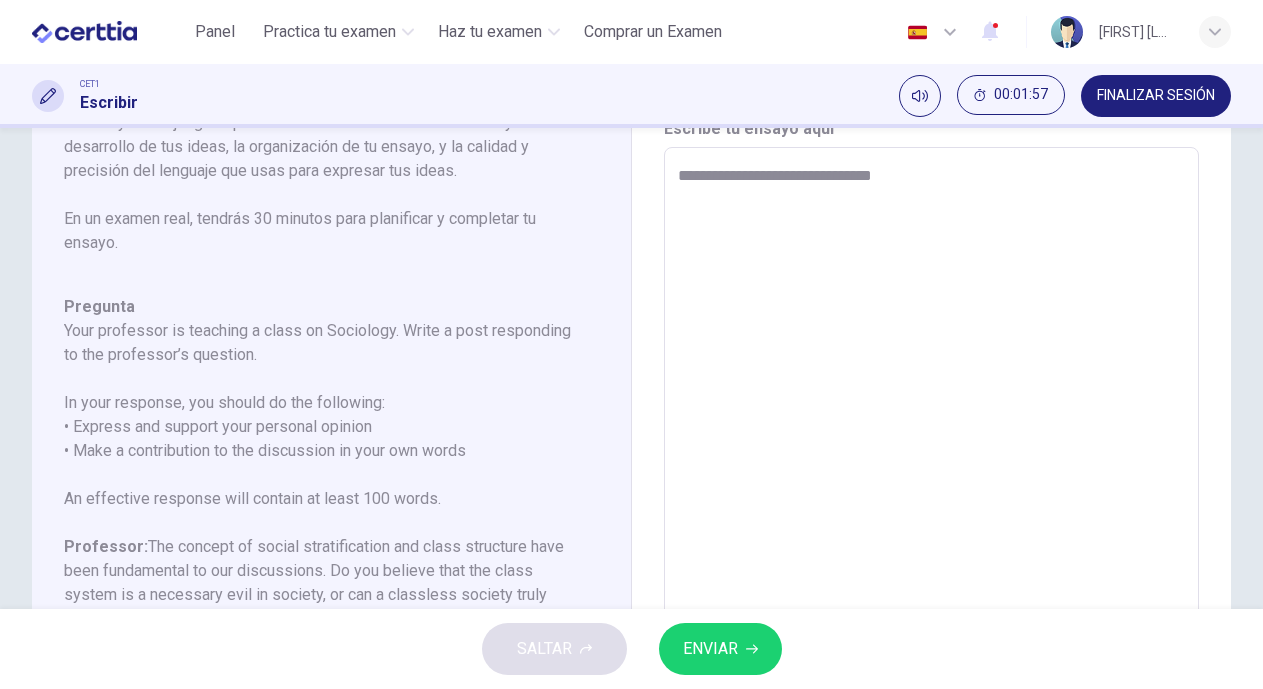 type on "*" 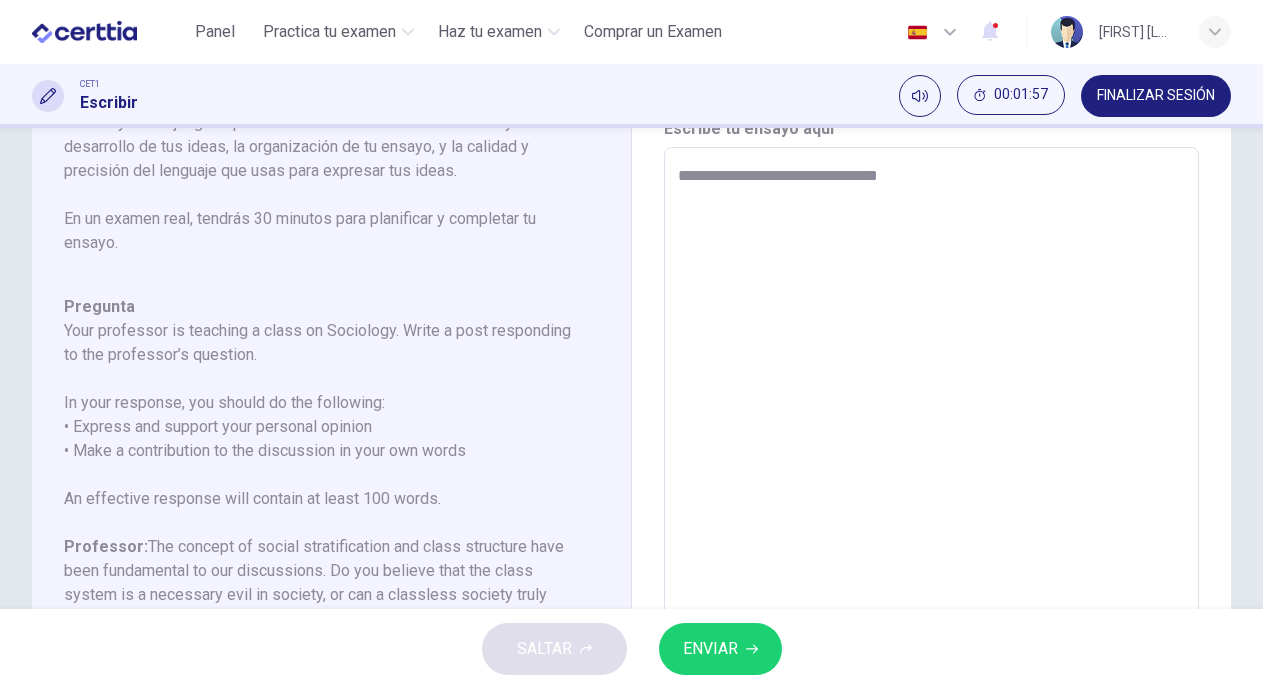 type on "**********" 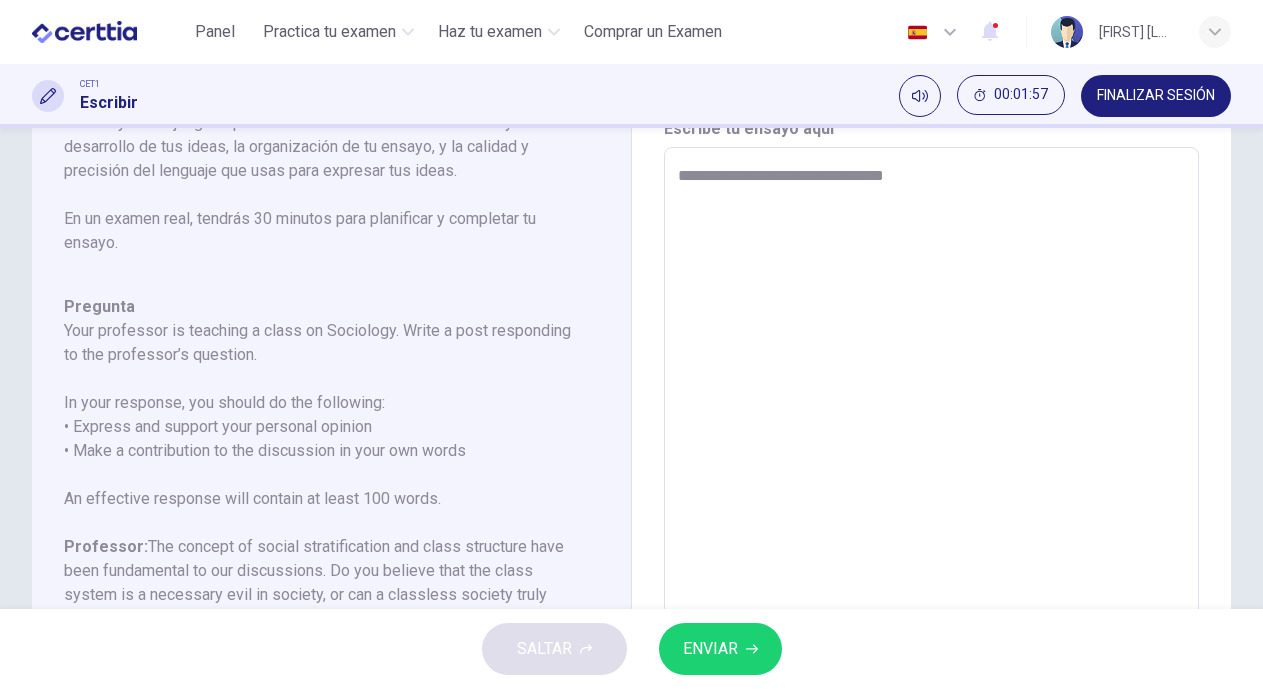 type on "*" 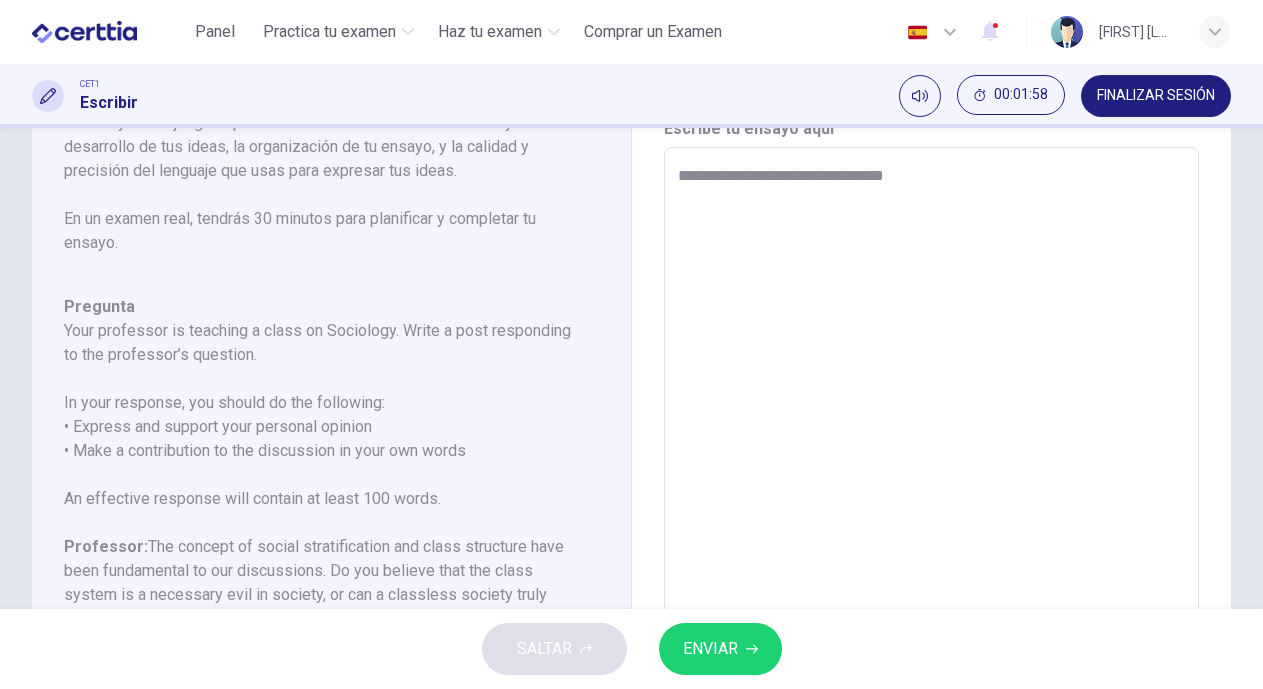 type on "**********" 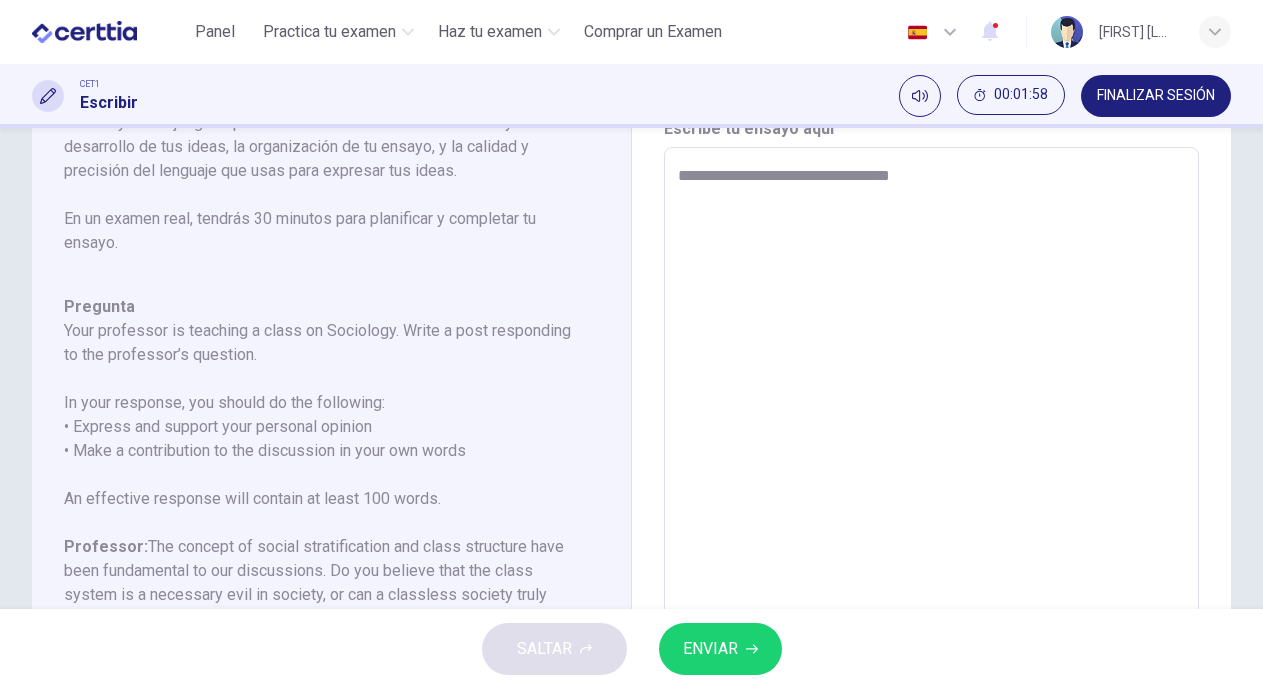 type on "*" 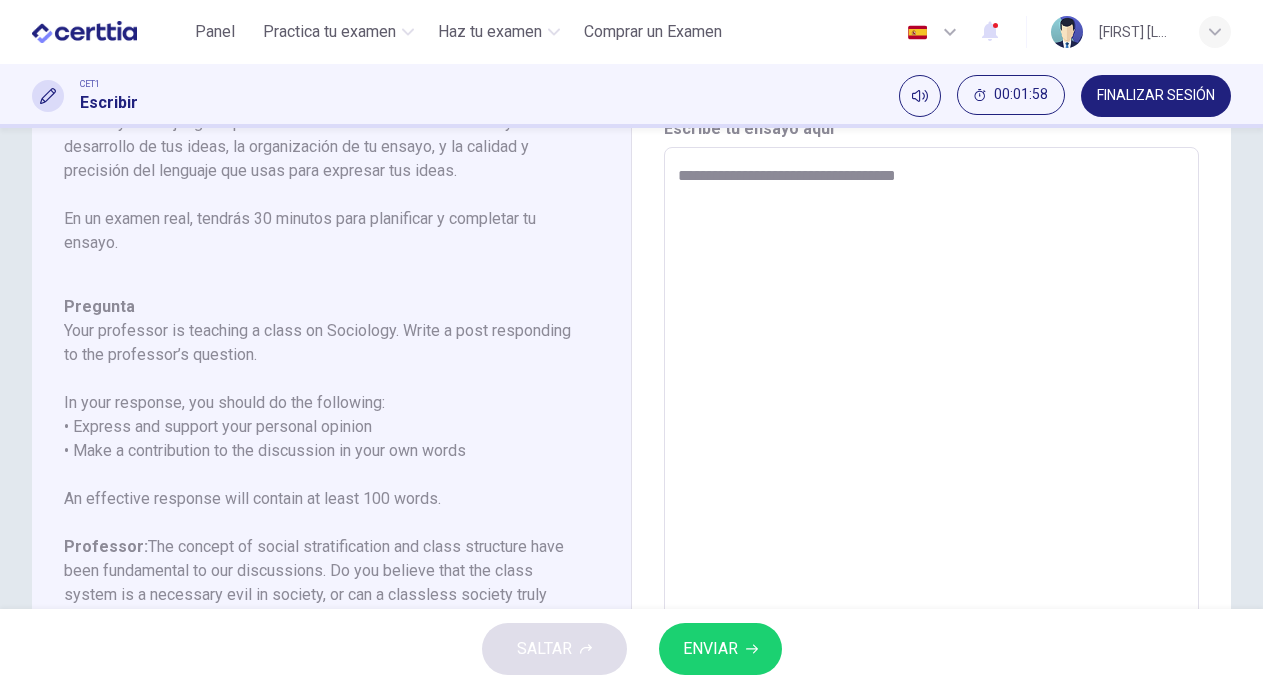 type on "*" 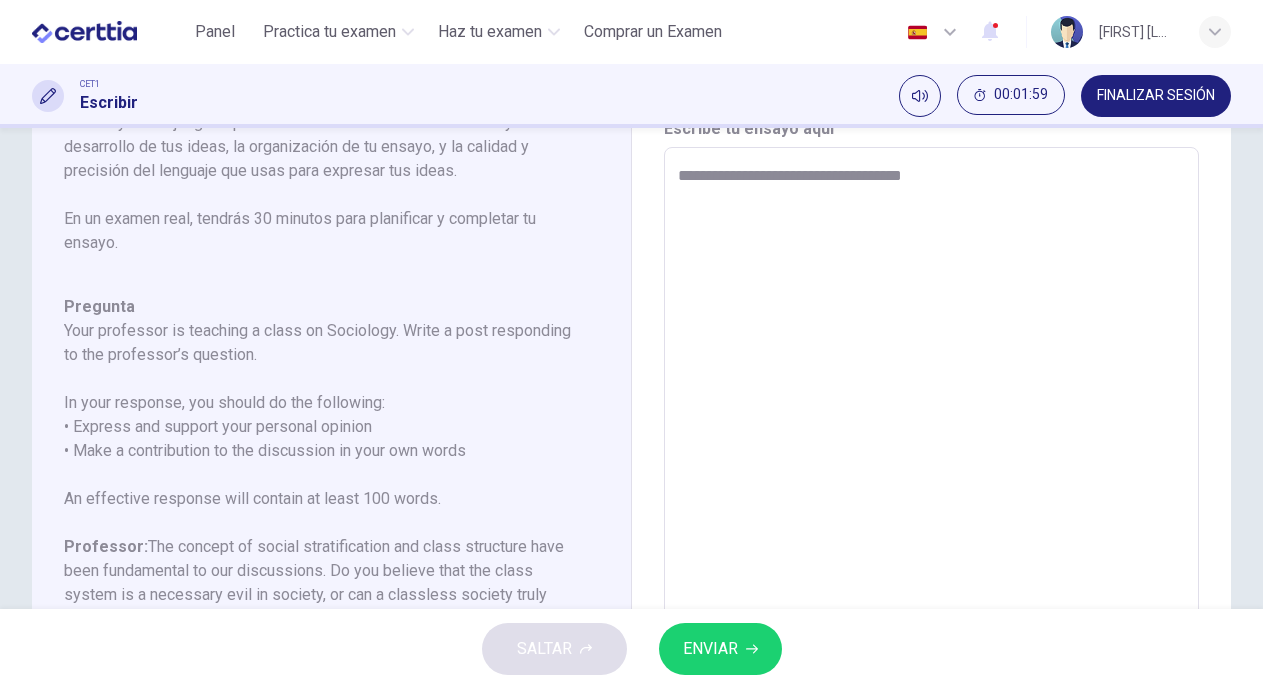 type on "**********" 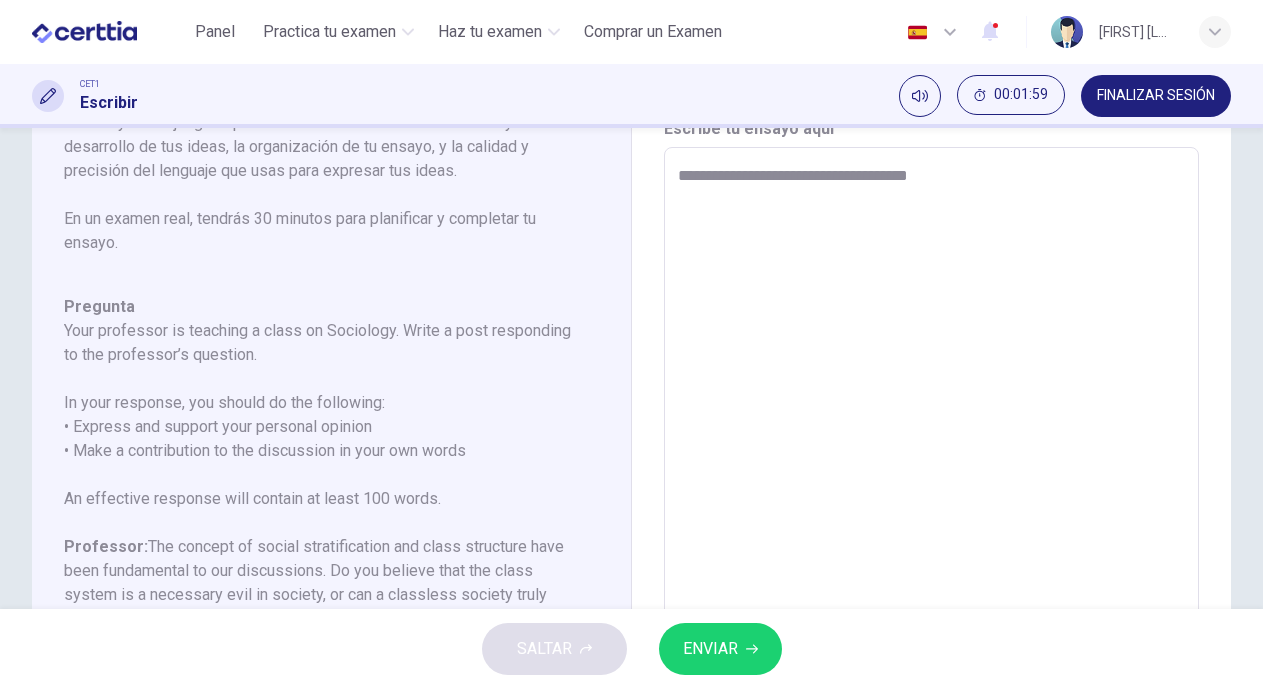type on "*" 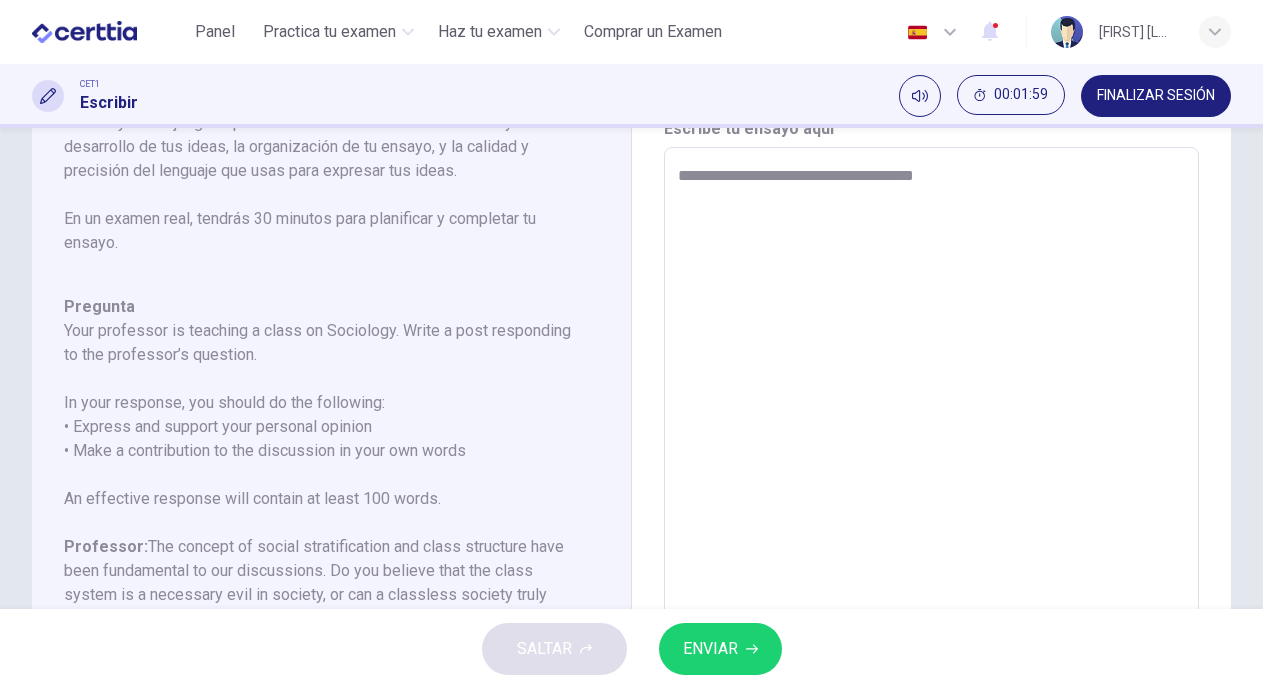 type on "*" 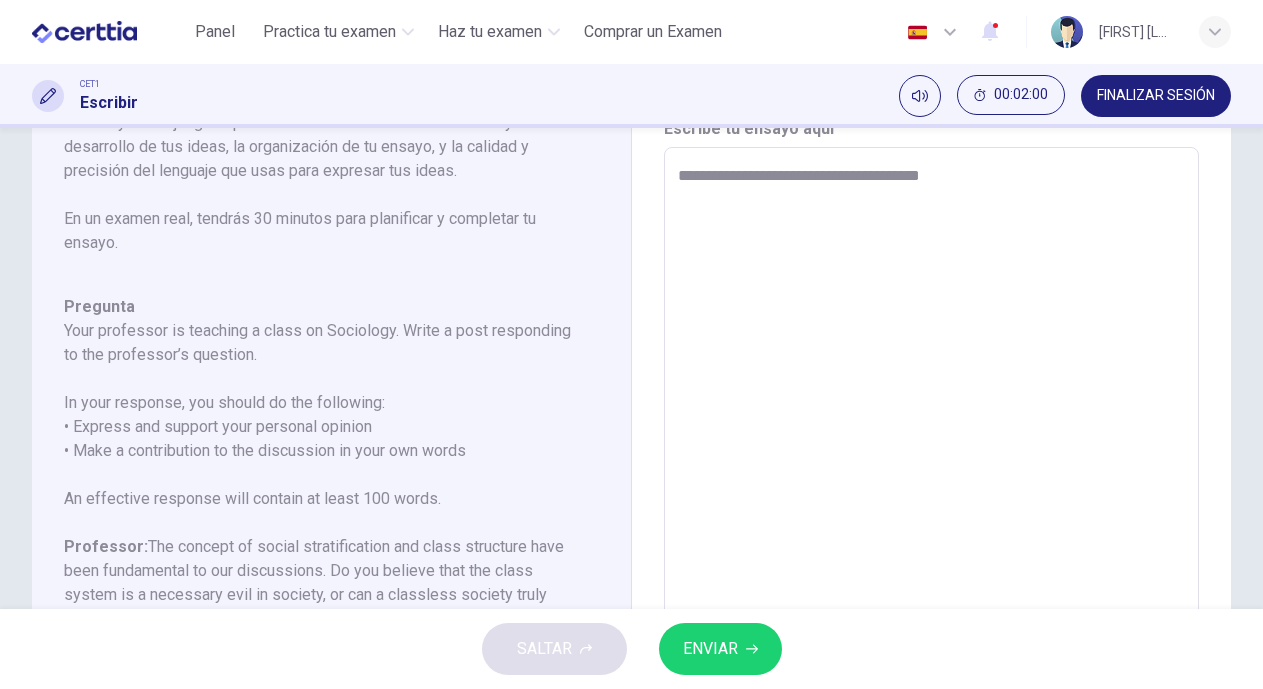 type on "**********" 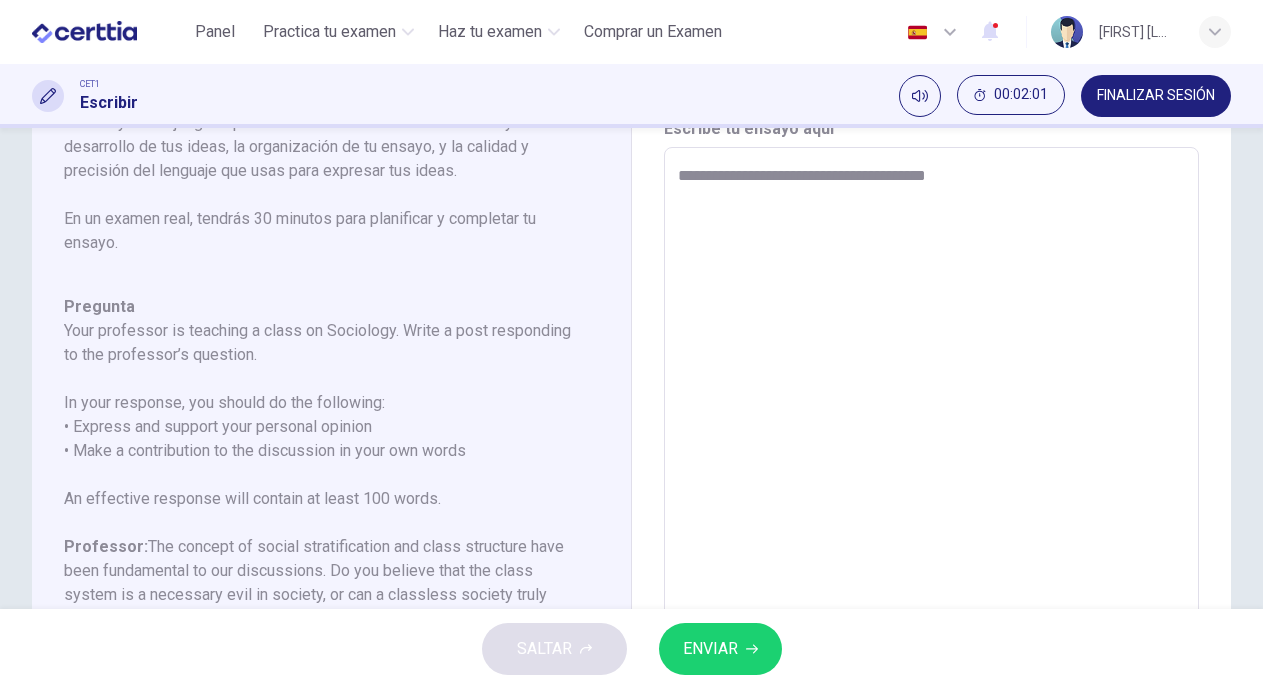 type on "**********" 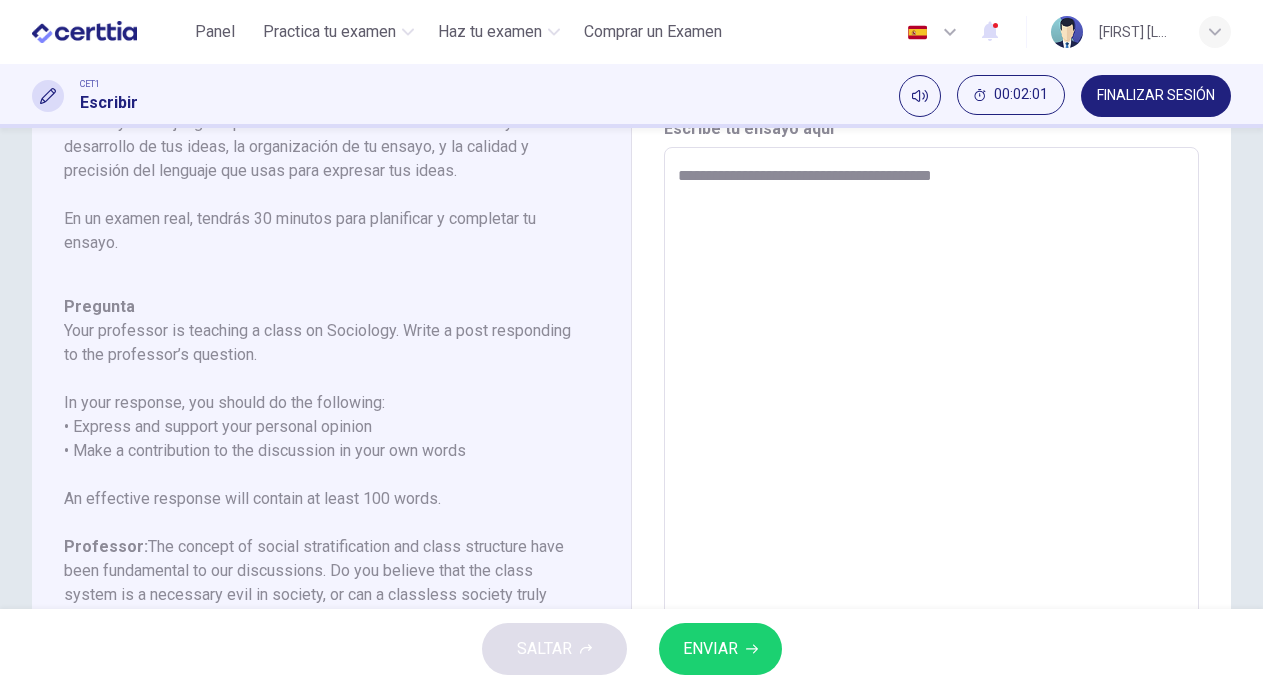 type on "*" 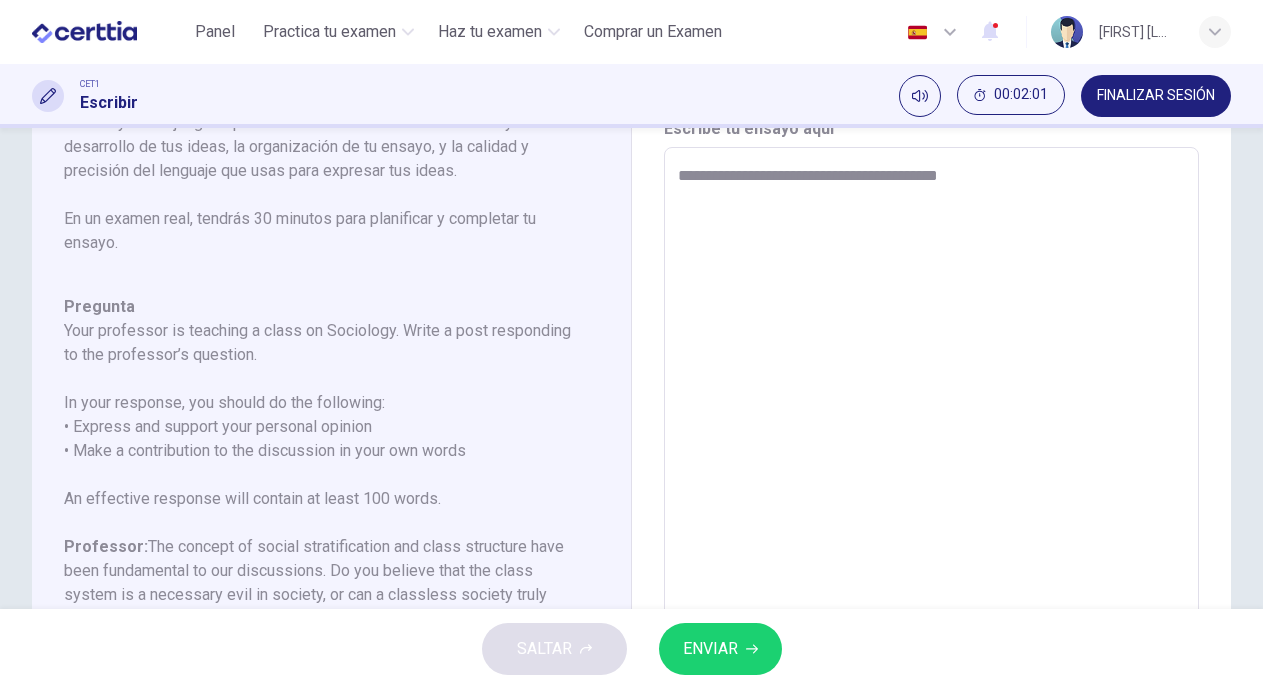 type on "**********" 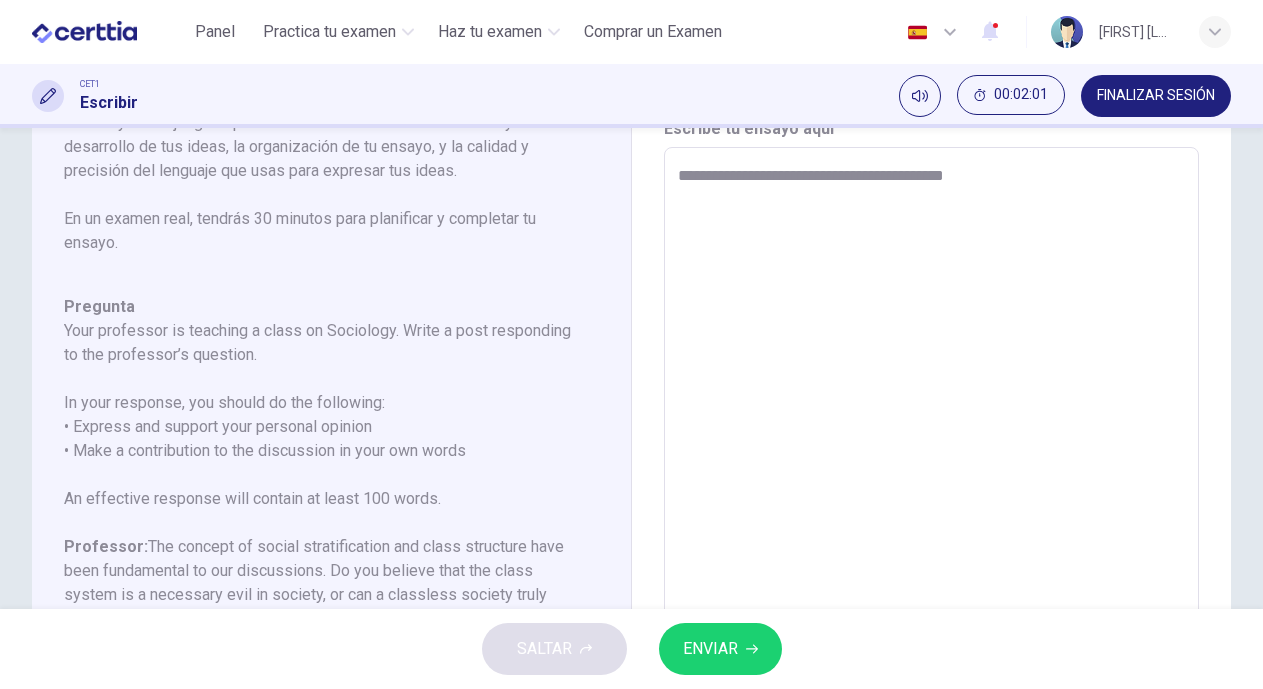 type on "*" 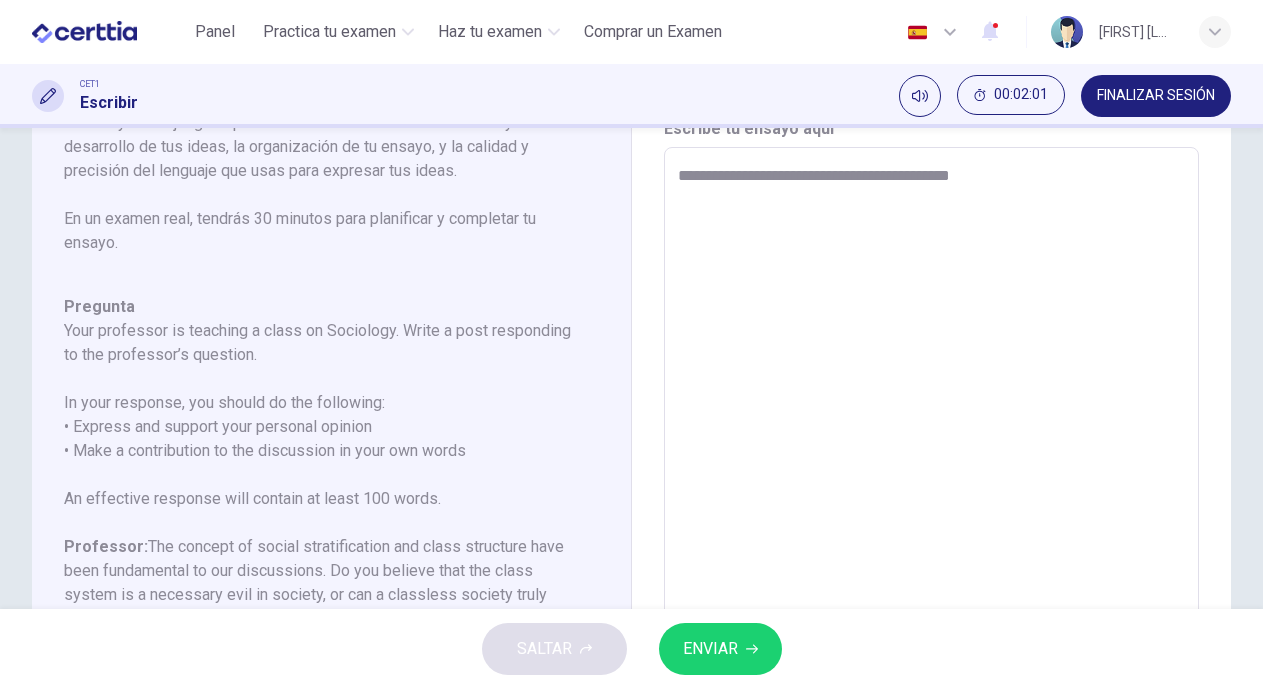 type on "*" 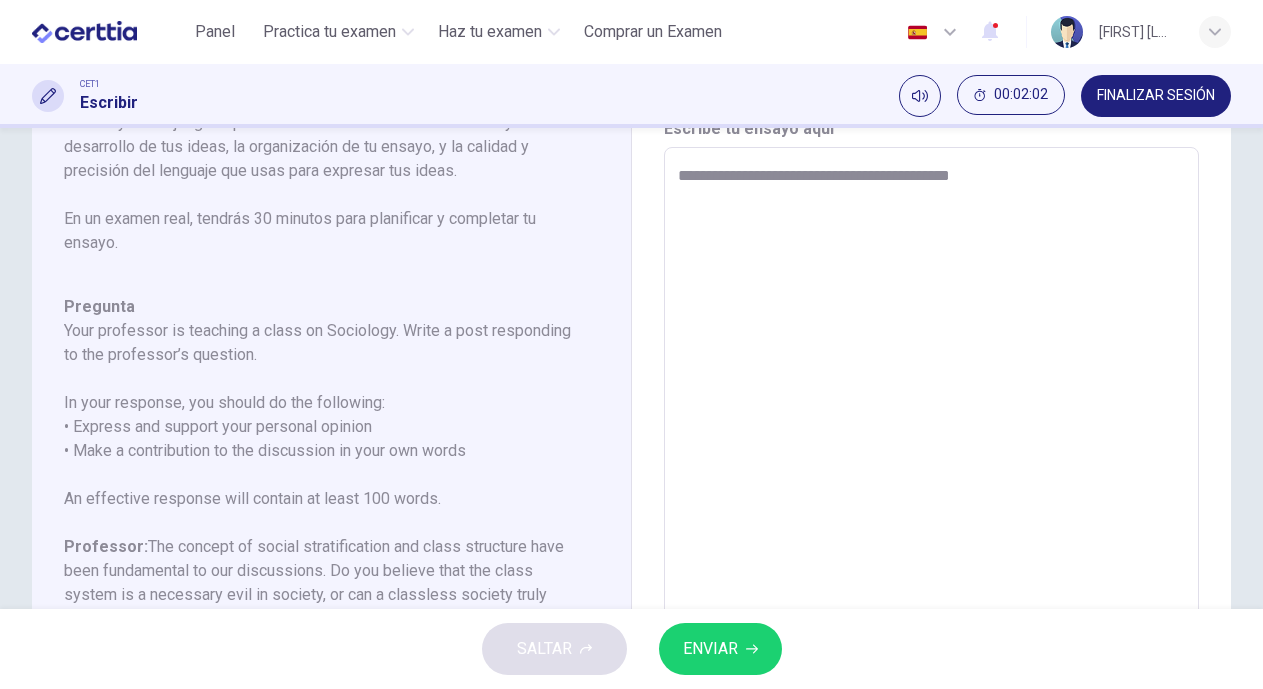 type on "**********" 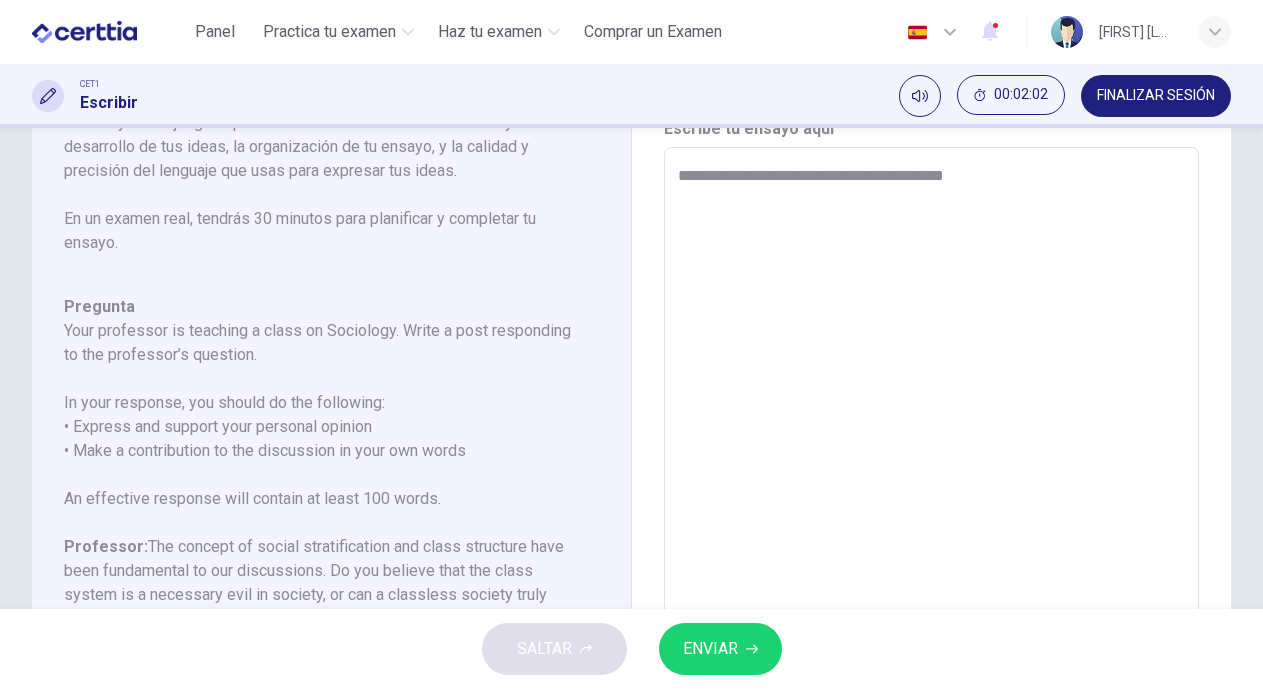type on "**********" 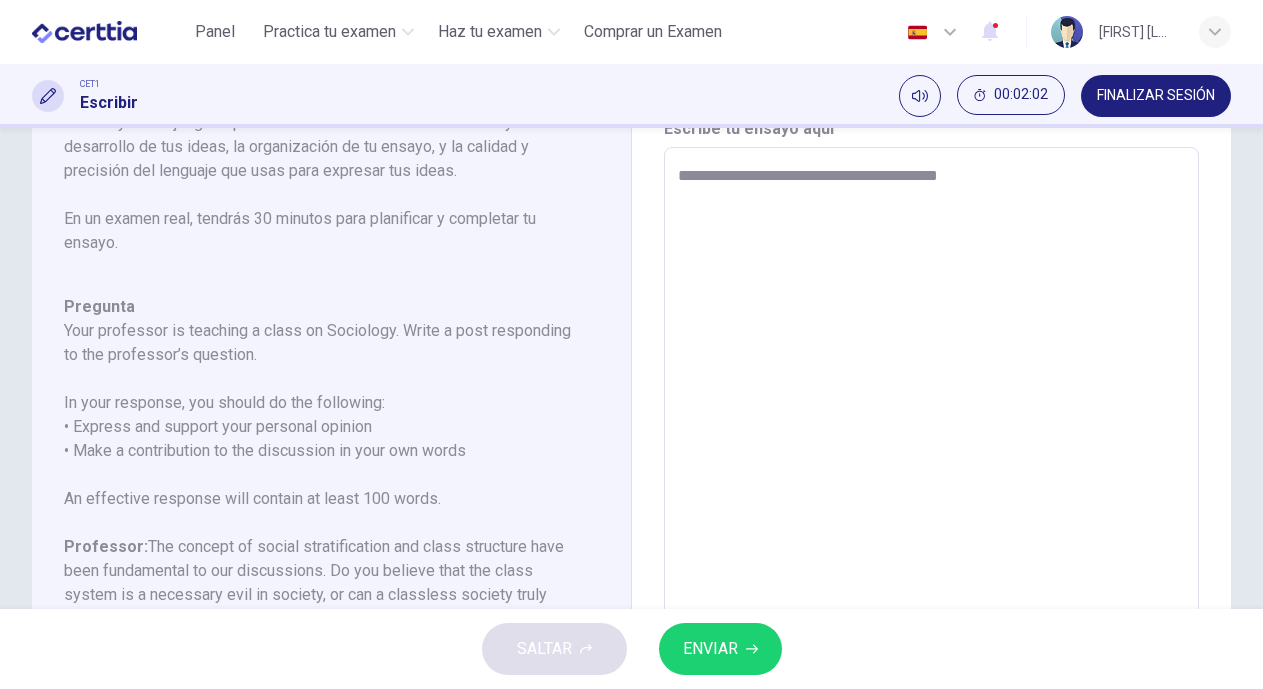 type on "*" 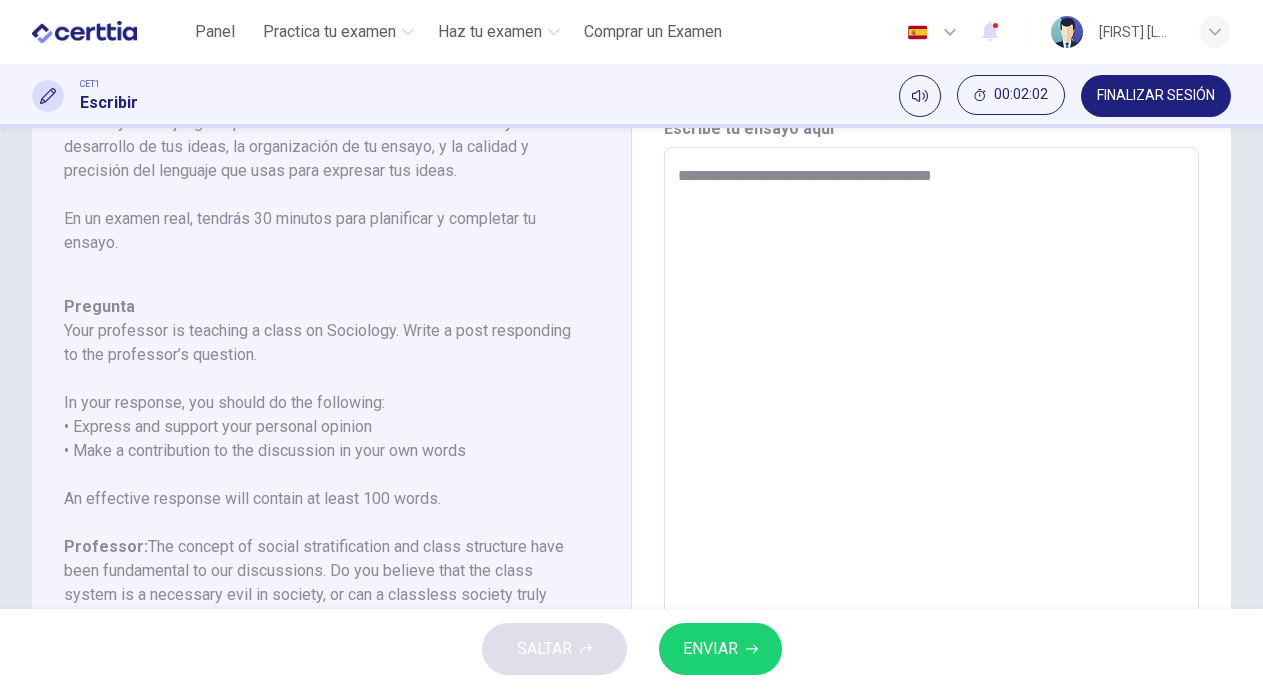 type on "*" 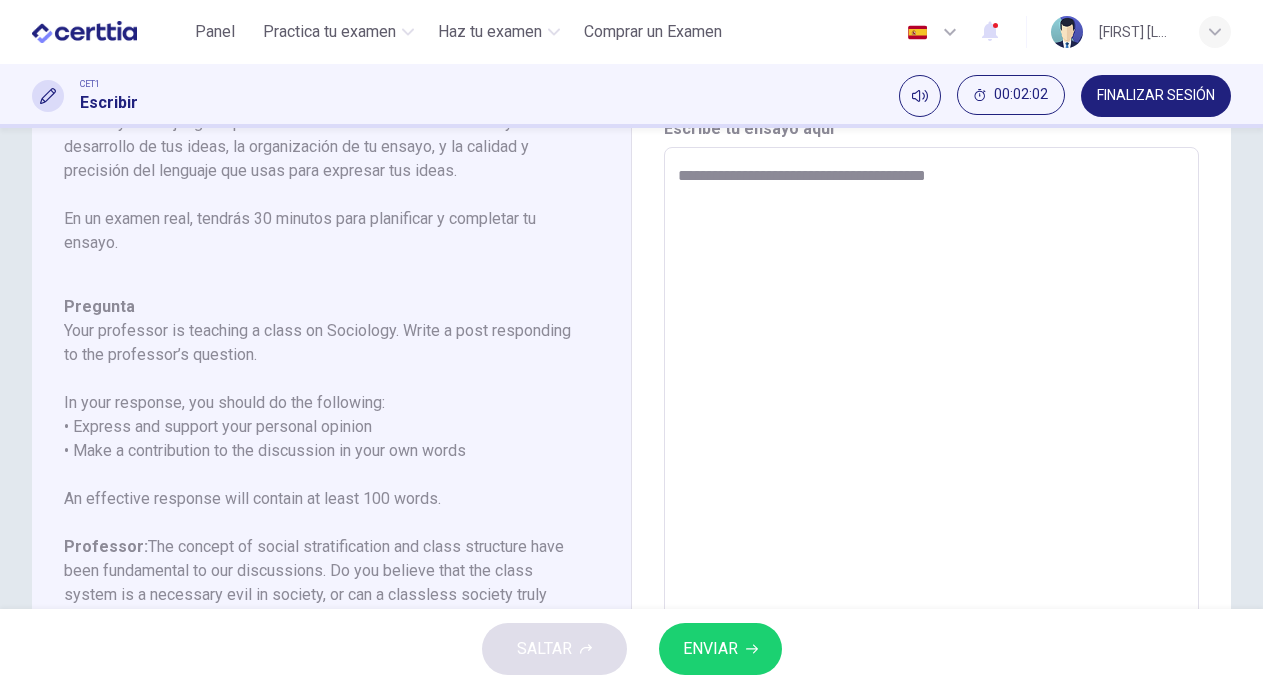 type on "*" 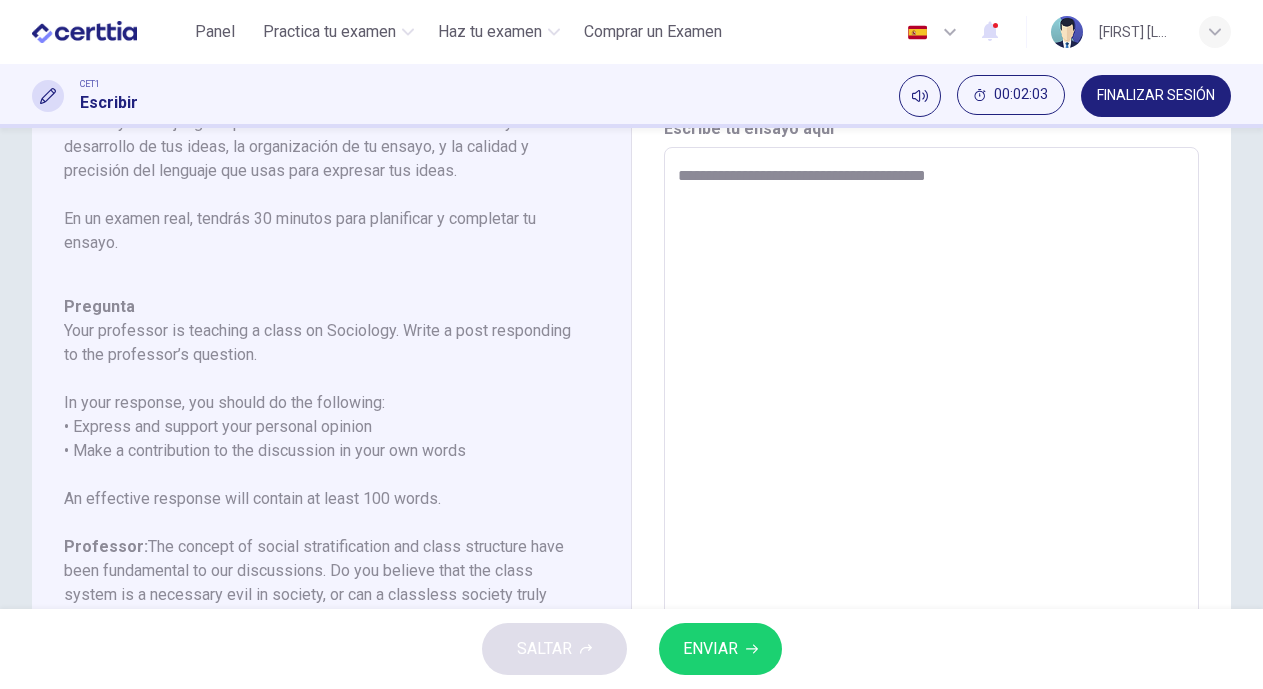type on "**********" 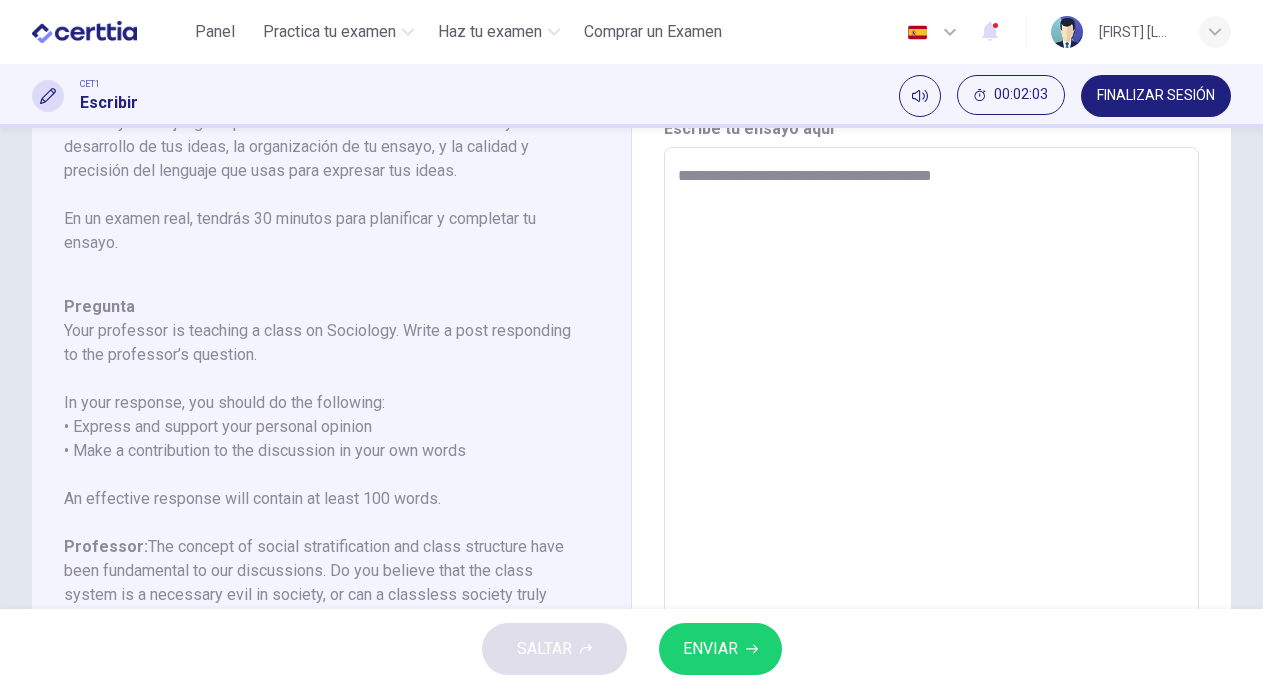 type on "*" 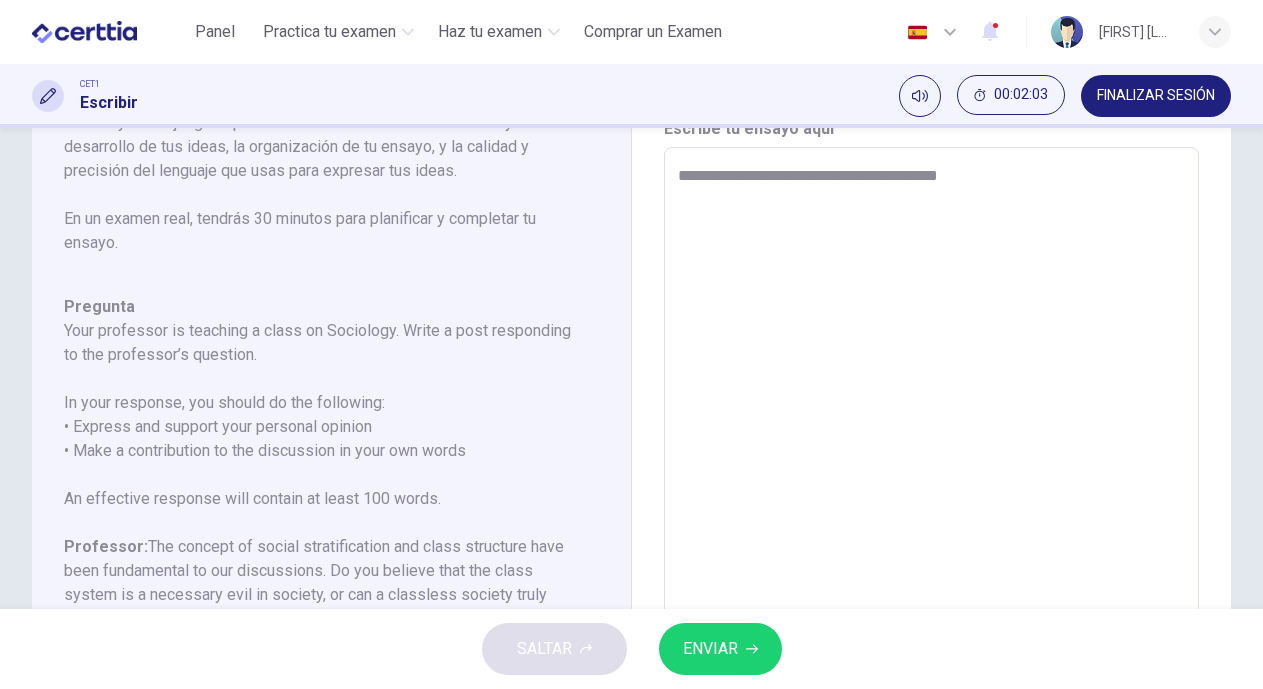type on "*" 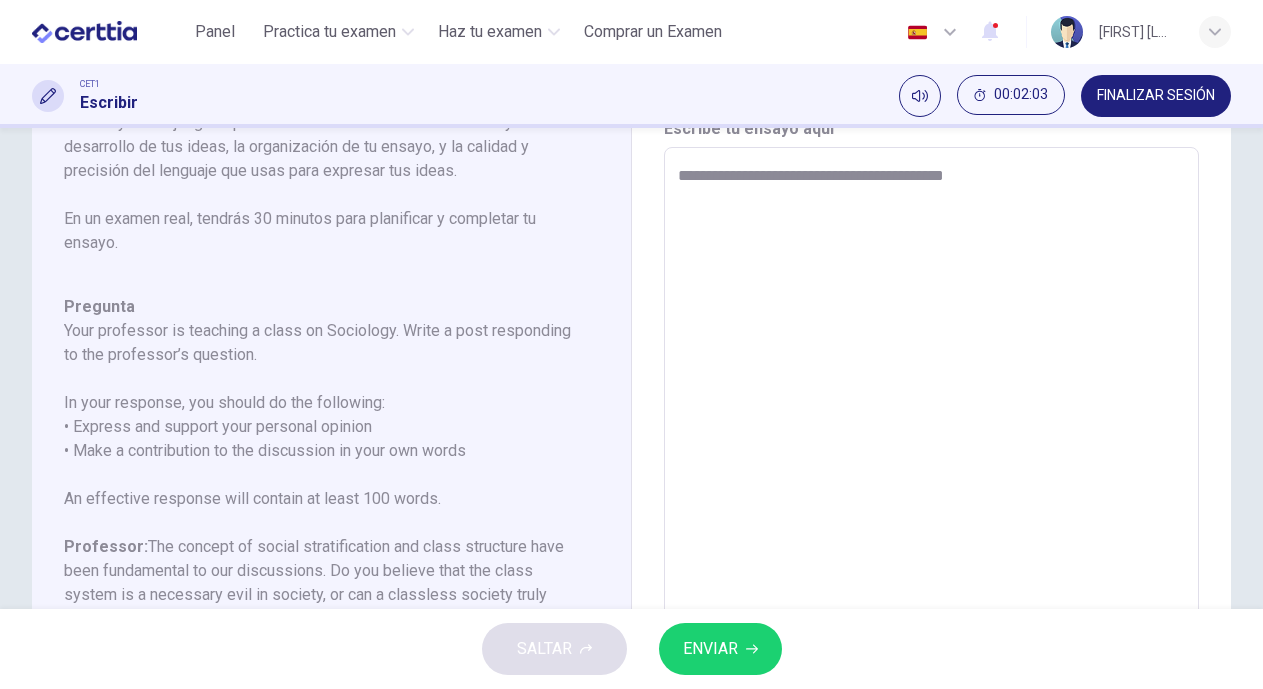 type on "**********" 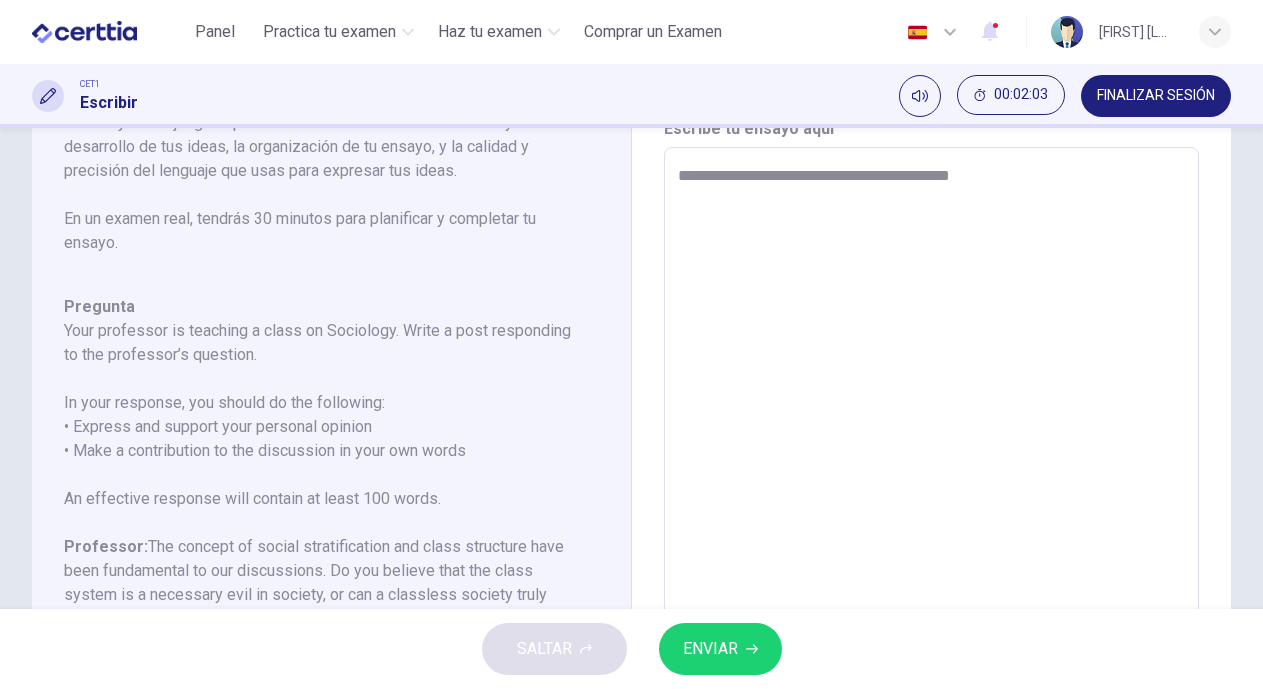 type on "*" 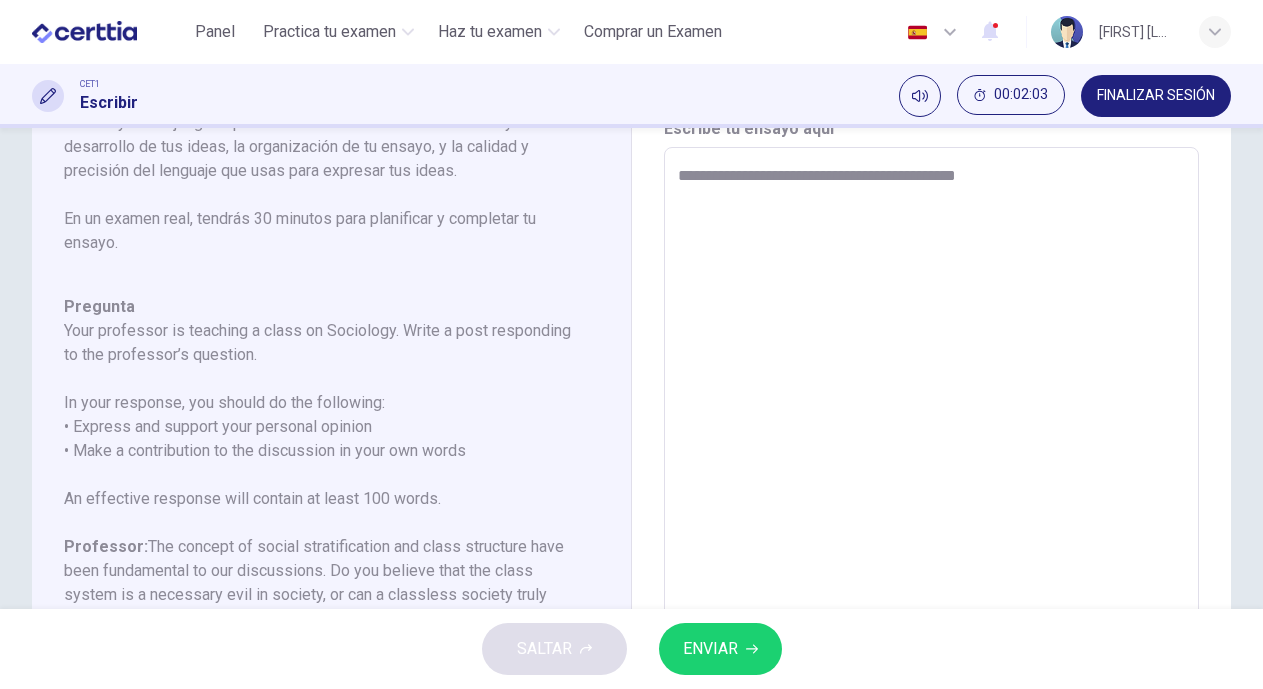 type on "*" 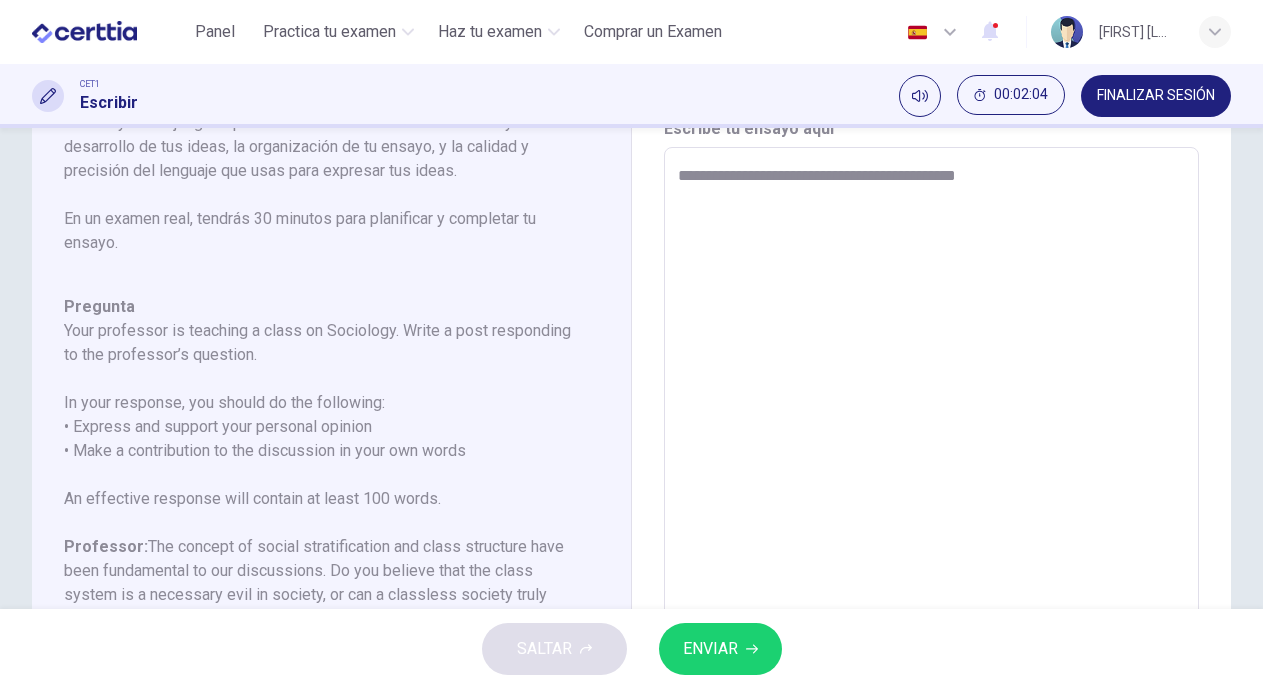 type on "**********" 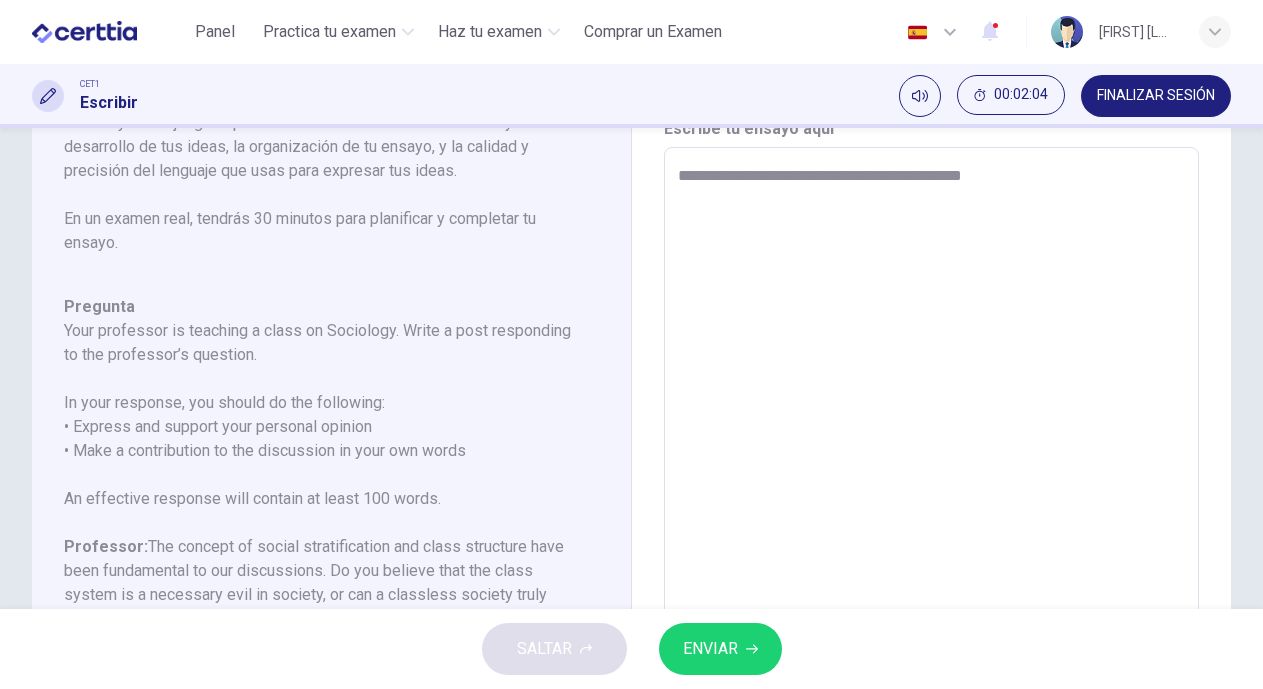 type on "*" 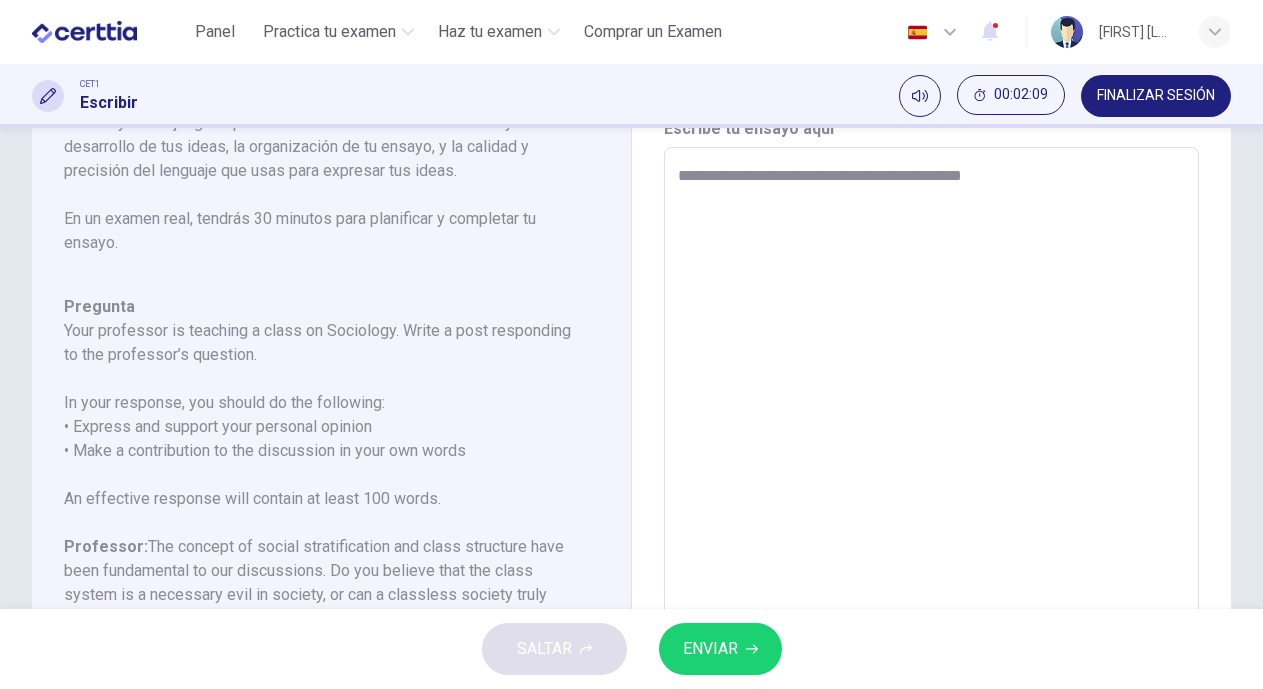 type on "**********" 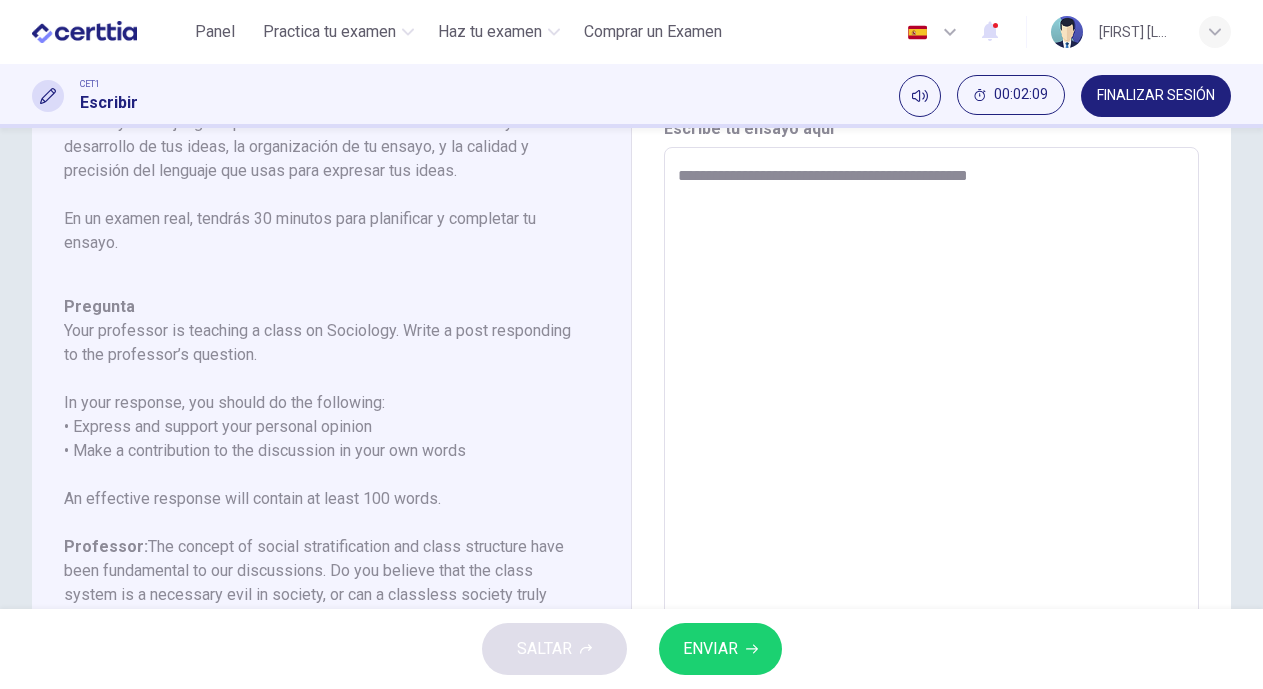 type on "**********" 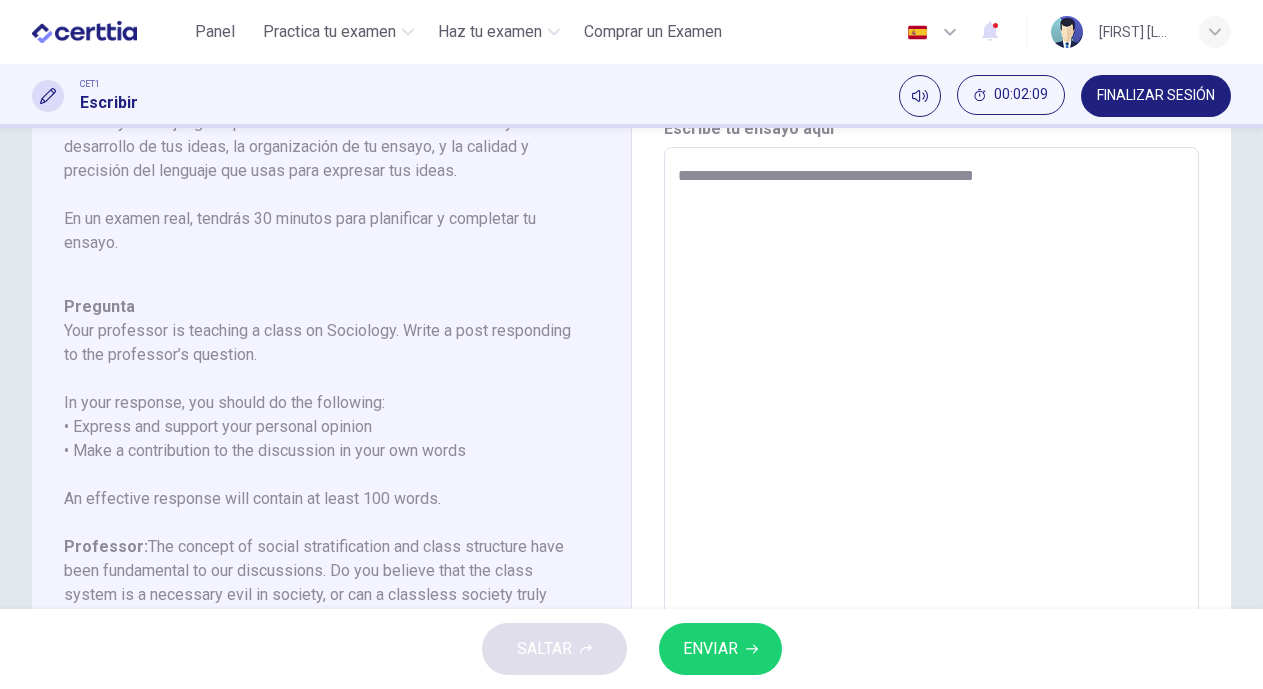 type on "*" 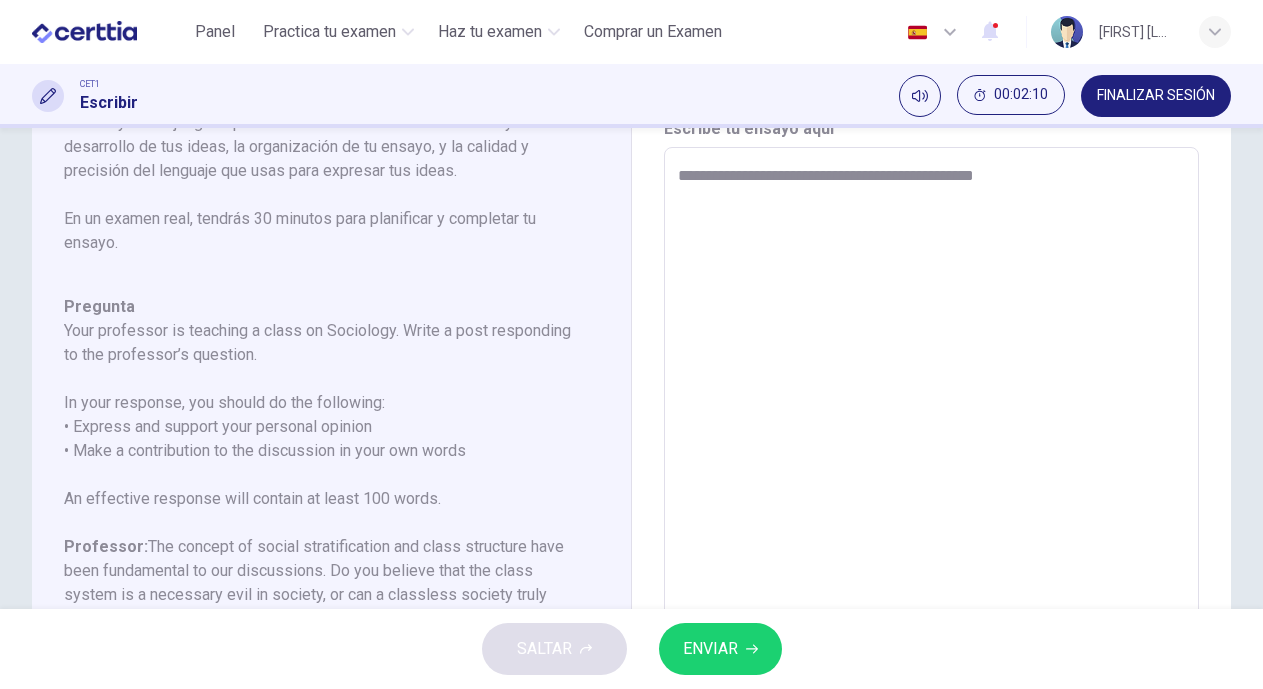 type on "**********" 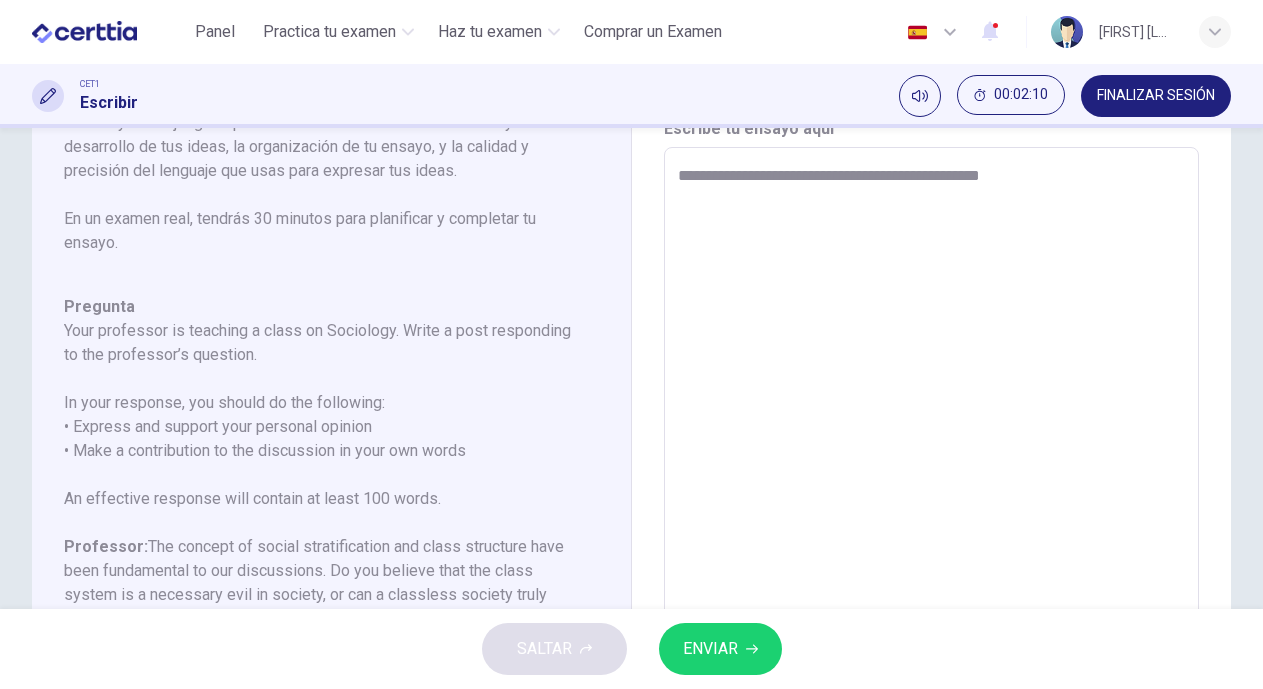 type on "*" 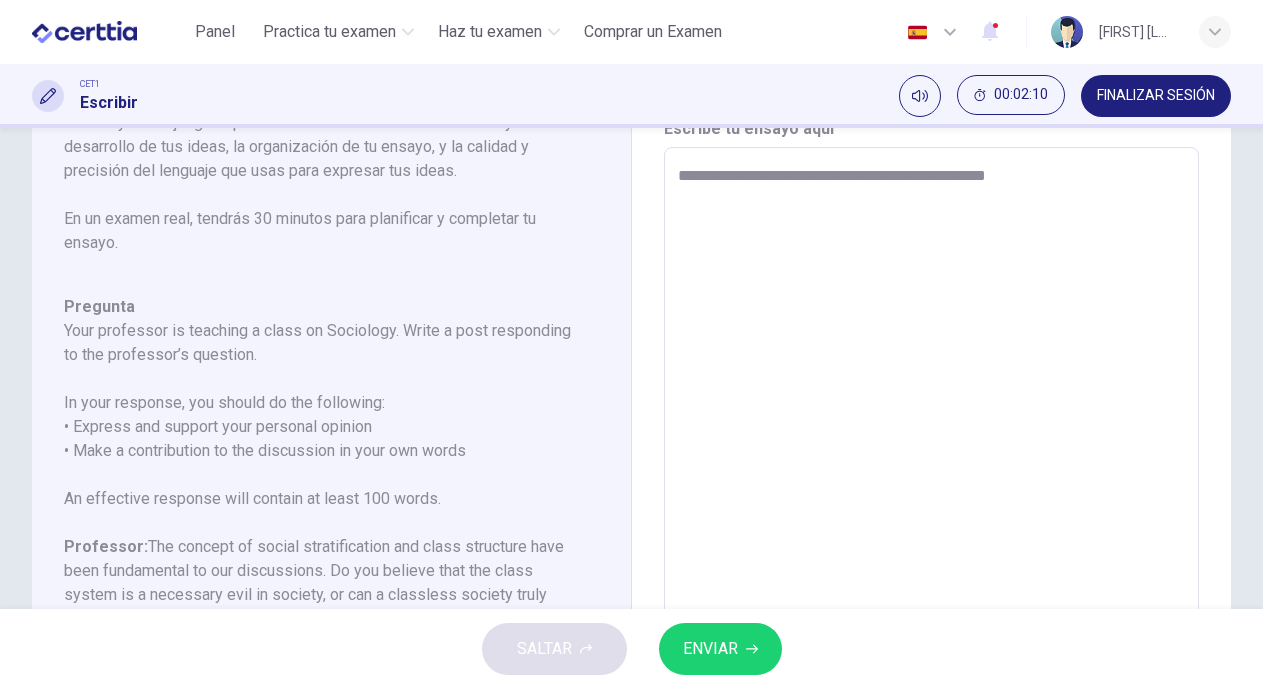type on "**********" 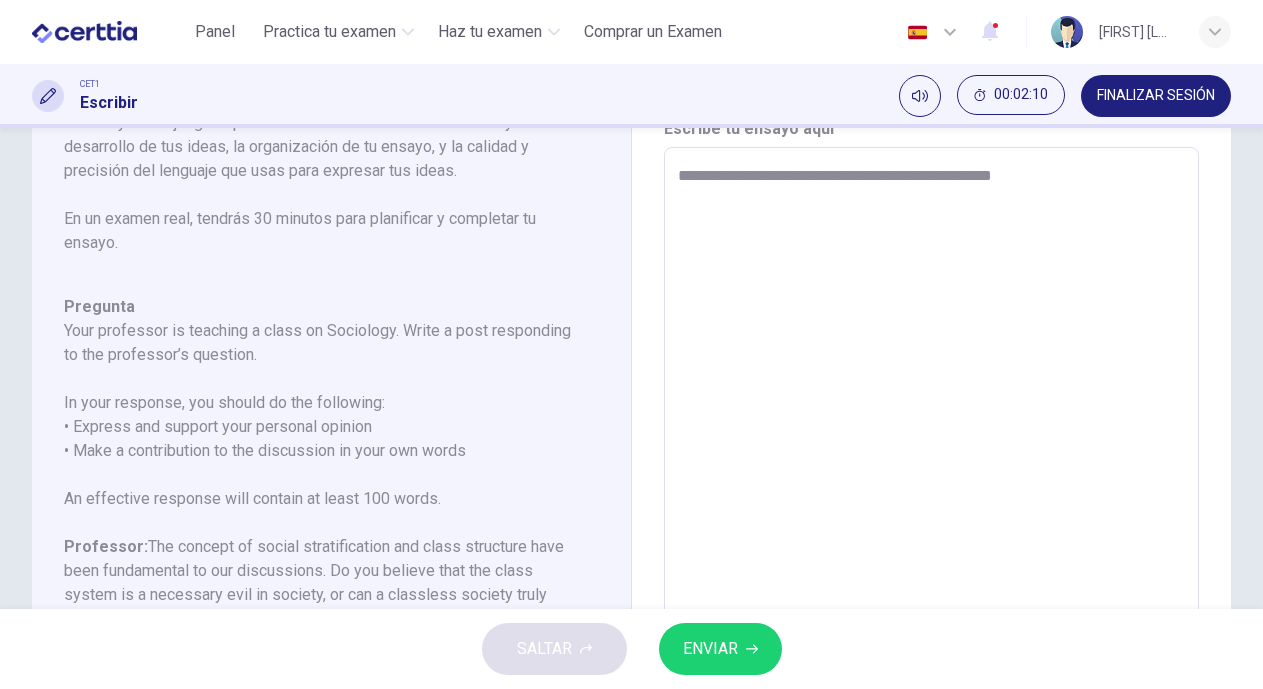 type on "*" 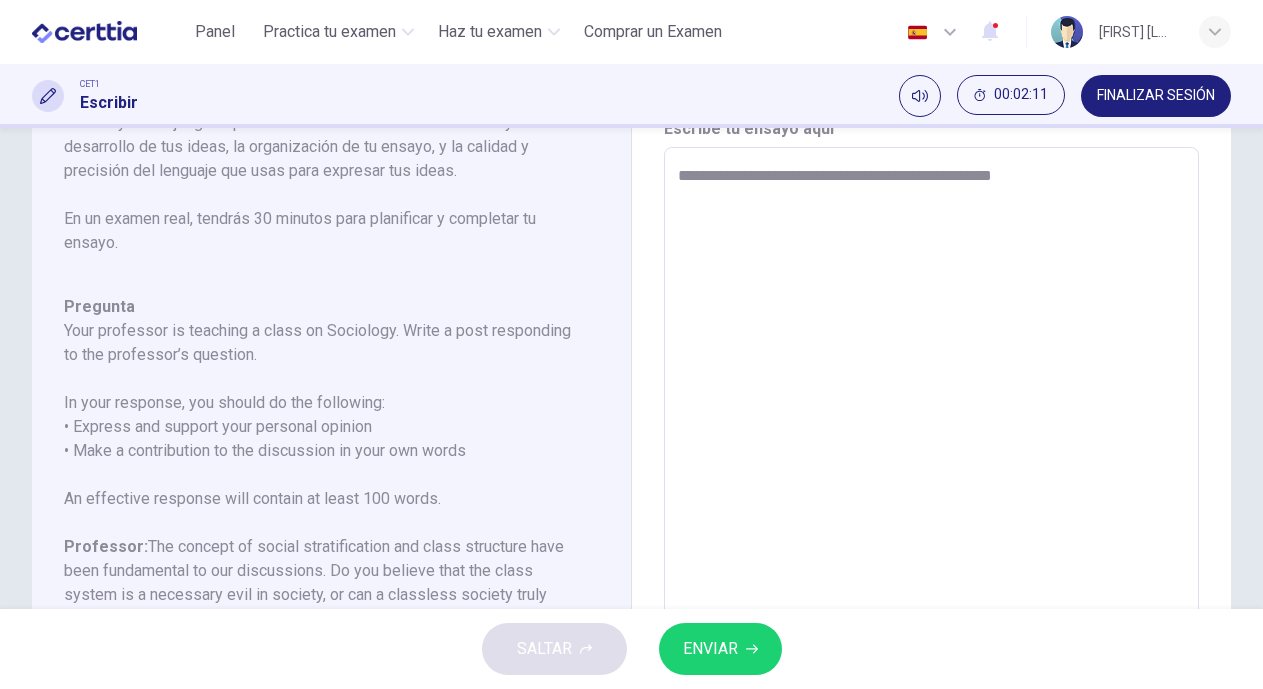 type on "**********" 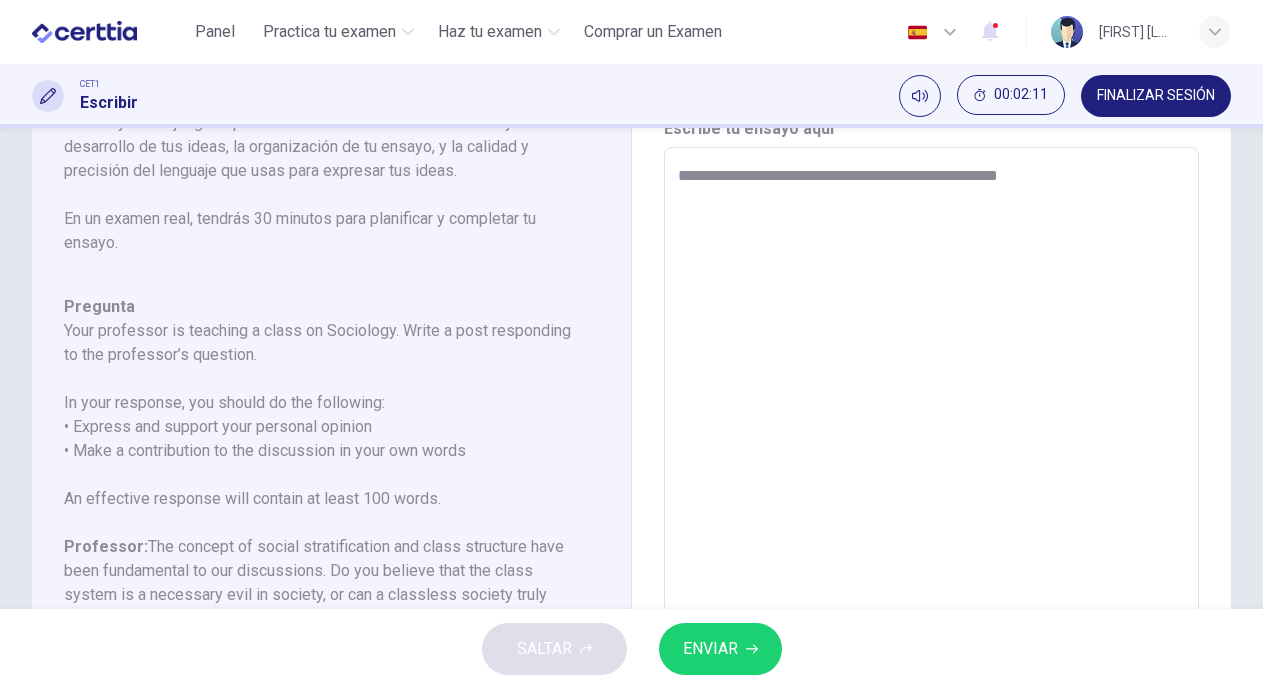 type on "*" 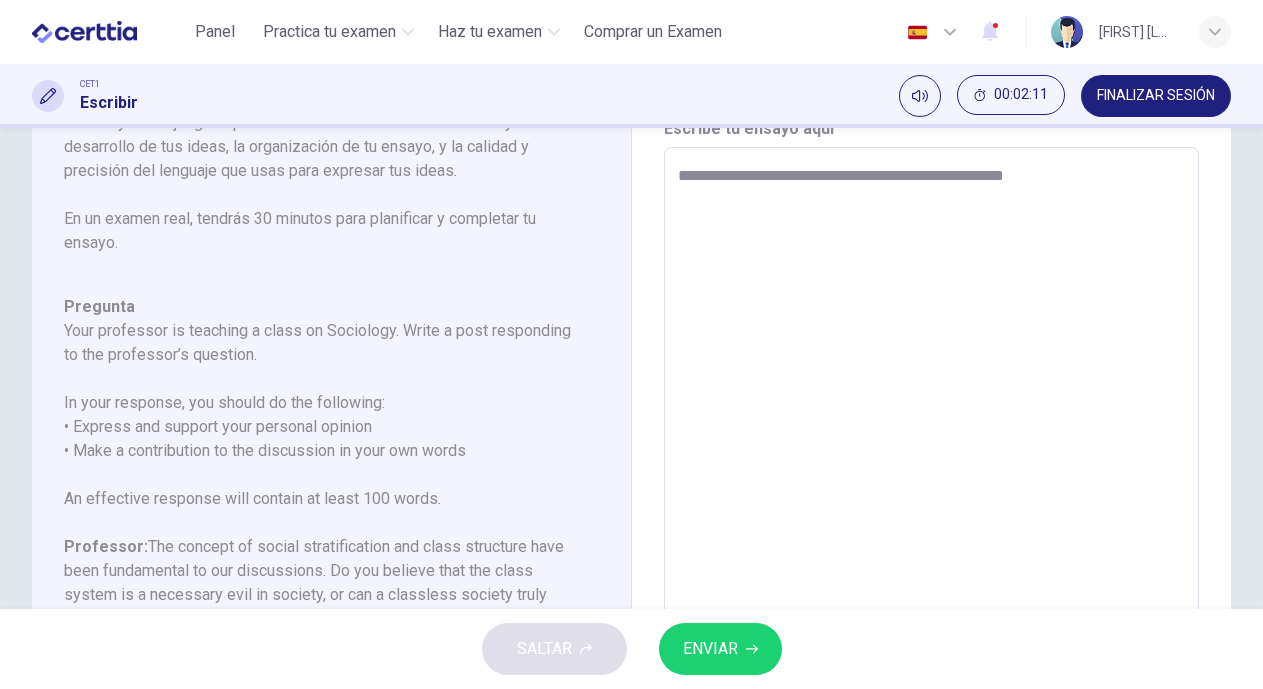 type on "*" 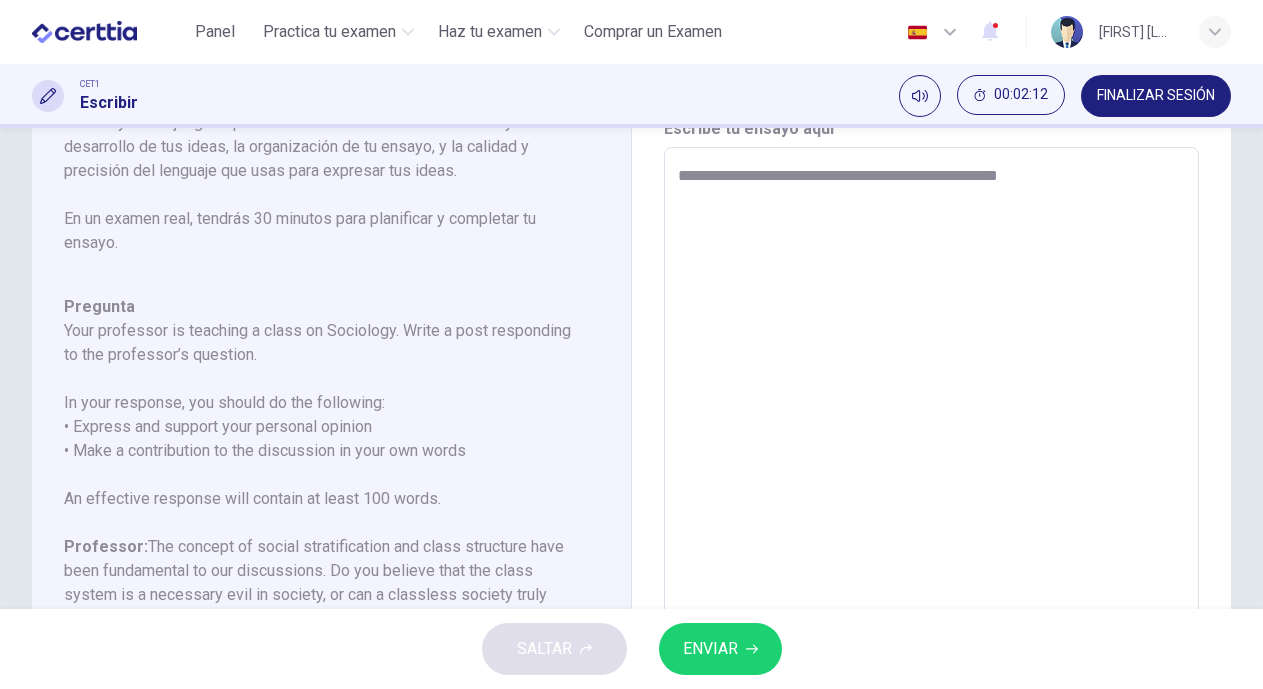 type on "**********" 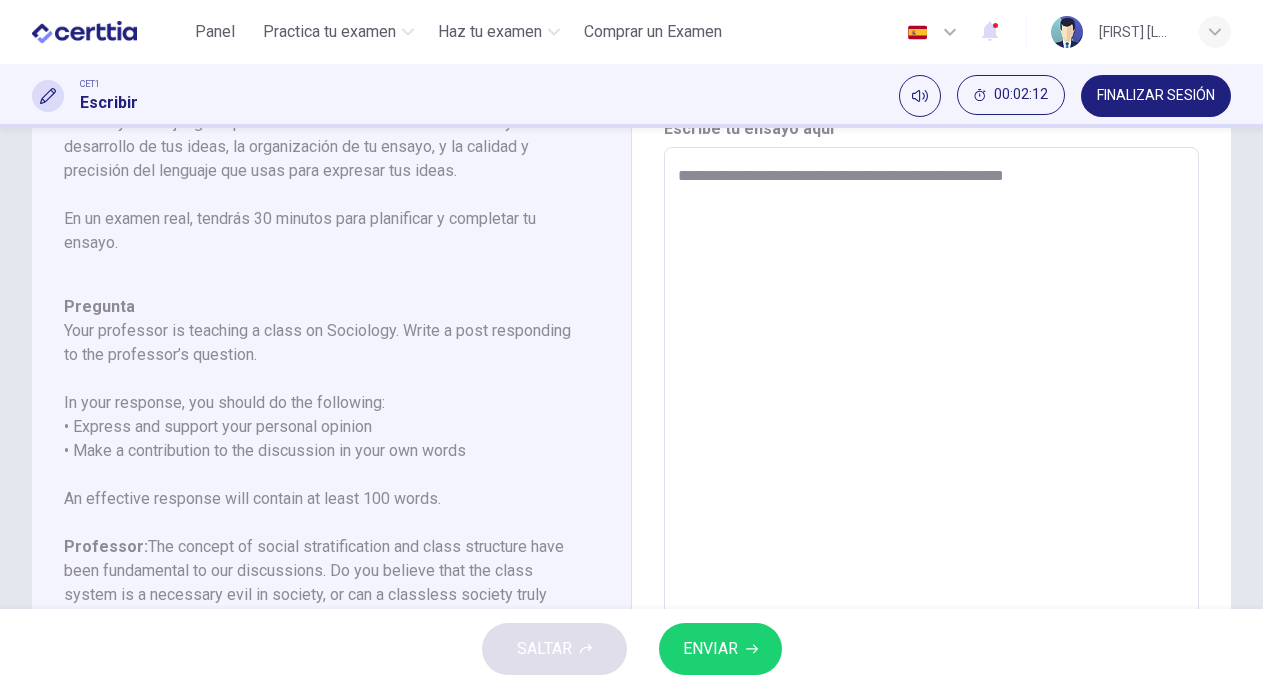 type on "*" 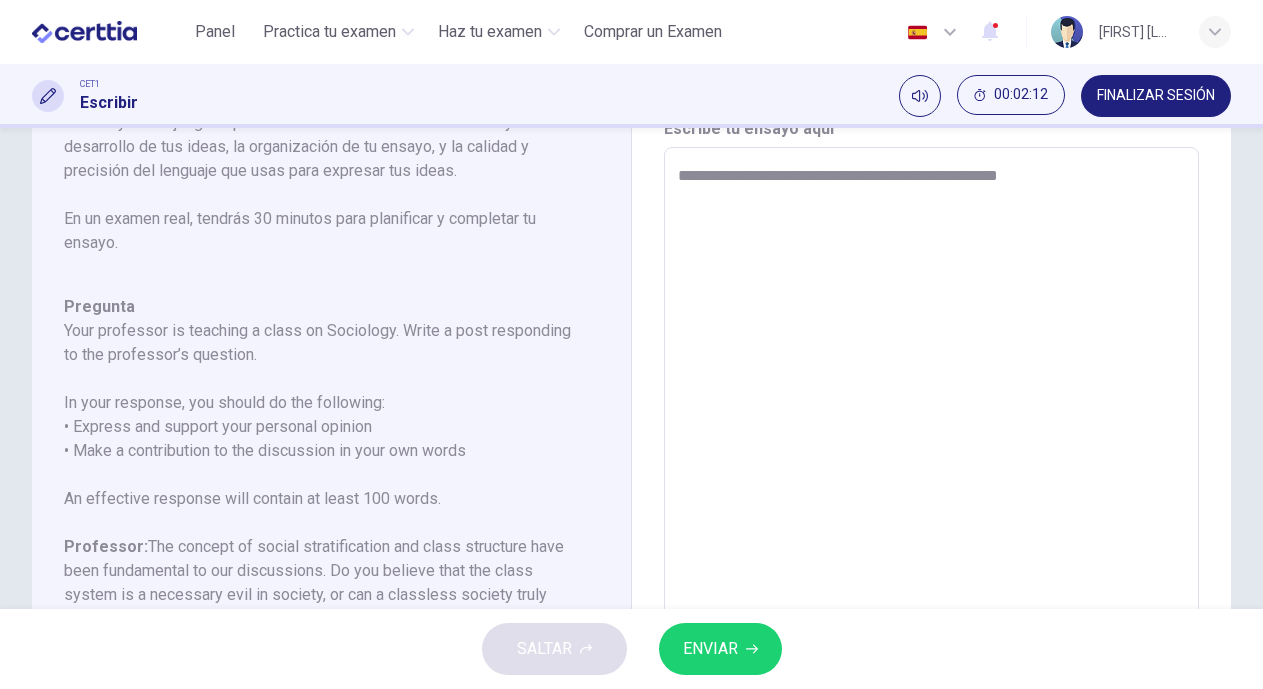 type on "**********" 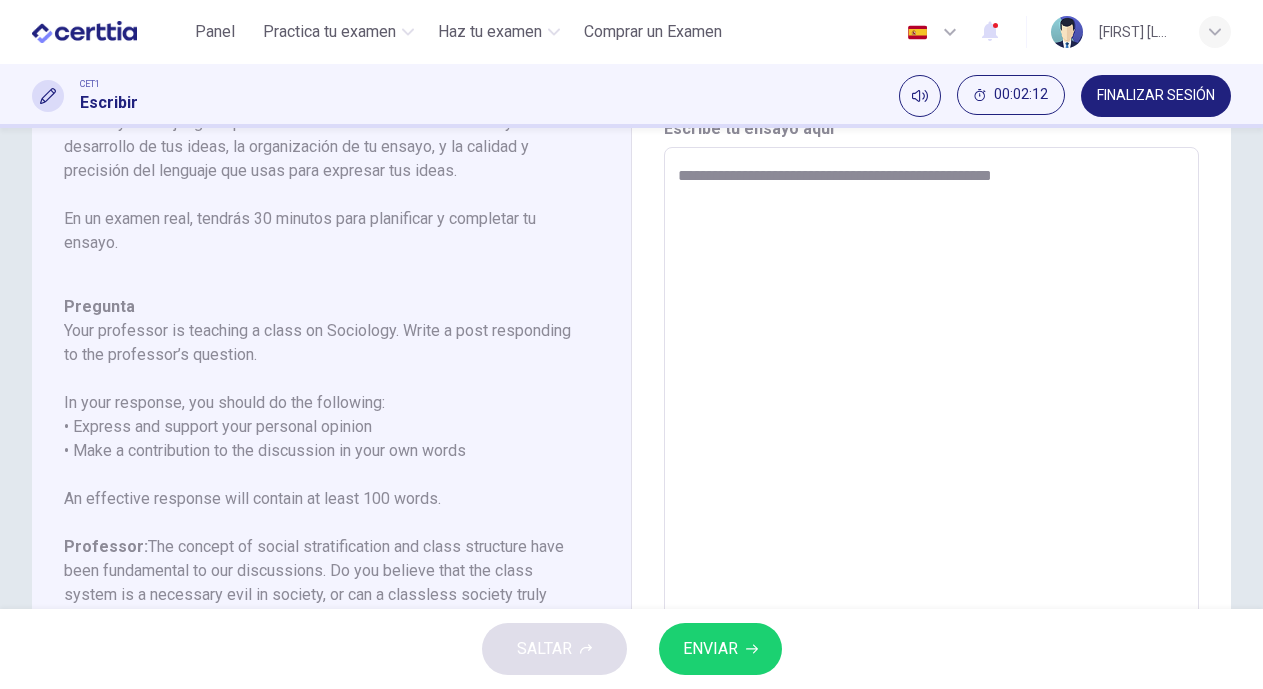 type on "*" 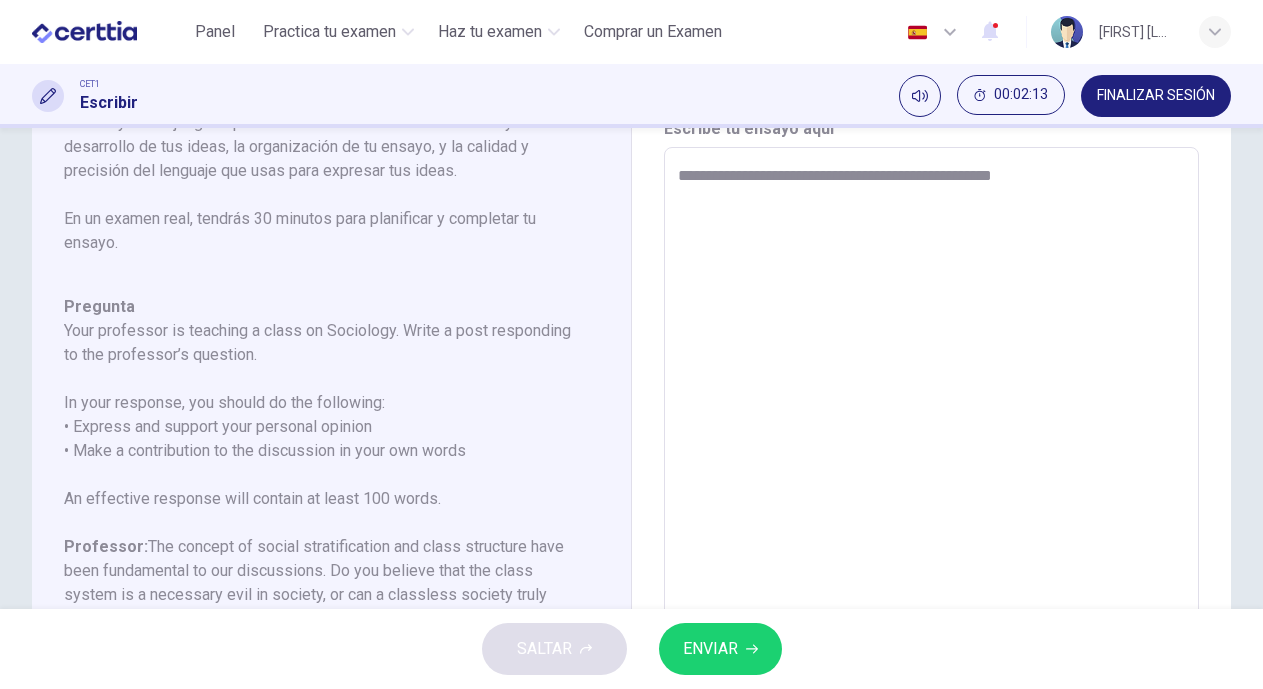 type on "**********" 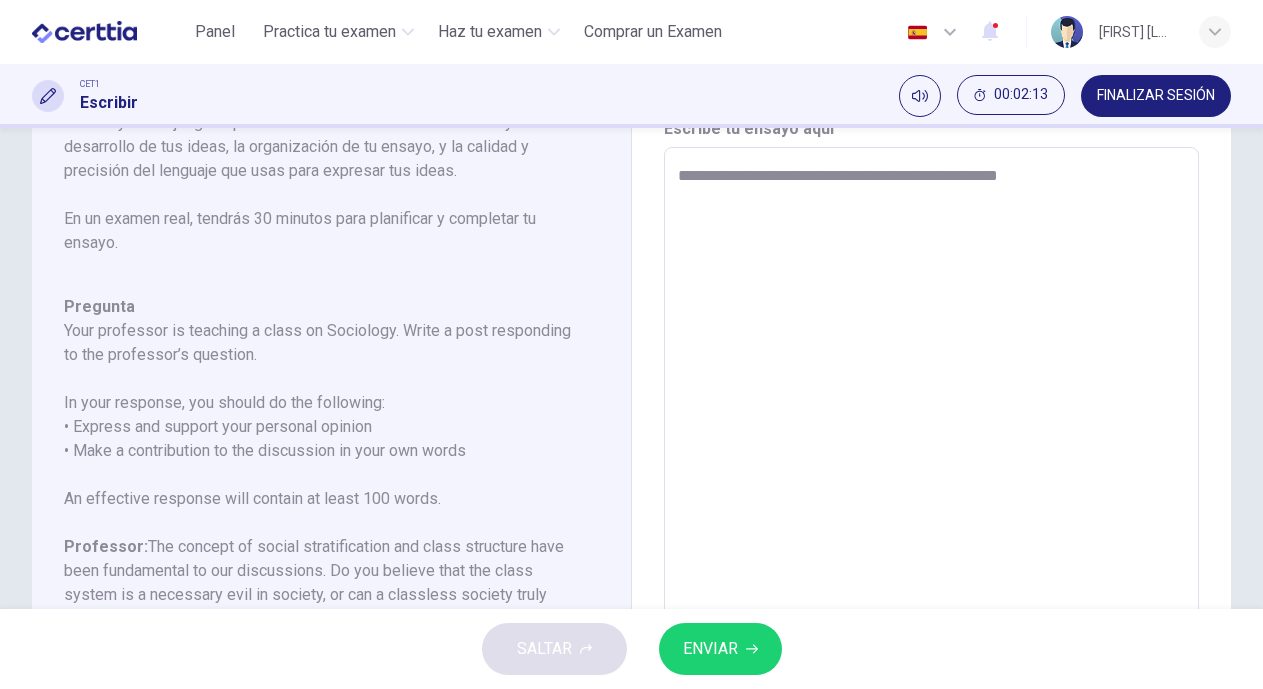 type on "*" 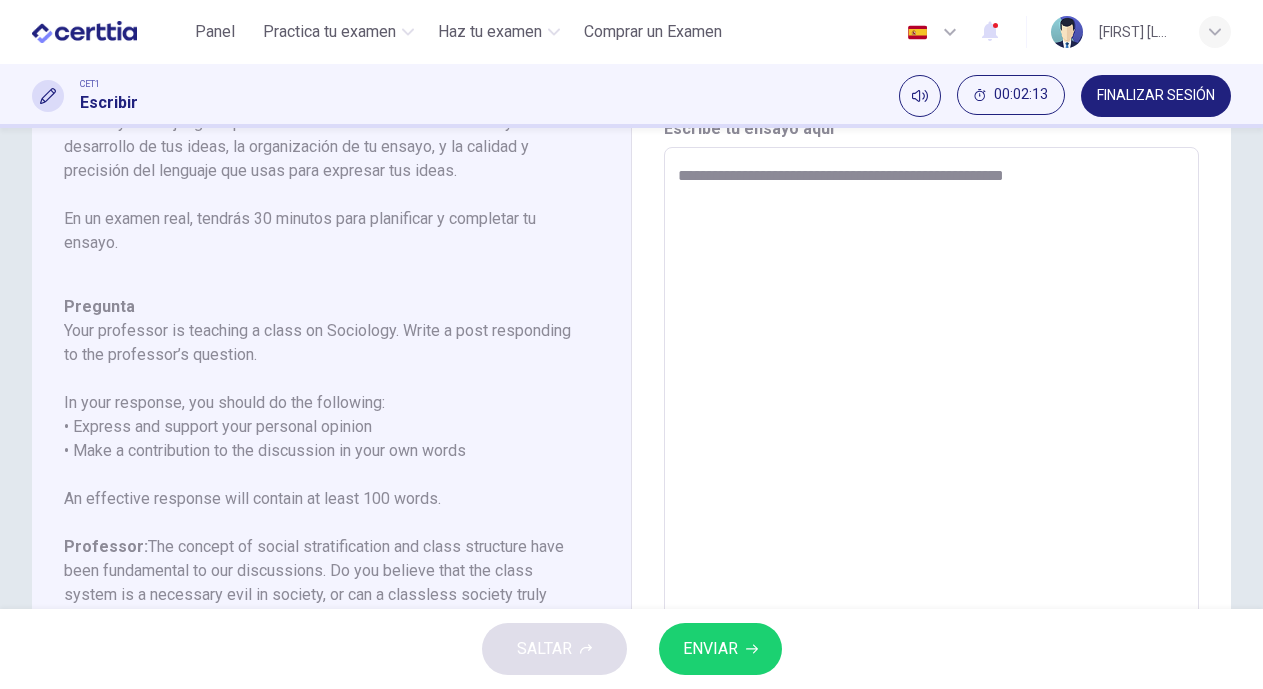 type on "*" 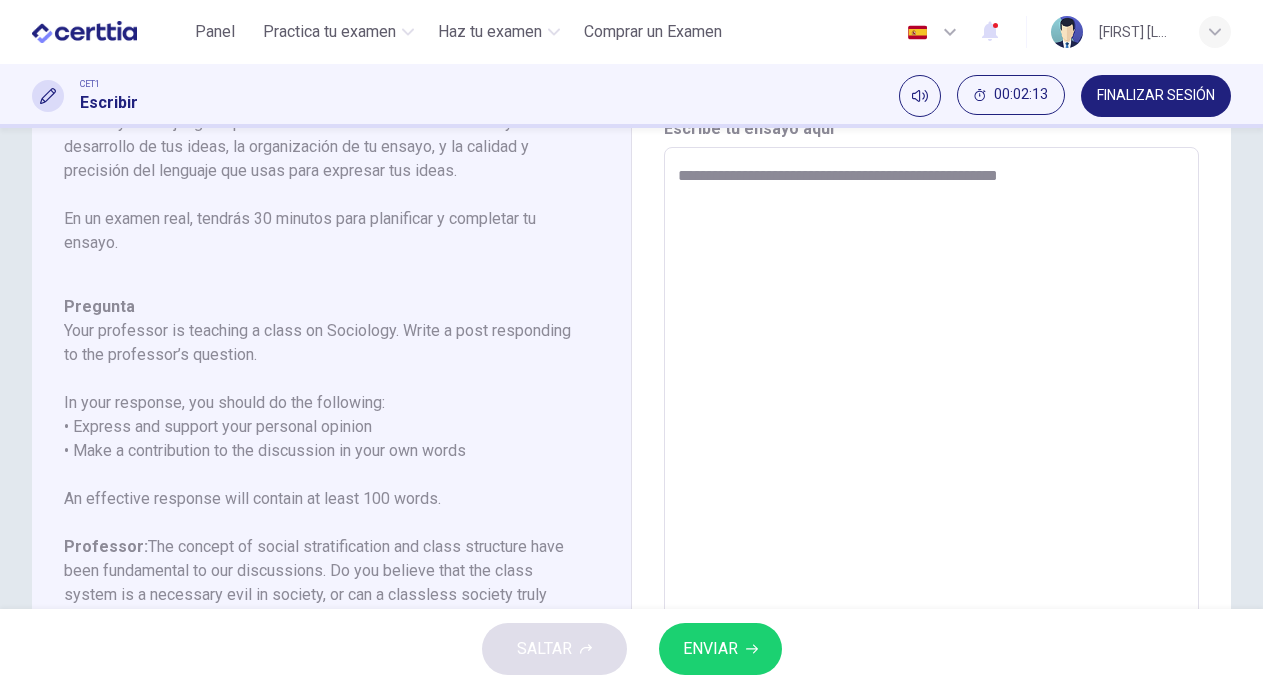 type on "**********" 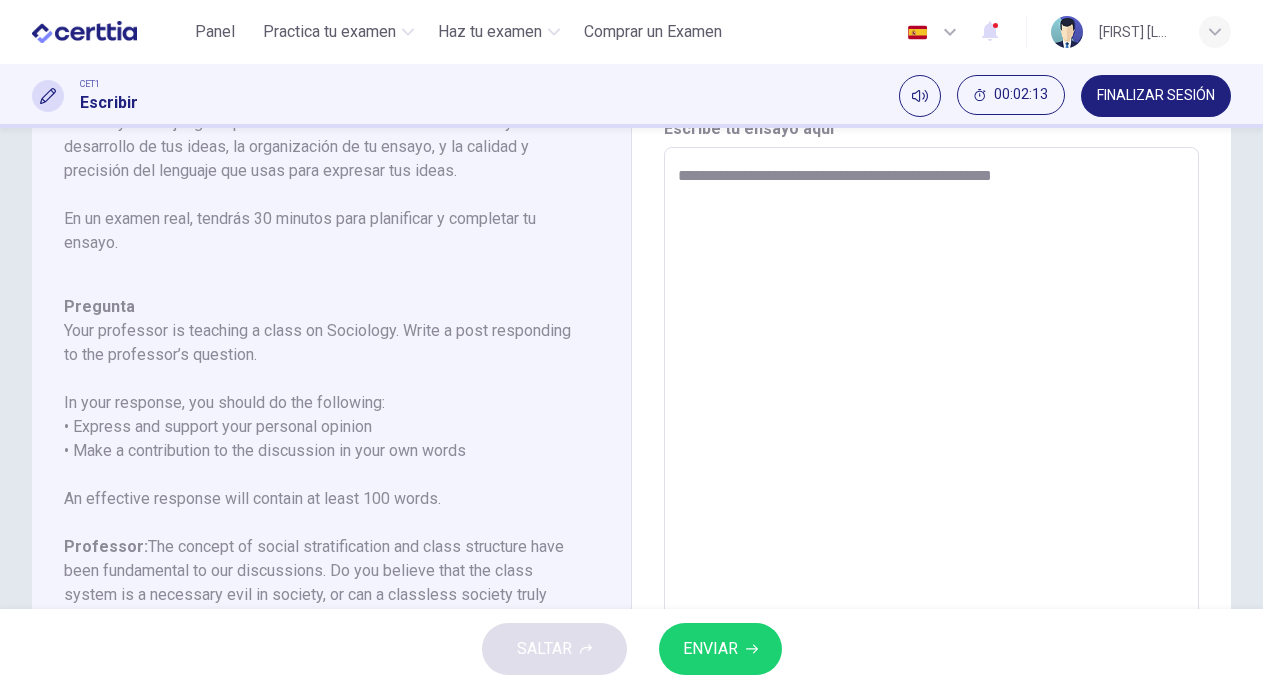 type on "*" 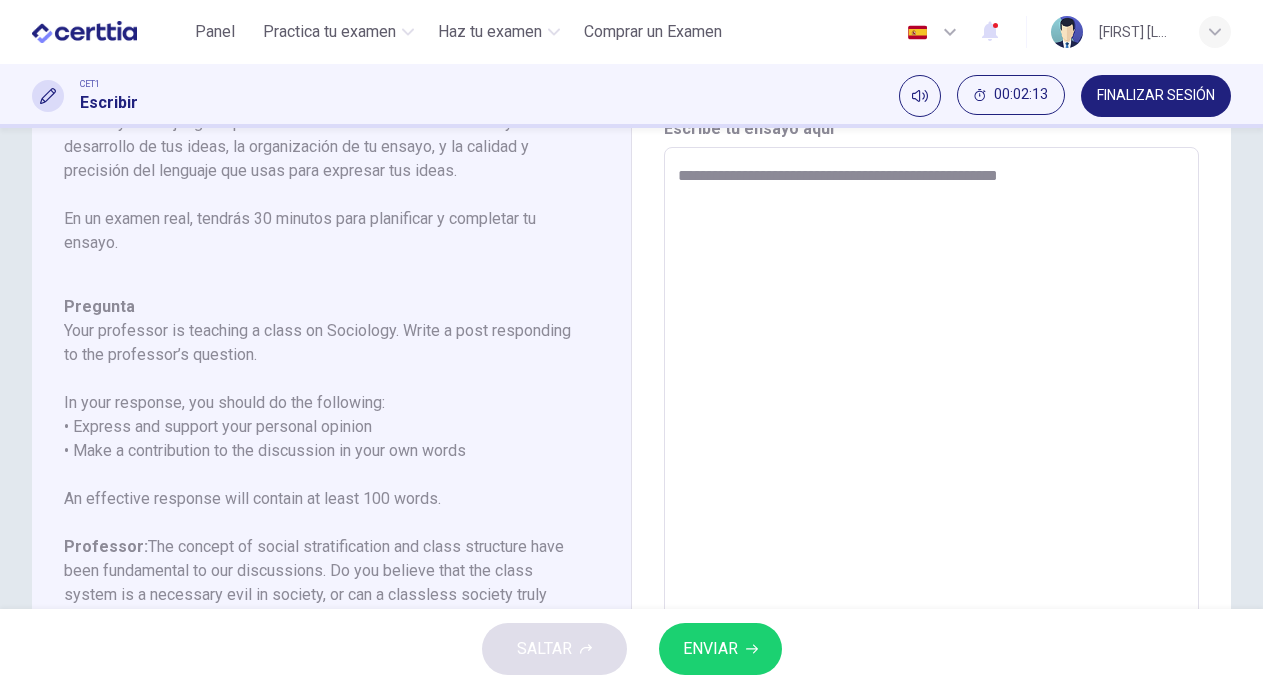 type on "*" 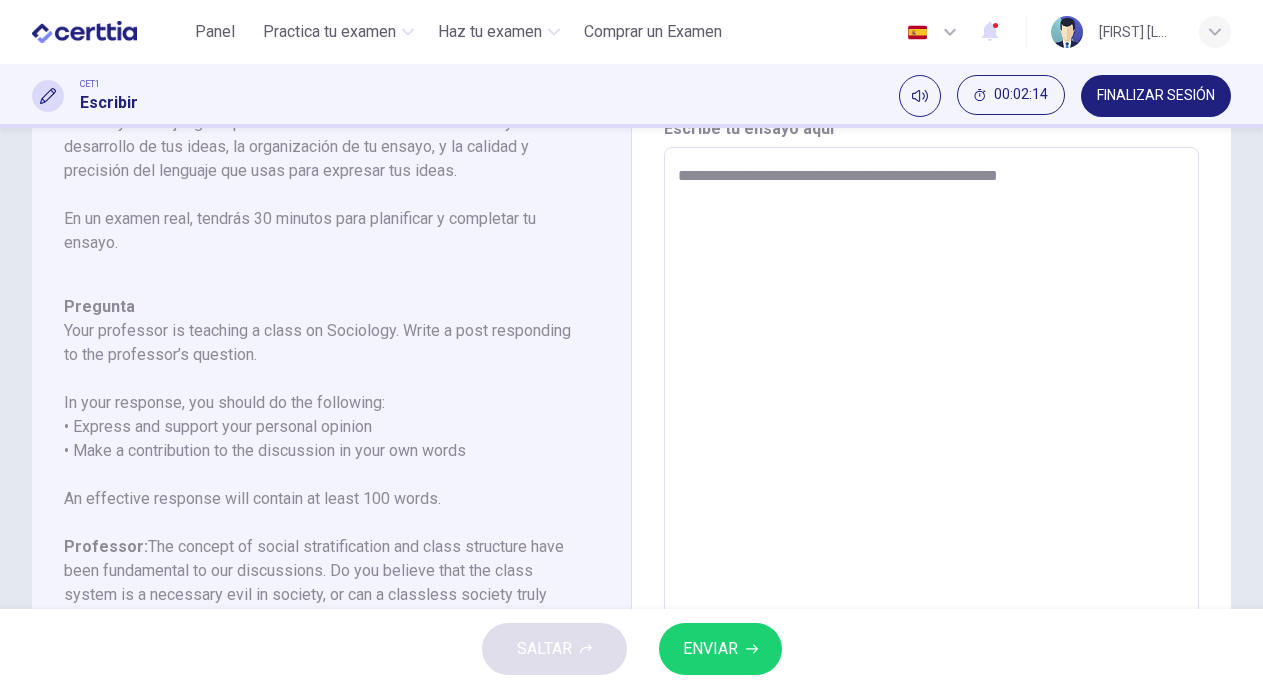 type on "**********" 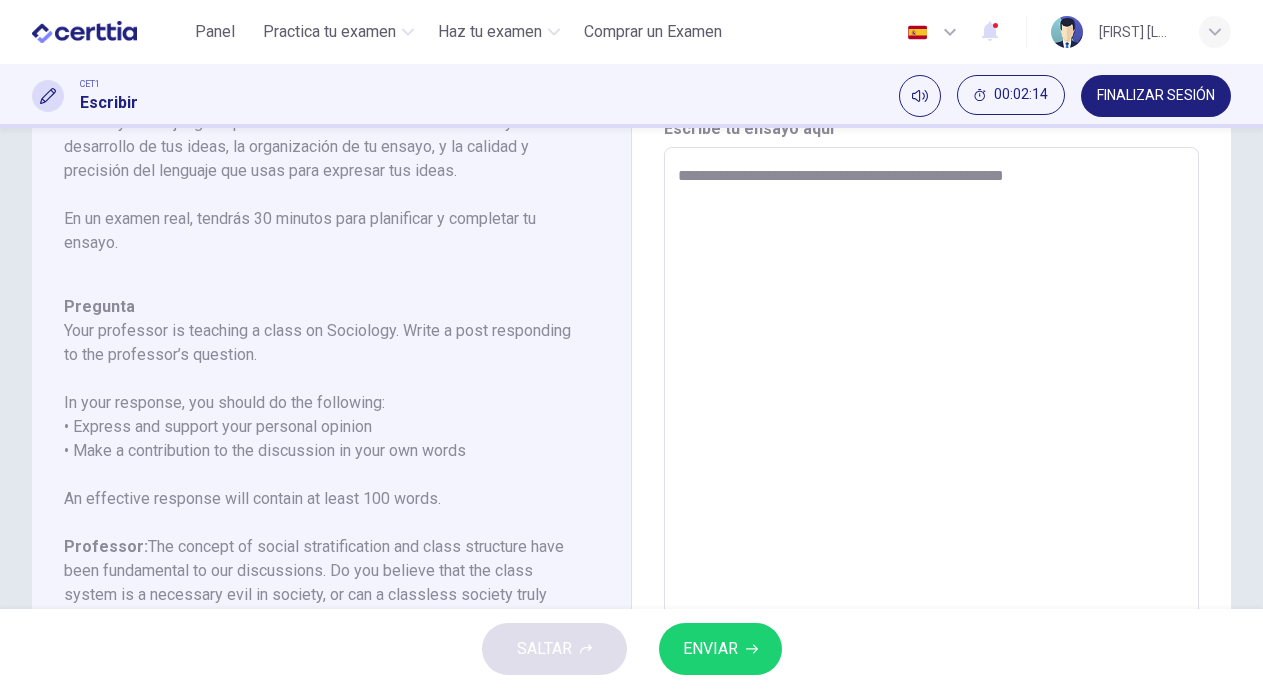 type on "*" 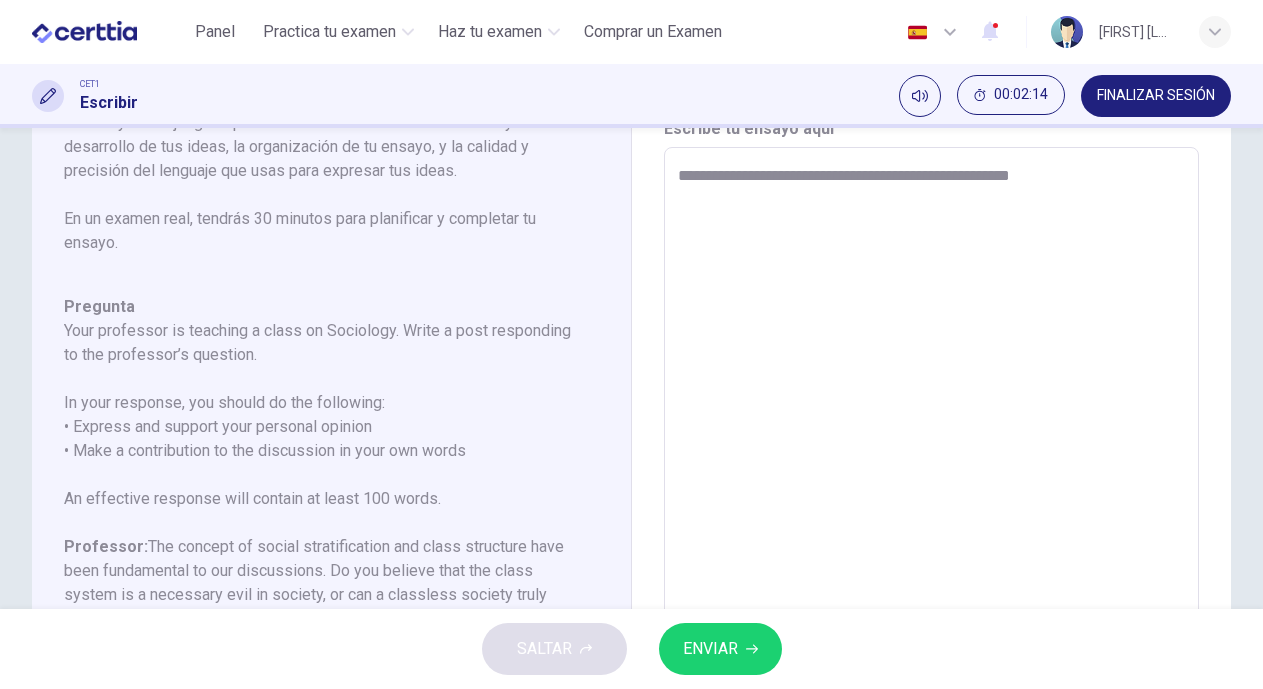 type on "*" 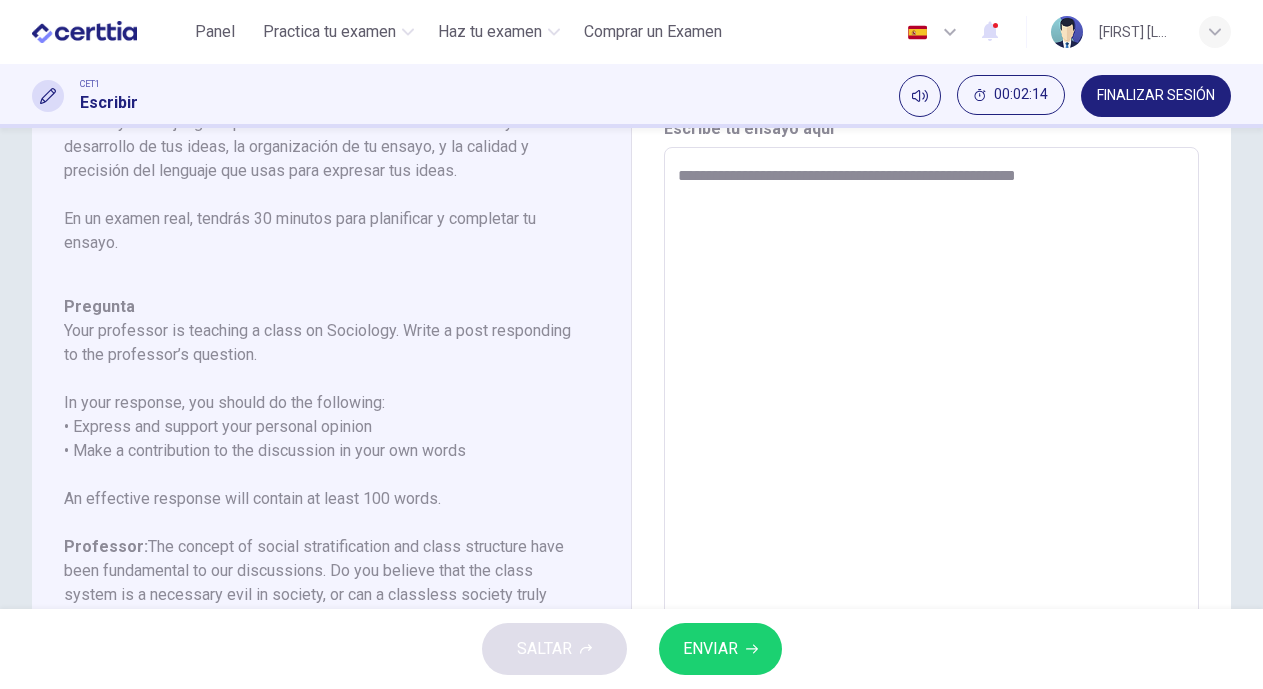 type on "**********" 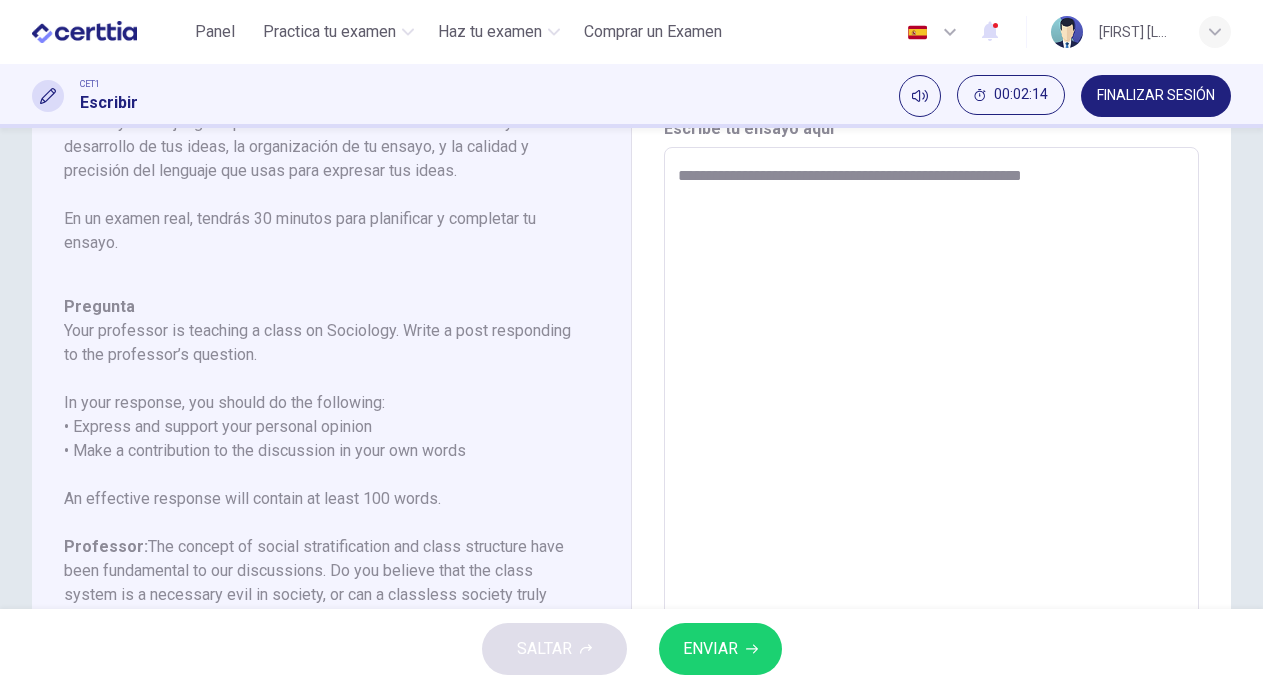 type on "*" 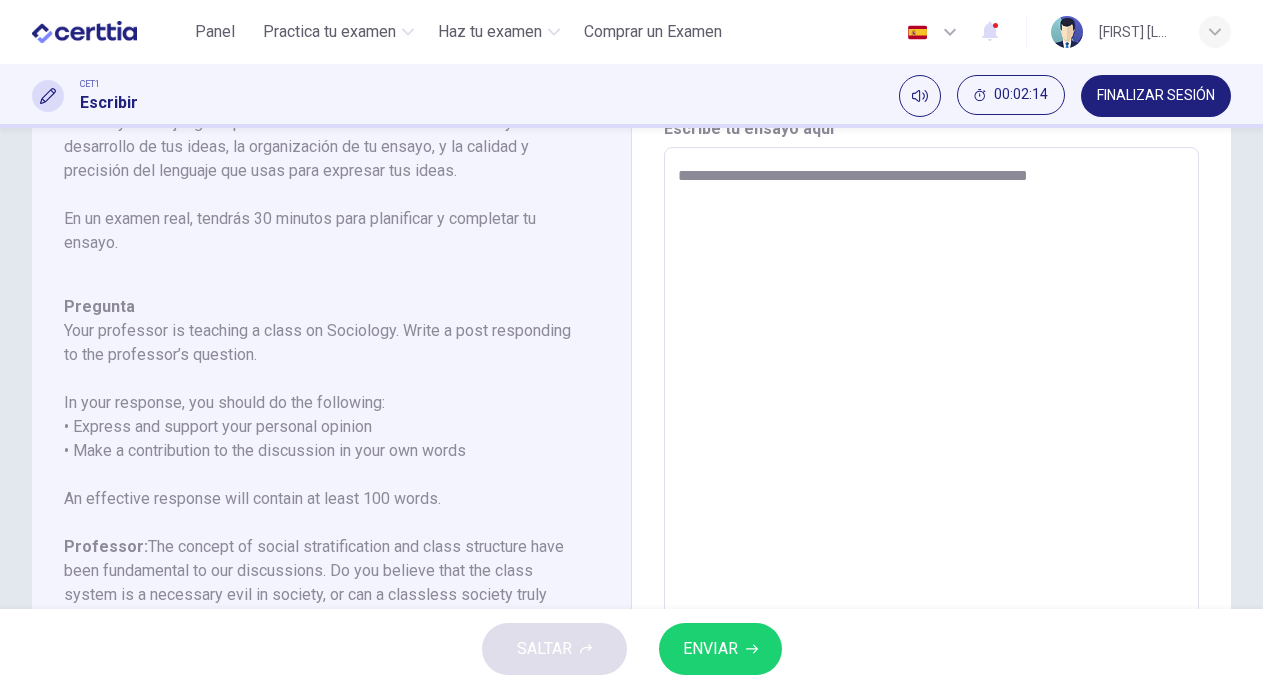 type on "*" 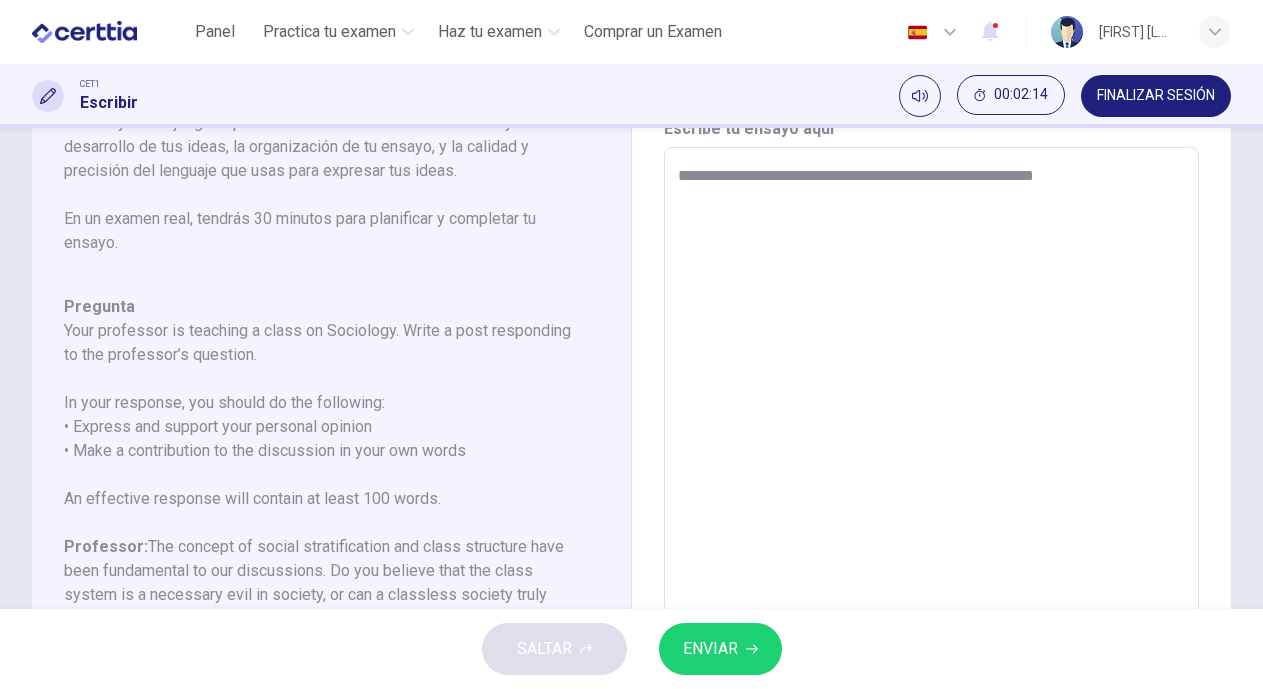 type on "*" 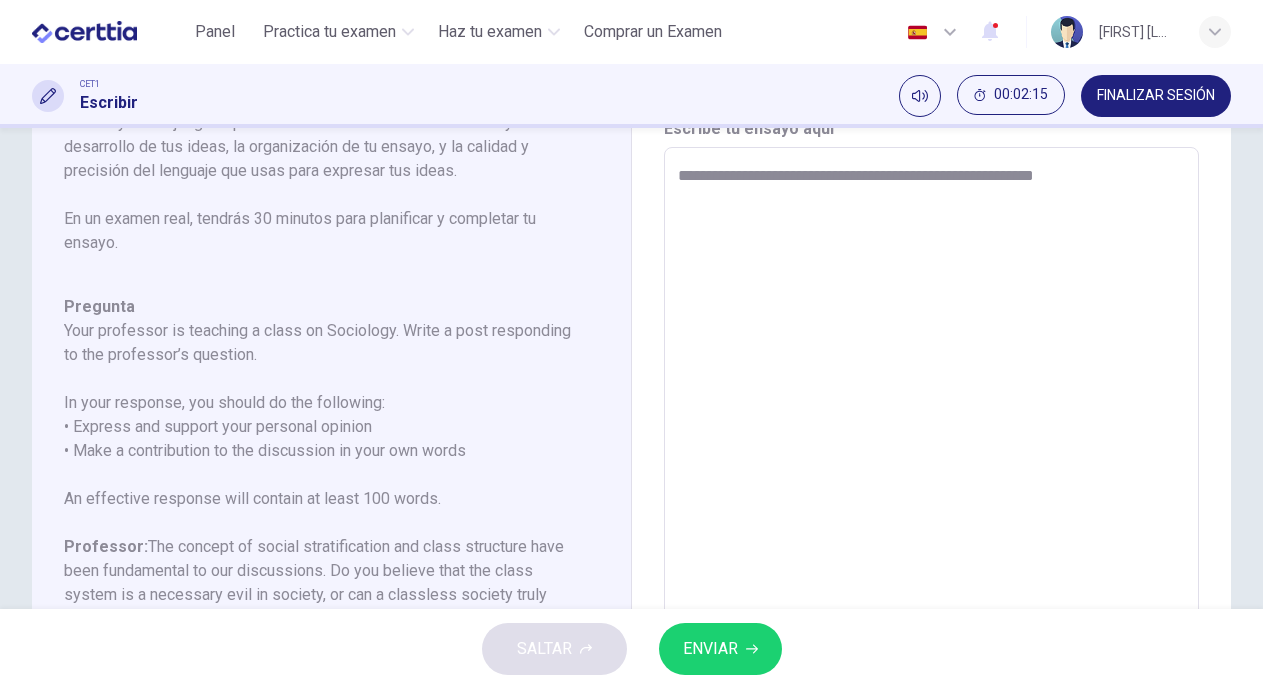type on "**********" 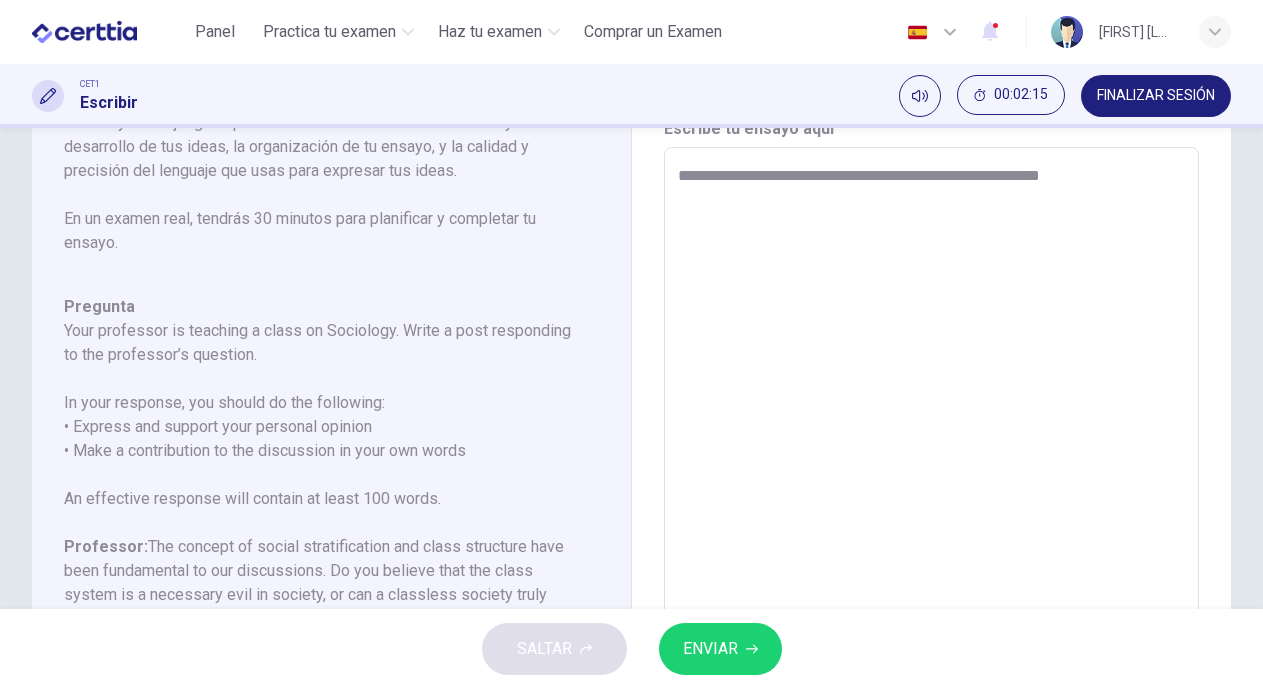 type on "*" 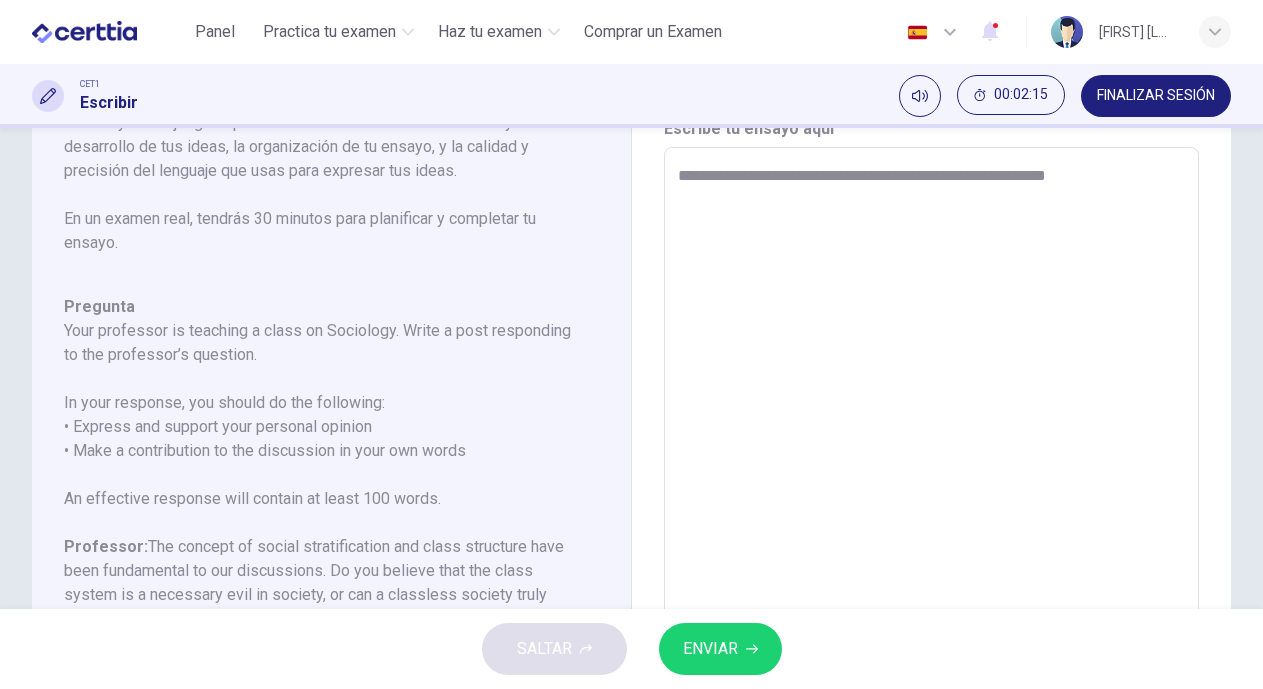 type on "*" 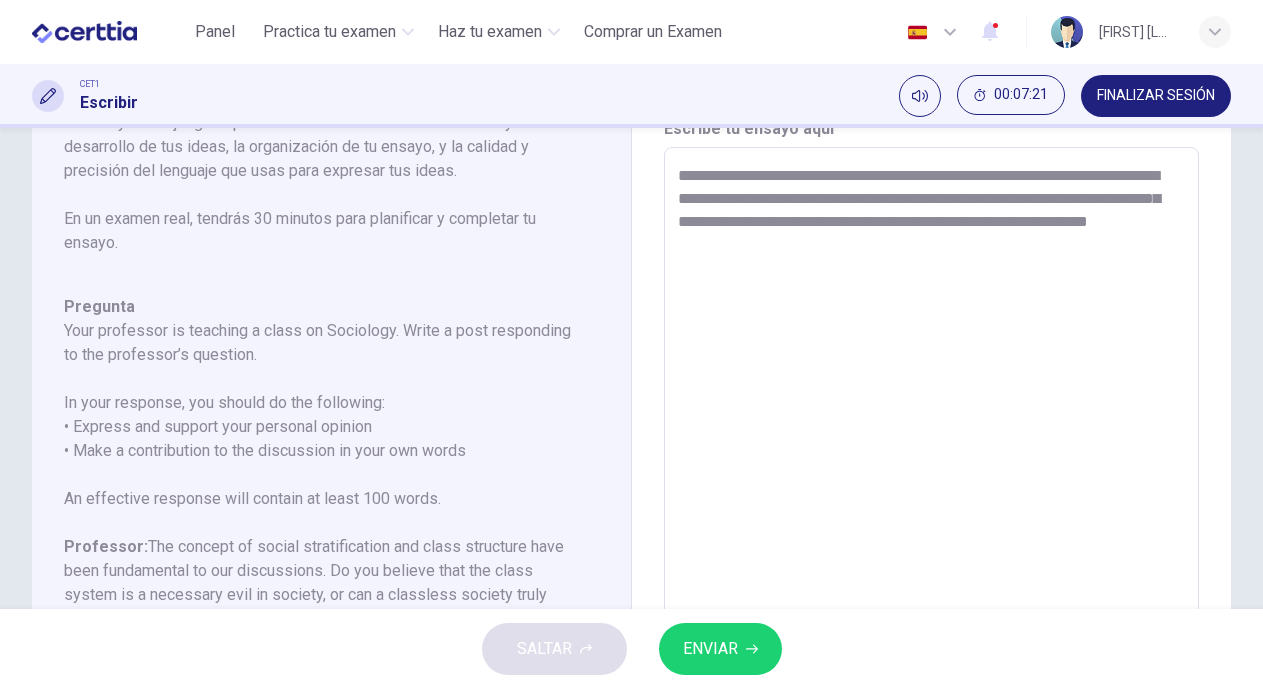 click on "**********" at bounding box center [929, 481] 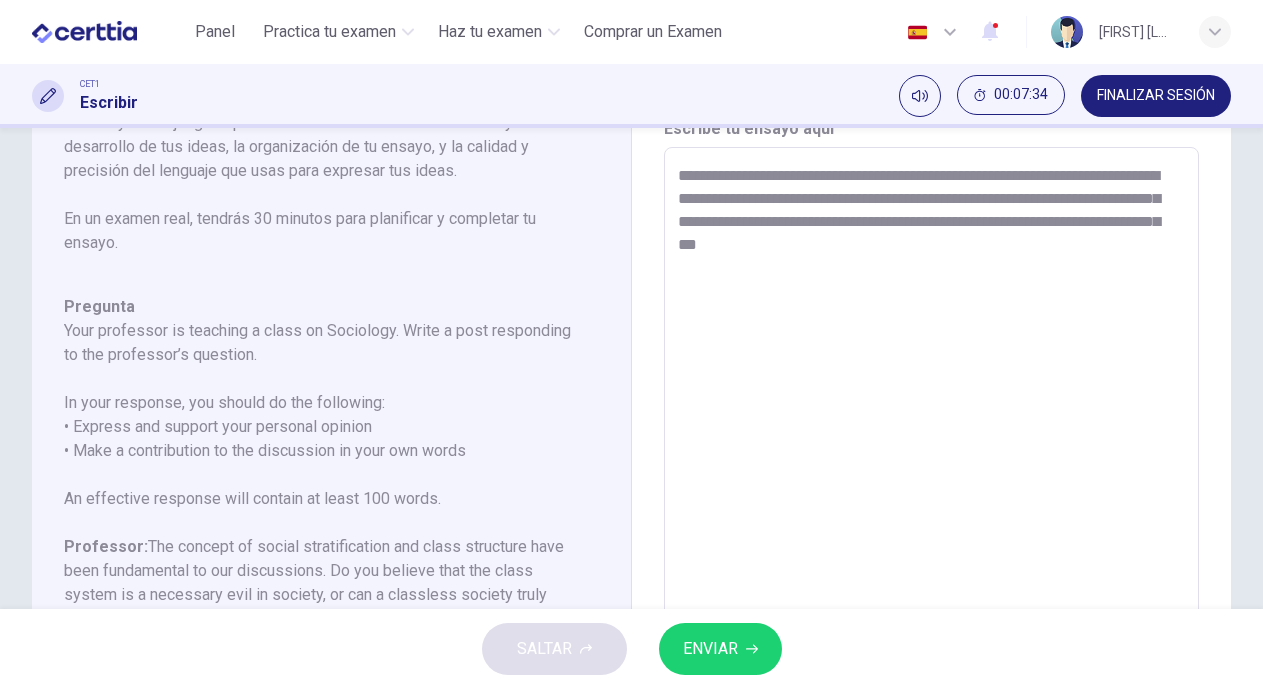 click on "**********" at bounding box center [929, 481] 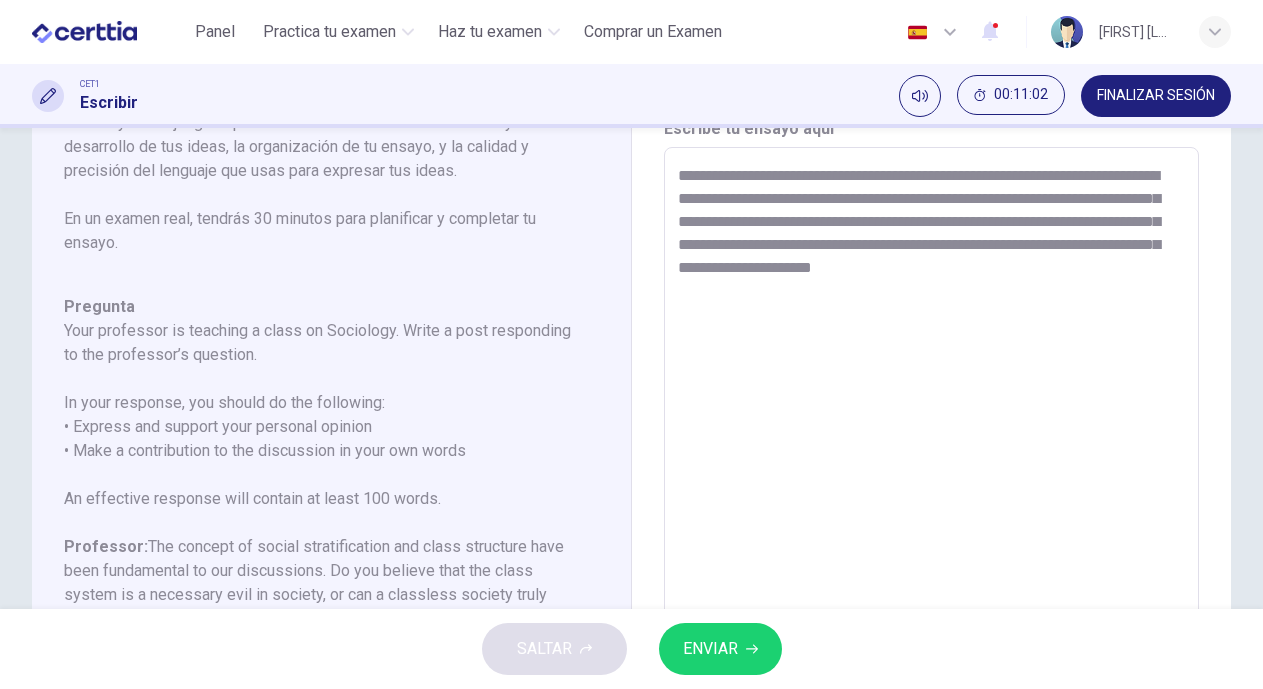 click on "**********" at bounding box center [929, 481] 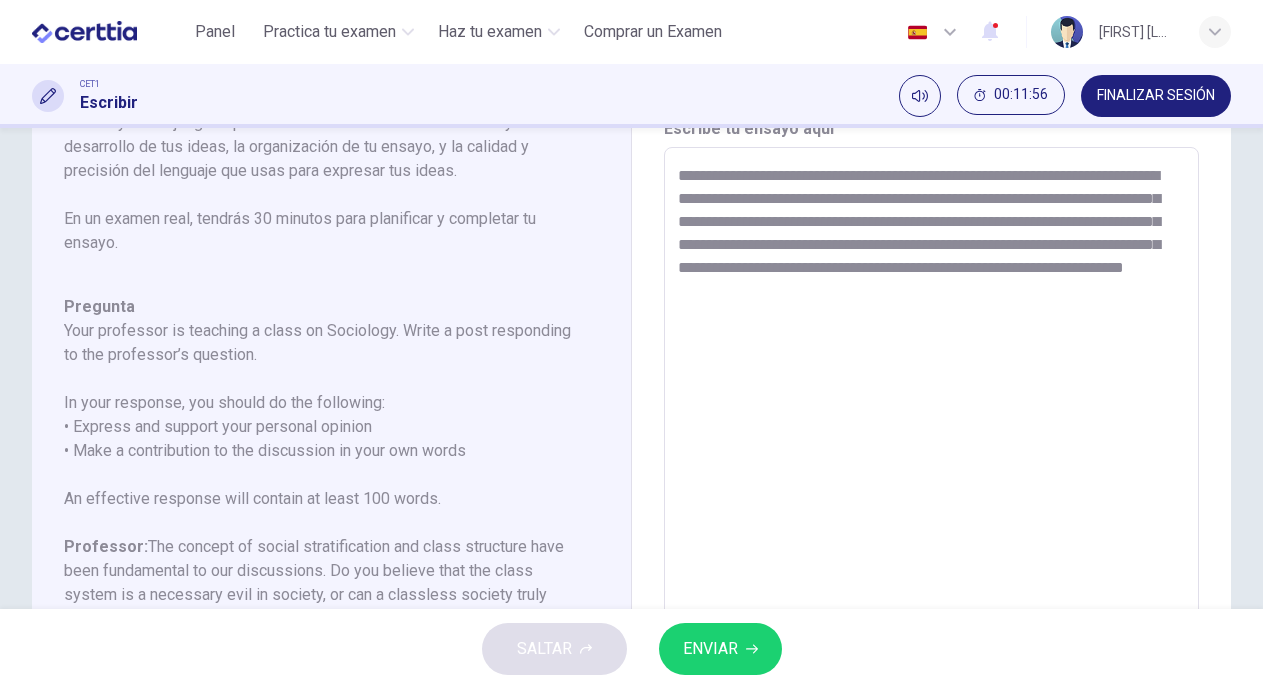 click on "**********" at bounding box center [929, 481] 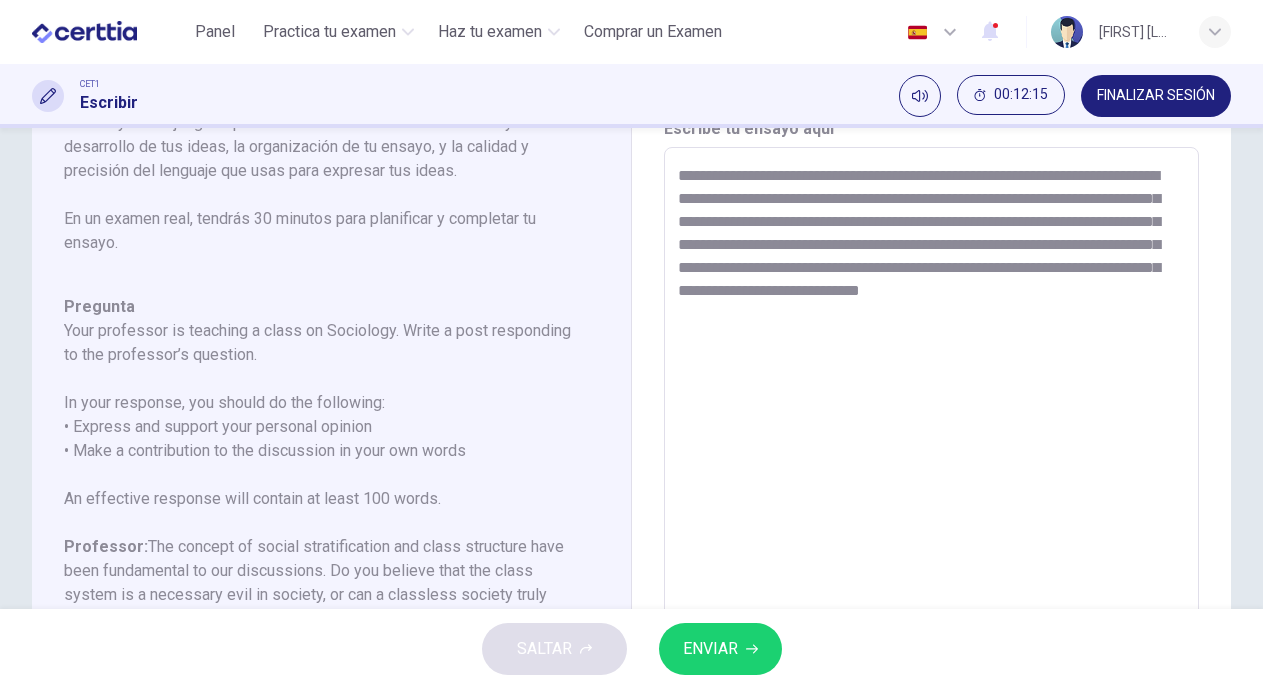 click on "**********" at bounding box center (929, 481) 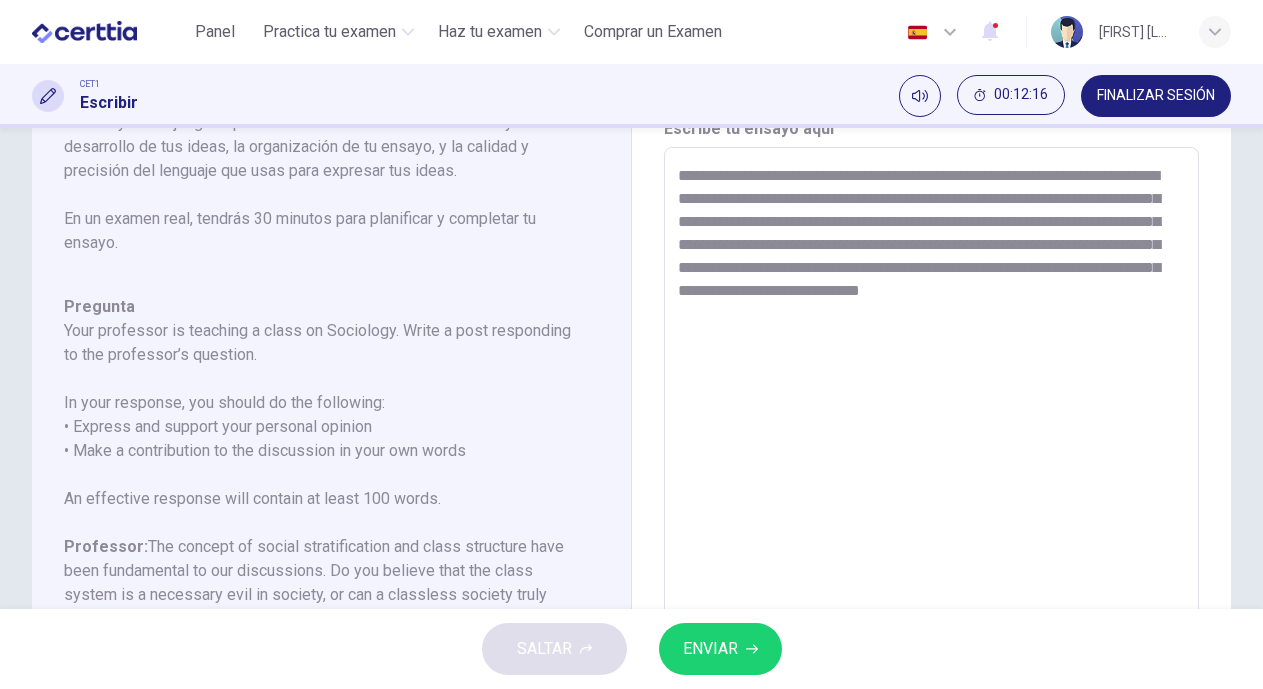 click on "**********" at bounding box center [929, 481] 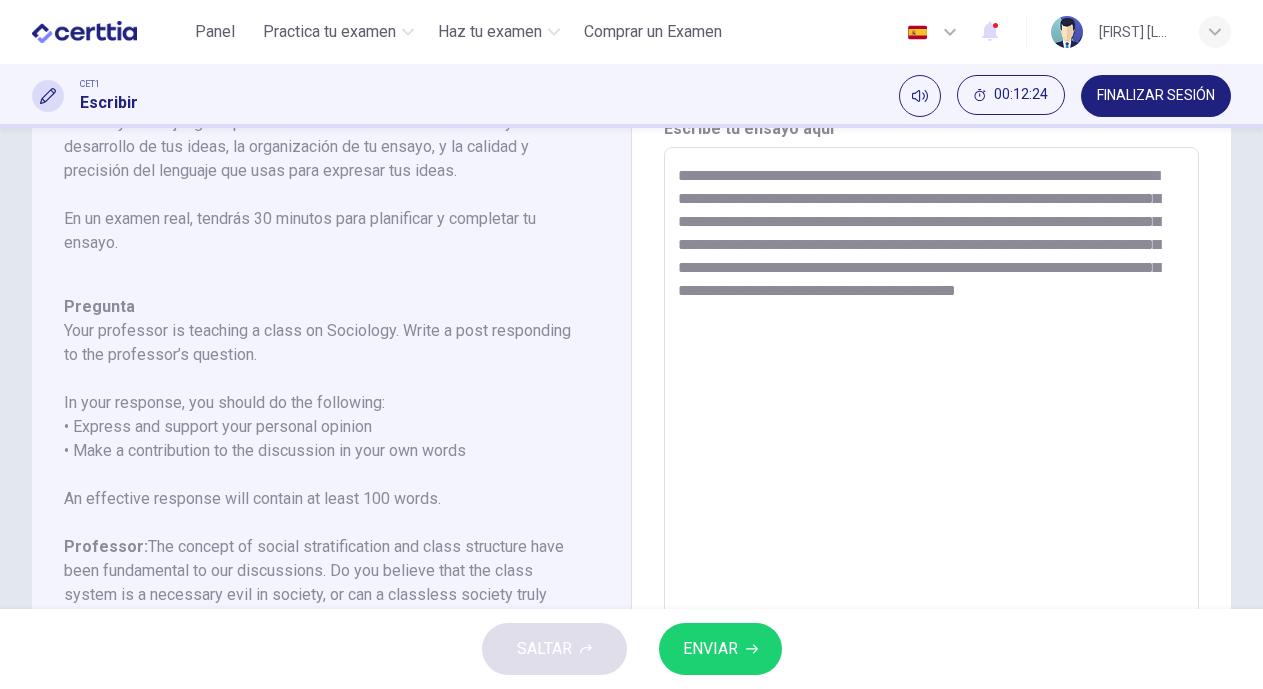 click on "FINALIZAR SESIÓN" at bounding box center [1156, 96] 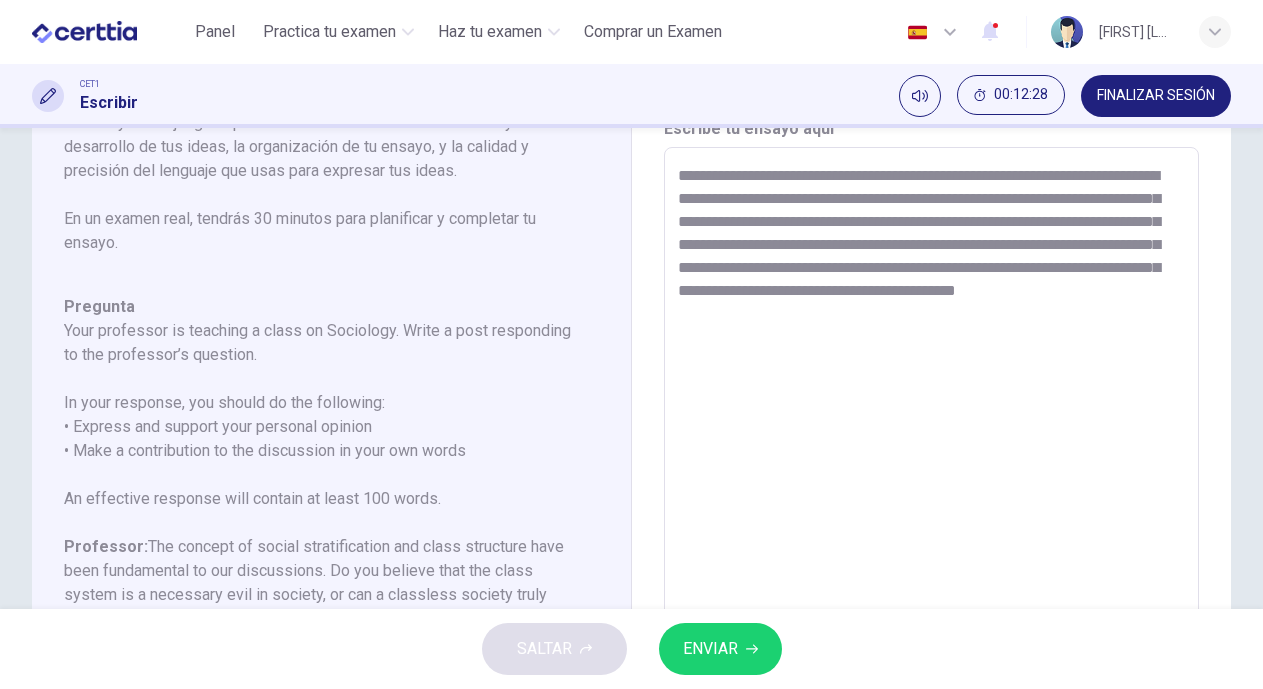 click on "ENVIAR" at bounding box center [710, 649] 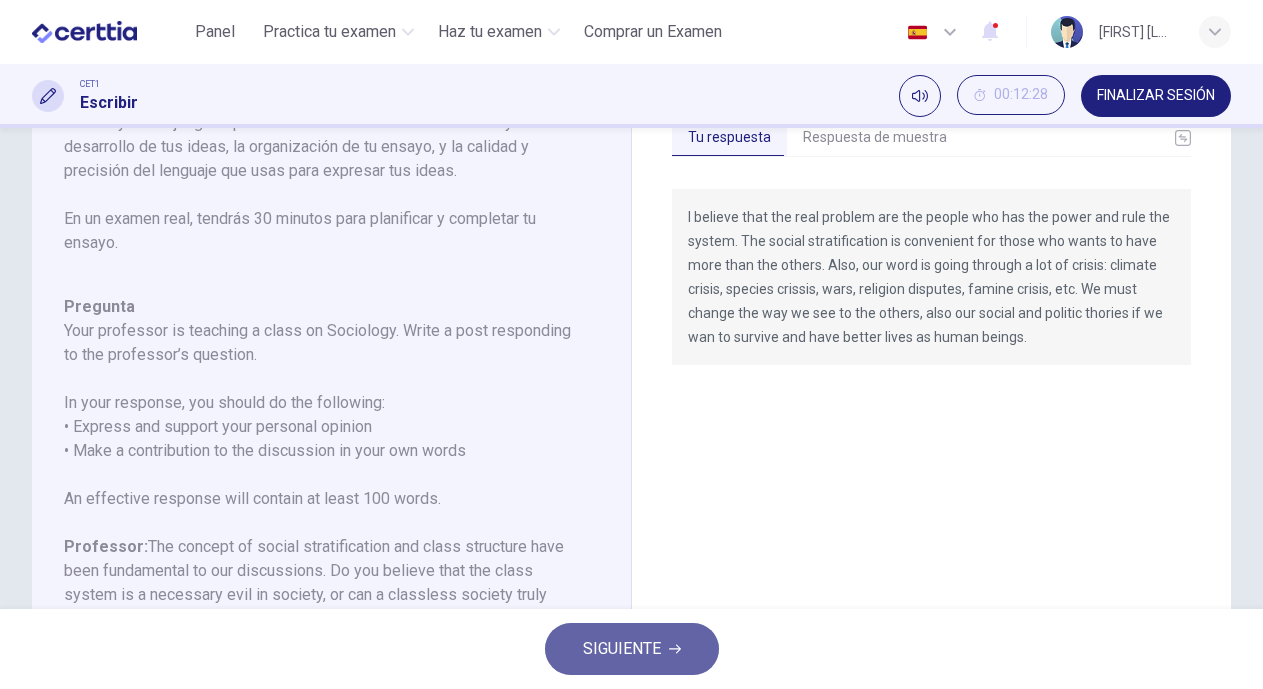 click on "SIGUIENTE" at bounding box center (622, 649) 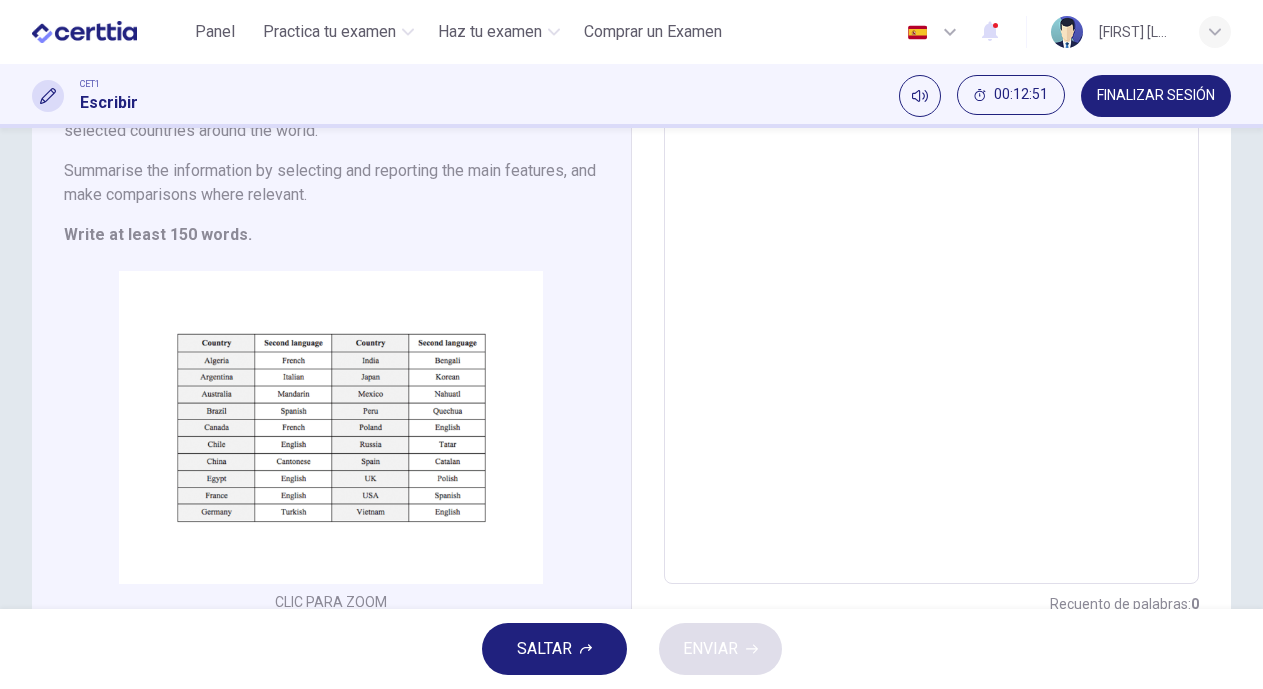 scroll, scrollTop: 206, scrollLeft: 0, axis: vertical 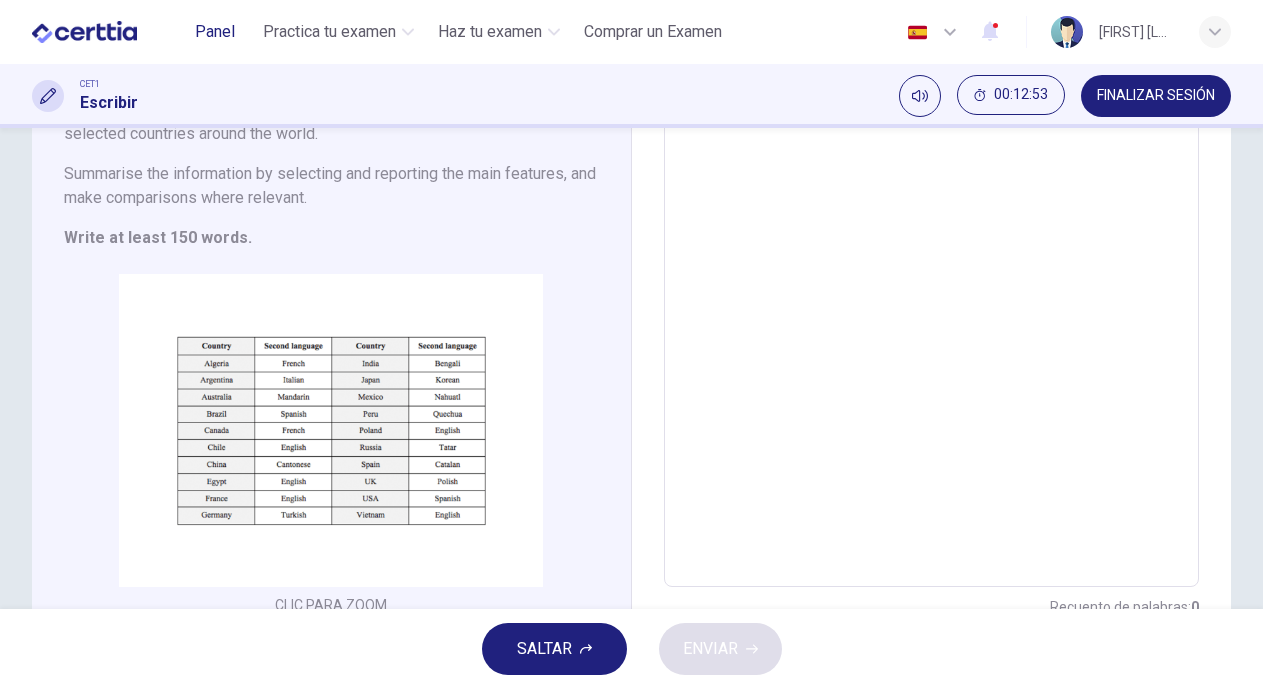 click on "Panel" at bounding box center [215, 32] 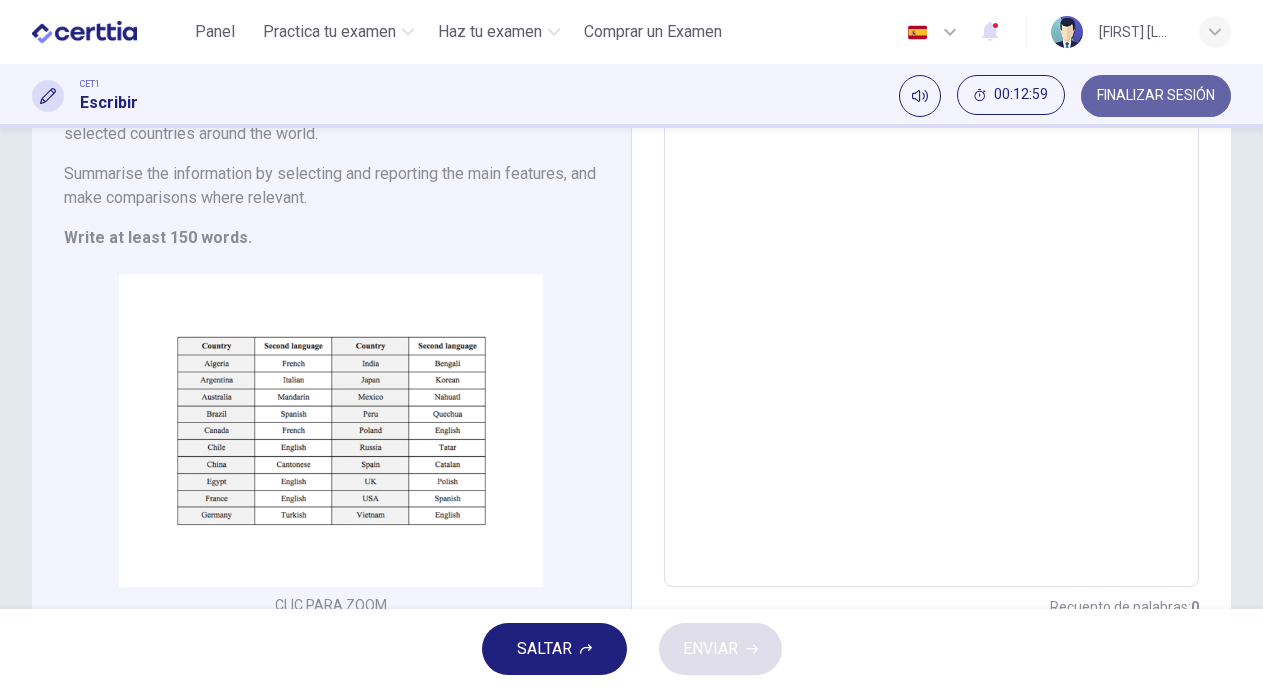 click on "FINALIZAR SESIÓN" at bounding box center (1156, 96) 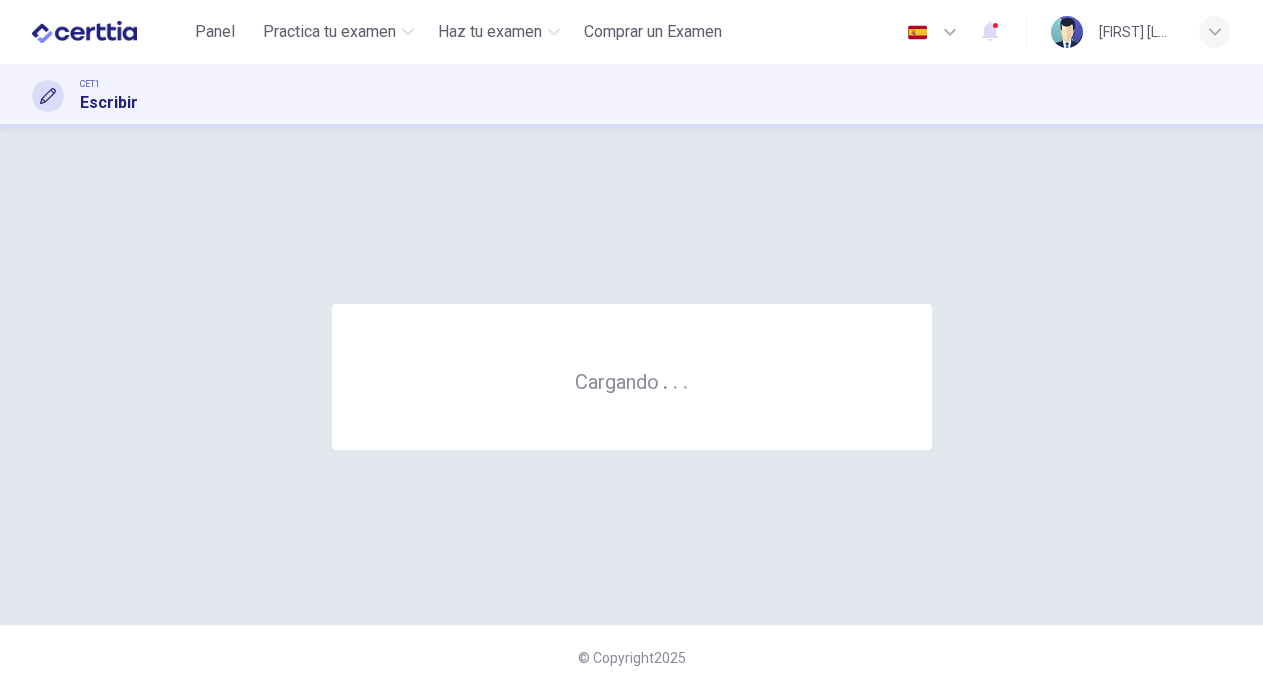 scroll, scrollTop: 0, scrollLeft: 0, axis: both 